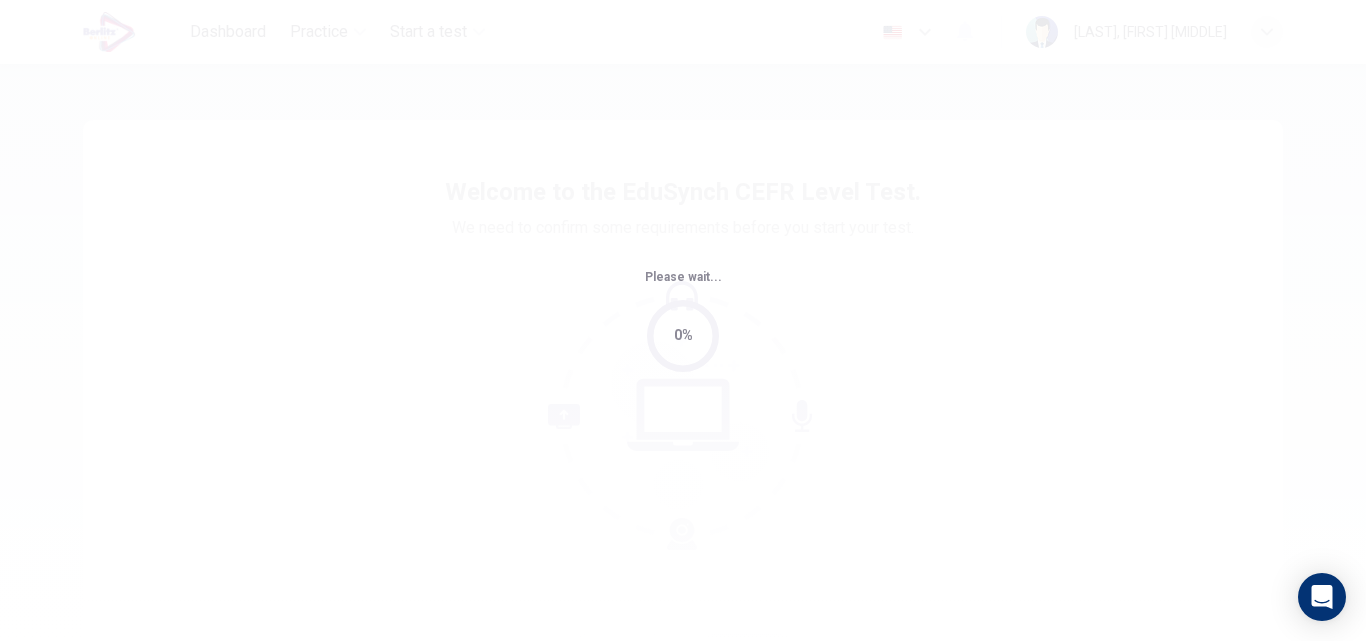 scroll, scrollTop: 0, scrollLeft: 0, axis: both 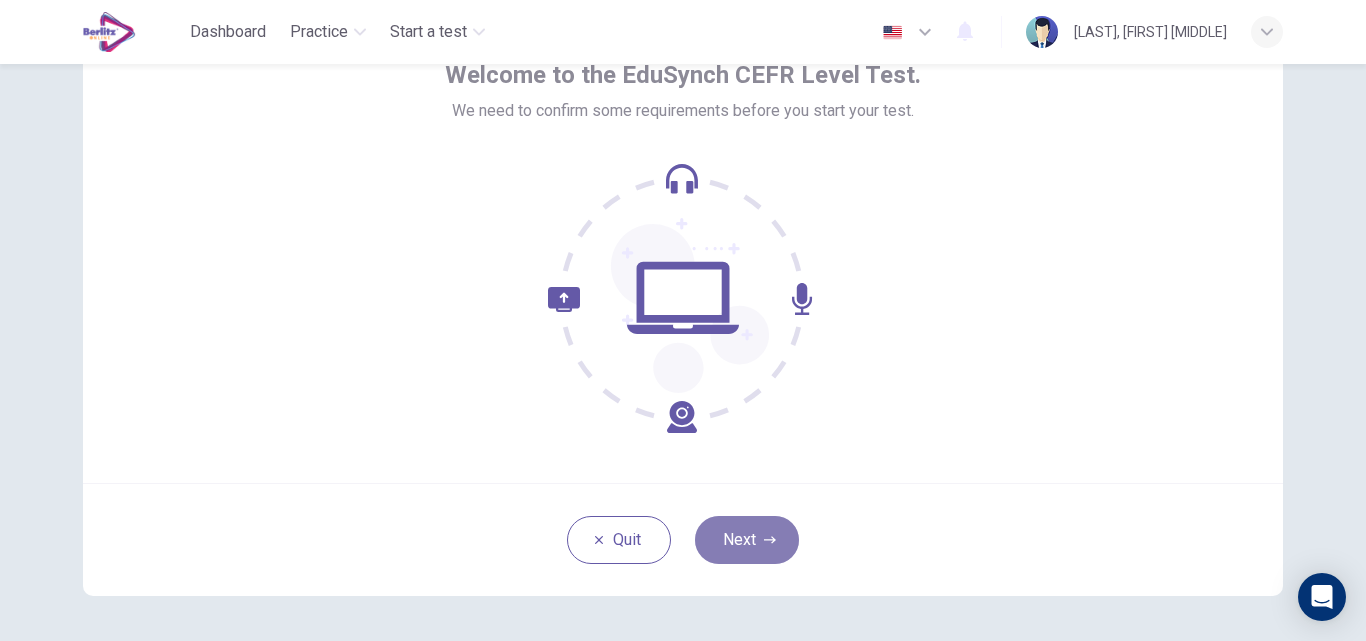 click on "Next" at bounding box center [747, 540] 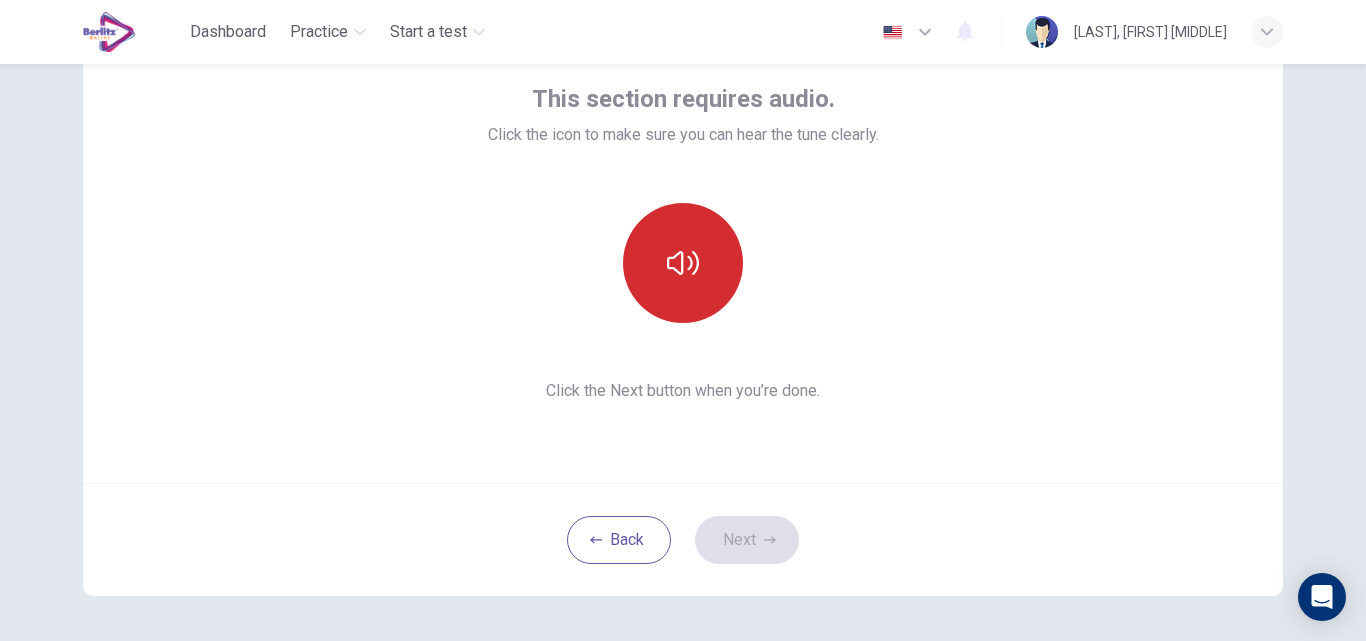 click 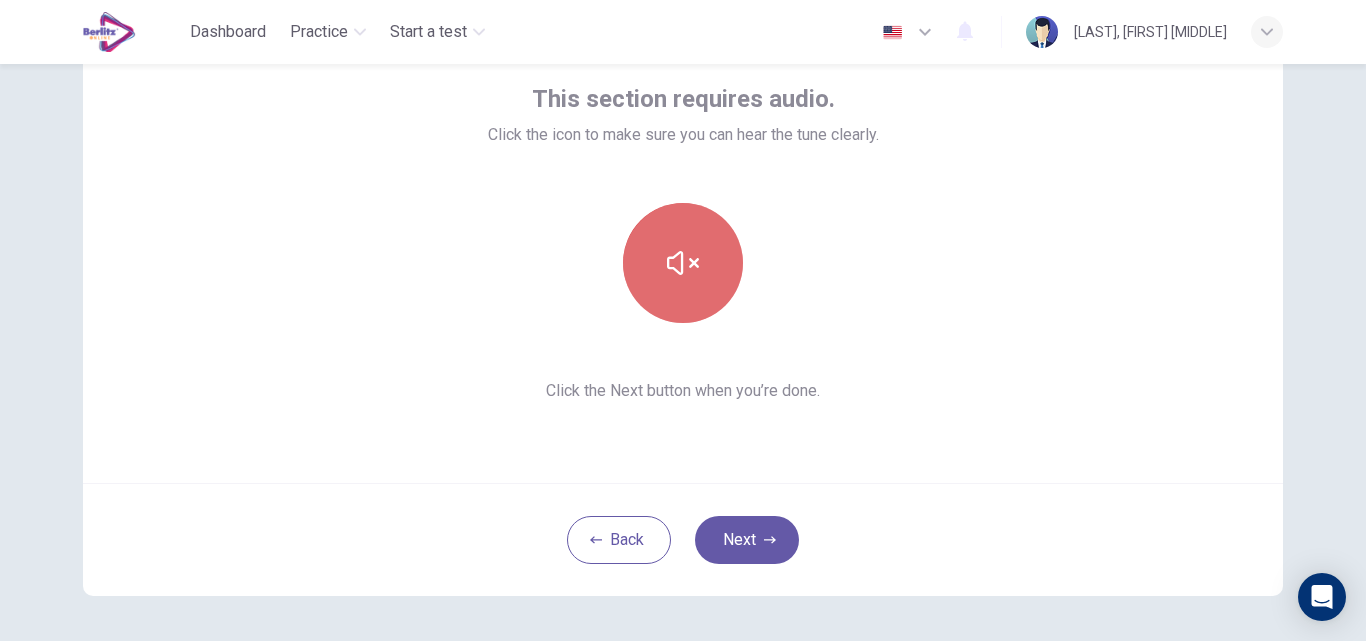 click 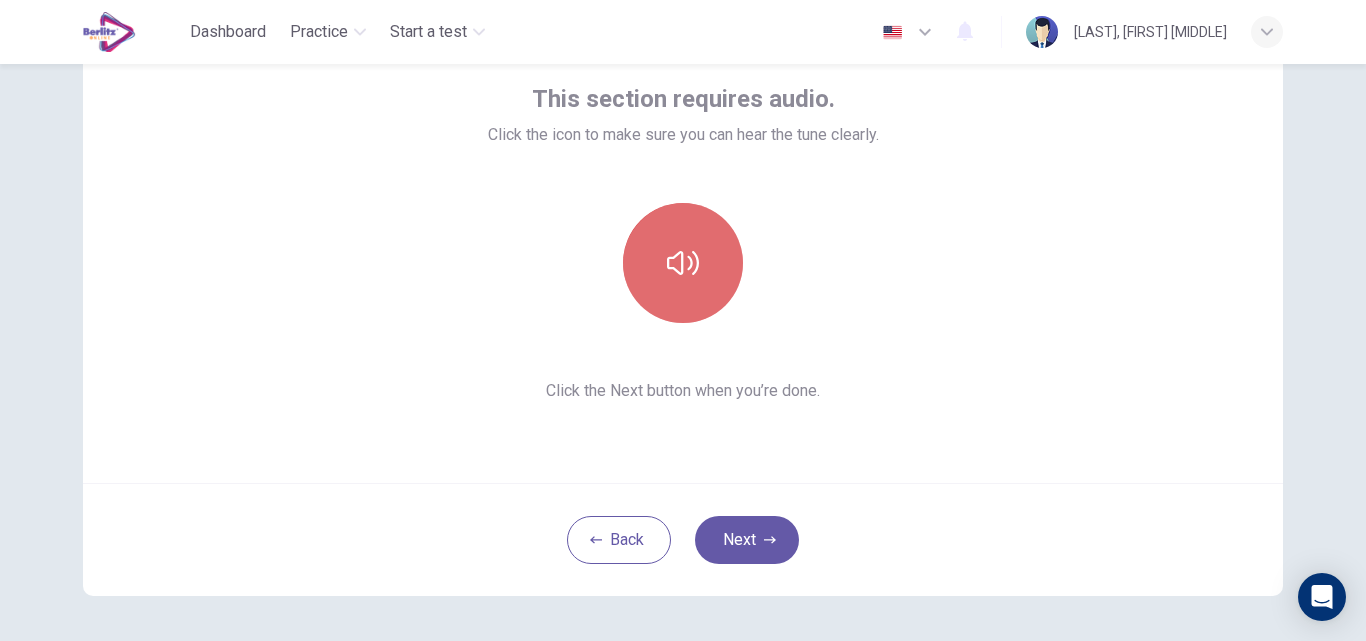 click 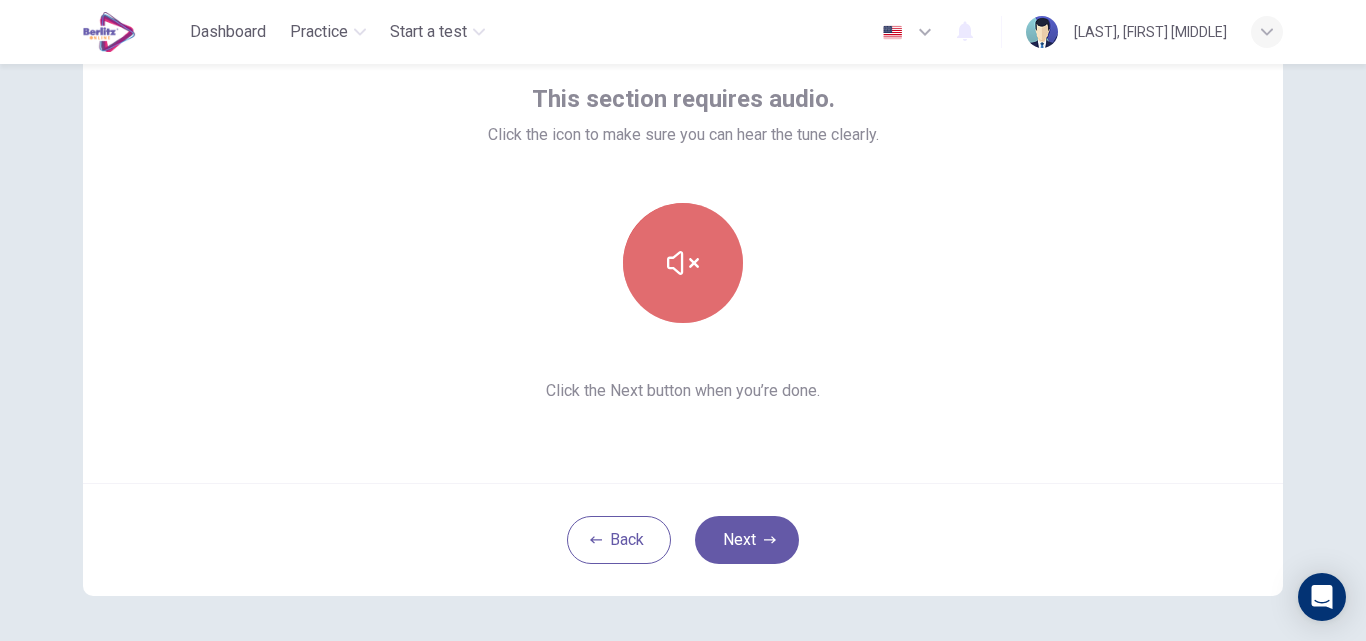 click 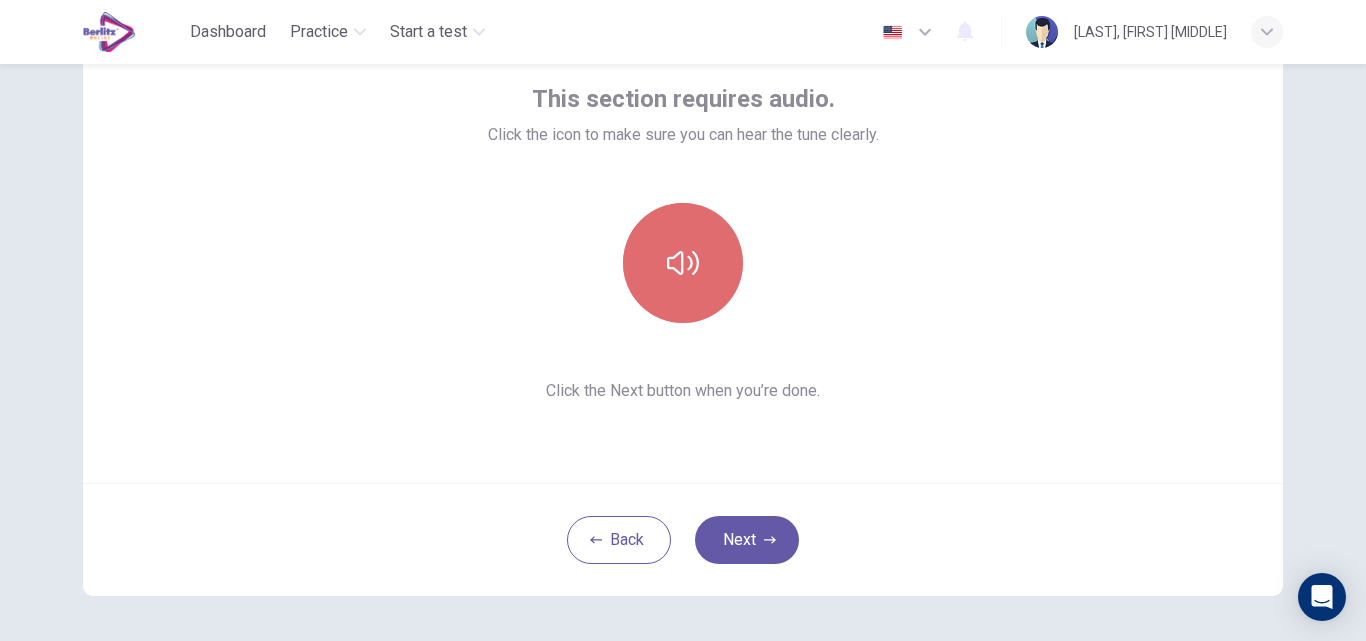 click 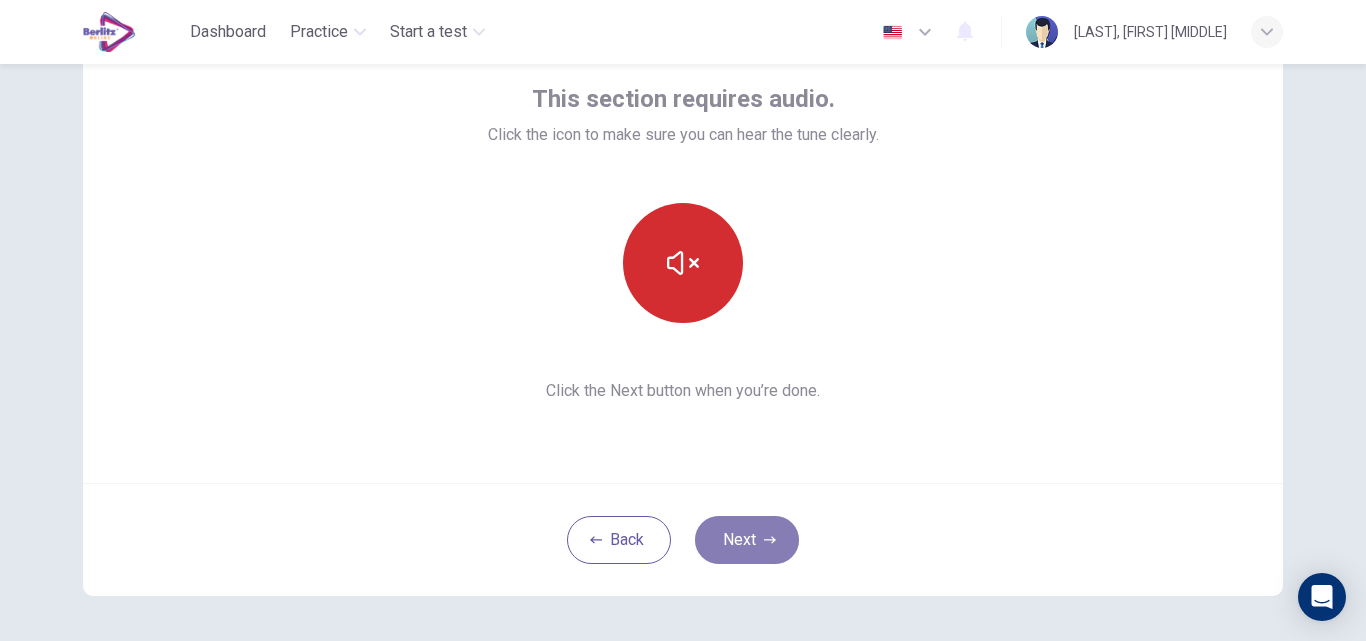 click on "Next" at bounding box center [747, 540] 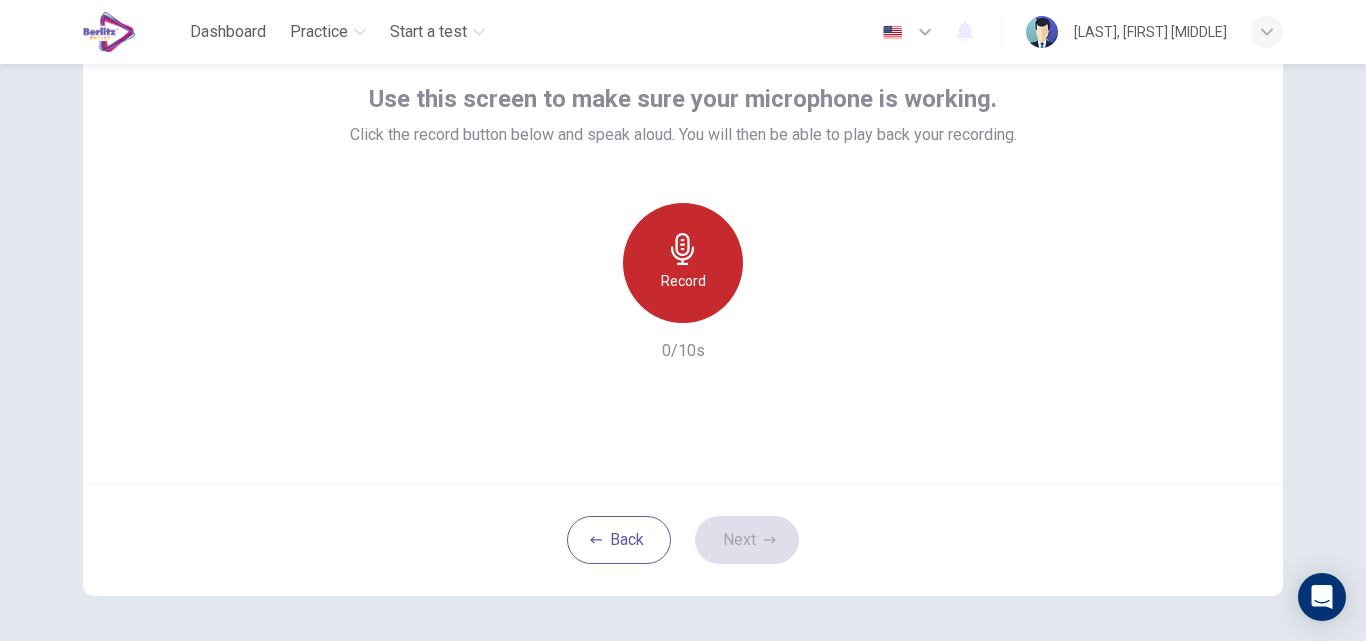 click on "Record" at bounding box center (683, 263) 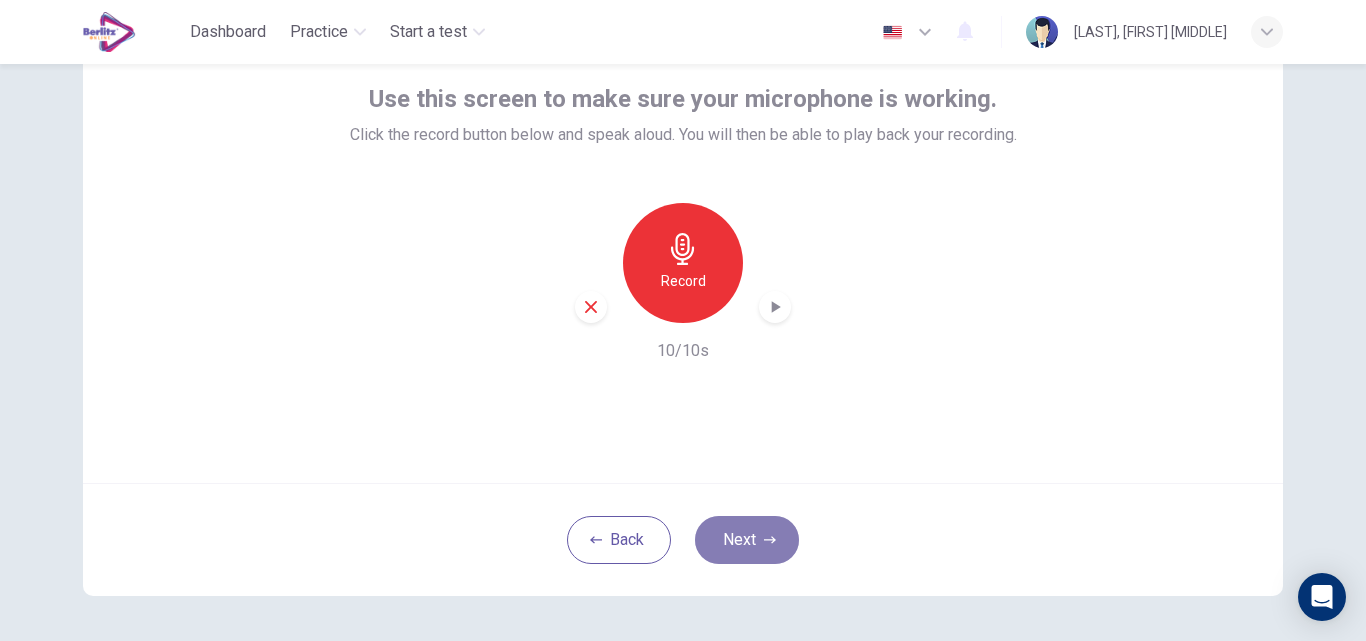 click on "Next" at bounding box center [747, 540] 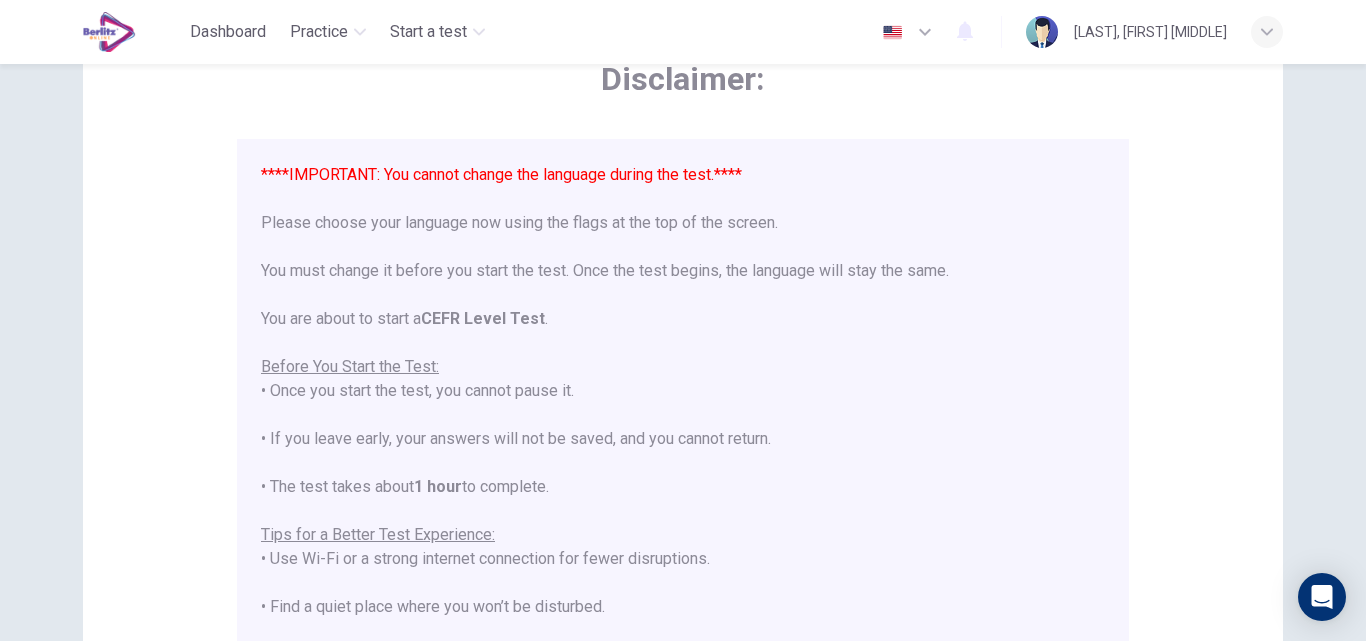 scroll, scrollTop: 191, scrollLeft: 0, axis: vertical 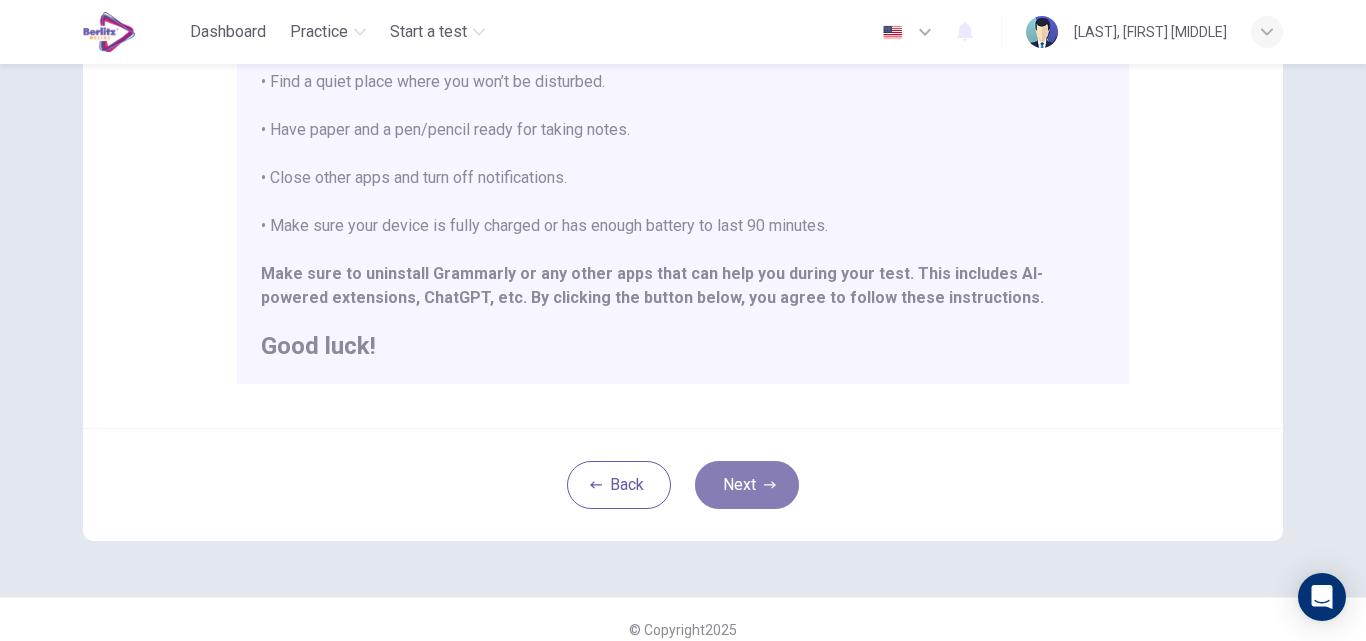 click on "Next" at bounding box center (747, 485) 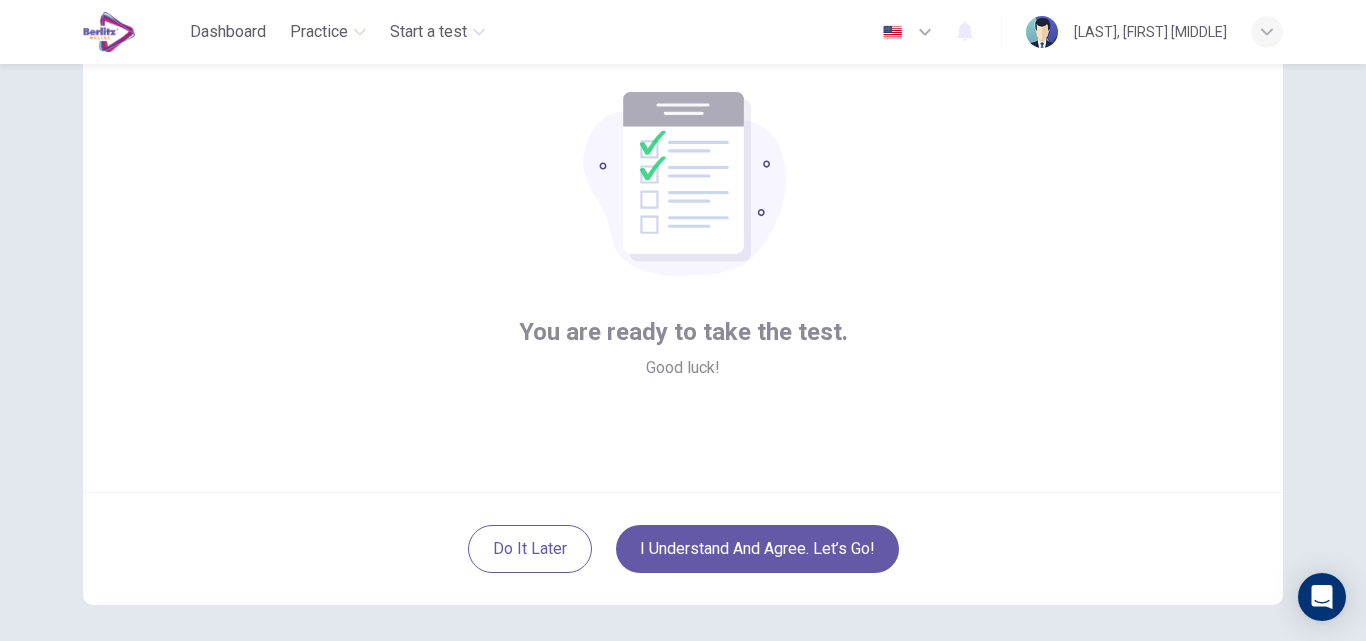 scroll, scrollTop: 192, scrollLeft: 0, axis: vertical 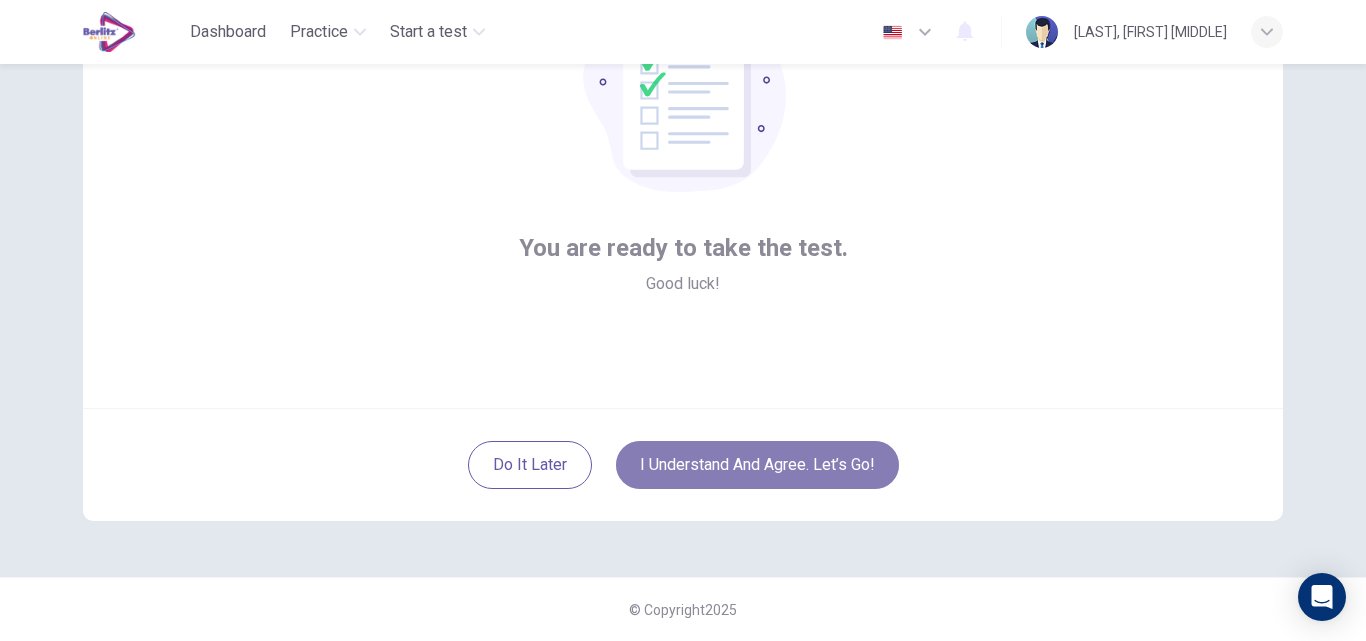 click on "I understand and agree. Let’s go!" at bounding box center [757, 465] 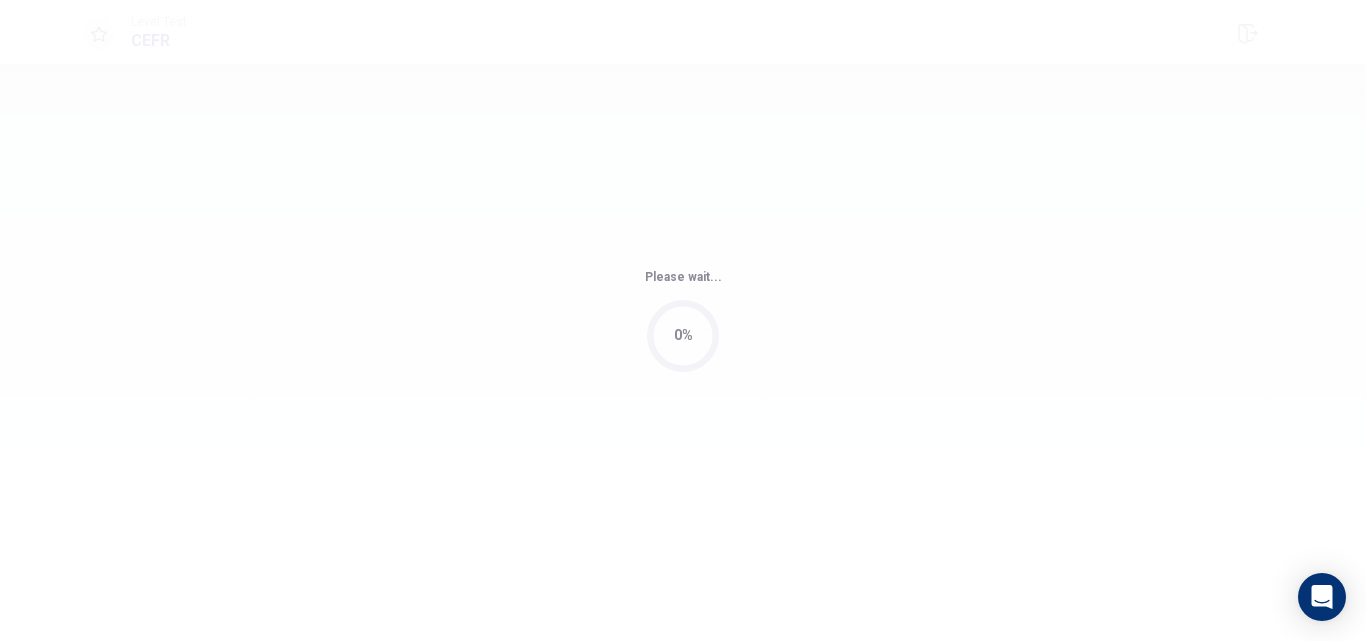 scroll, scrollTop: 0, scrollLeft: 0, axis: both 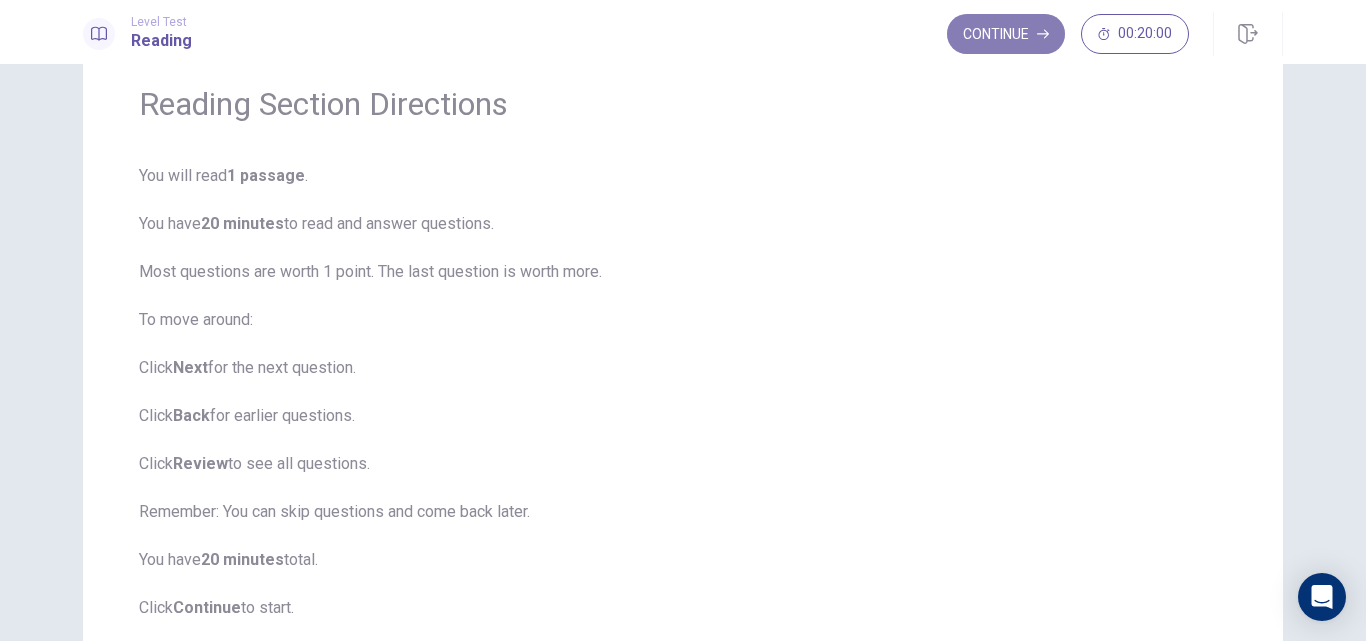 click on "Continue" at bounding box center [1006, 34] 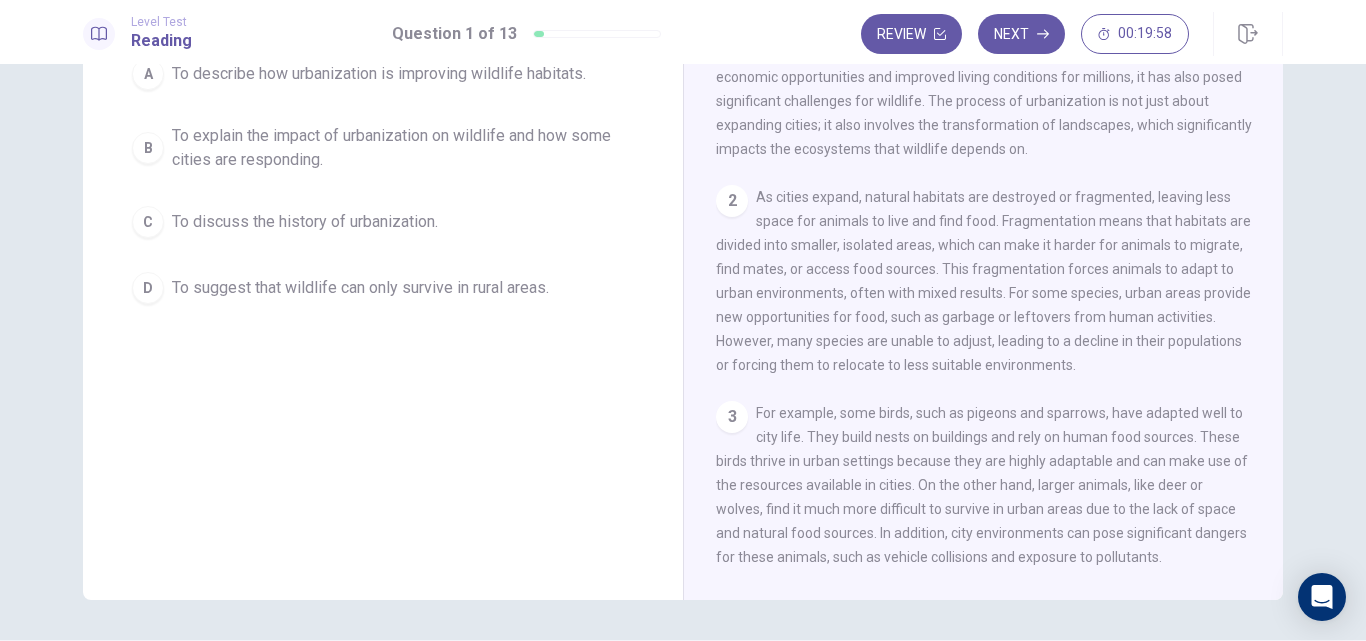 scroll, scrollTop: 262, scrollLeft: 0, axis: vertical 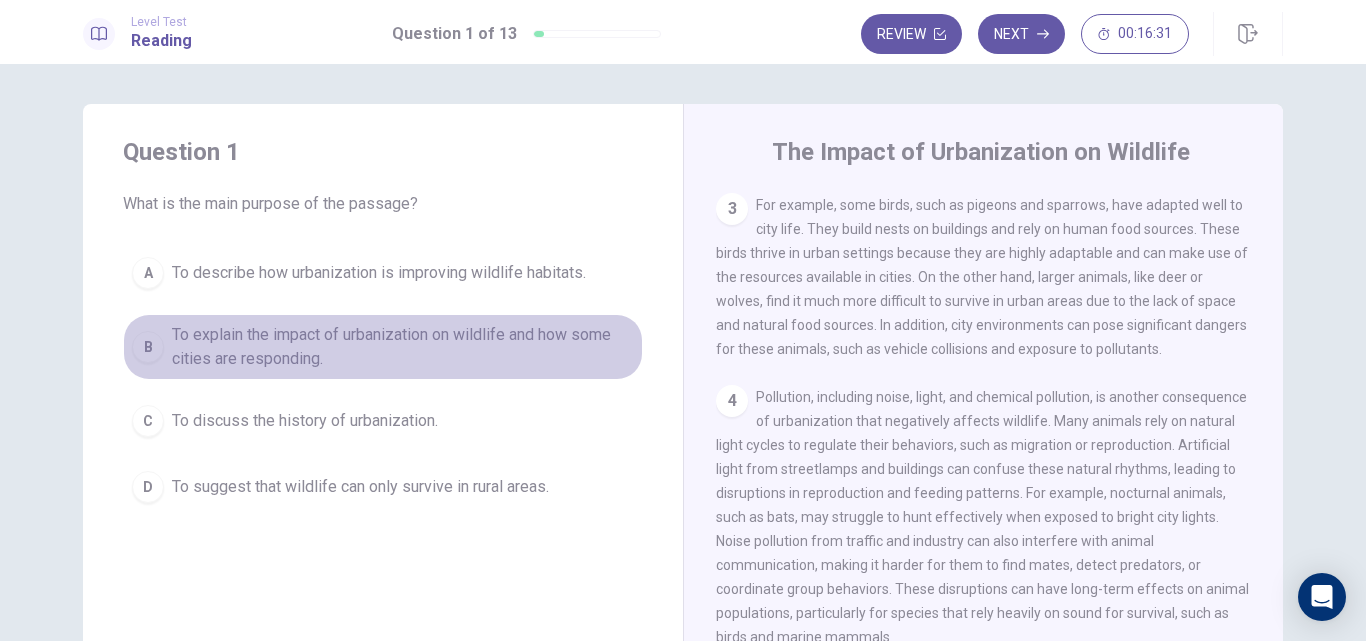 click on "B" at bounding box center (148, 347) 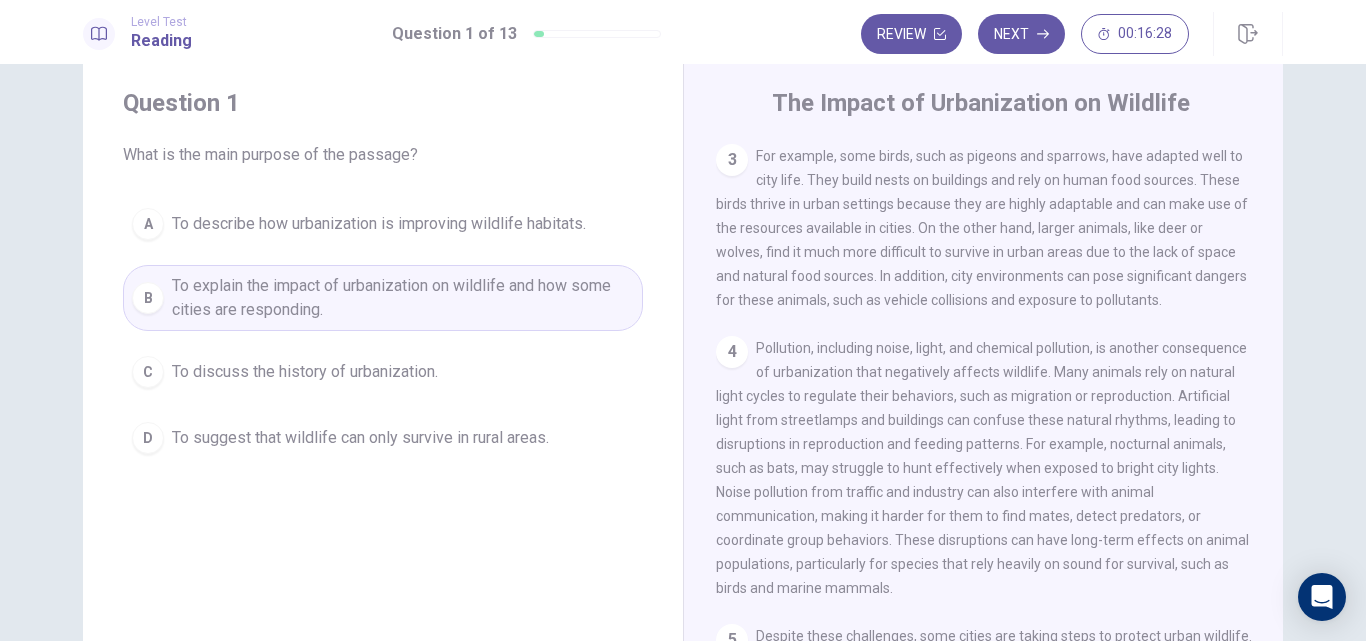 scroll, scrollTop: 44, scrollLeft: 0, axis: vertical 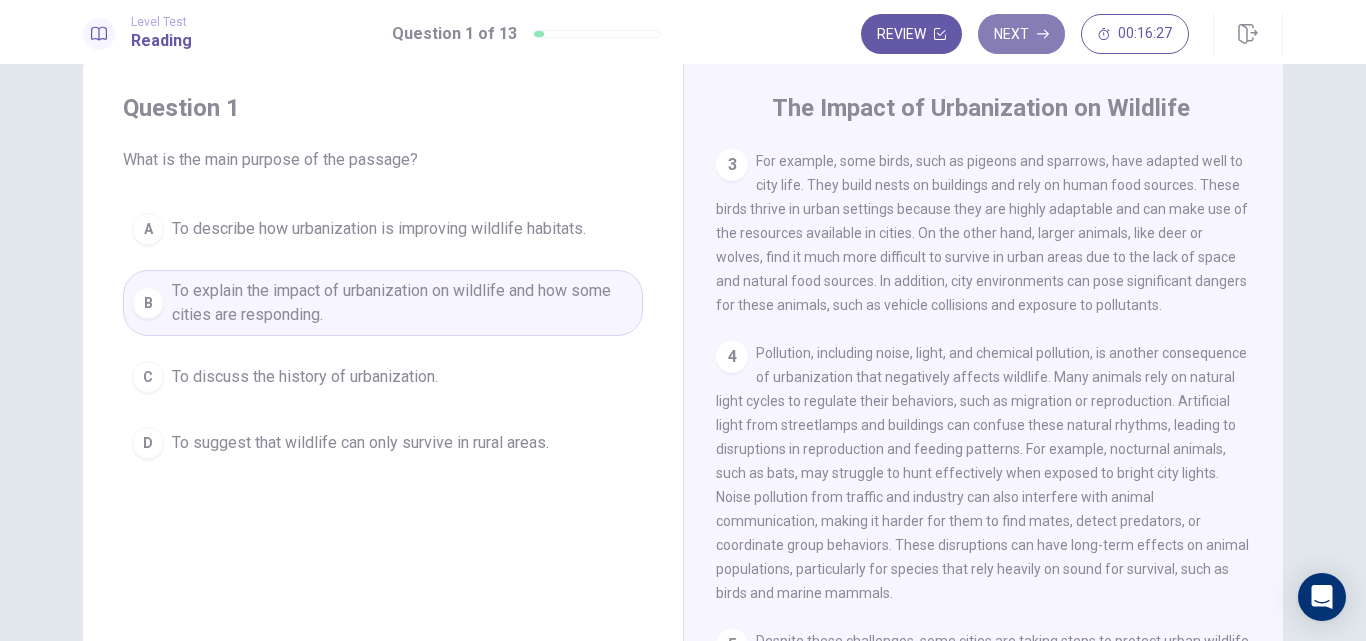 click on "Next" at bounding box center [1021, 34] 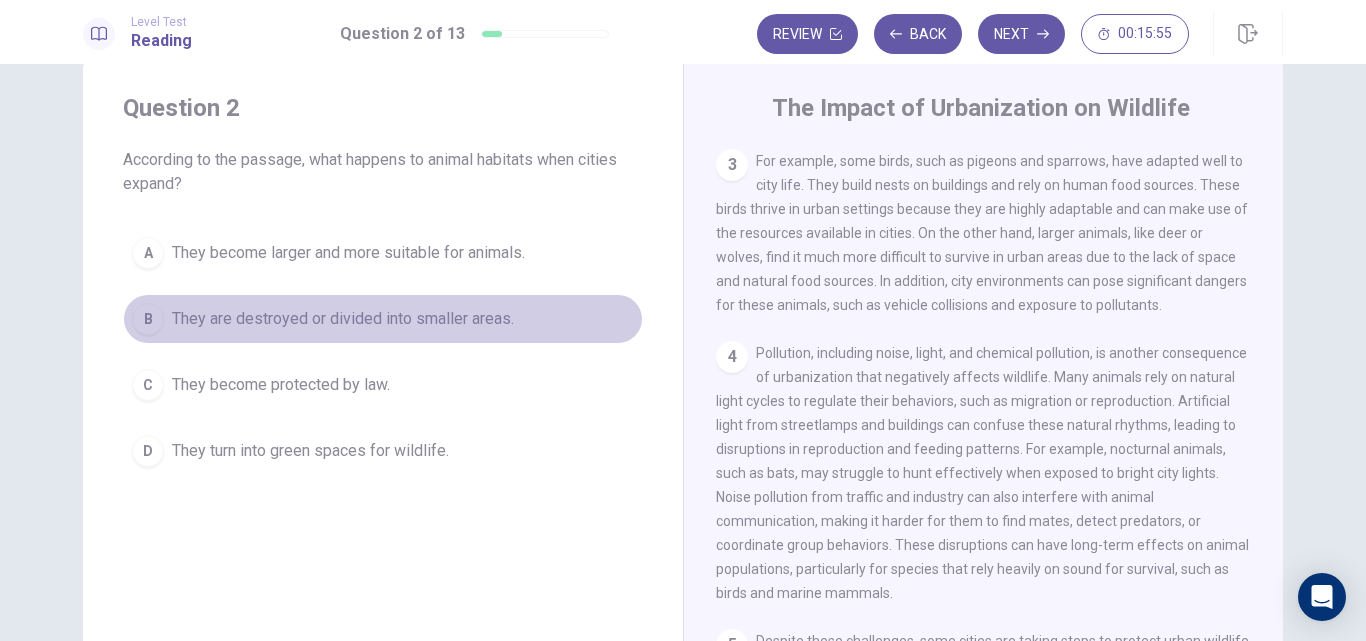 click on "B" at bounding box center (148, 319) 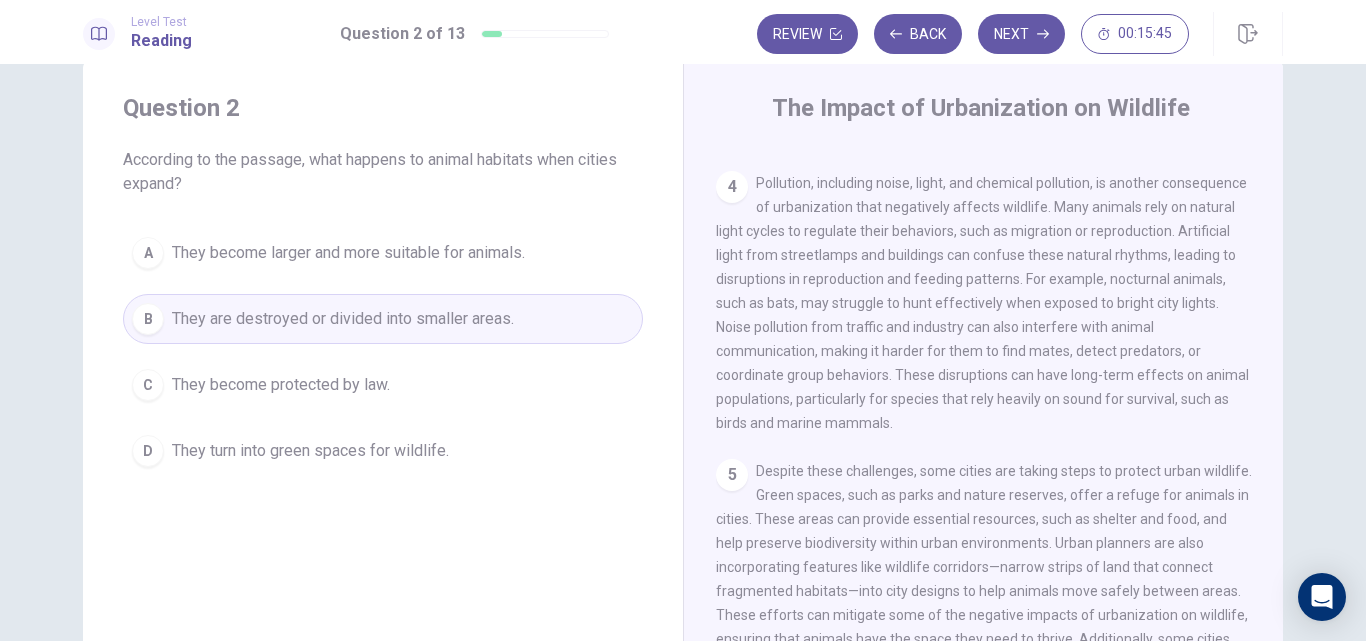 scroll, scrollTop: 616, scrollLeft: 0, axis: vertical 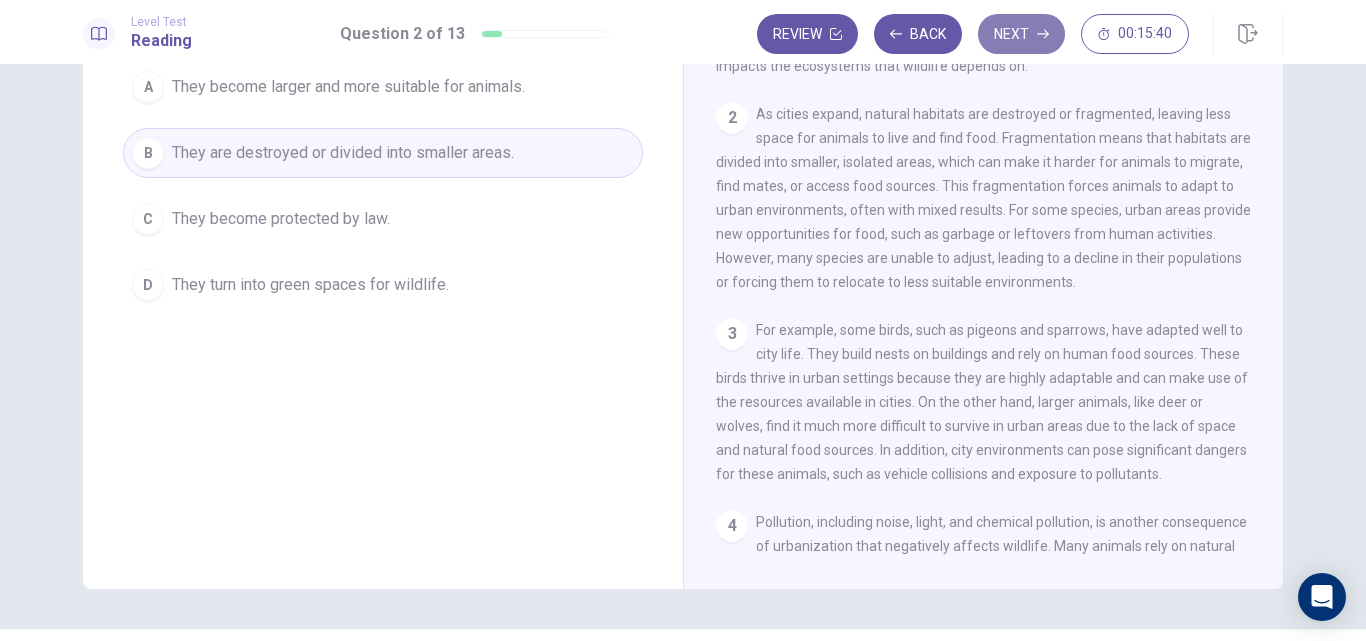 click on "Next" at bounding box center (1021, 34) 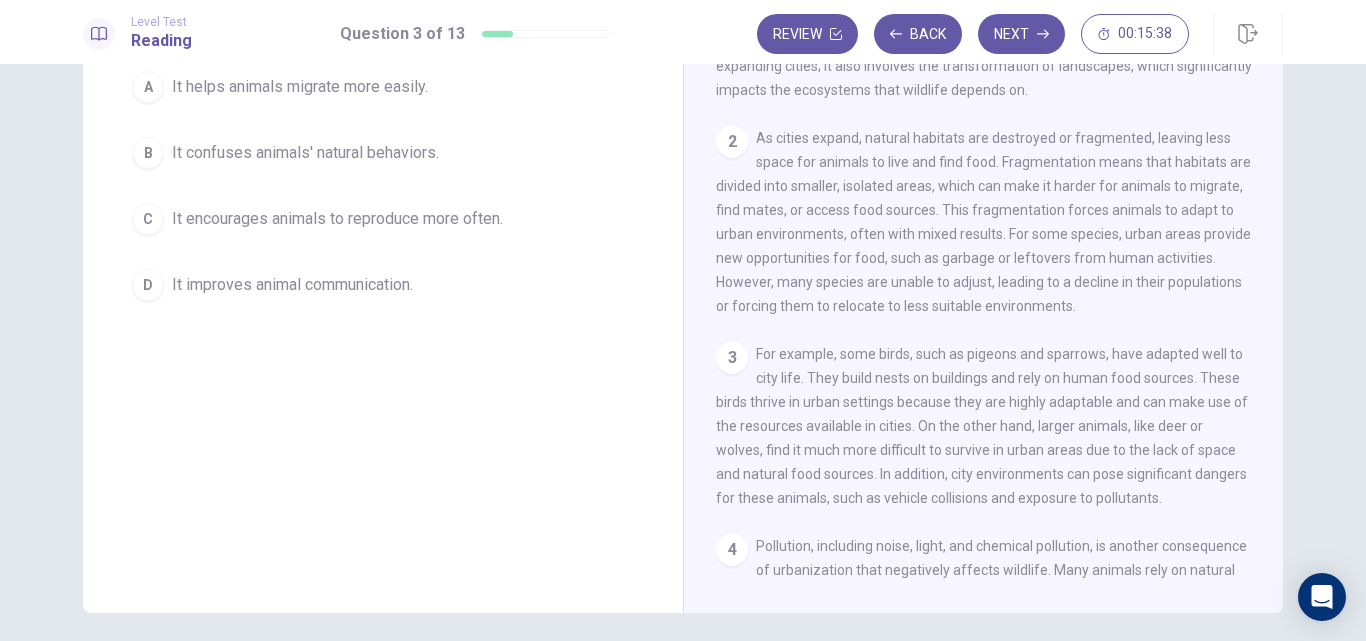scroll, scrollTop: 0, scrollLeft: 0, axis: both 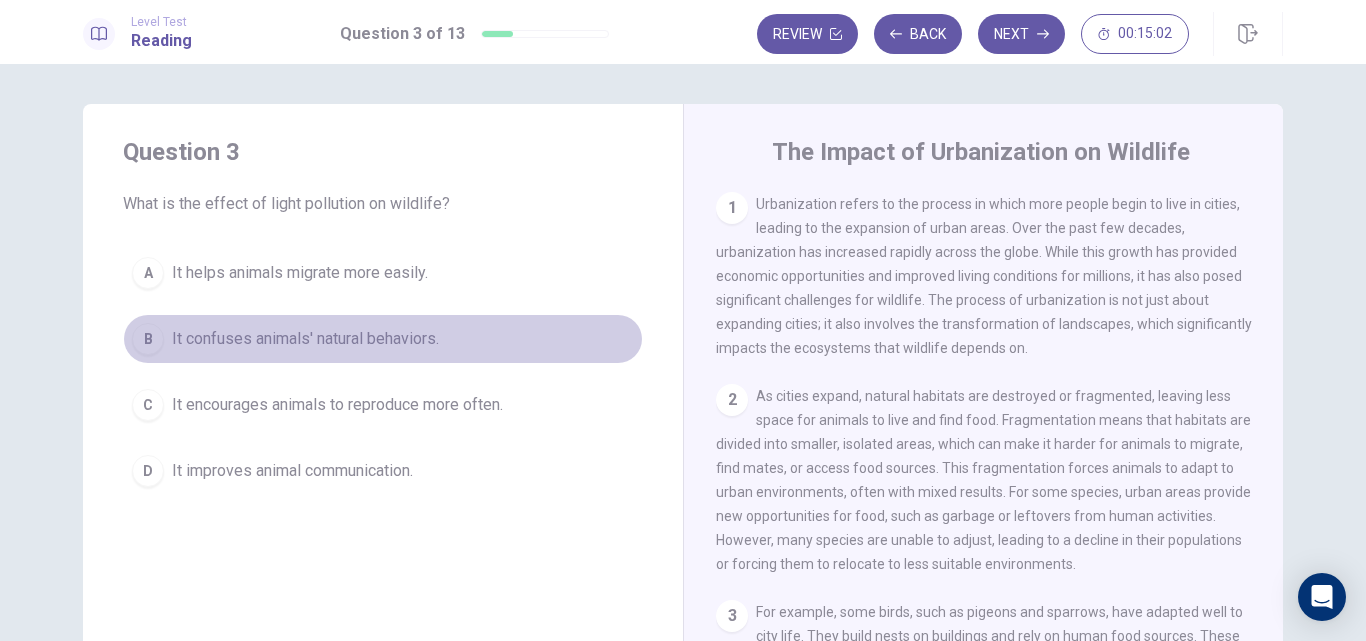 click on "B" at bounding box center [148, 339] 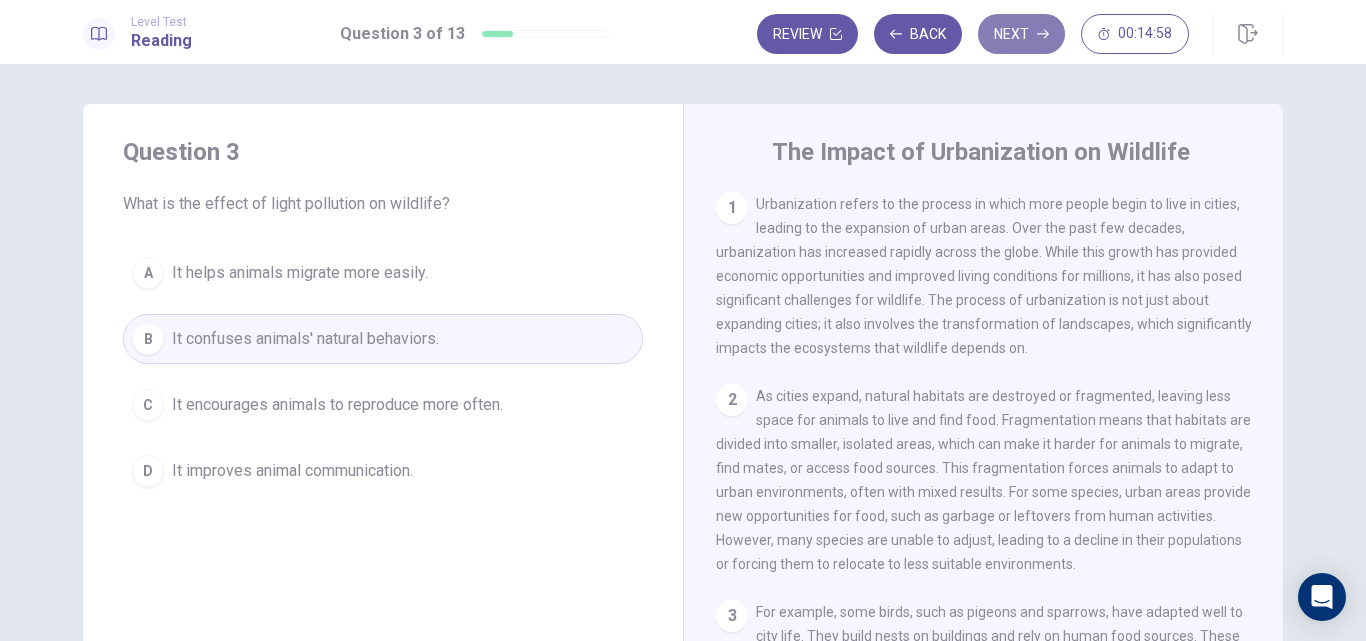 click on "Next" at bounding box center (1021, 34) 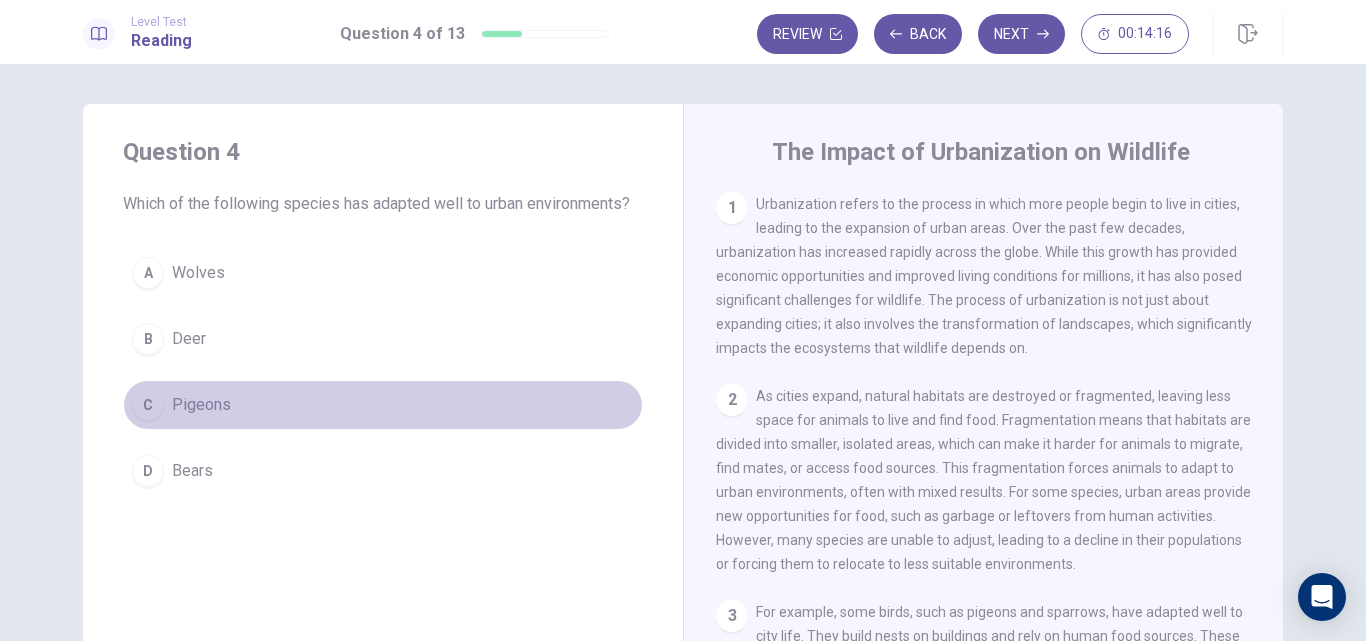 click on "C" at bounding box center (148, 405) 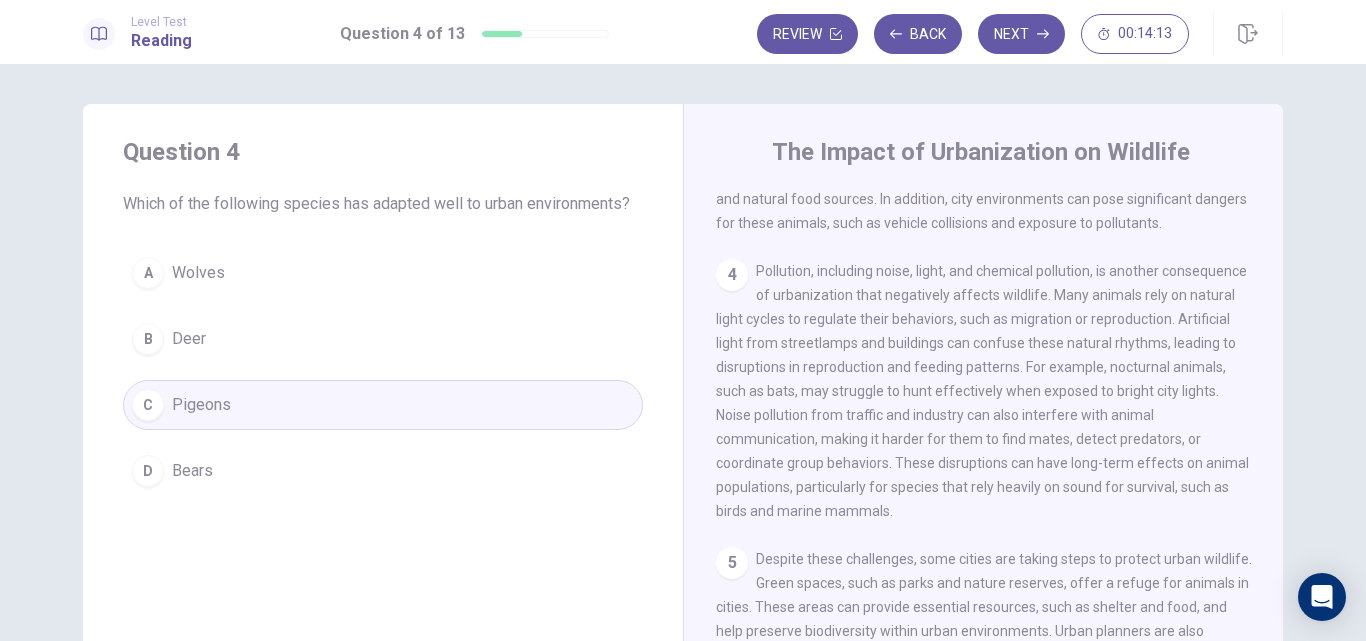 scroll, scrollTop: 620, scrollLeft: 0, axis: vertical 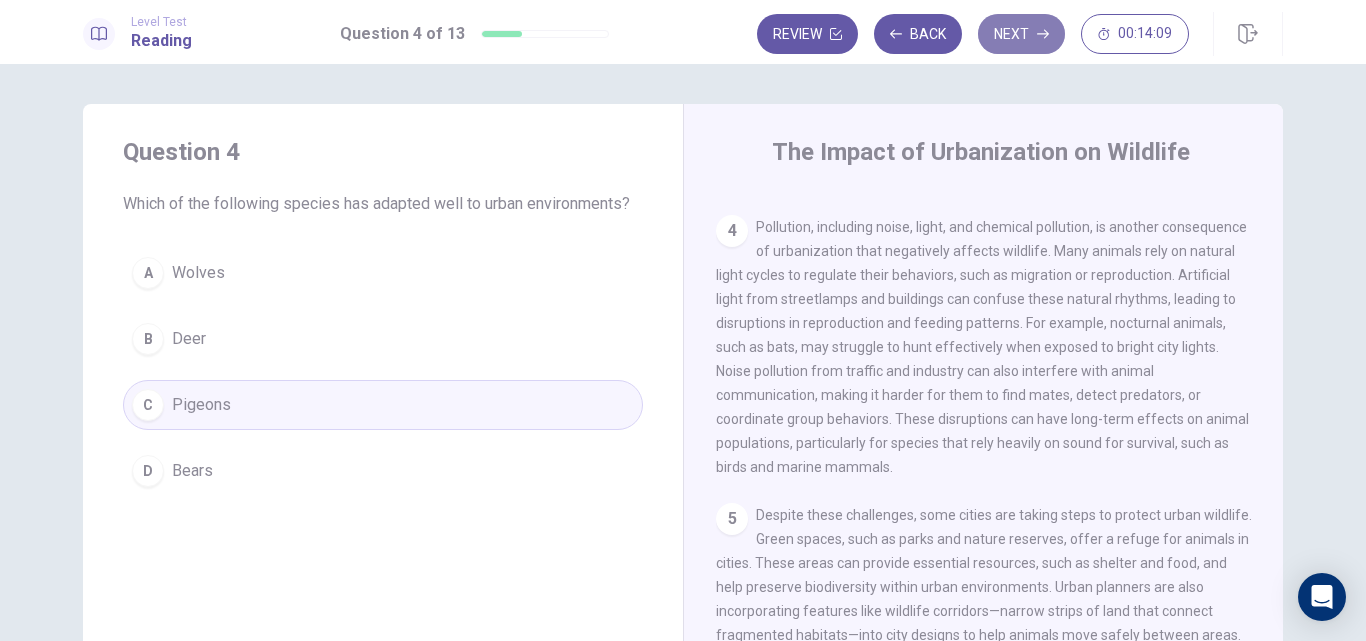 click on "Next" at bounding box center (1021, 34) 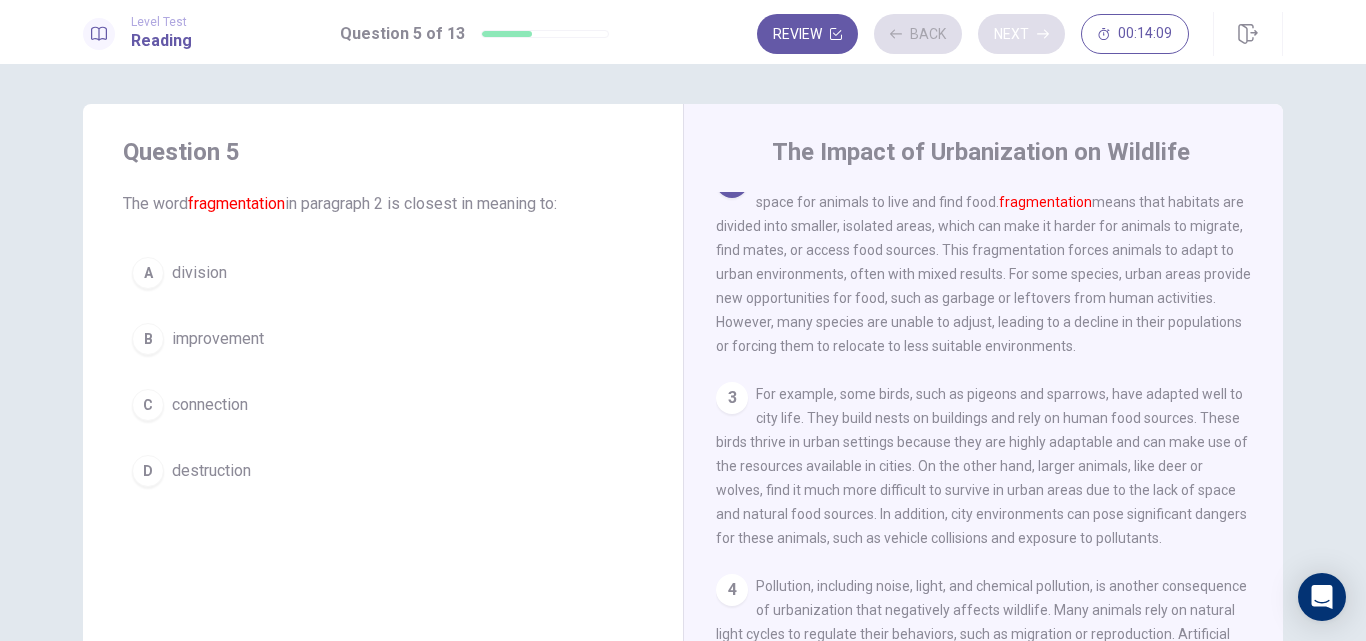 scroll, scrollTop: 199, scrollLeft: 0, axis: vertical 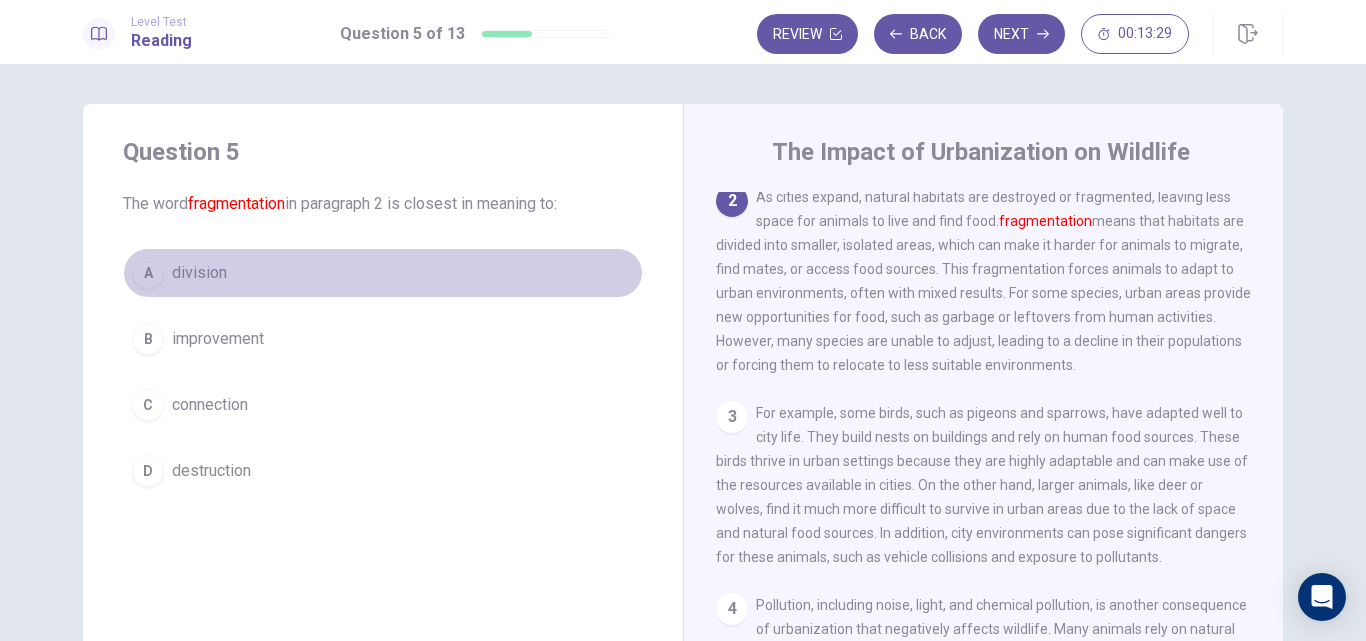 click on "A" at bounding box center (148, 273) 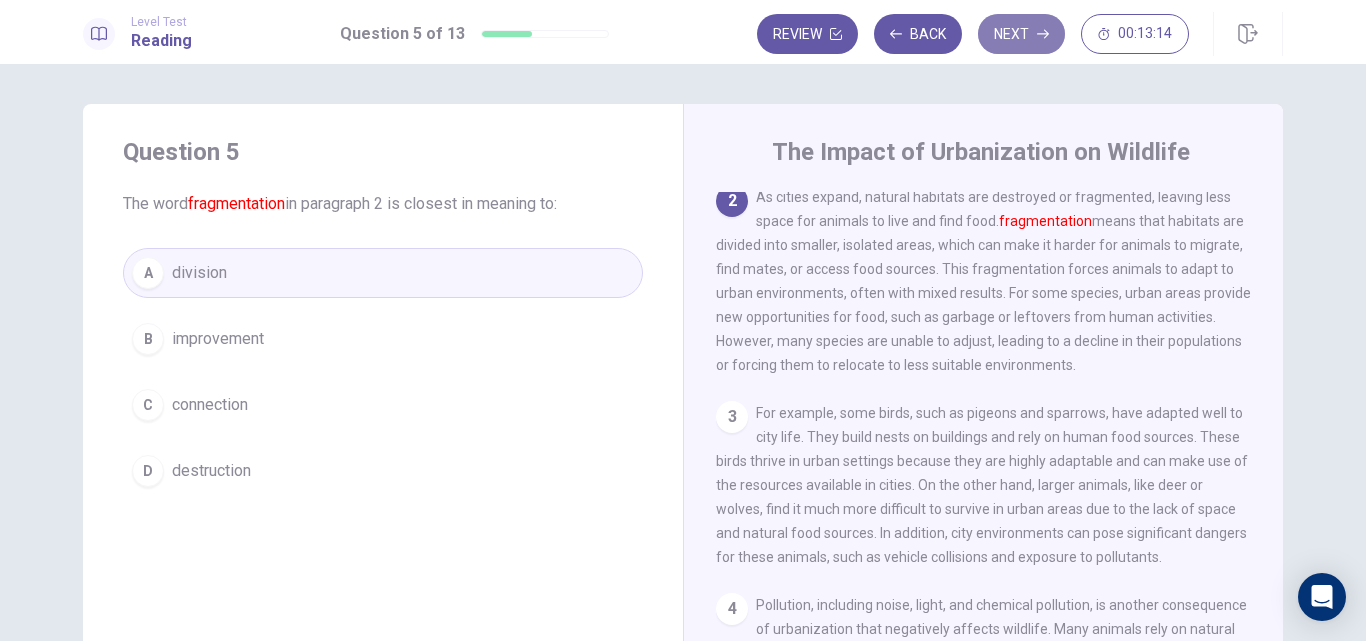 click on "Next" at bounding box center (1021, 34) 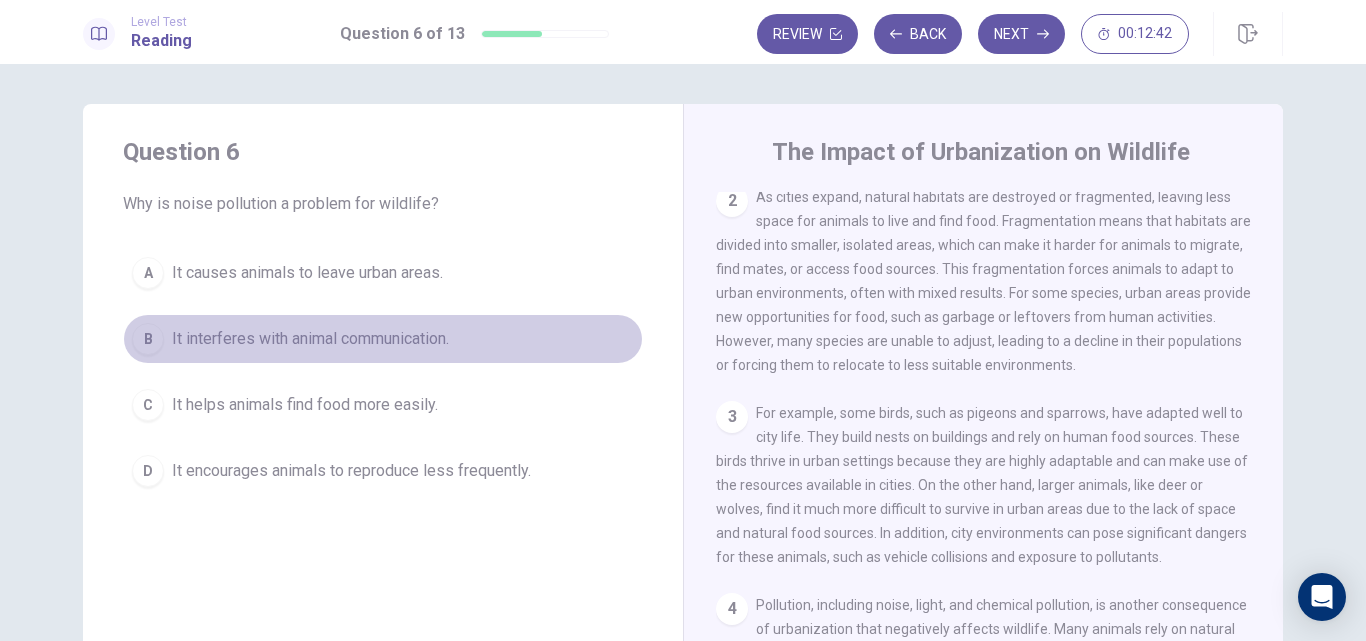 click on "B" at bounding box center (148, 339) 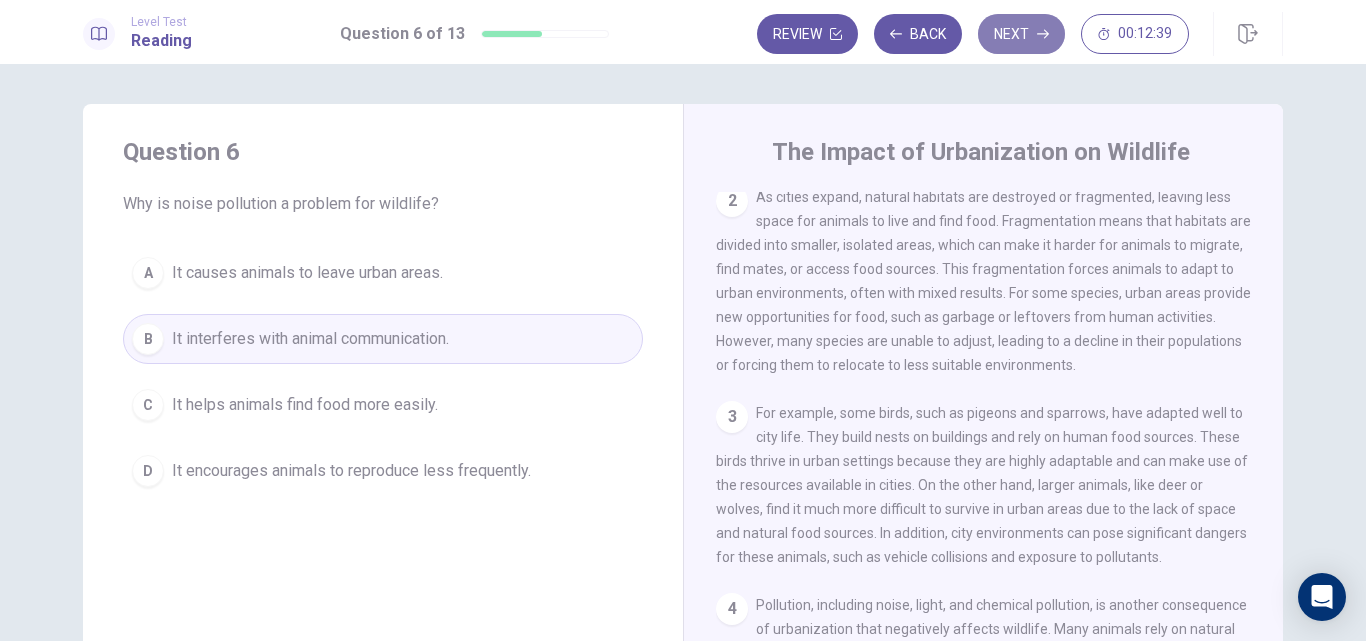 click on "Next" at bounding box center [1021, 34] 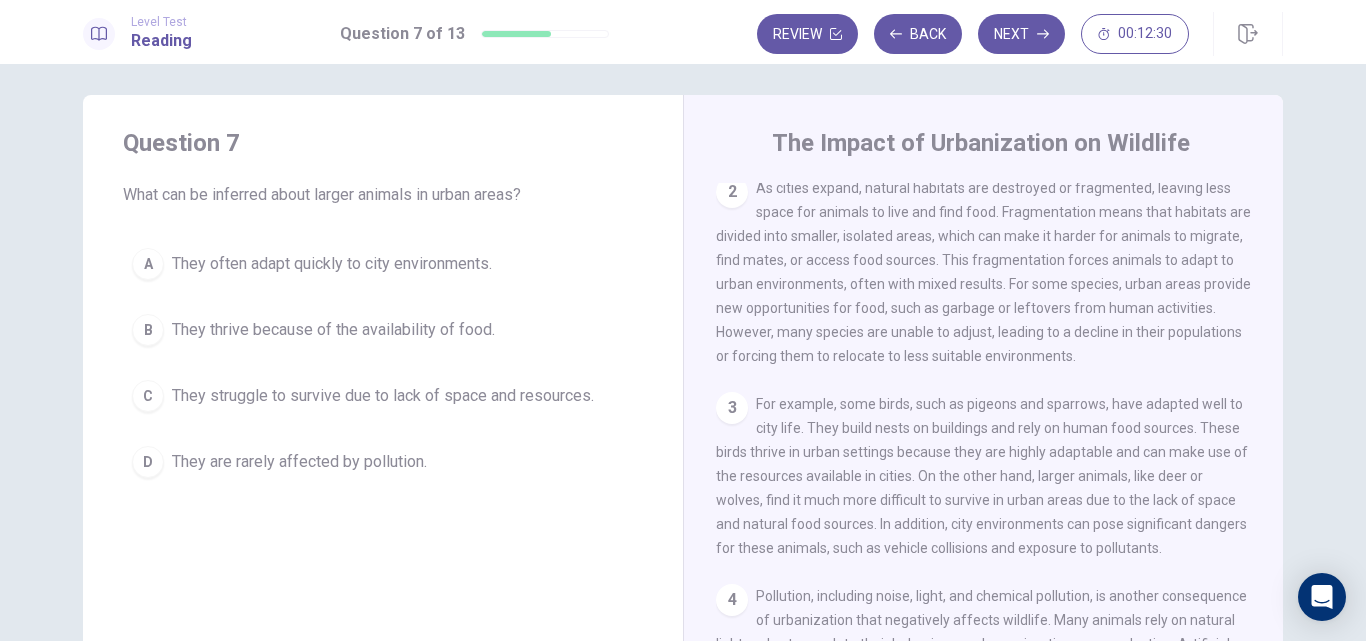 scroll, scrollTop: 7, scrollLeft: 0, axis: vertical 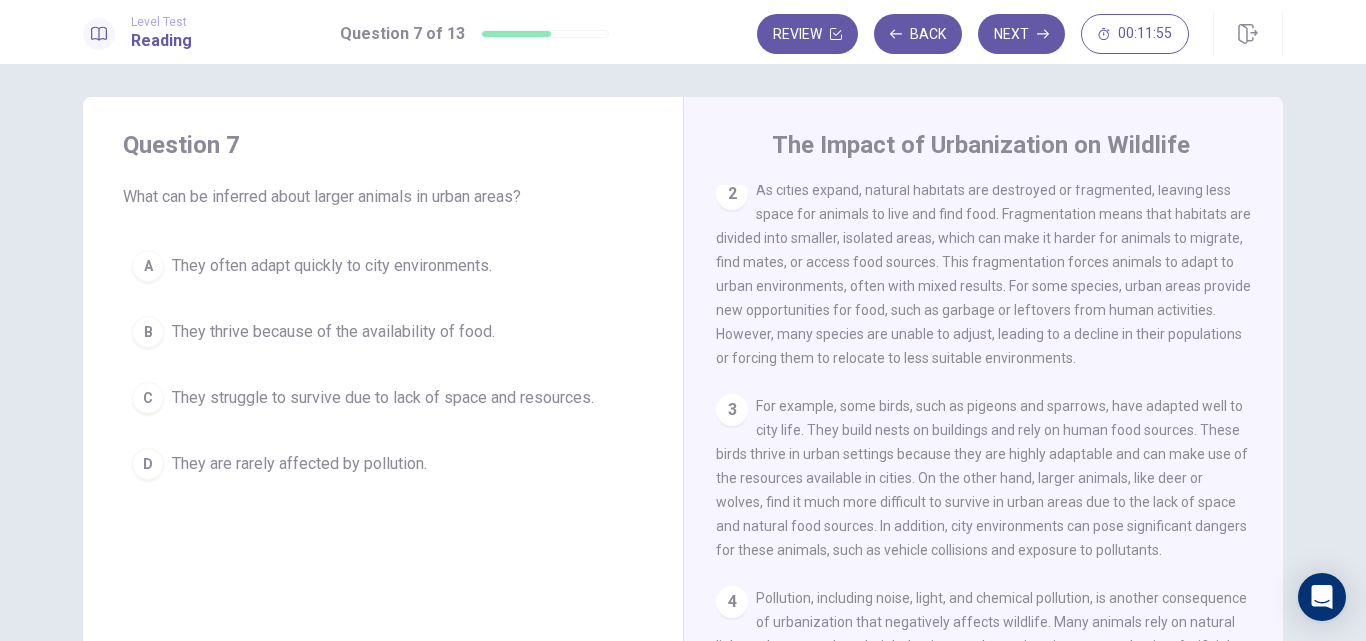click on "C" at bounding box center [148, 398] 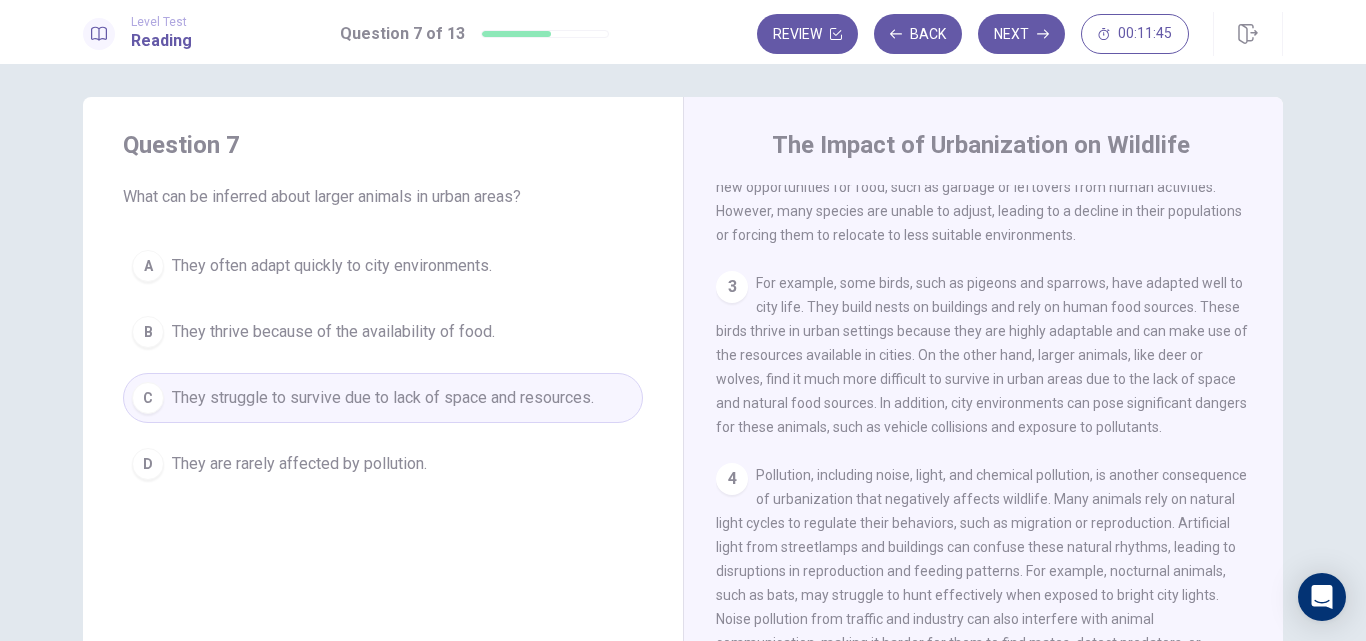 scroll, scrollTop: 323, scrollLeft: 0, axis: vertical 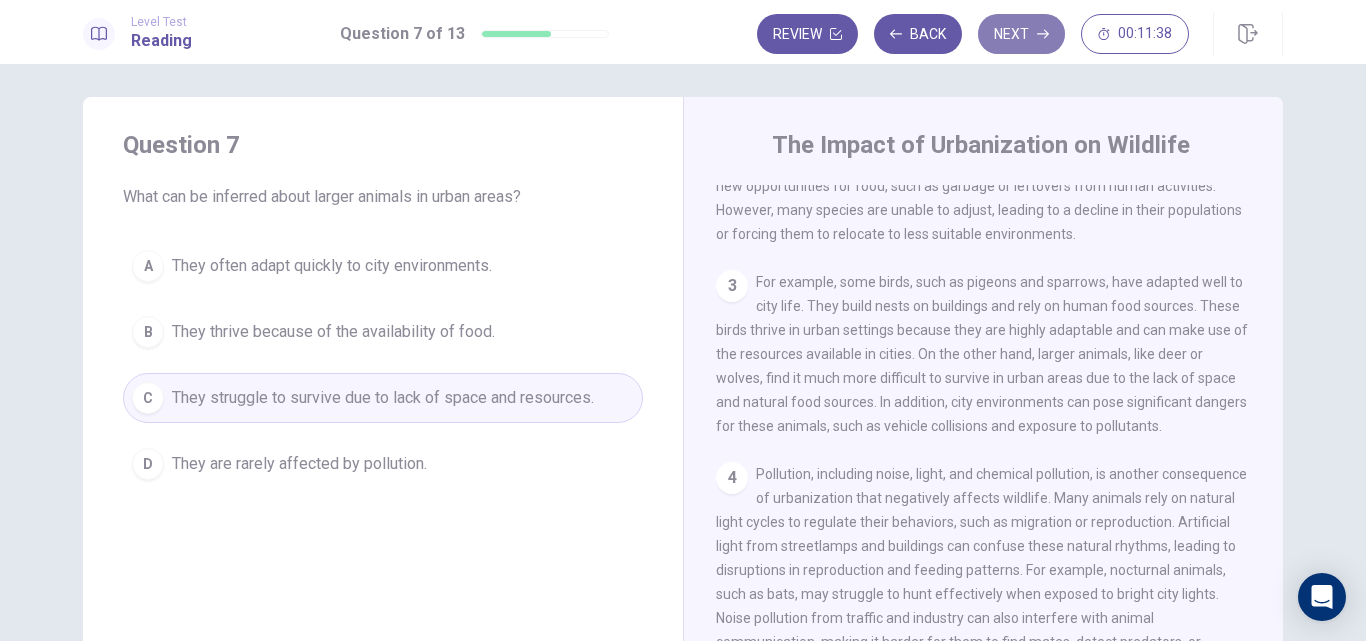 click on "Next" at bounding box center [1021, 34] 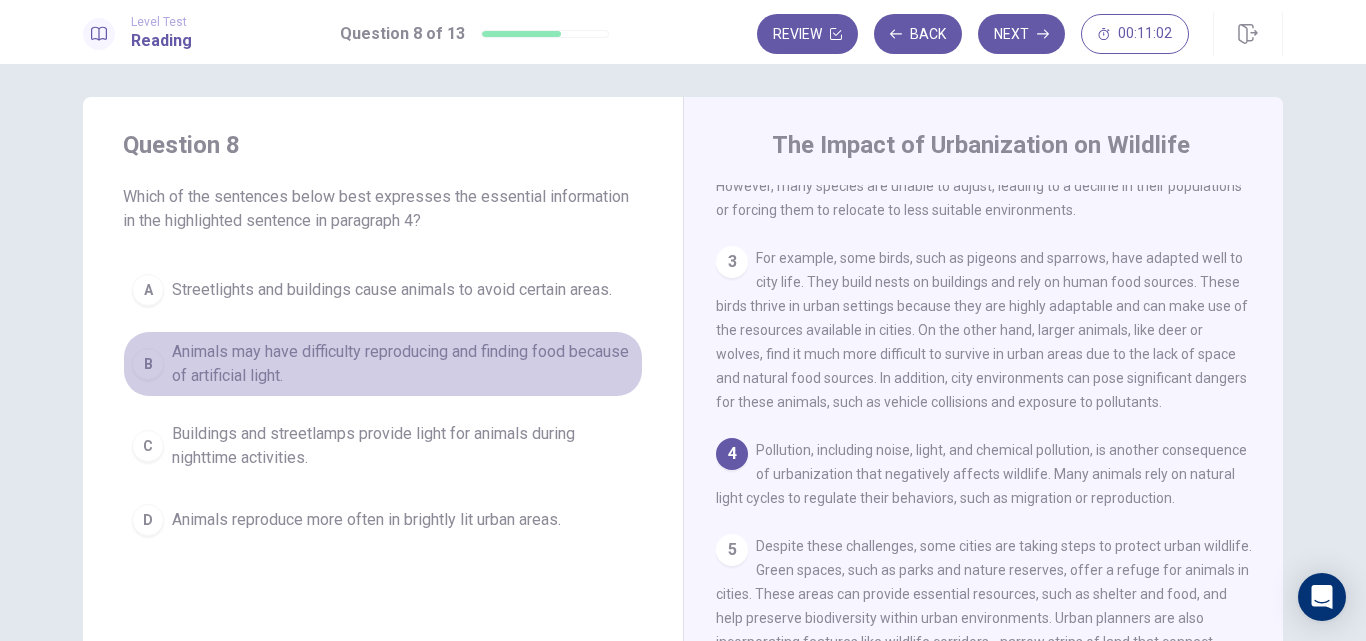 click on "B" at bounding box center [148, 364] 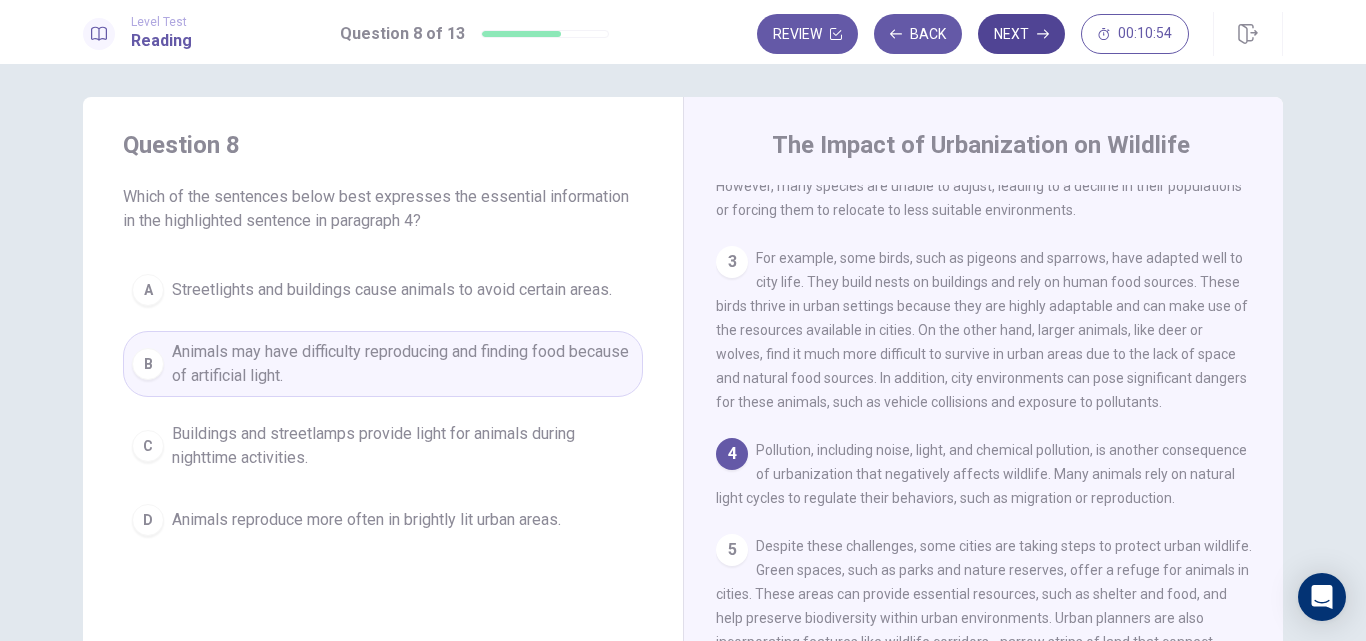 click on "Next" at bounding box center (1021, 34) 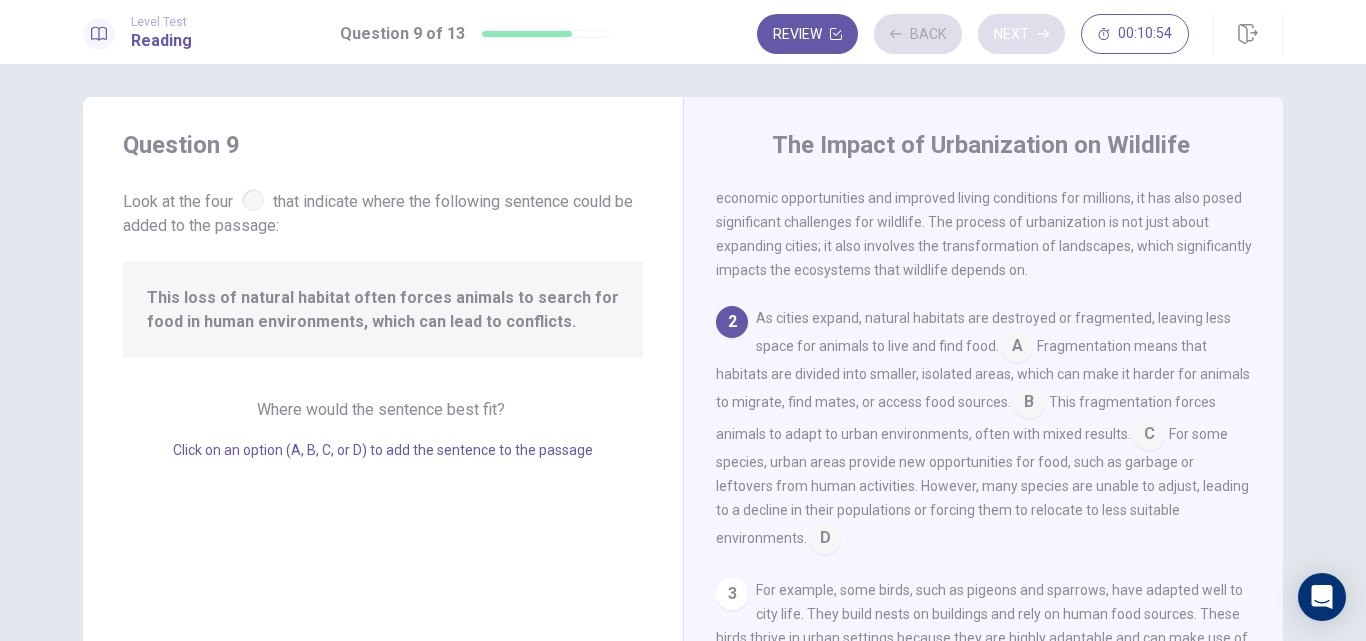 scroll, scrollTop: 72, scrollLeft: 0, axis: vertical 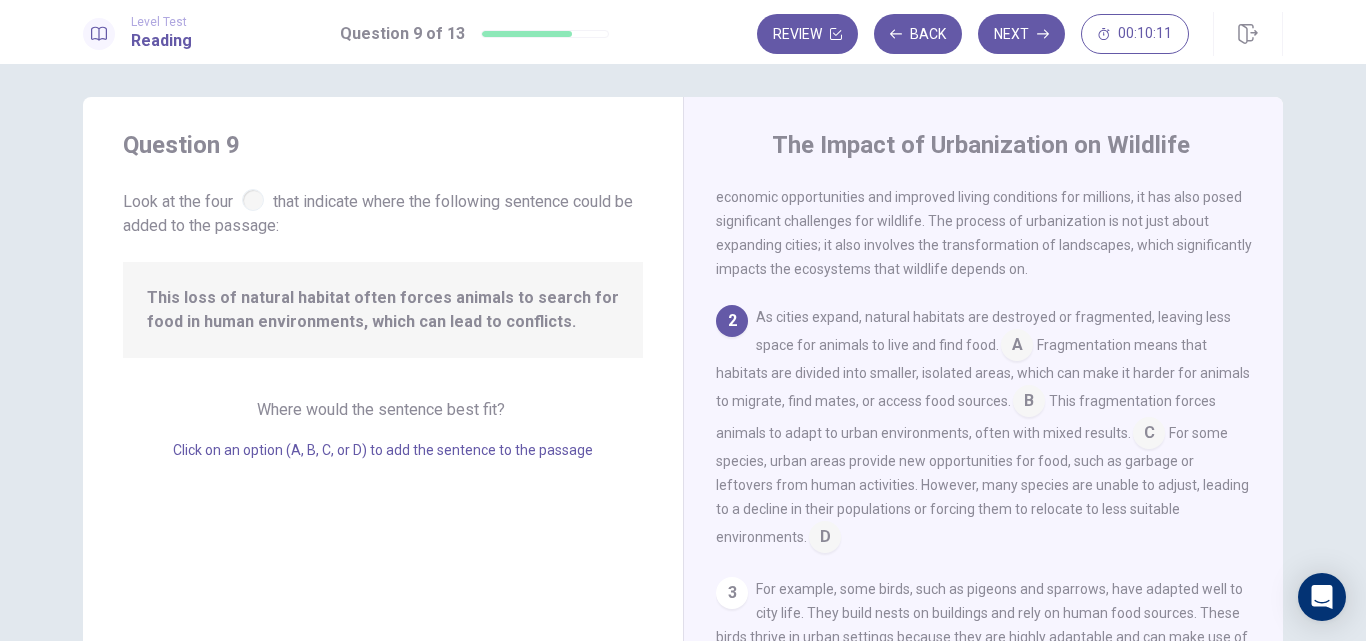 click at bounding box center (1029, 403) 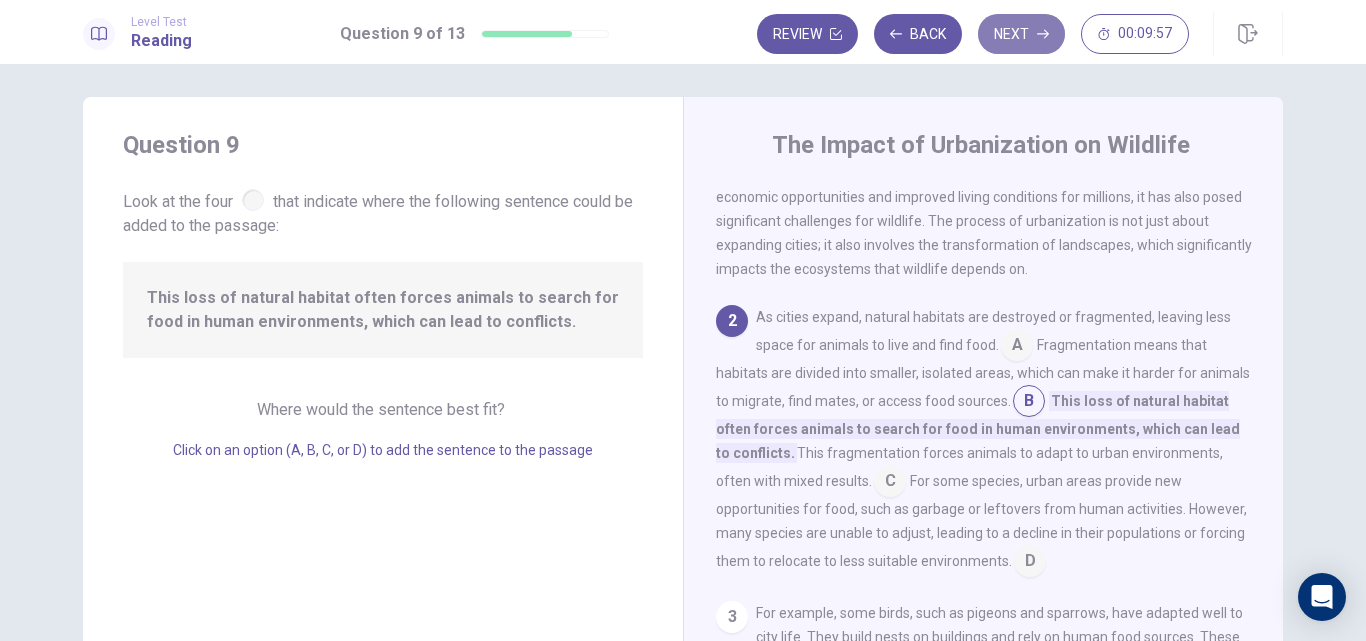 click on "Next" at bounding box center [1021, 34] 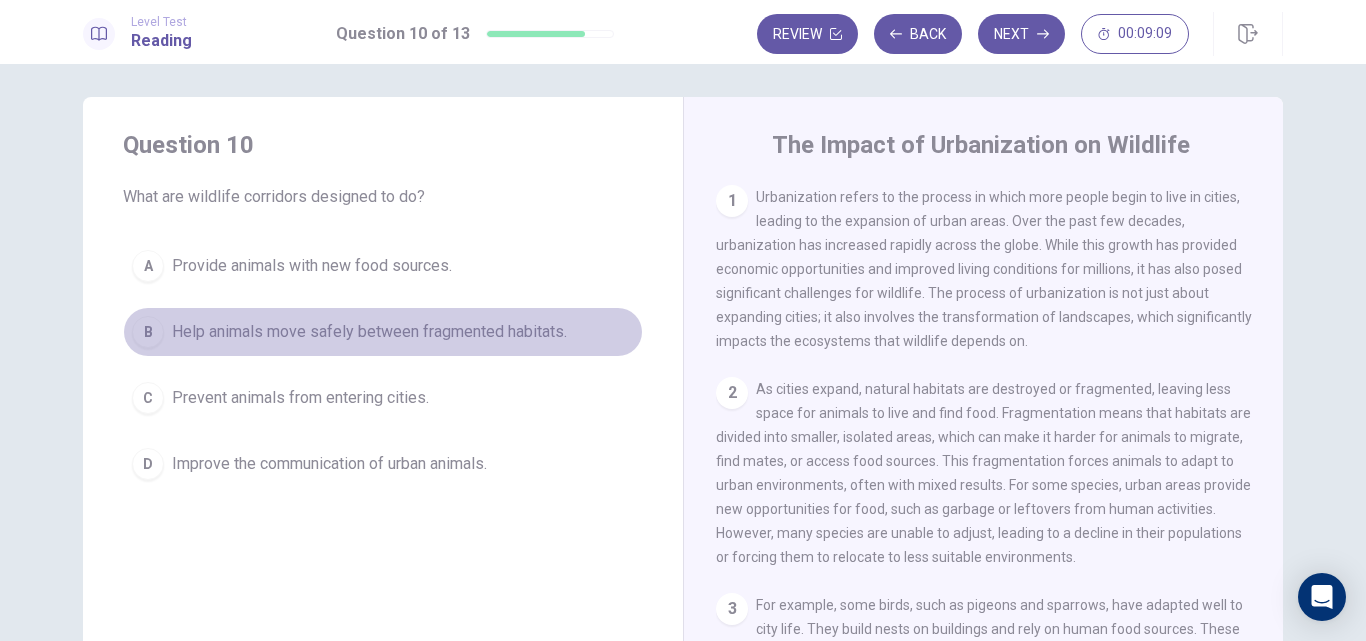 click on "B" at bounding box center (148, 332) 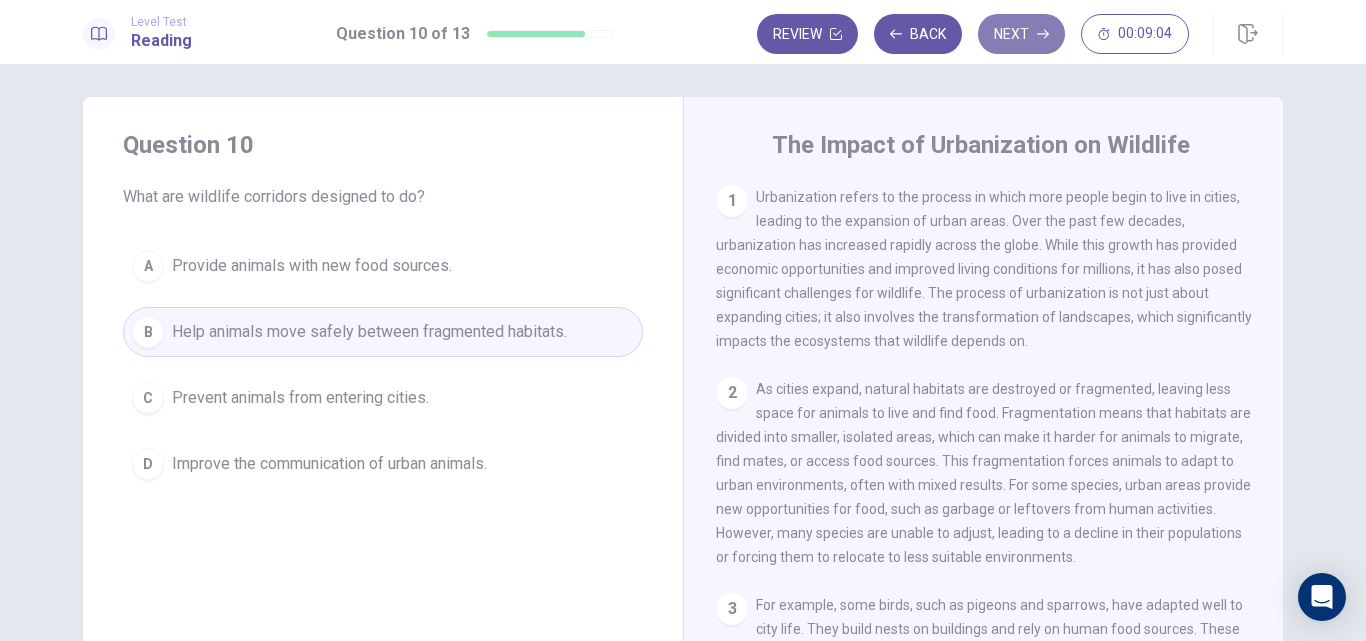 click on "Next" at bounding box center [1021, 34] 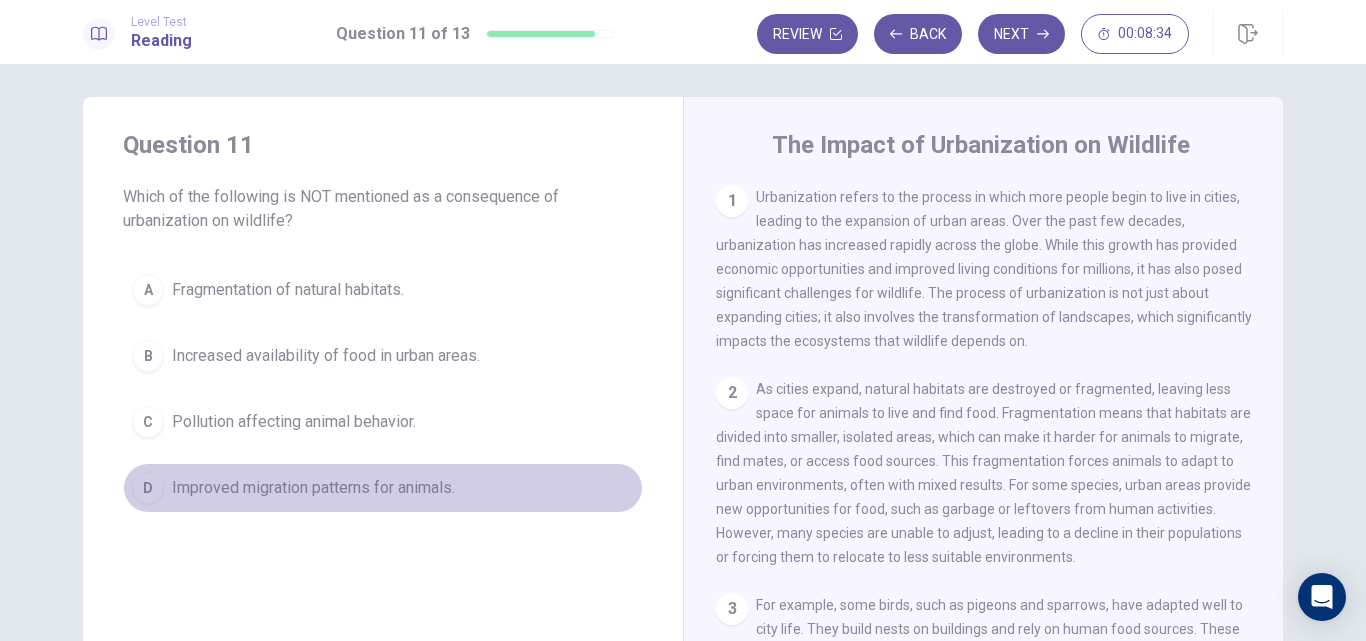 click on "D" at bounding box center [148, 488] 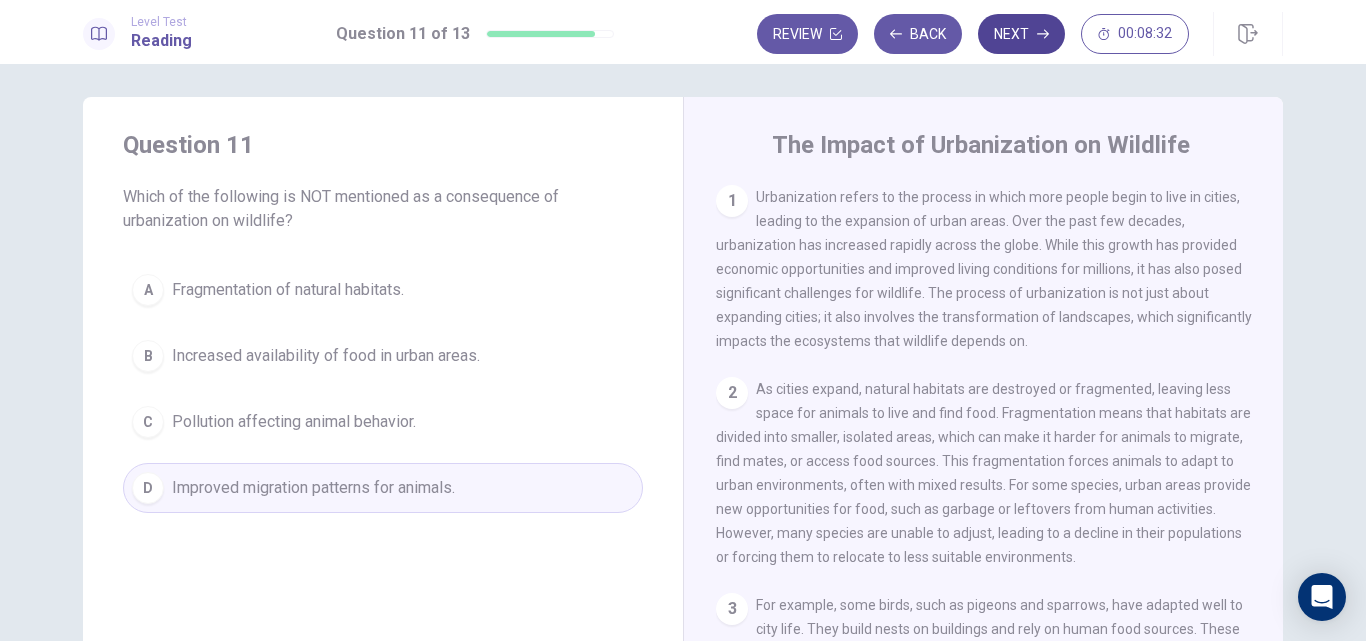 click on "Next" at bounding box center (1021, 34) 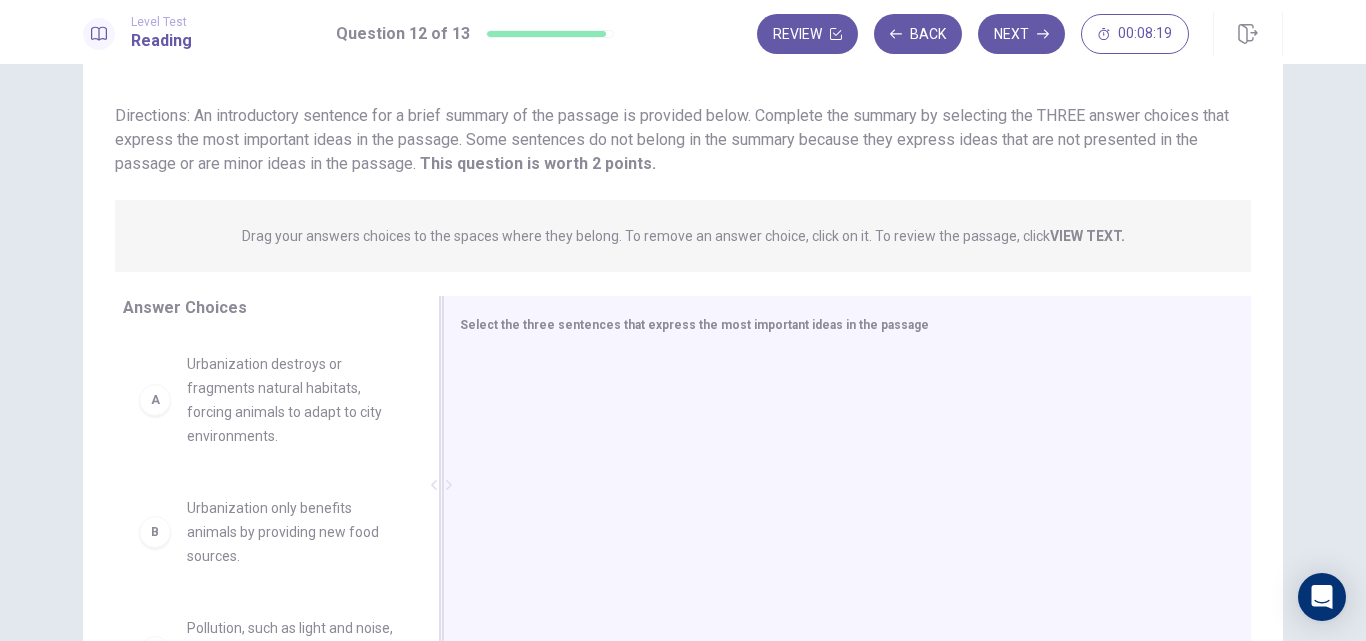 scroll, scrollTop: 116, scrollLeft: 0, axis: vertical 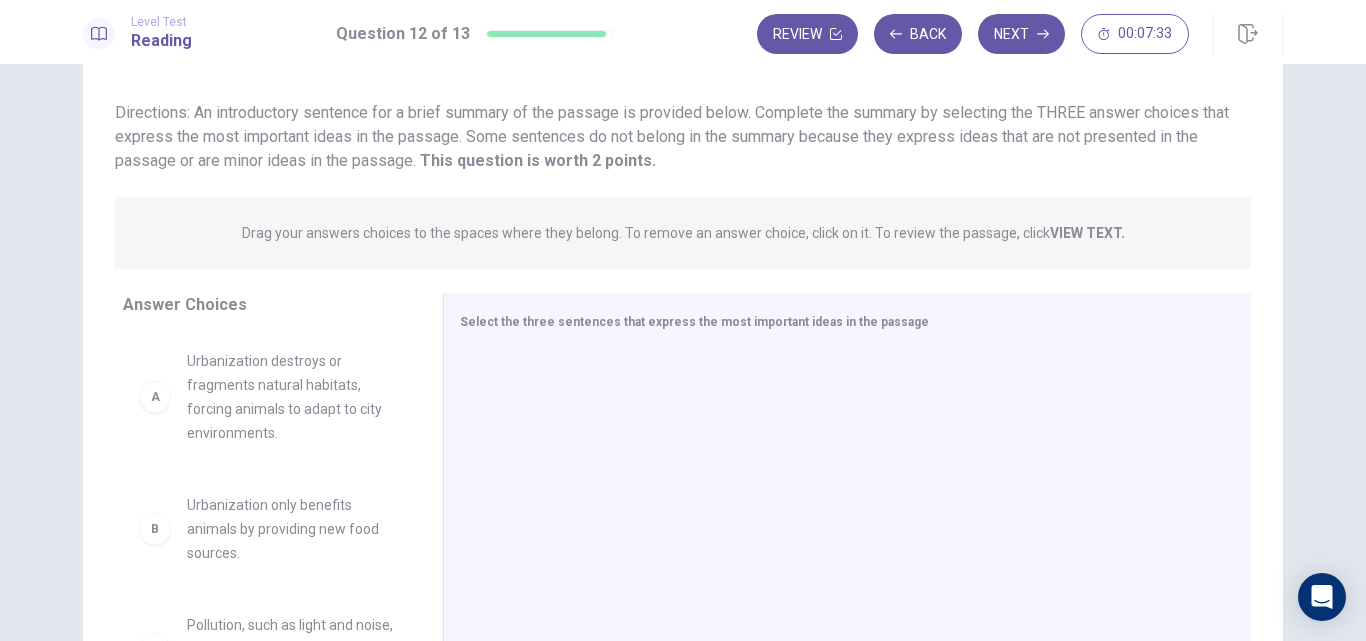 click on "B Urbanization only benefits animals by providing new food sources." at bounding box center [267, 529] 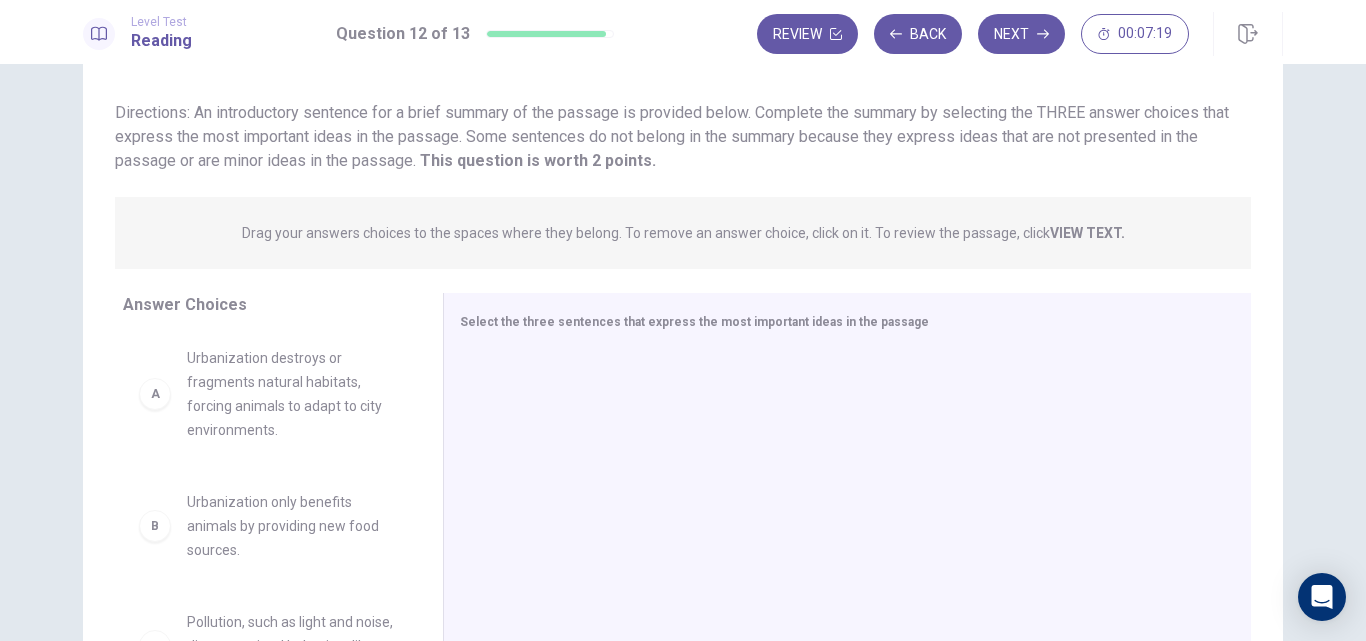scroll, scrollTop: 0, scrollLeft: 0, axis: both 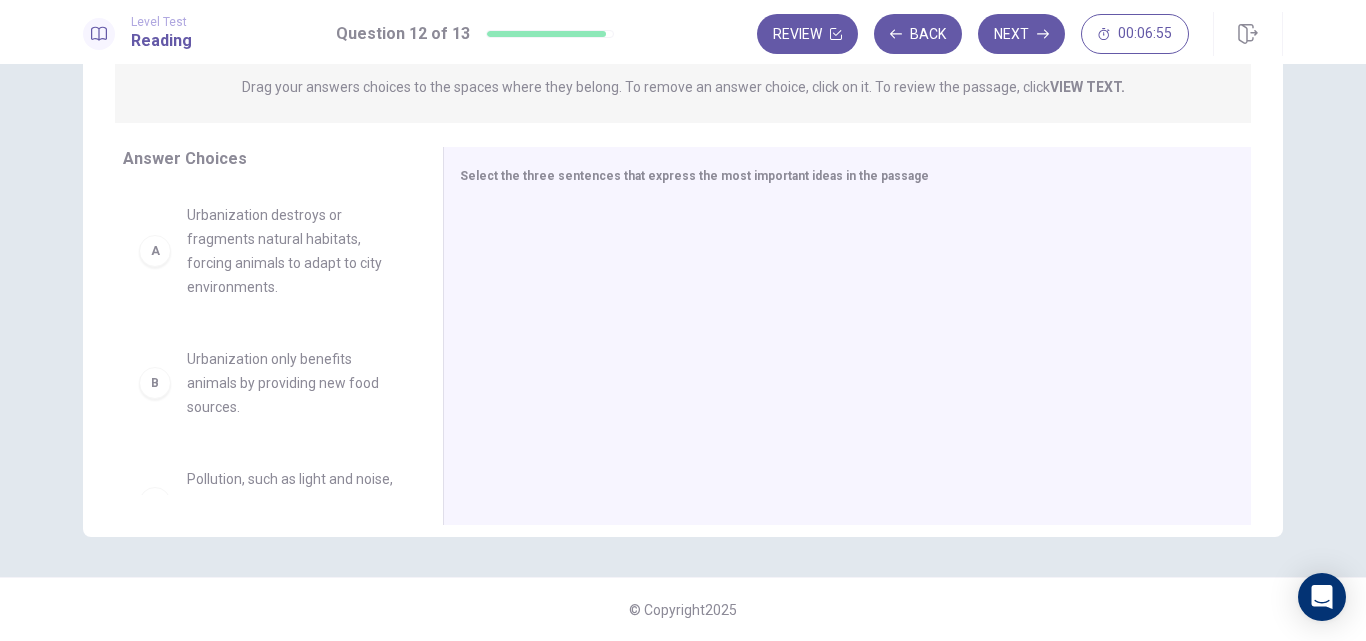 click on "B" at bounding box center [155, 383] 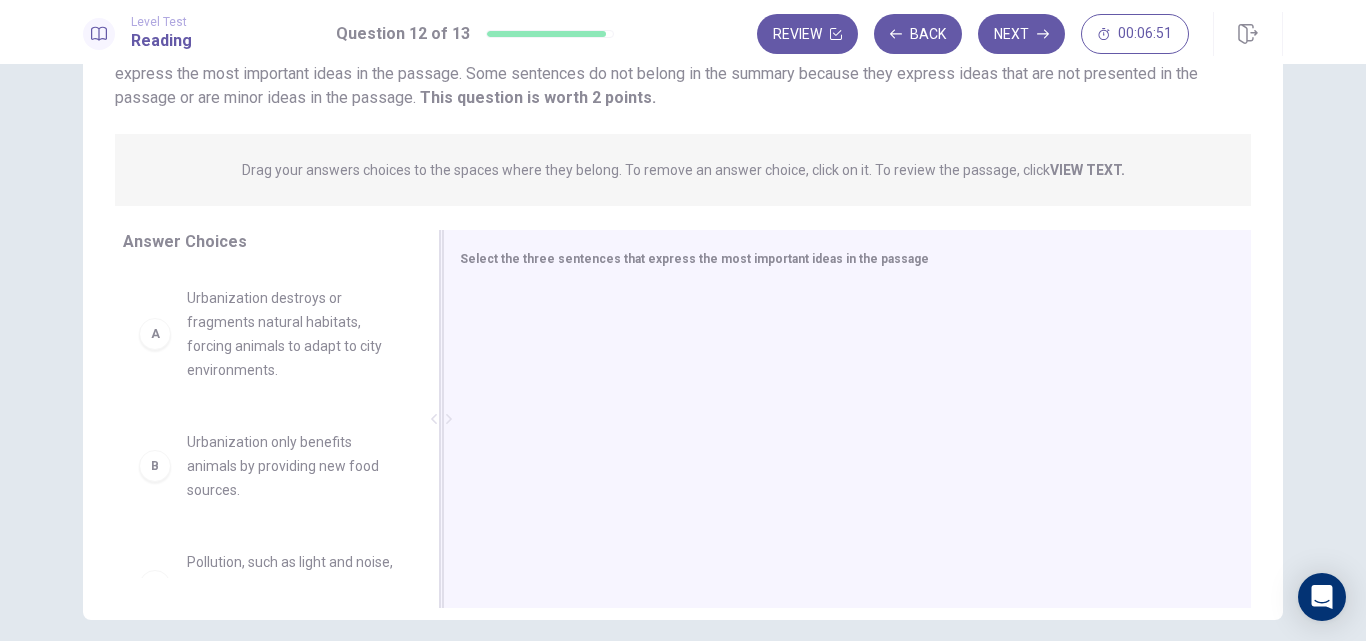 scroll, scrollTop: 178, scrollLeft: 0, axis: vertical 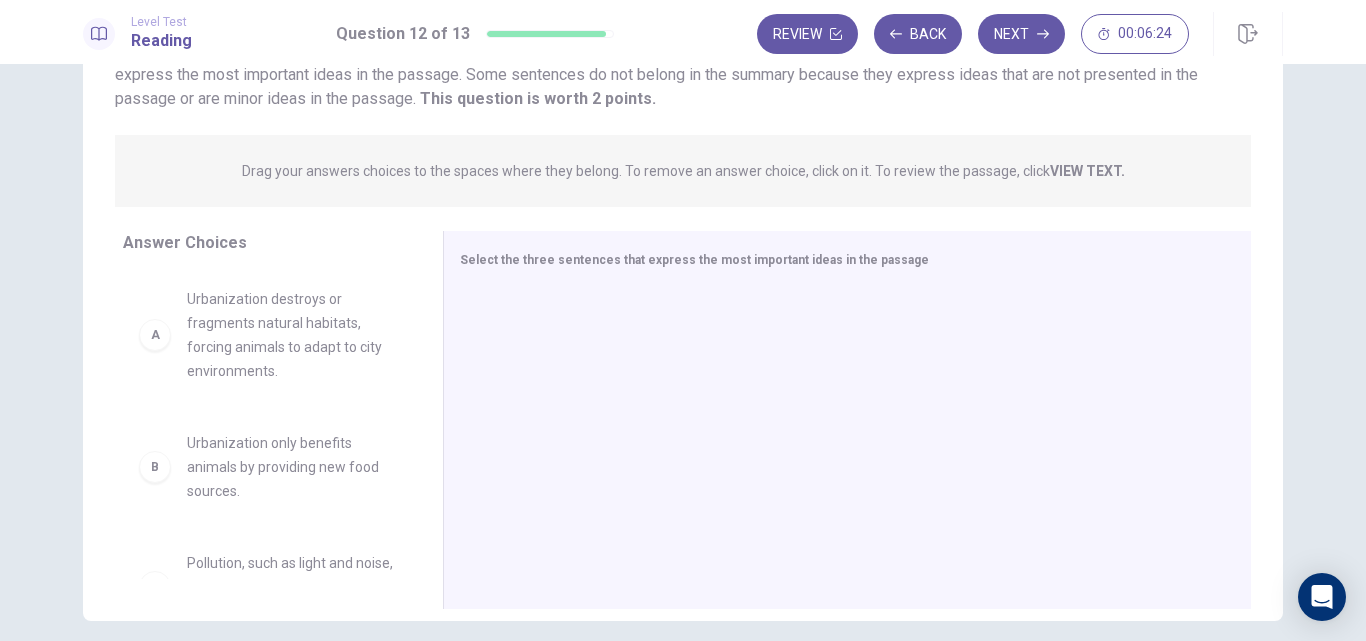click on "A Urbanization destroys or fragments natural habitats, forcing animals to adapt to city environments." at bounding box center [267, 335] 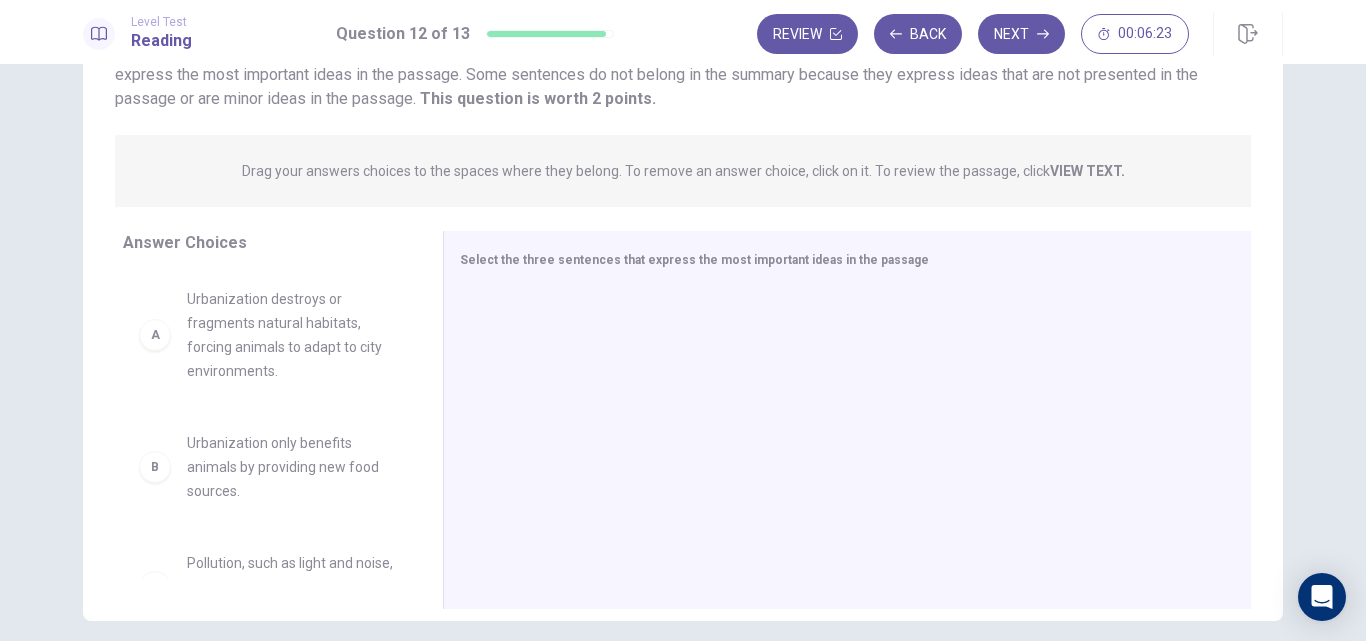 click on "A" at bounding box center (155, 335) 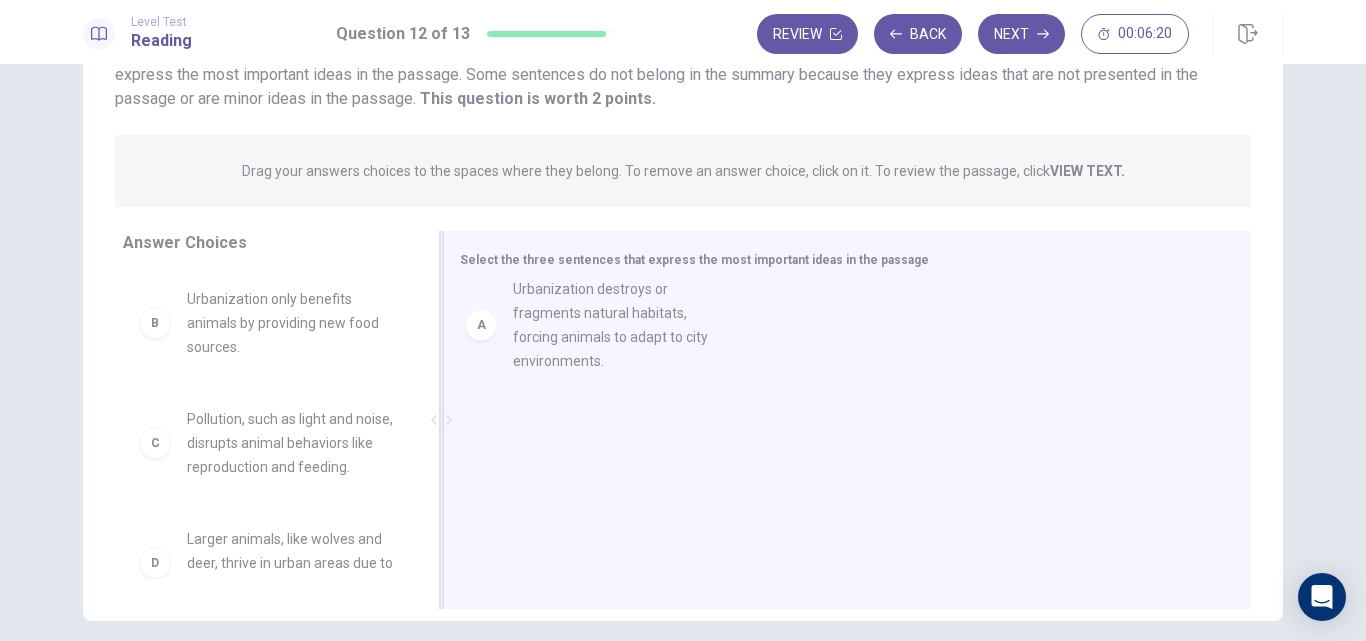 drag, startPoint x: 209, startPoint y: 339, endPoint x: 573, endPoint y: 325, distance: 364.26913 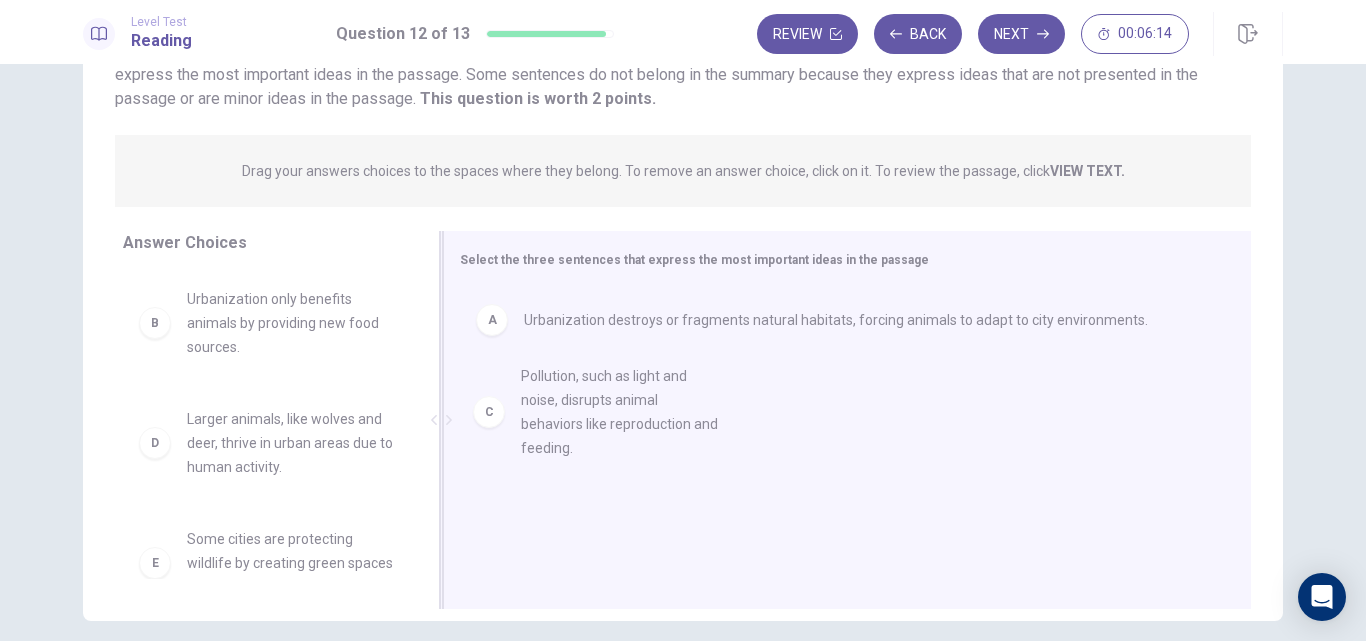 drag, startPoint x: 257, startPoint y: 450, endPoint x: 597, endPoint y: 405, distance: 342.96503 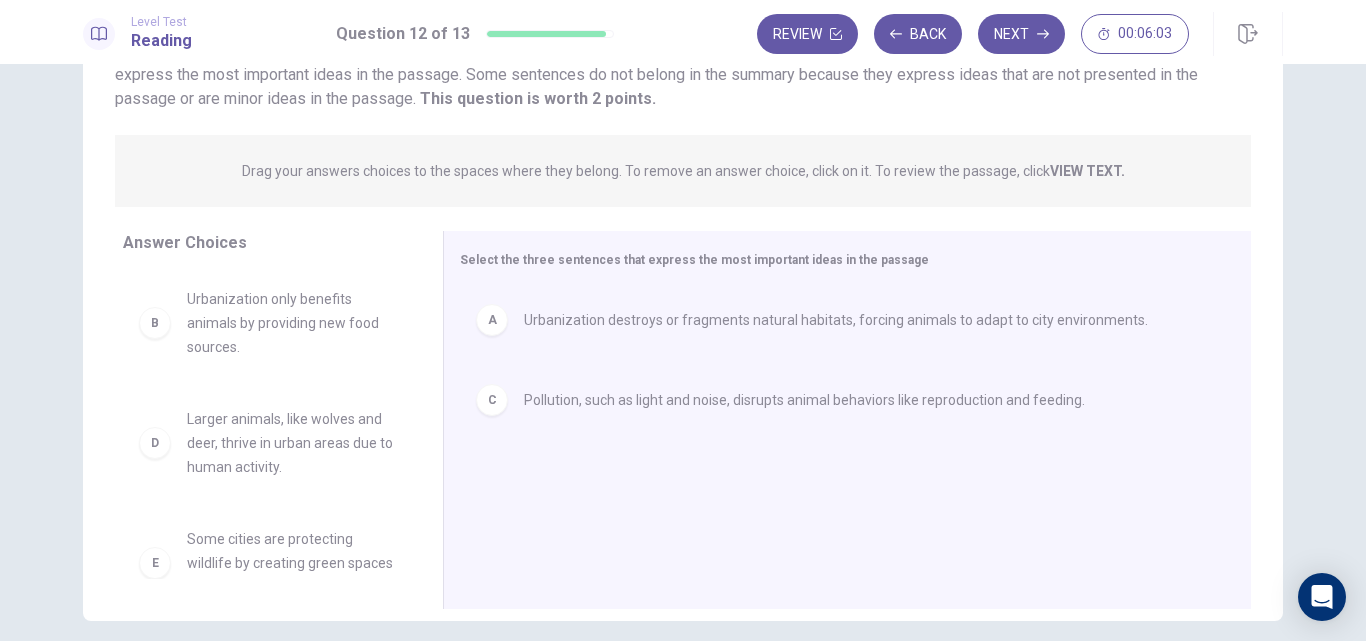 scroll, scrollTop: 59, scrollLeft: 0, axis: vertical 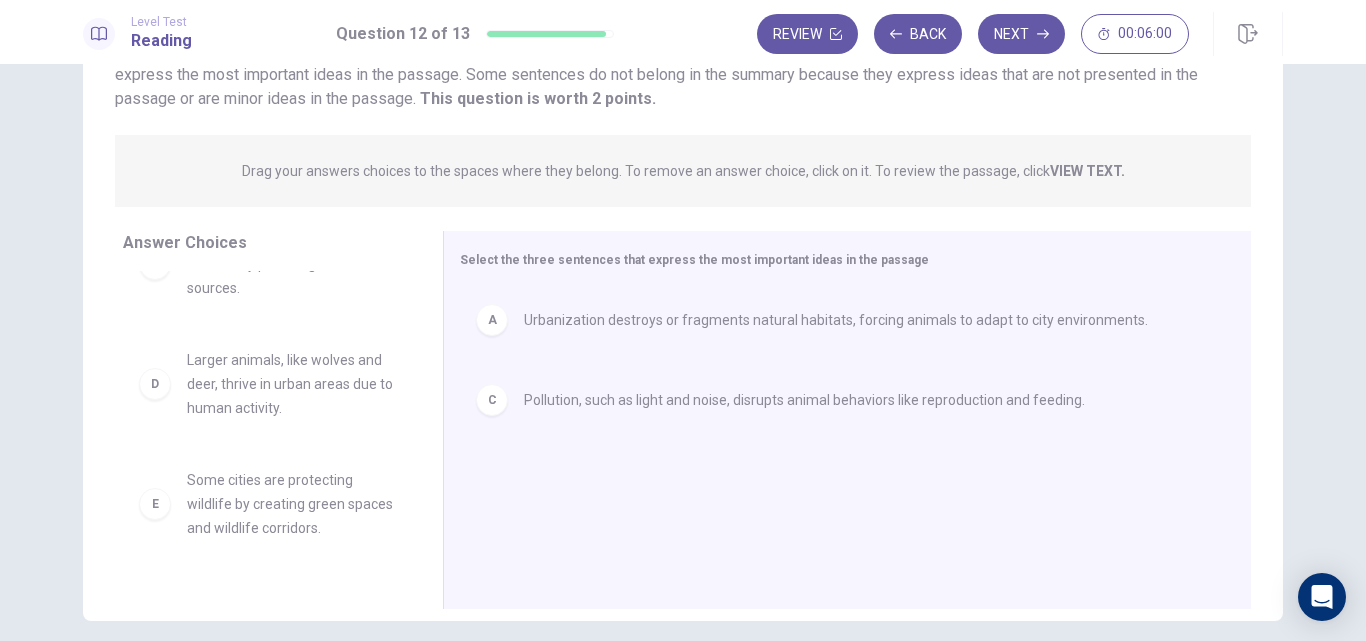 drag, startPoint x: 400, startPoint y: 467, endPoint x: 391, endPoint y: 518, distance: 51.78803 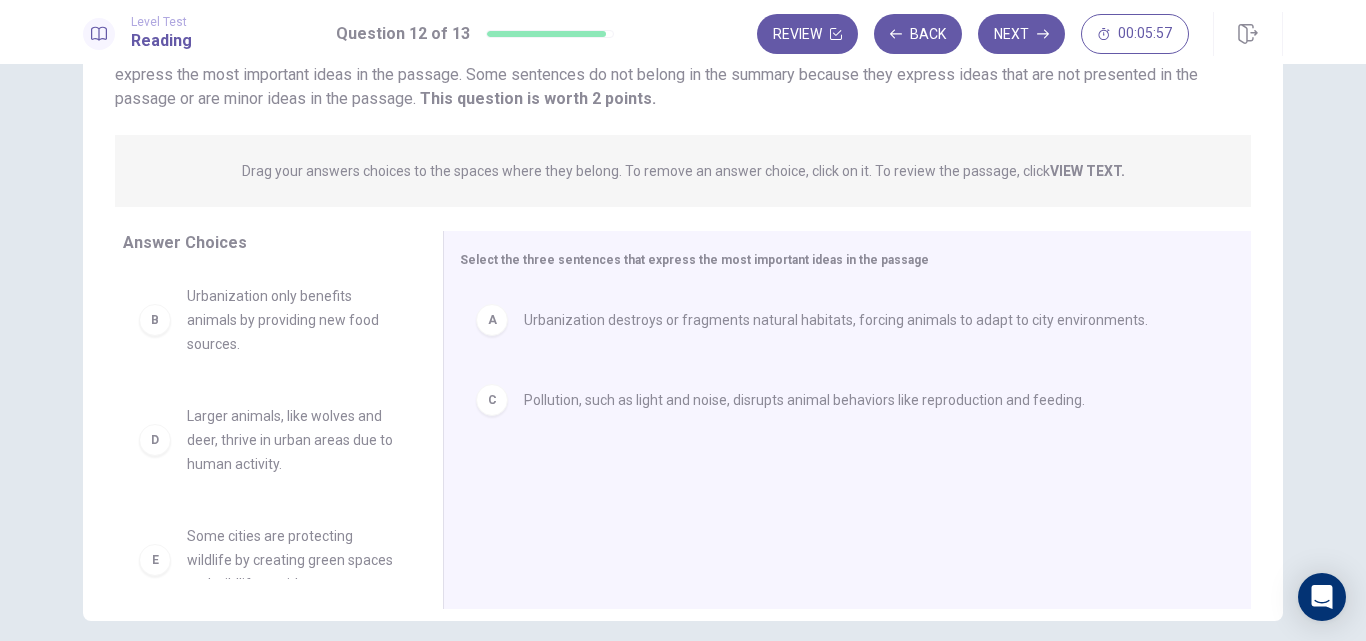 scroll, scrollTop: 0, scrollLeft: 0, axis: both 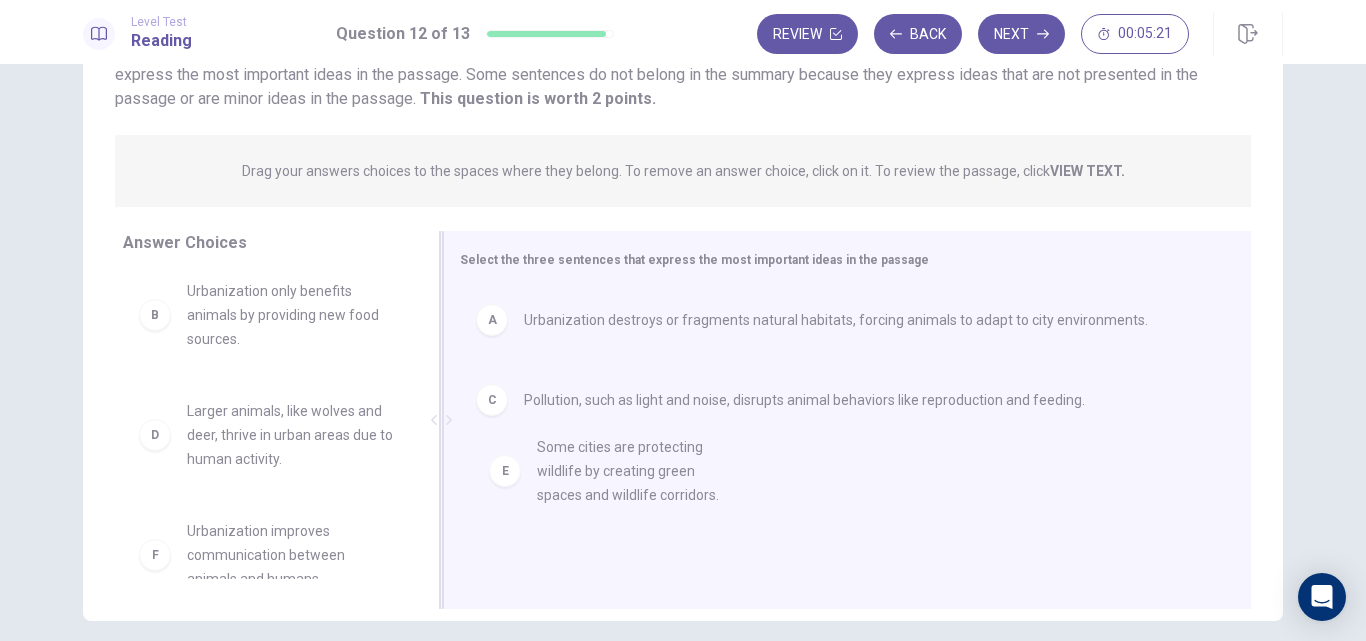 drag, startPoint x: 278, startPoint y: 557, endPoint x: 642, endPoint y: 462, distance: 376.19278 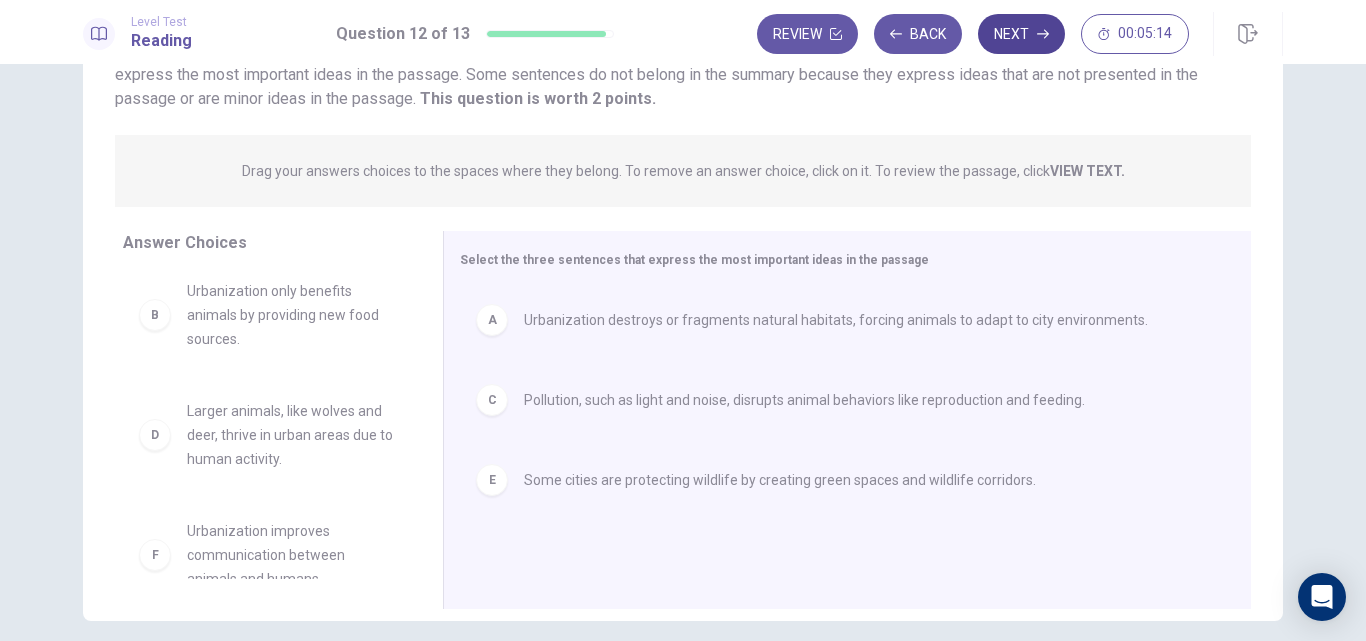click on "Next" at bounding box center (1021, 34) 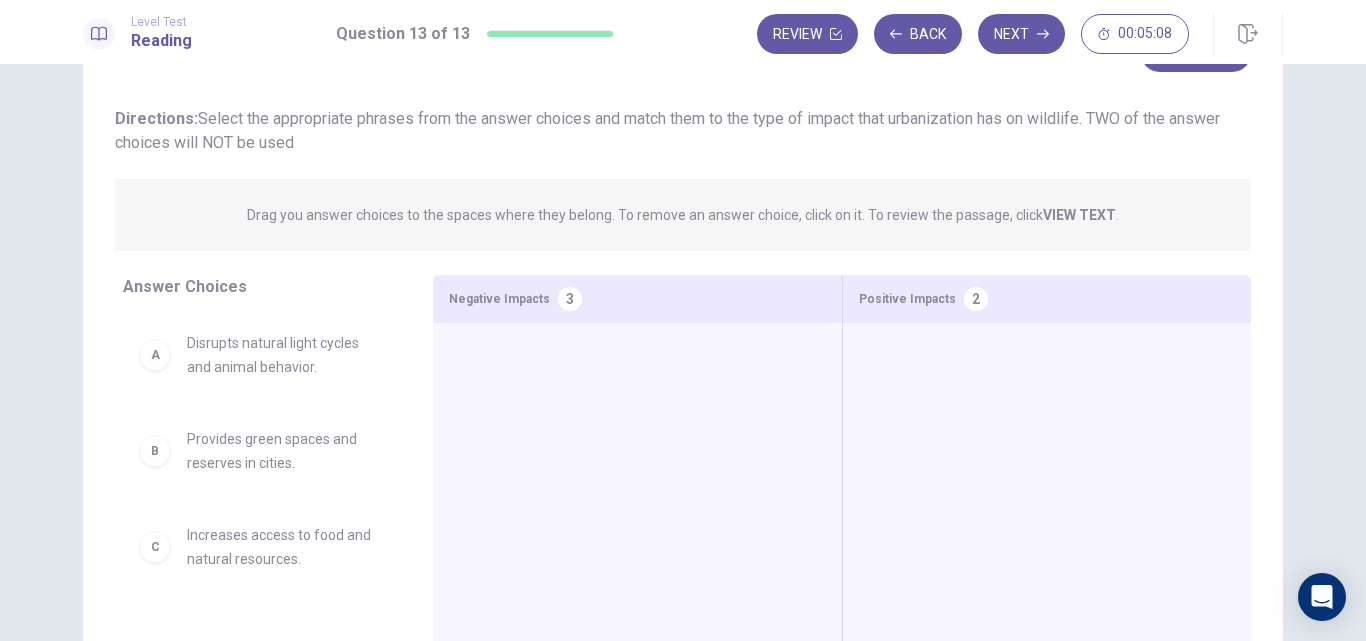 scroll, scrollTop: 101, scrollLeft: 0, axis: vertical 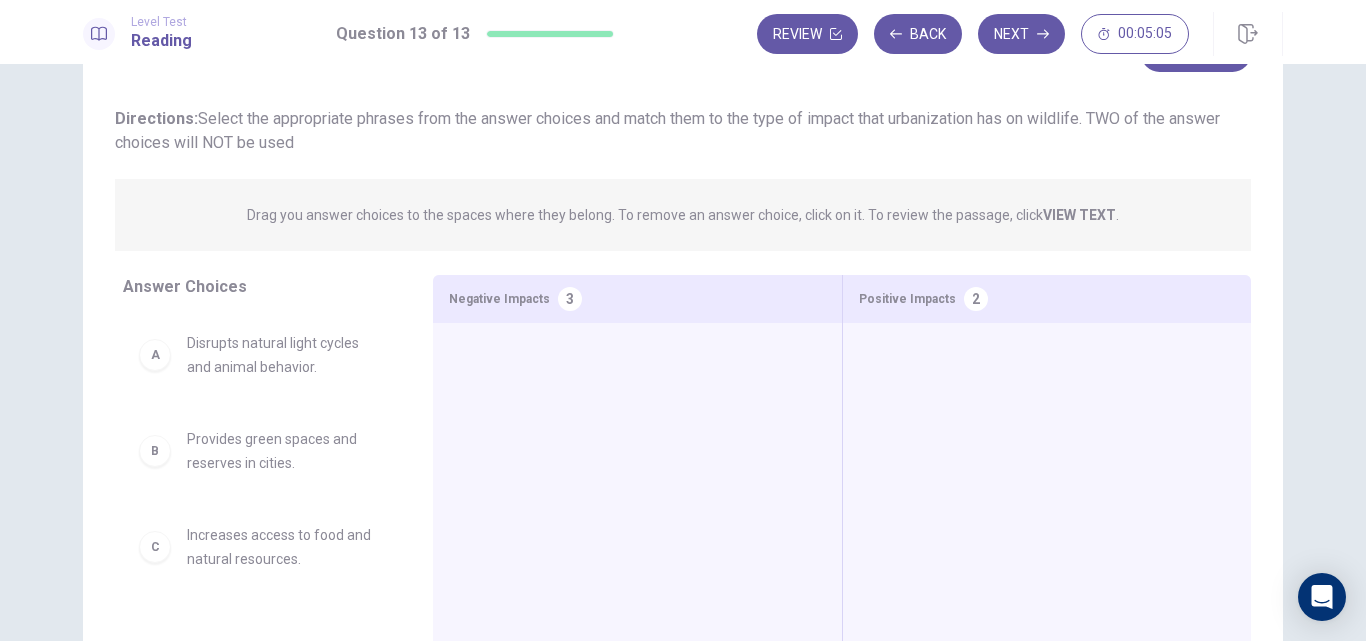 drag, startPoint x: 401, startPoint y: 445, endPoint x: 407, endPoint y: 490, distance: 45.39824 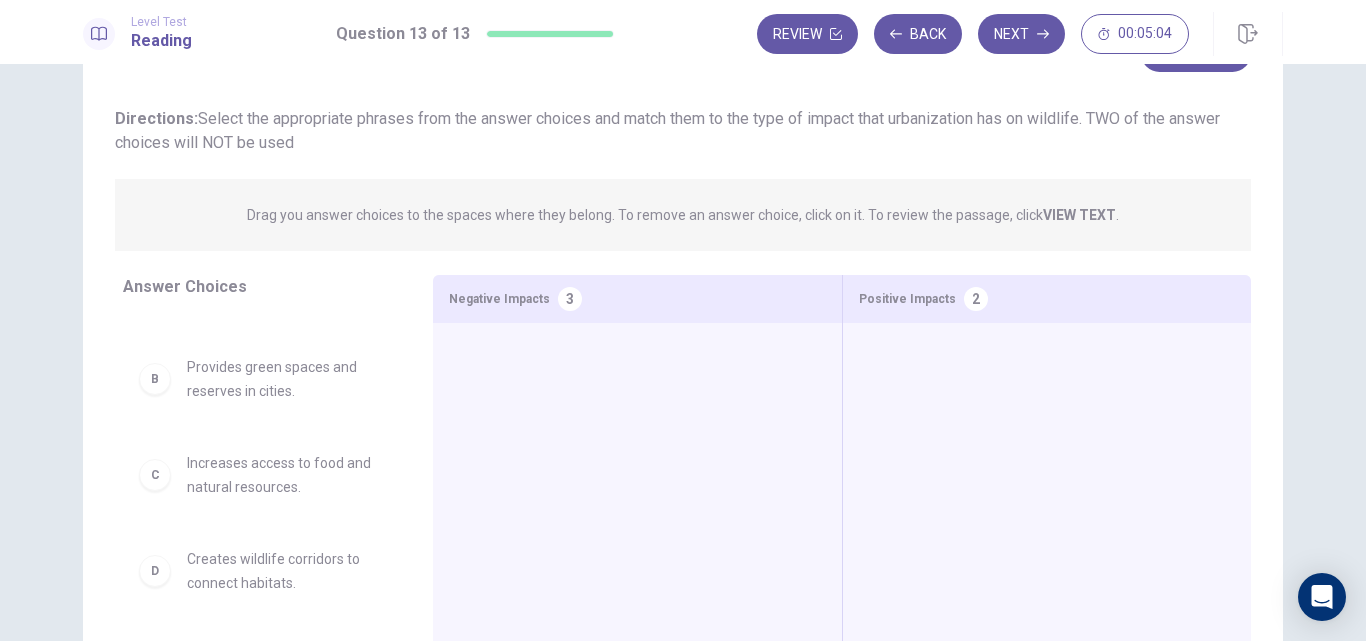 scroll, scrollTop: 0, scrollLeft: 0, axis: both 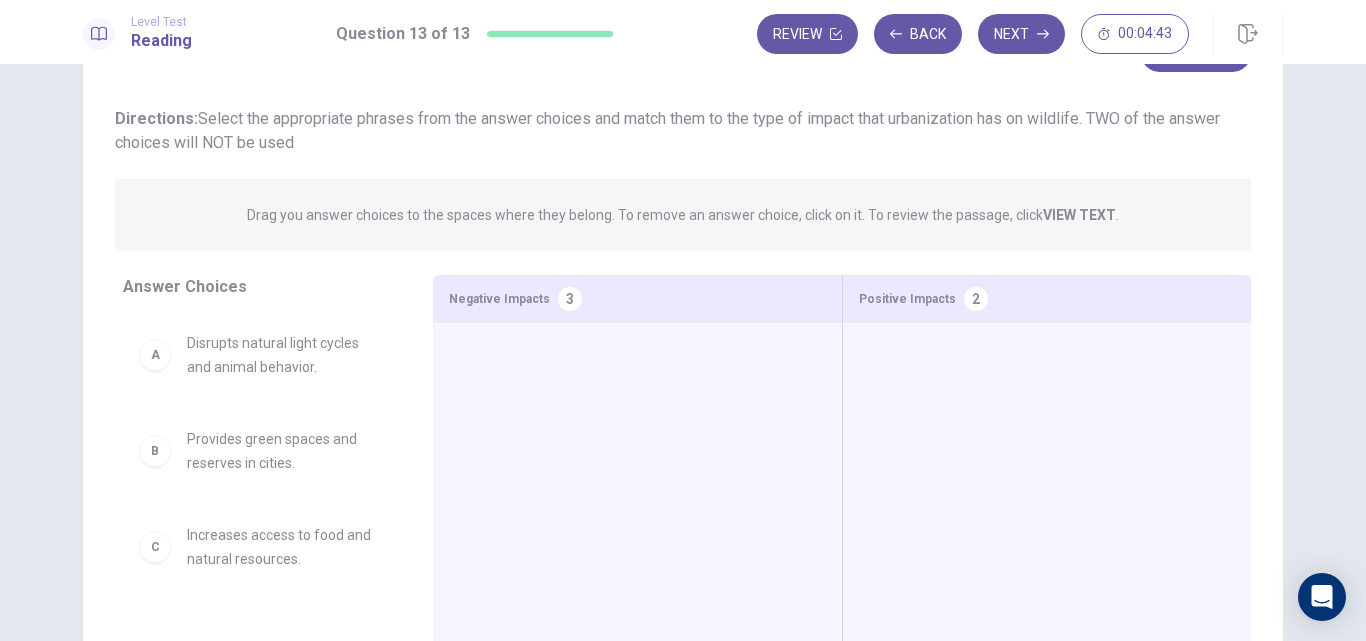click on "A Disrupts natural light cycles and animal behavior.
B Provides green spaces and reserves in cities.
C Increases access to food and natural resources.
D Creates wildlife corridors to connect habitats.
E Interferes with animal communication due to noise pollution.
F Reduces the need for animals to migrate. G Forces animals to adapt to human environments" at bounding box center [270, 469] 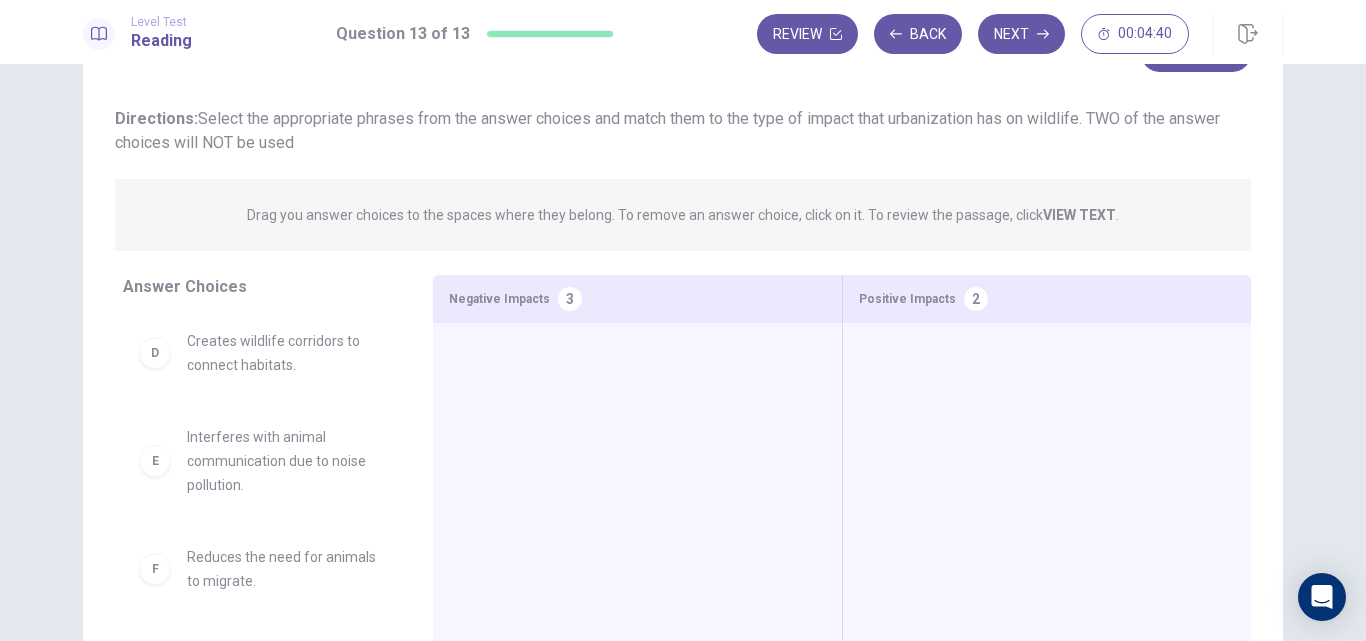 scroll, scrollTop: 293, scrollLeft: 0, axis: vertical 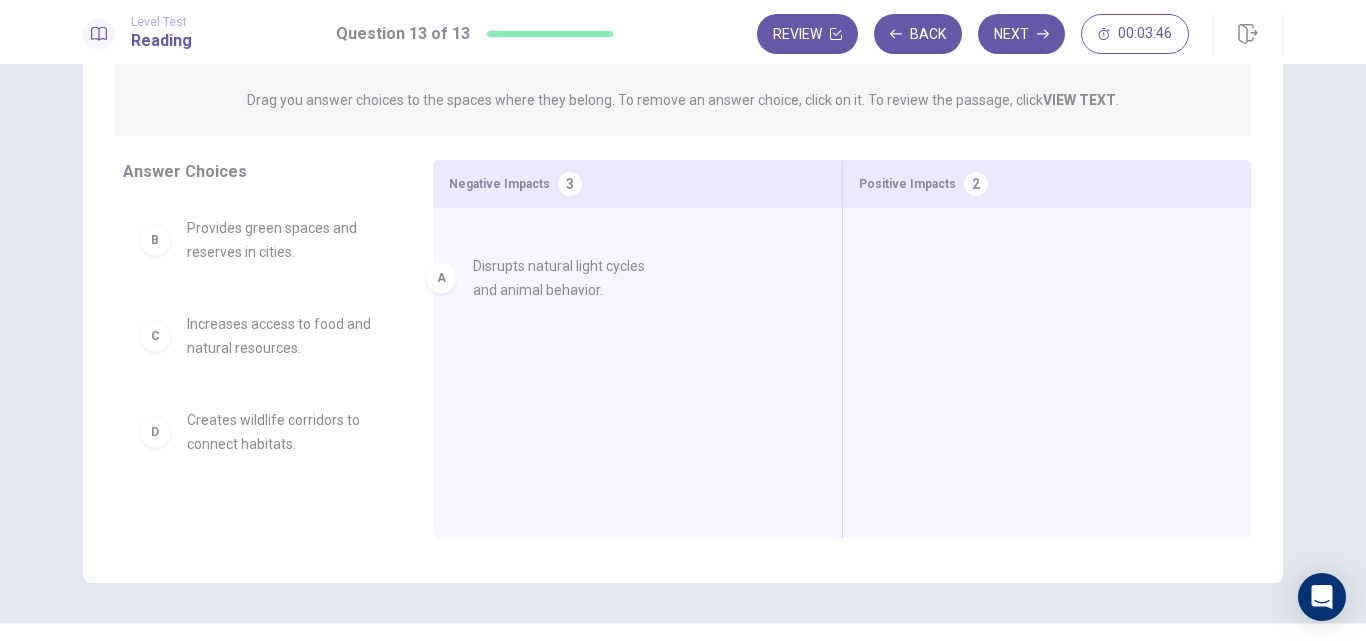 drag, startPoint x: 290, startPoint y: 254, endPoint x: 584, endPoint y: 297, distance: 297.12793 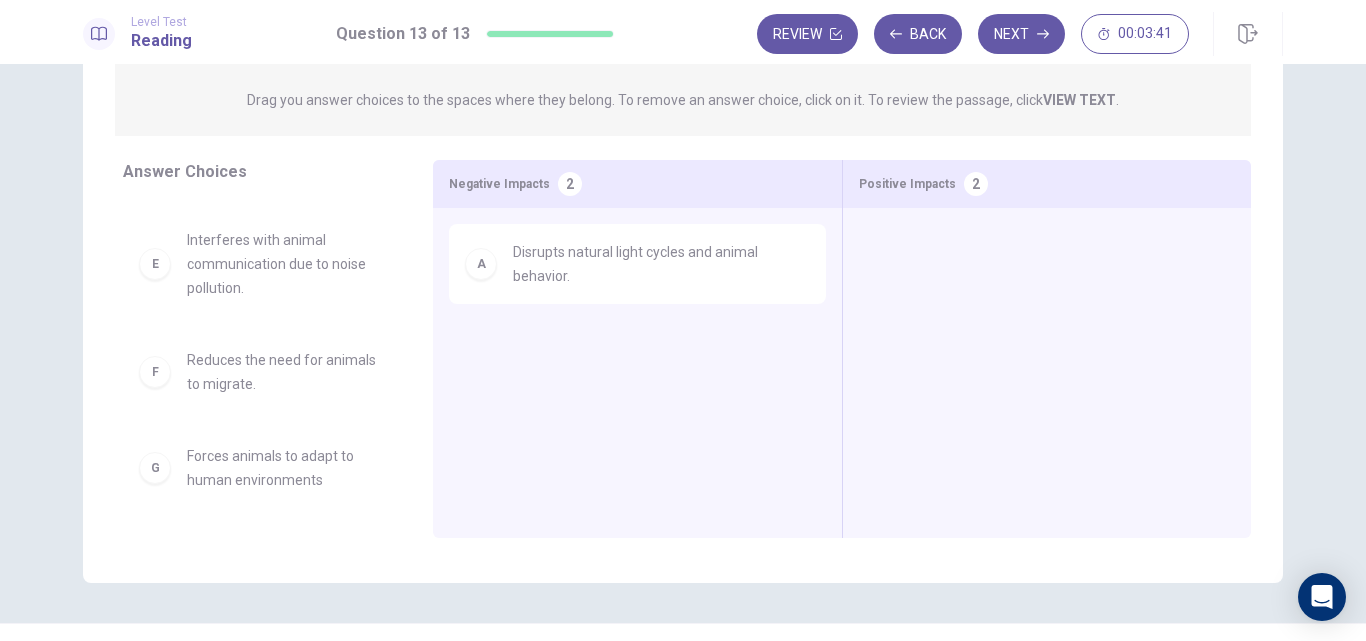 scroll, scrollTop: 0, scrollLeft: 0, axis: both 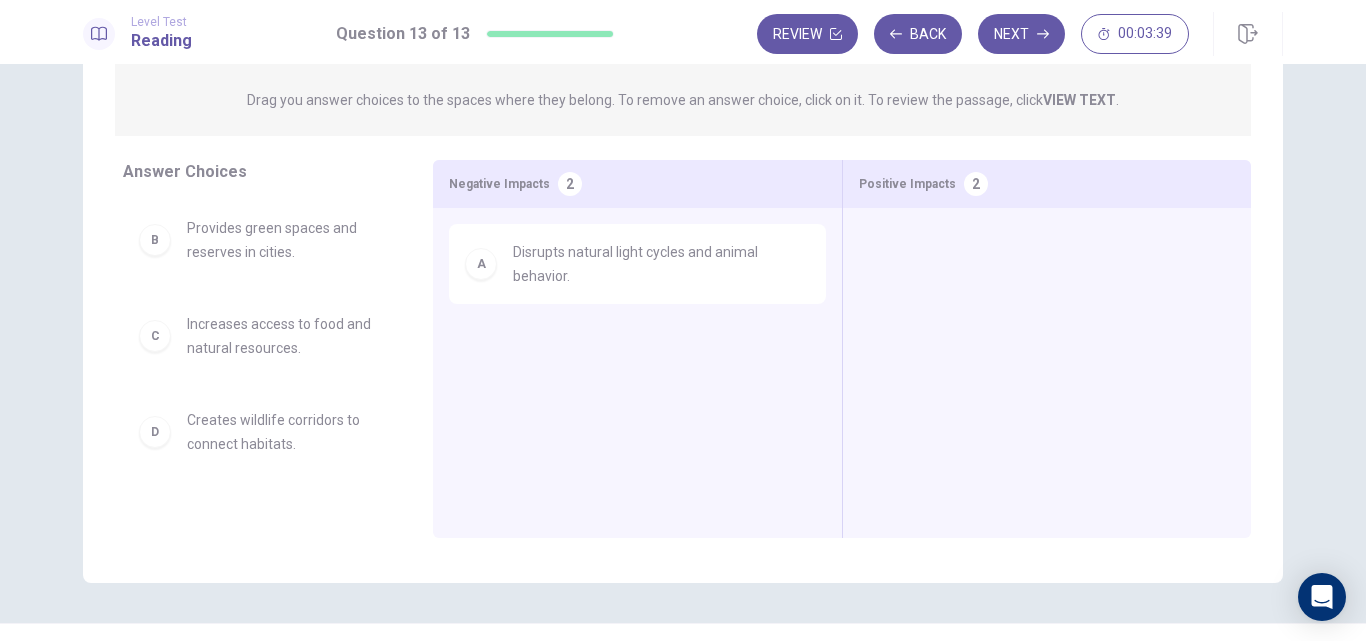 click on "D Creates wildlife corridors to connect habitats." at bounding box center [262, 432] 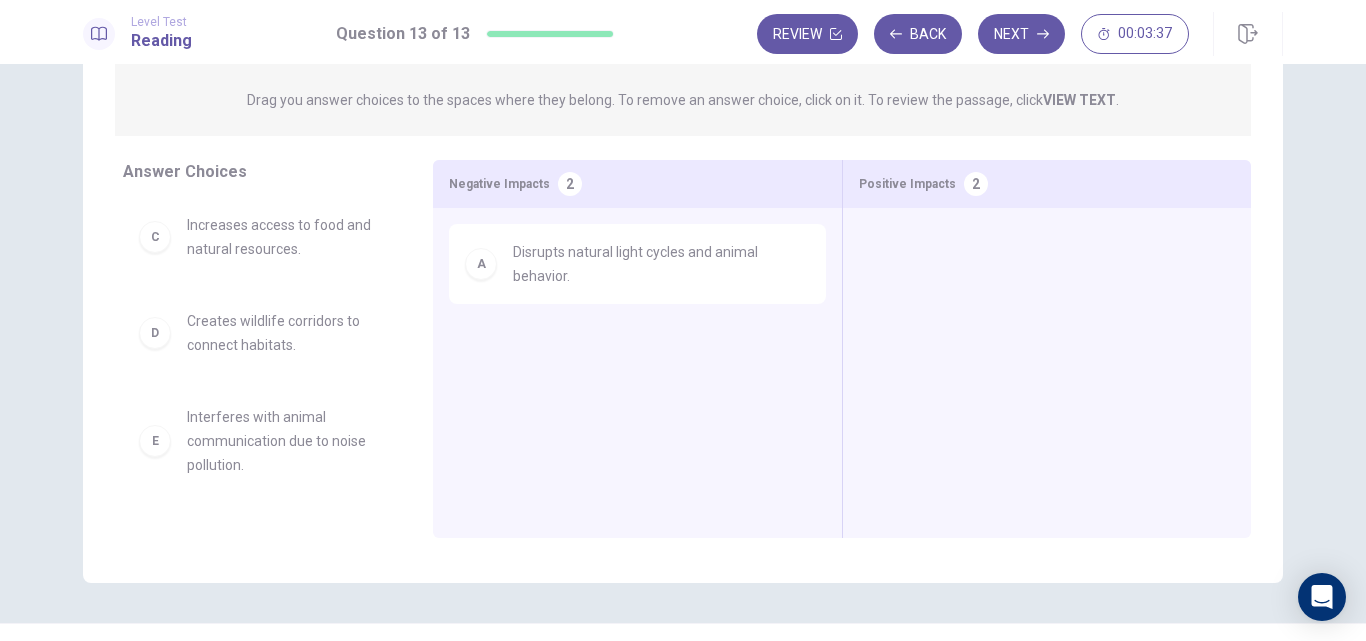 scroll, scrollTop: 276, scrollLeft: 0, axis: vertical 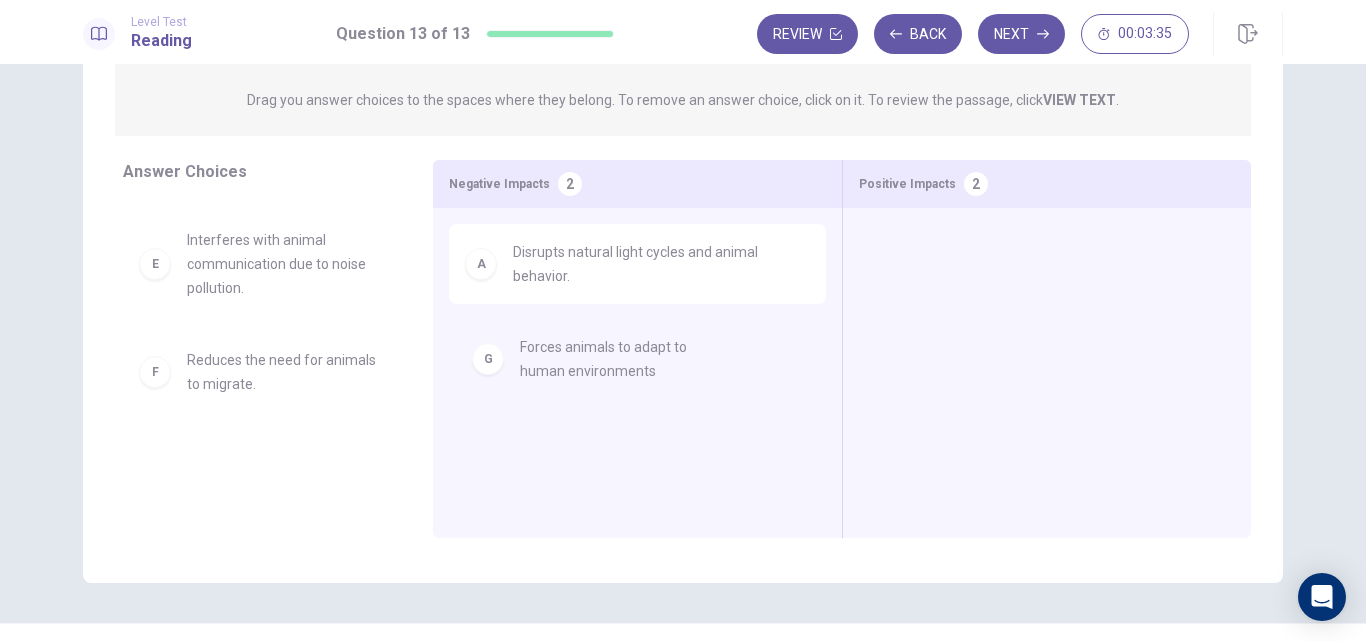 drag, startPoint x: 319, startPoint y: 464, endPoint x: 678, endPoint y: 354, distance: 375.47437 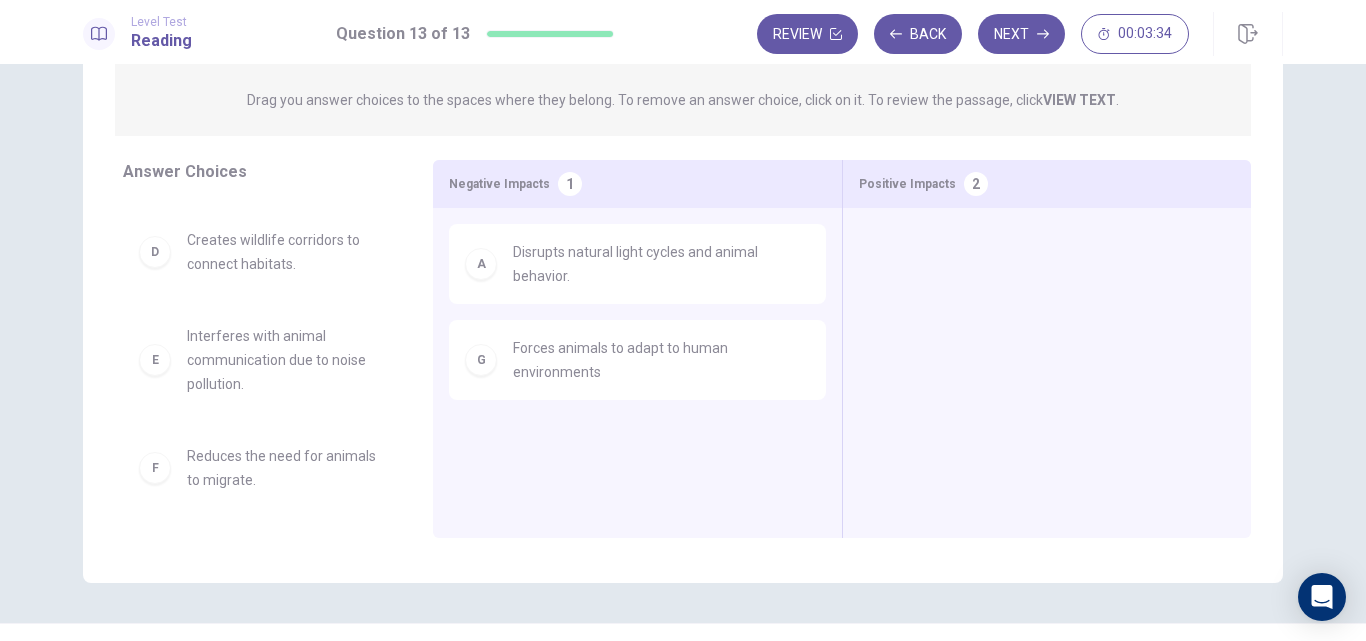 scroll, scrollTop: 180, scrollLeft: 0, axis: vertical 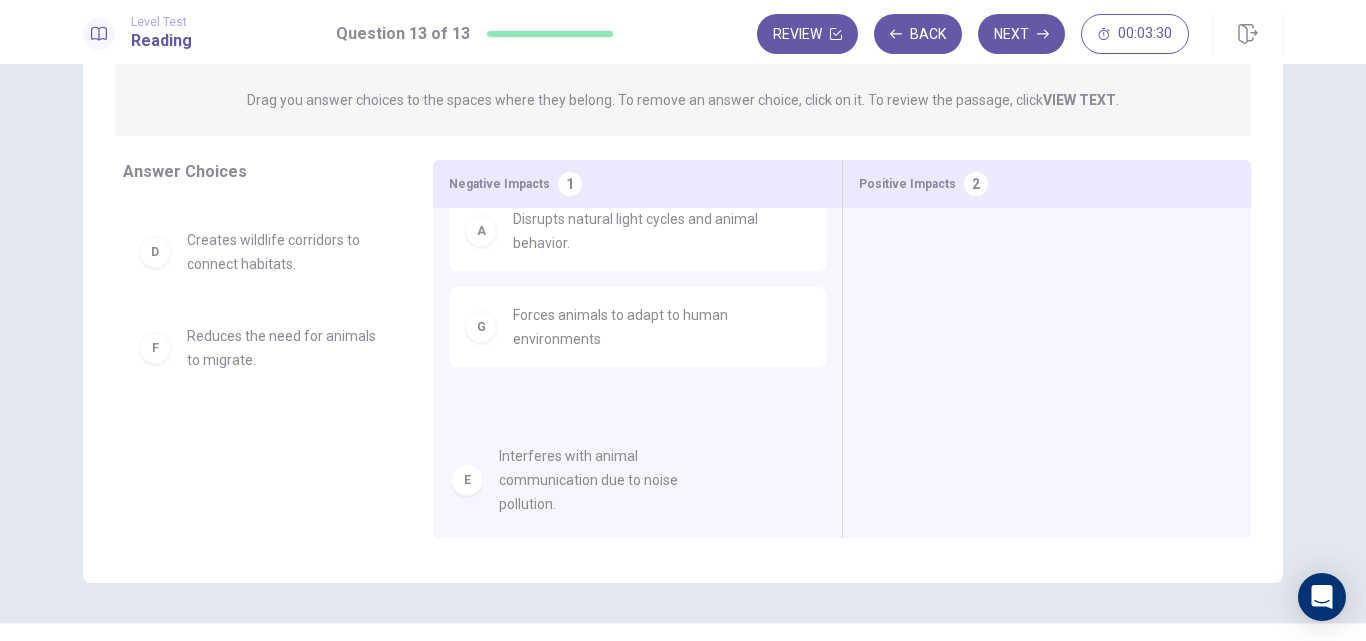 drag, startPoint x: 278, startPoint y: 345, endPoint x: 601, endPoint y: 465, distance: 344.57074 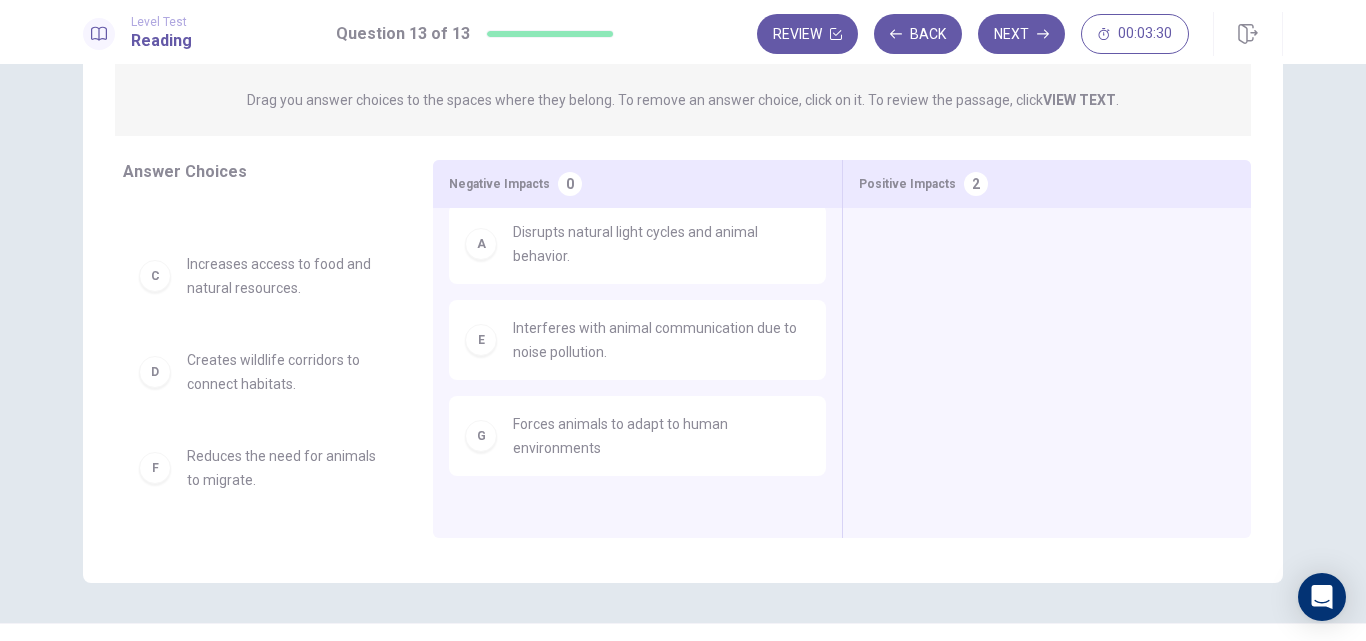 scroll, scrollTop: 20, scrollLeft: 0, axis: vertical 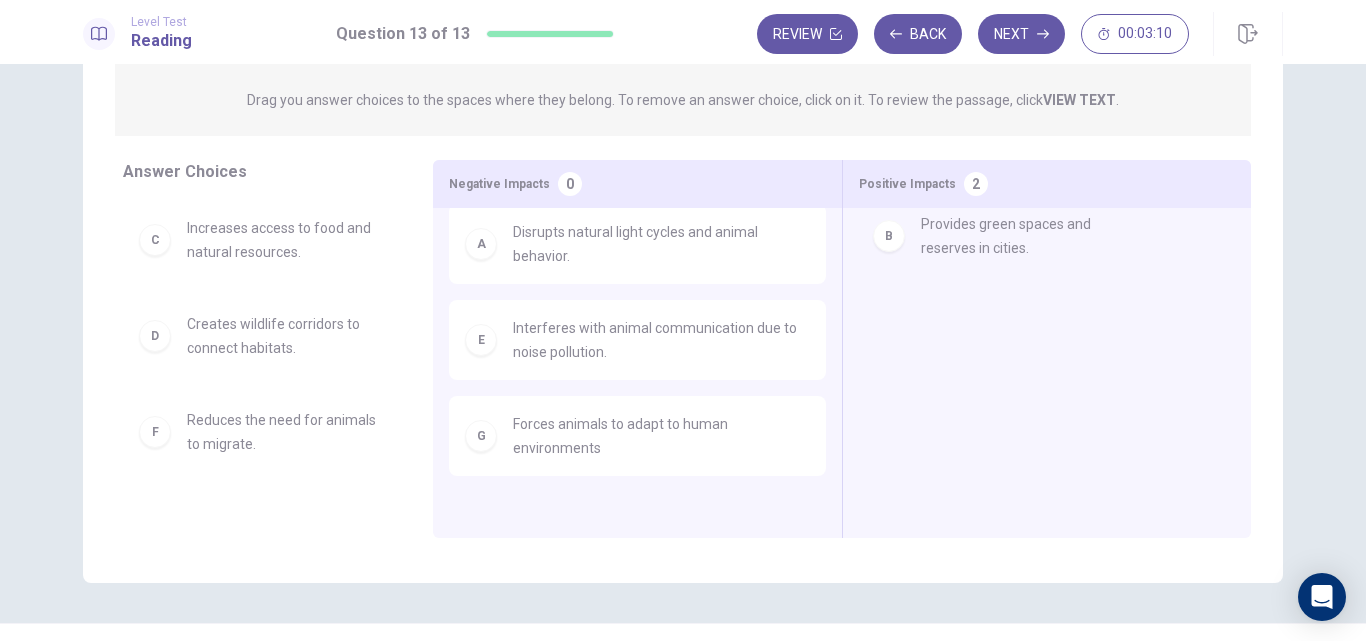 drag, startPoint x: 329, startPoint y: 262, endPoint x: 1088, endPoint y: 253, distance: 759.05334 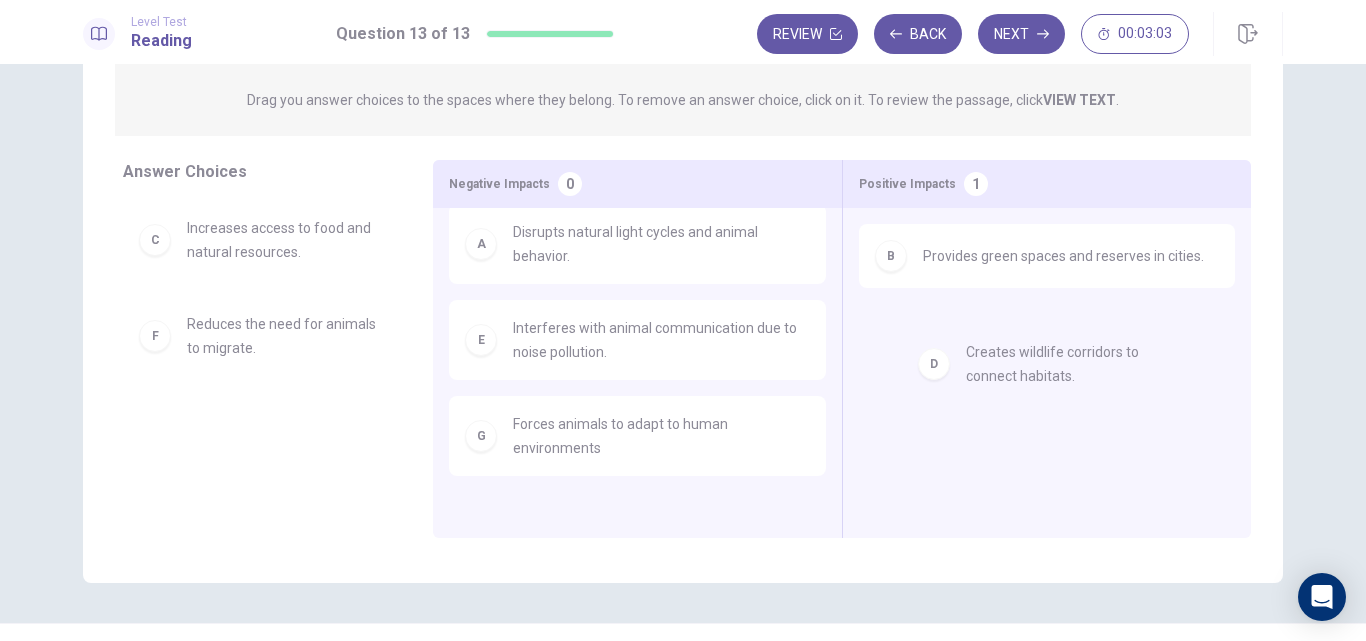 drag, startPoint x: 280, startPoint y: 351, endPoint x: 1051, endPoint y: 379, distance: 771.50824 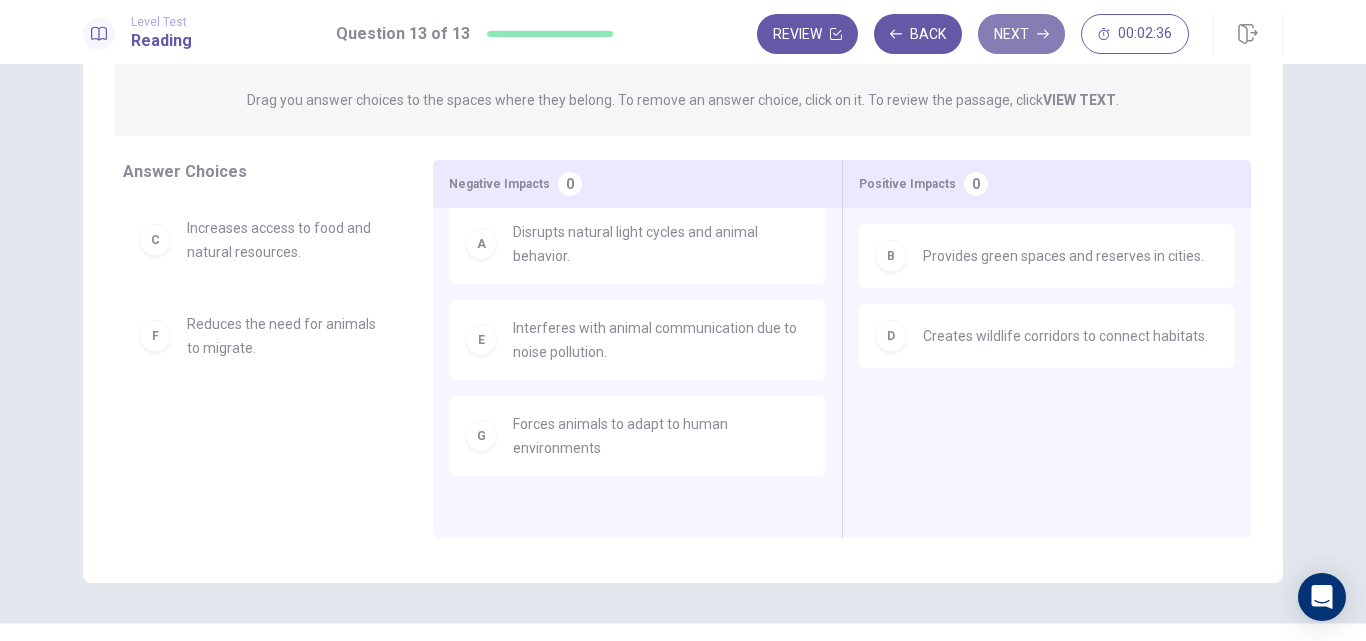 click on "Next" at bounding box center [1021, 34] 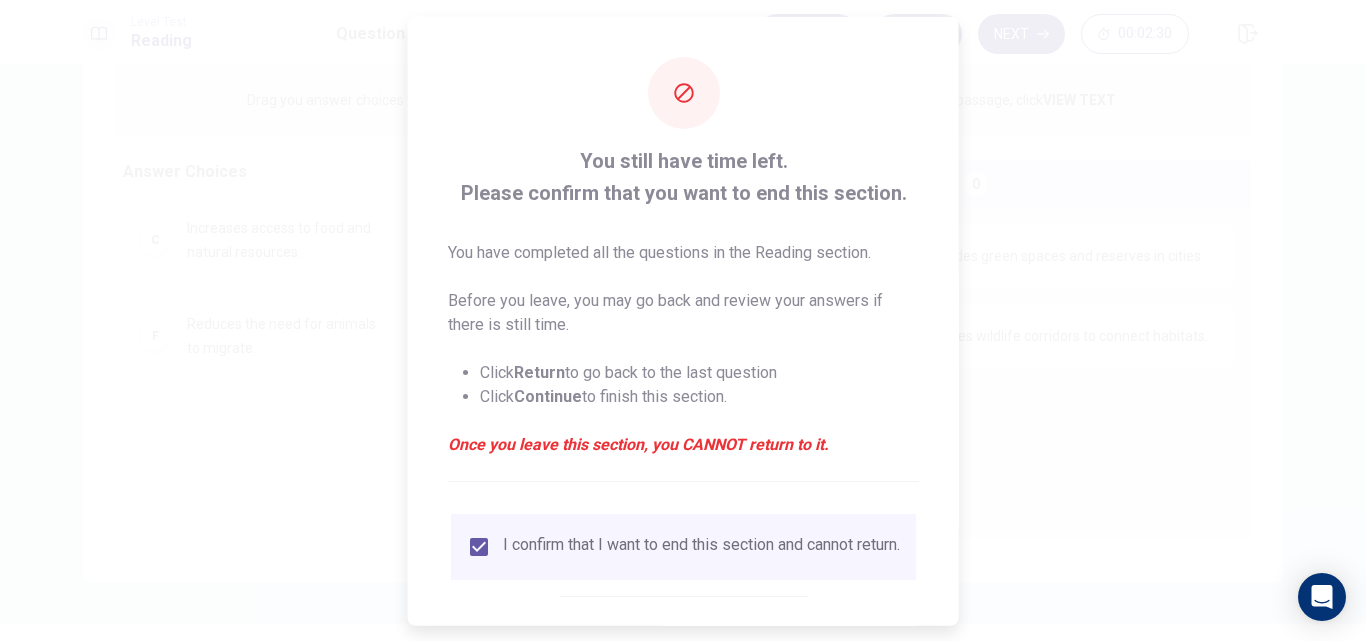 drag, startPoint x: 959, startPoint y: 359, endPoint x: 955, endPoint y: 391, distance: 32.24903 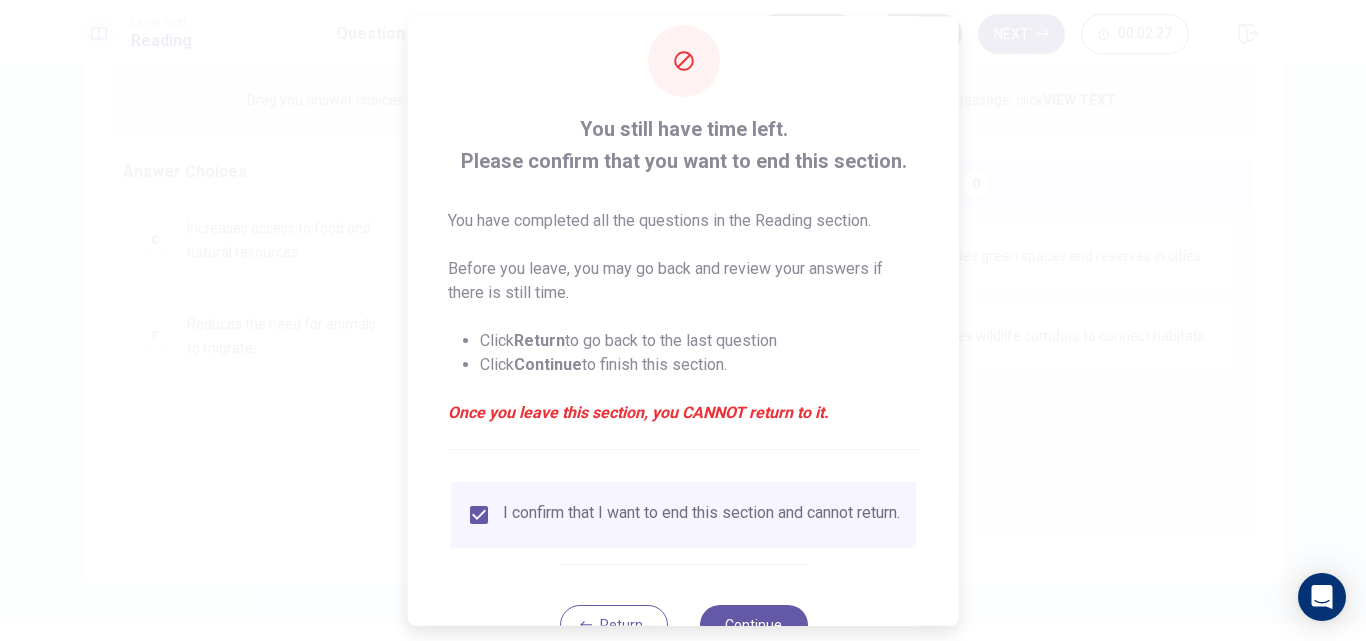 scroll, scrollTop: 105, scrollLeft: 0, axis: vertical 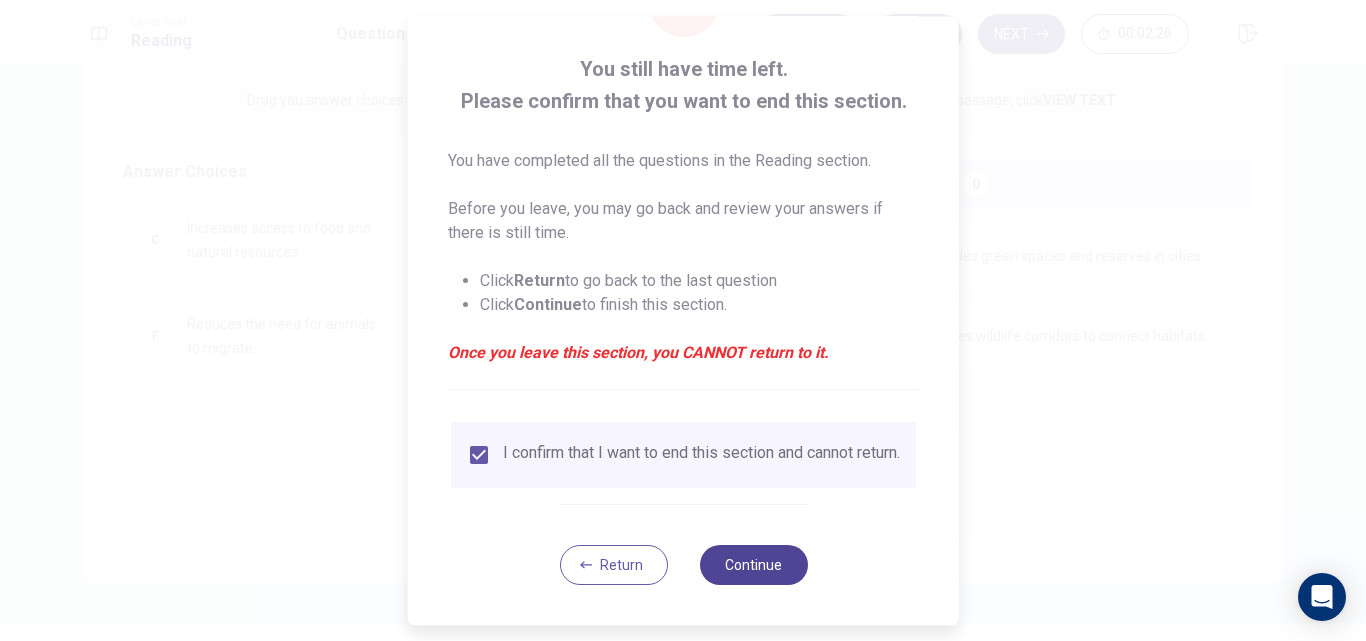 click on "Continue" at bounding box center (753, 565) 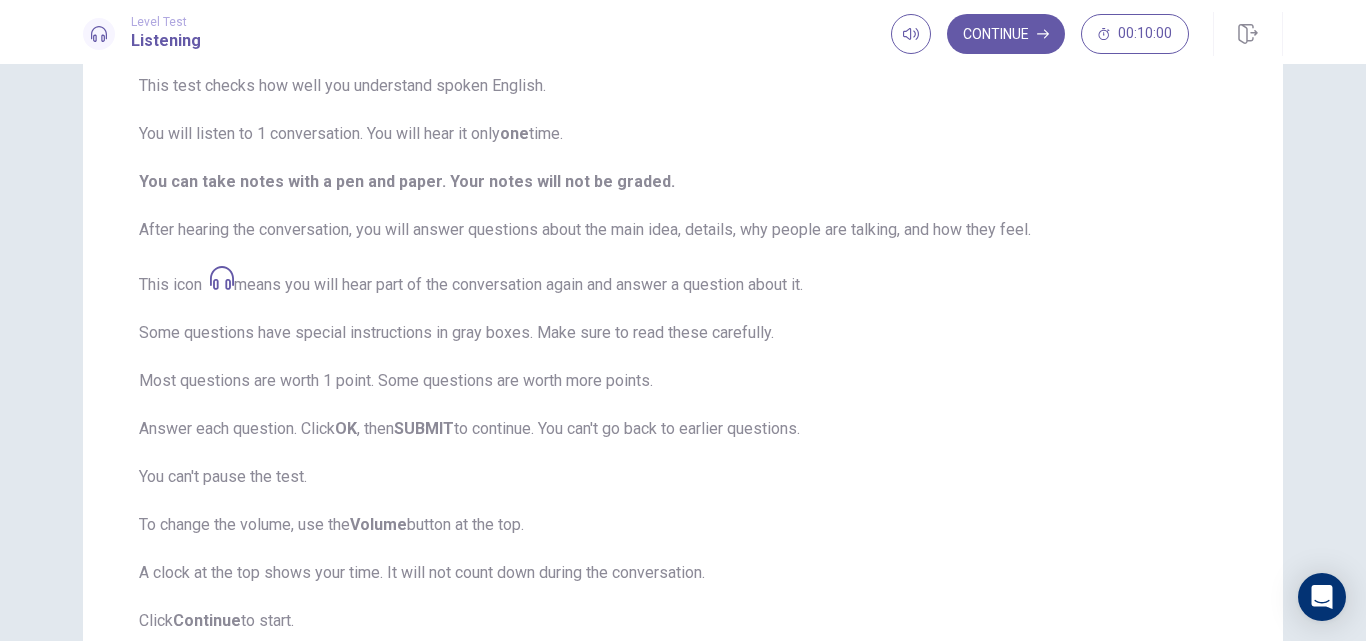 scroll, scrollTop: 189, scrollLeft: 0, axis: vertical 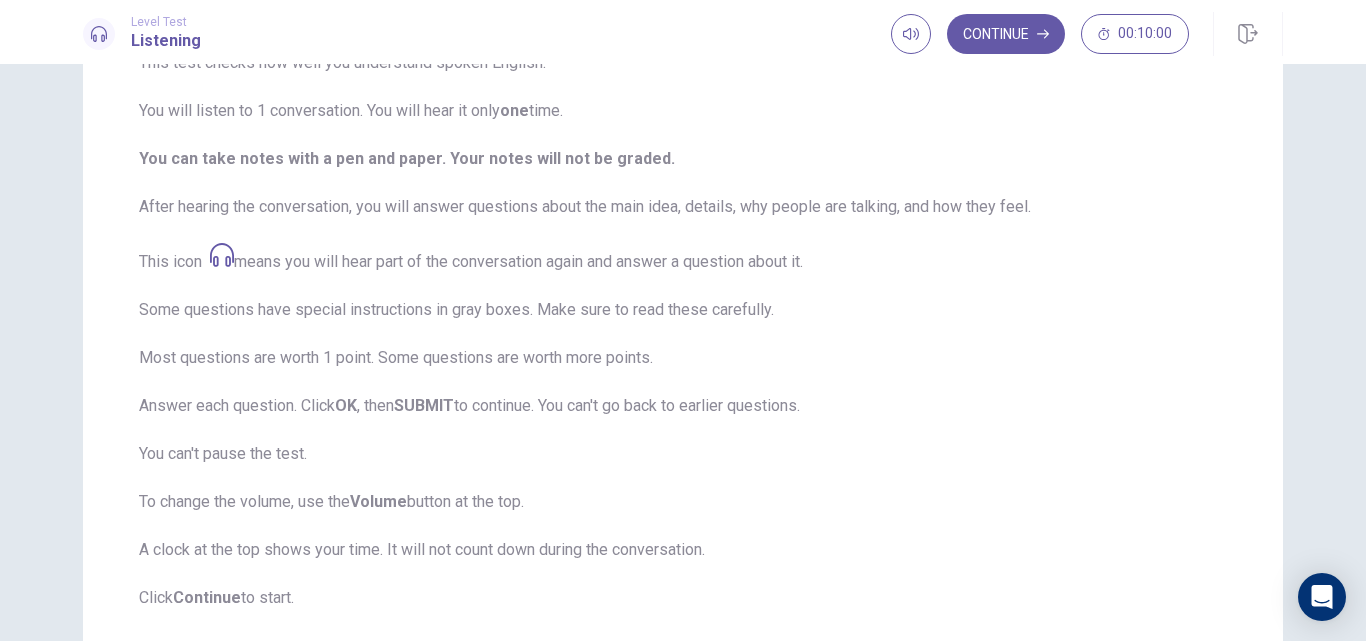 click on "This test checks how well you understand spoken English.
You will listen to 1 conversation. You will hear it only  one  time.
You can take notes with a pen and paper. Your notes will not be graded.
After hearing the conversation, you will answer questions about the main idea, details, why people are talking, and how they feel.
This icon    means you will hear part of the conversation again and answer a question about it.
Some questions have special instructions in gray boxes. Make sure to read these carefully.
Most questions are worth 1 point. Some questions are worth more points.
Answer each question. Click  OK , then  SUBMIT  to continue. You can't go back to earlier questions.
You can't pause the test.
To change the volume, use the  Volume  button at the top.
A clock at the top shows your time. It will not count down during the conversation.
Click  Continue  to start." at bounding box center (683, 330) 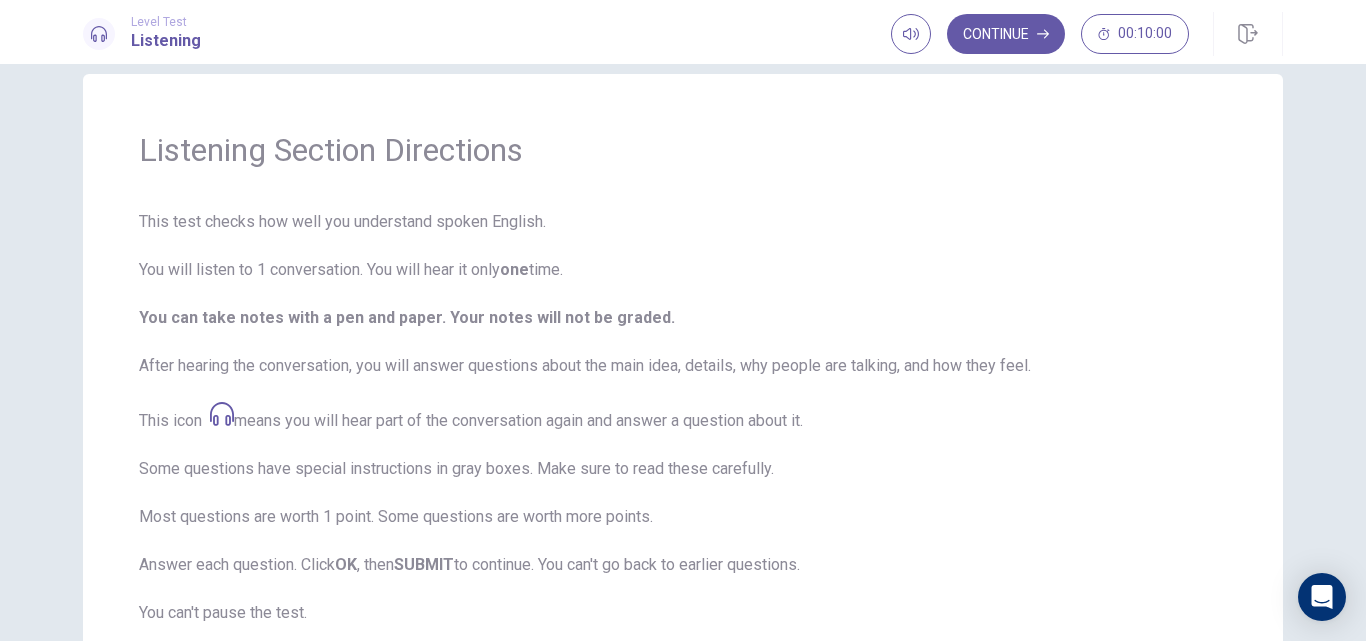 scroll, scrollTop: 38, scrollLeft: 0, axis: vertical 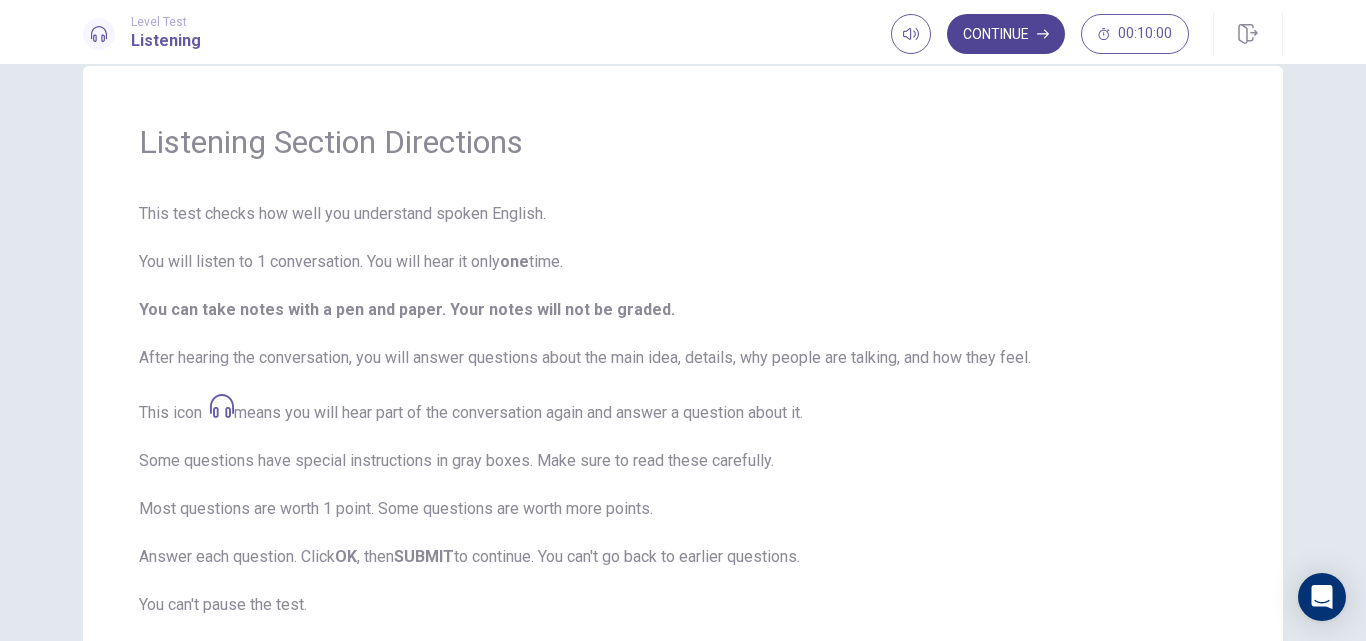 click on "Continue" at bounding box center (1006, 34) 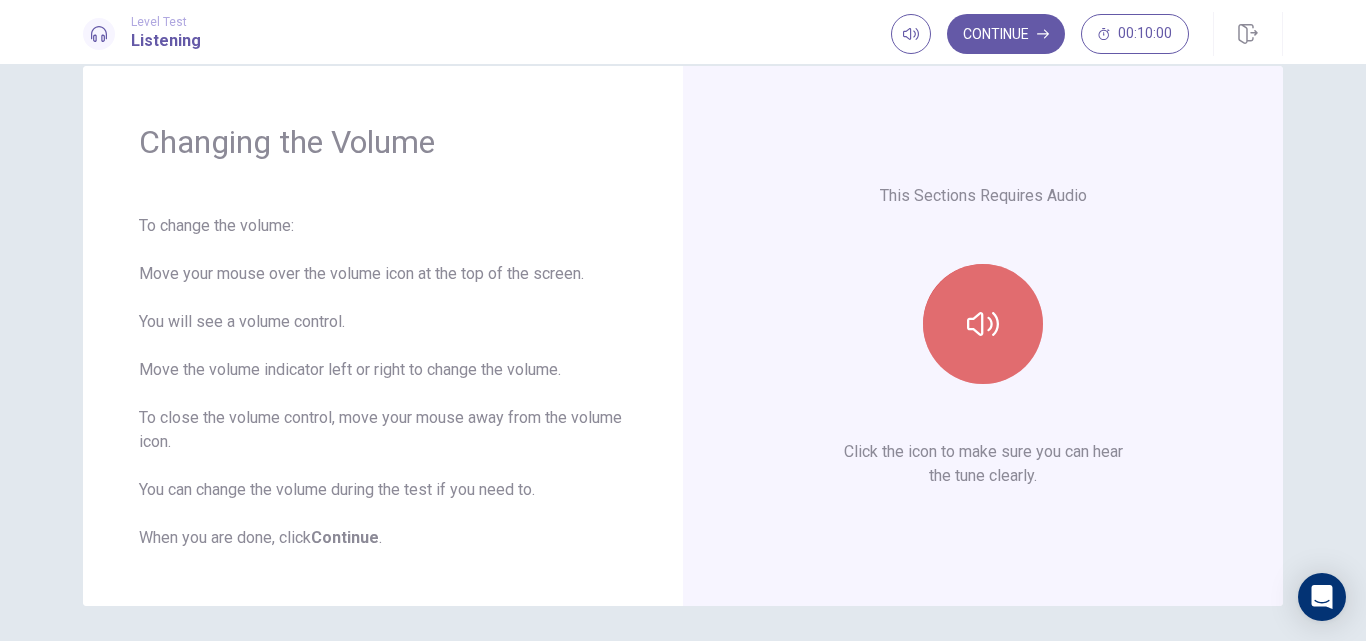 click 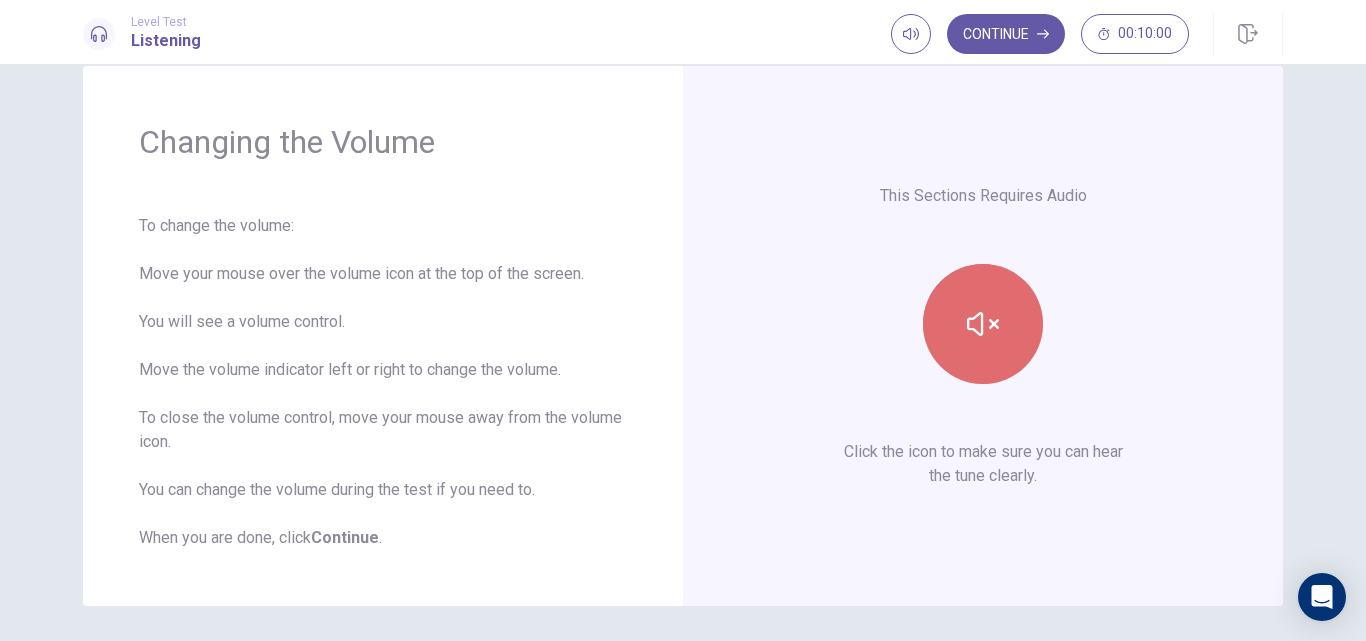 click 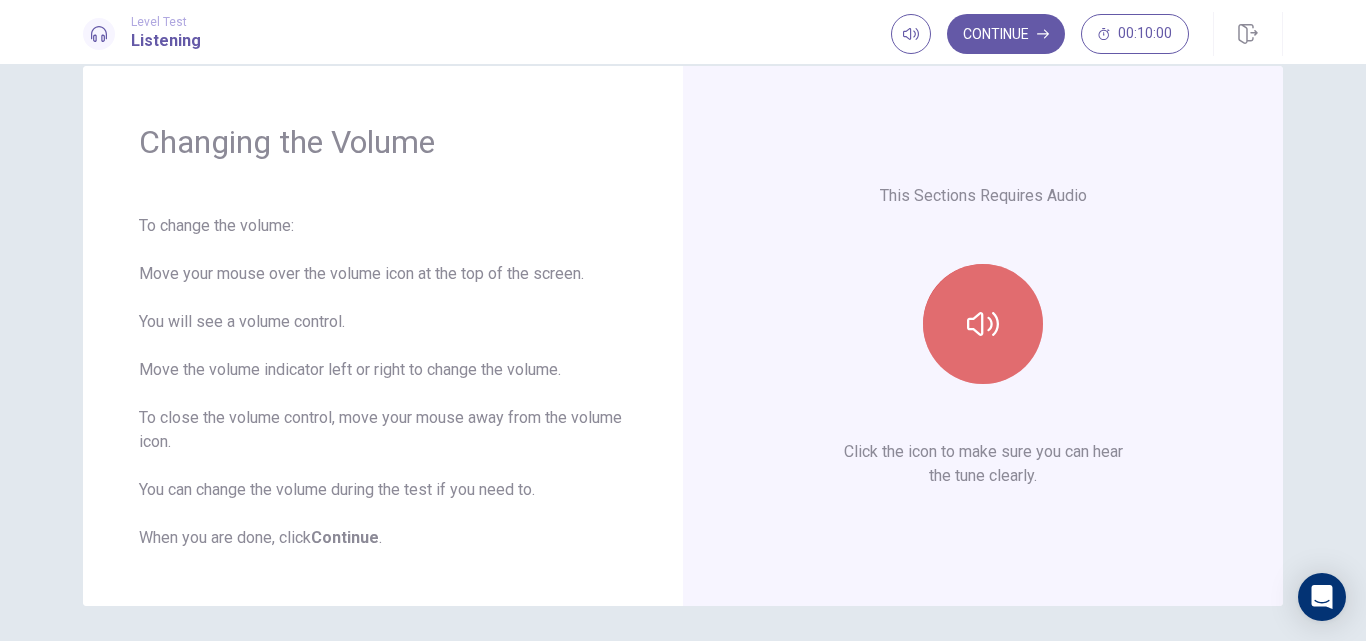 click 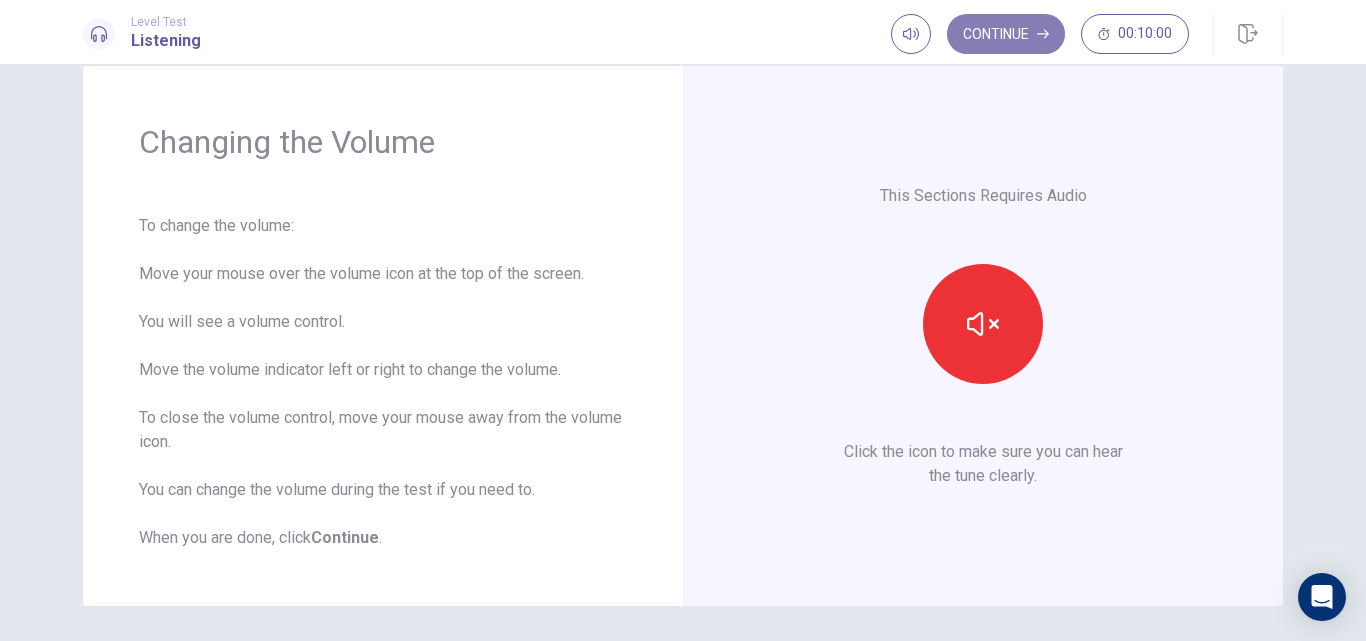 click on "Continue" at bounding box center [1006, 34] 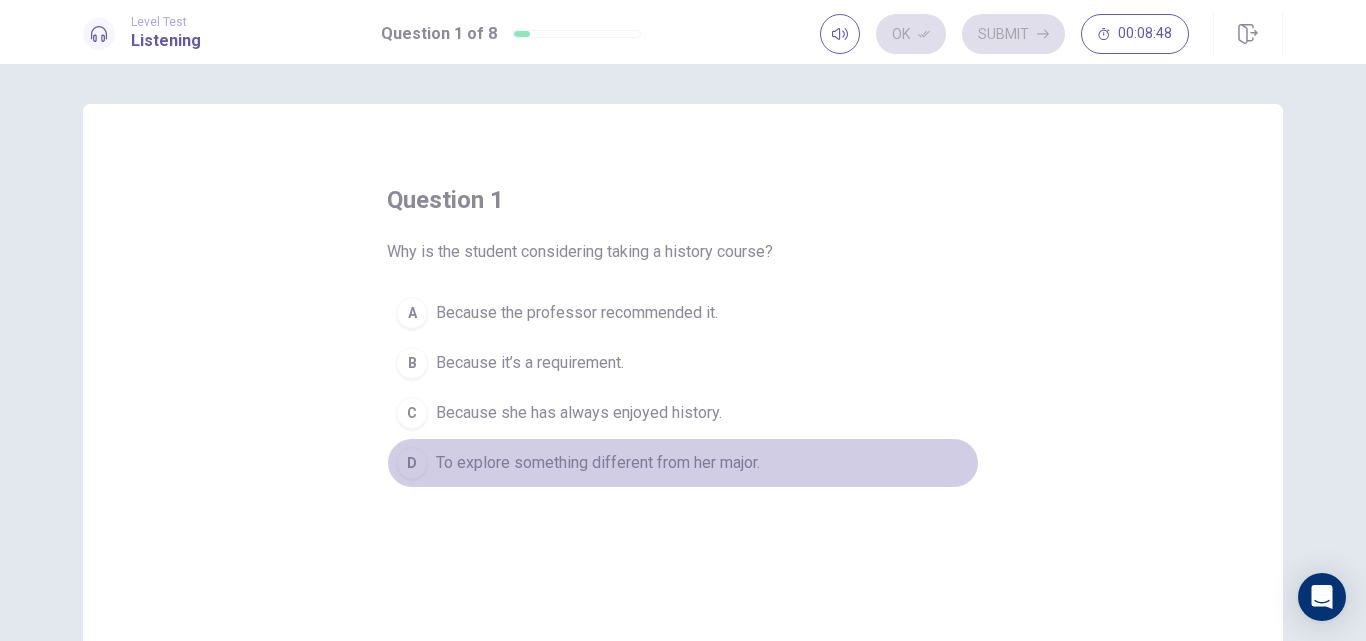 click on "D" at bounding box center [412, 463] 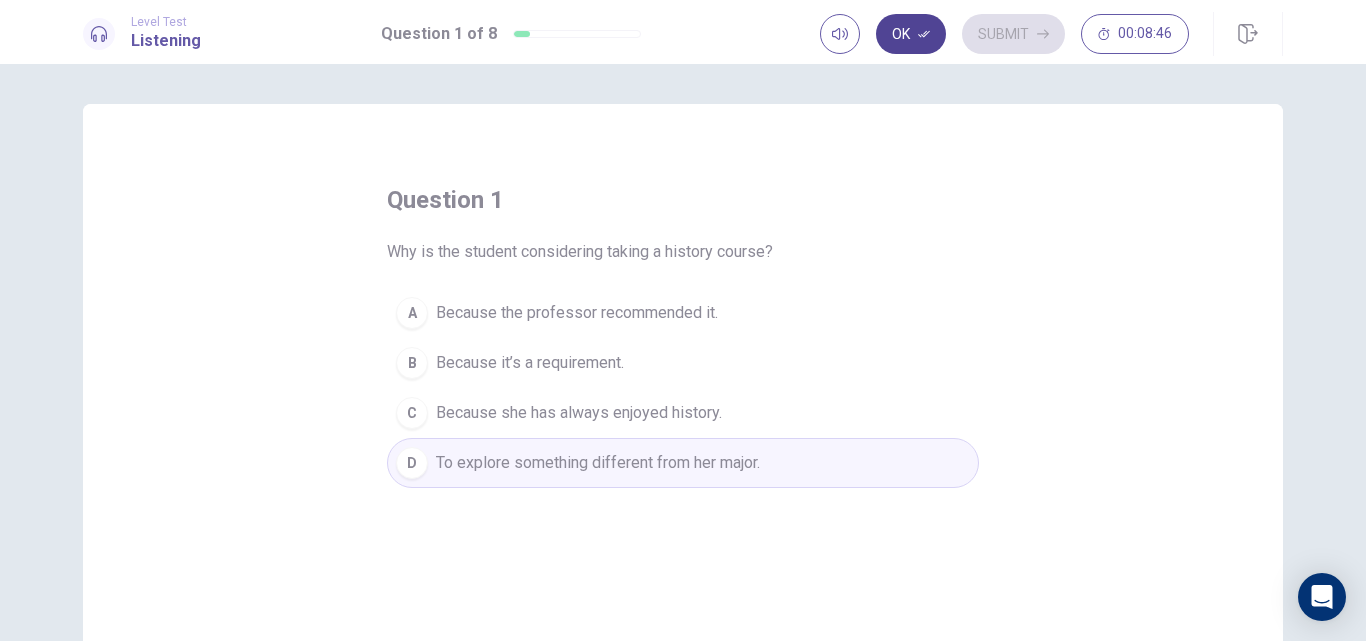 click on "Ok" at bounding box center [911, 34] 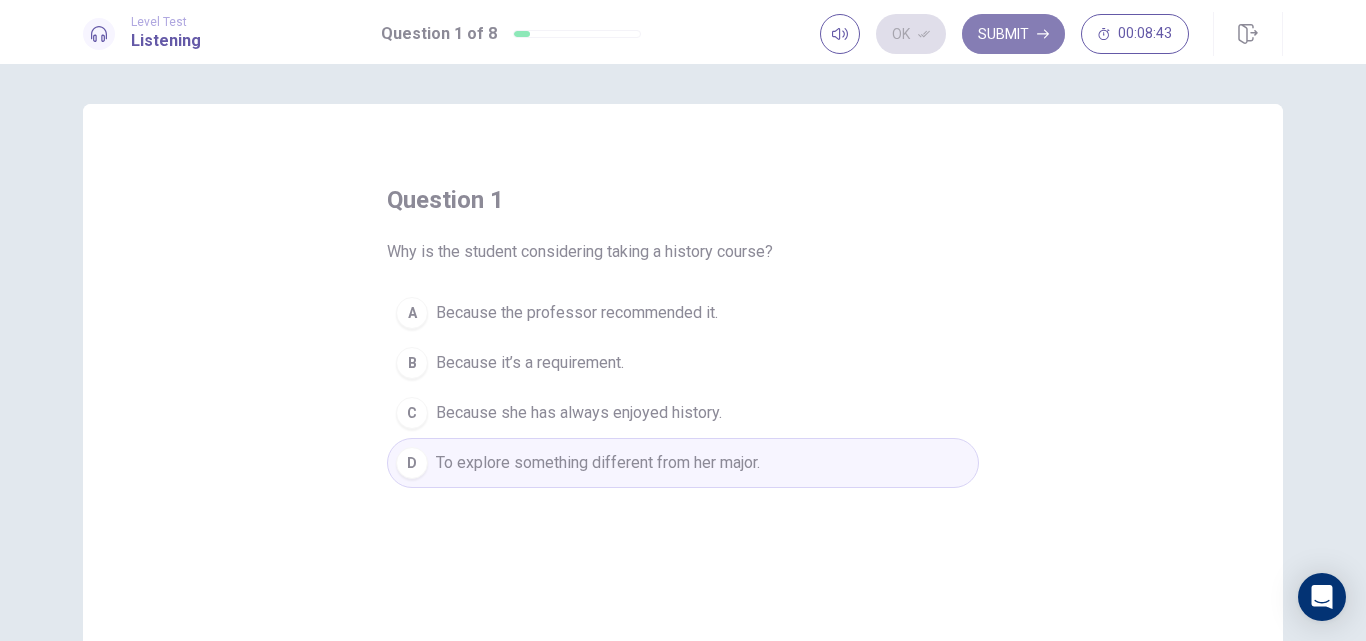 click on "Submit" at bounding box center [1013, 34] 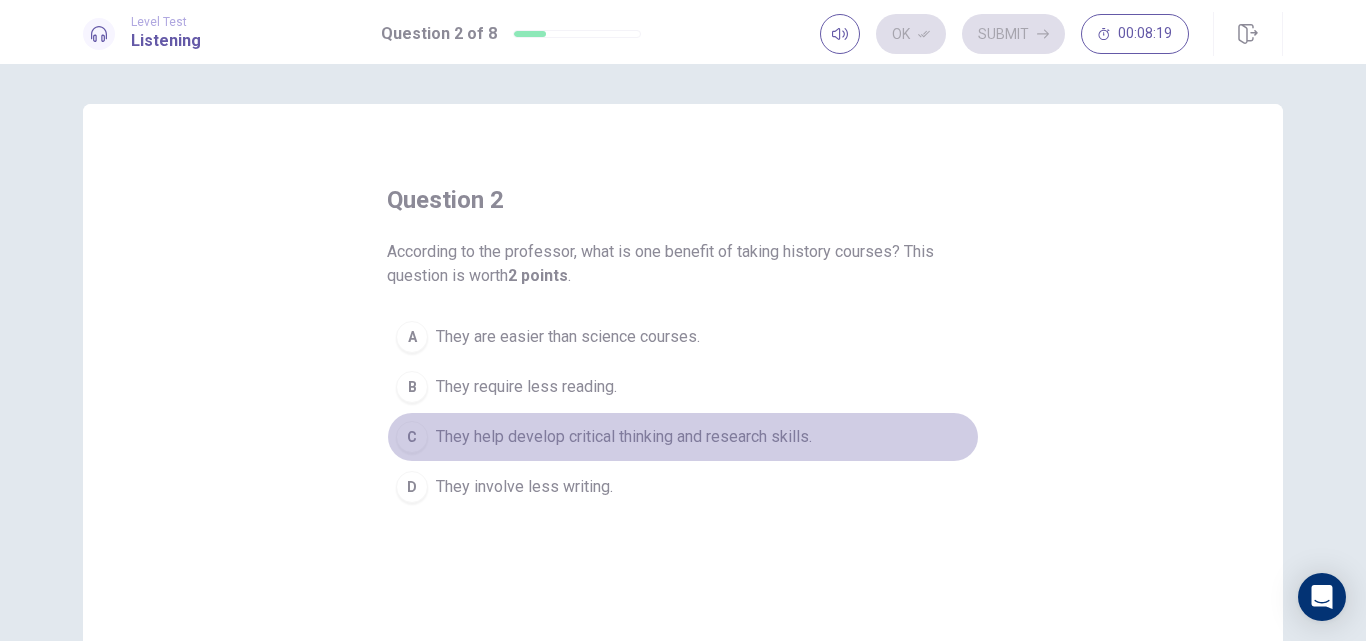click on "C" at bounding box center (412, 437) 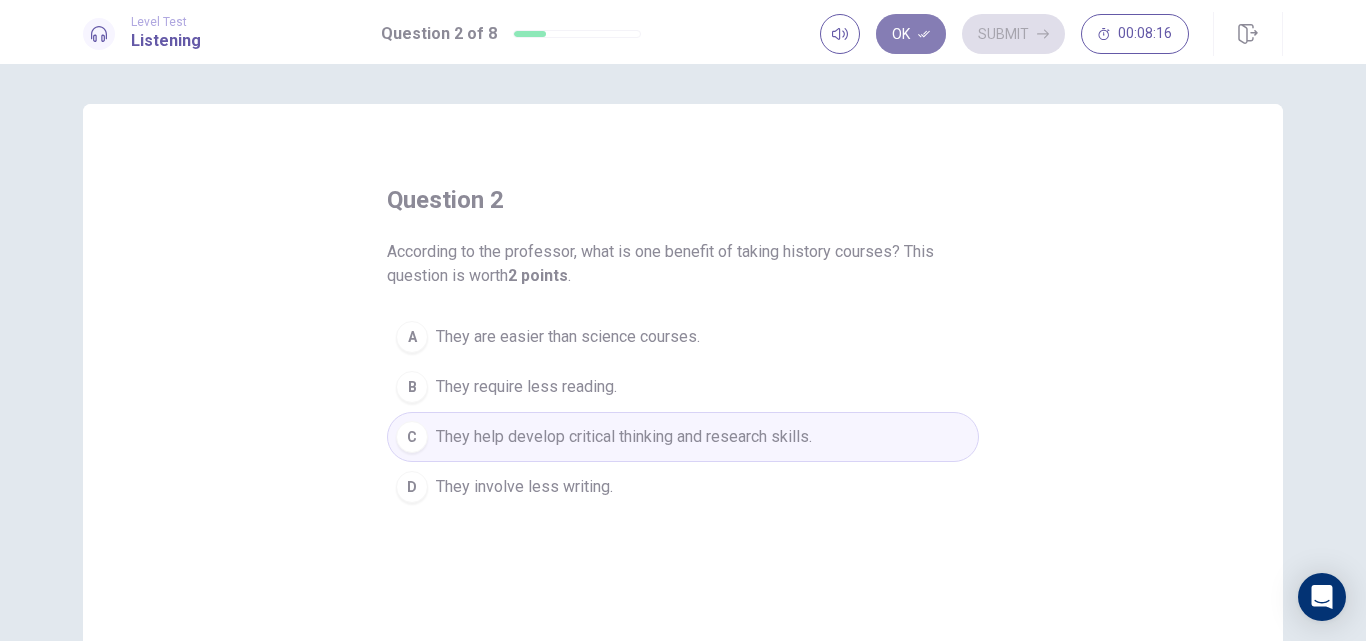 click on "Ok" at bounding box center [911, 34] 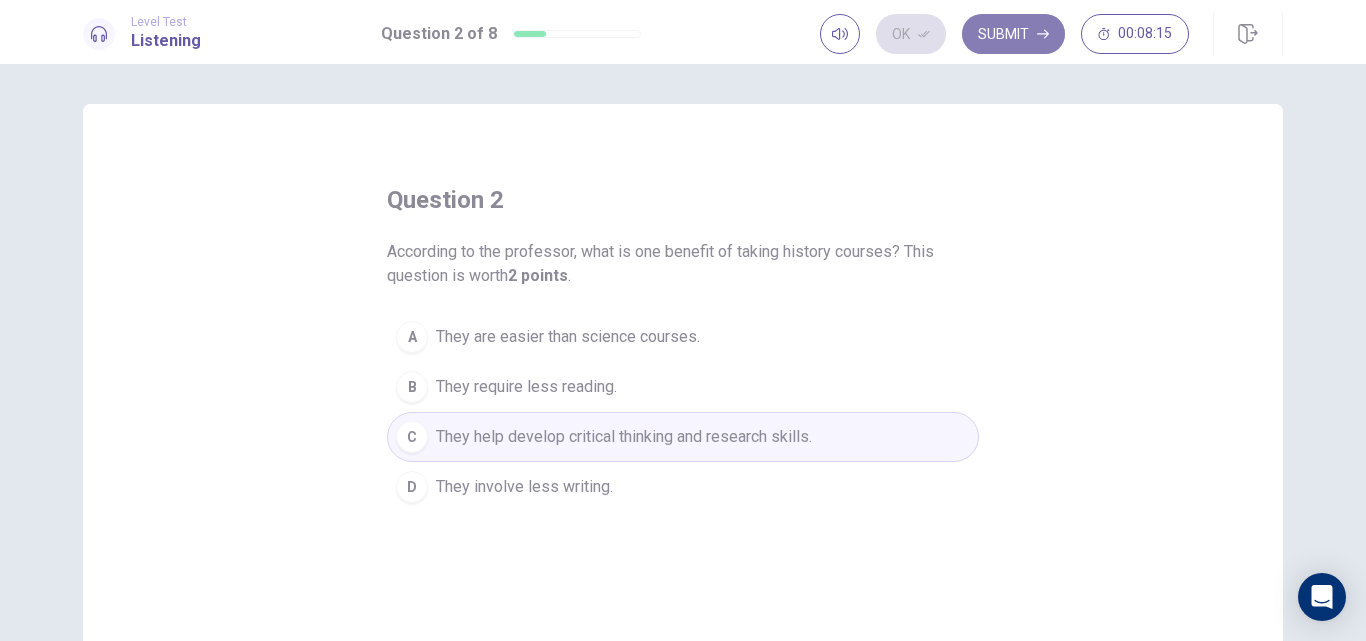 click on "Submit" at bounding box center (1013, 34) 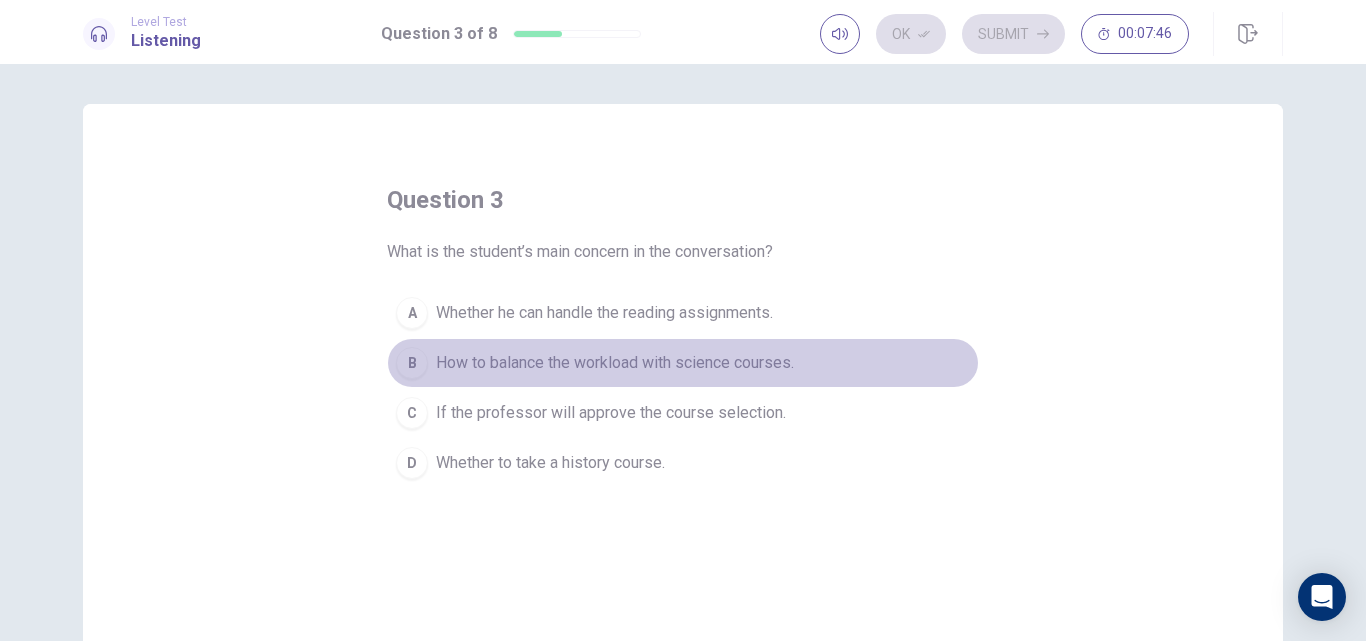 click on "B How to balance the workload with science courses." at bounding box center [683, 363] 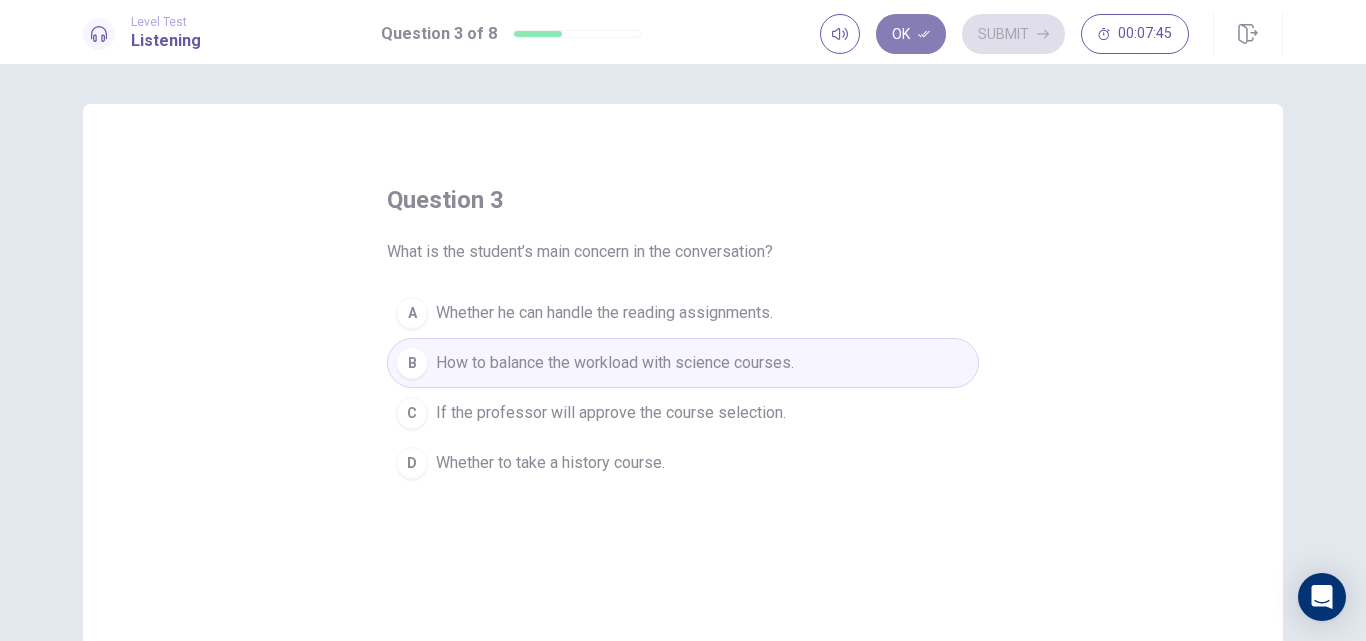 click 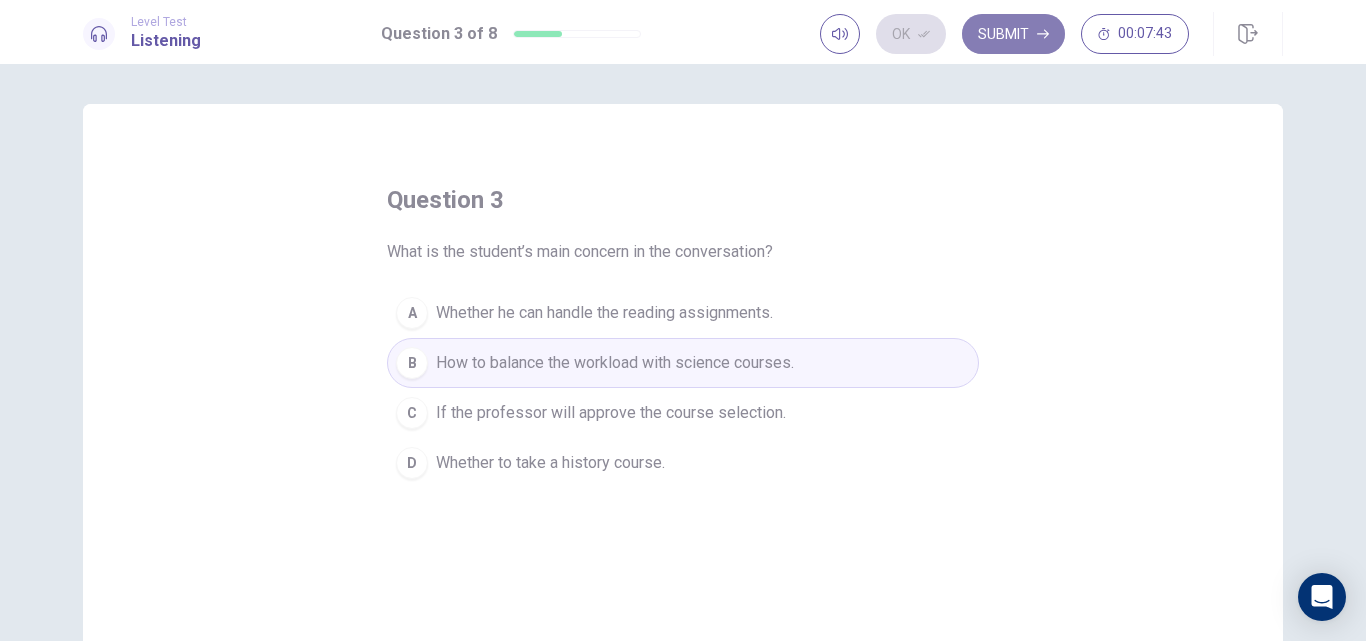 click on "Submit" at bounding box center (1013, 34) 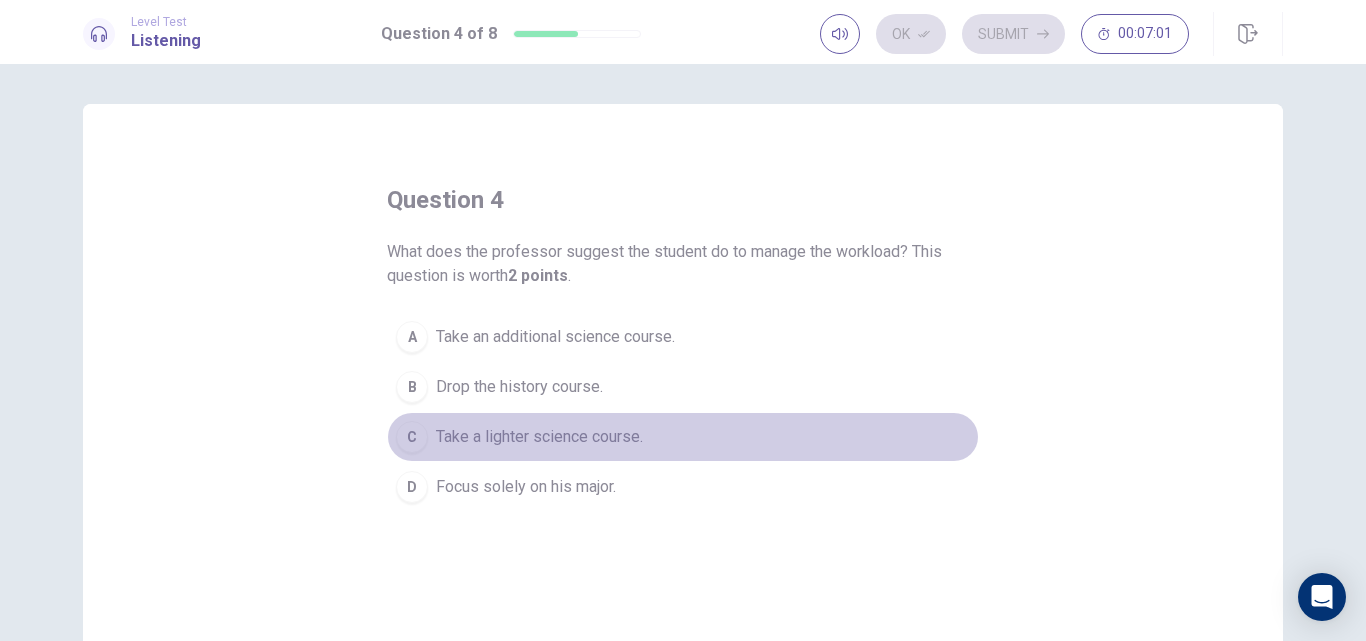 click on "C" at bounding box center (412, 437) 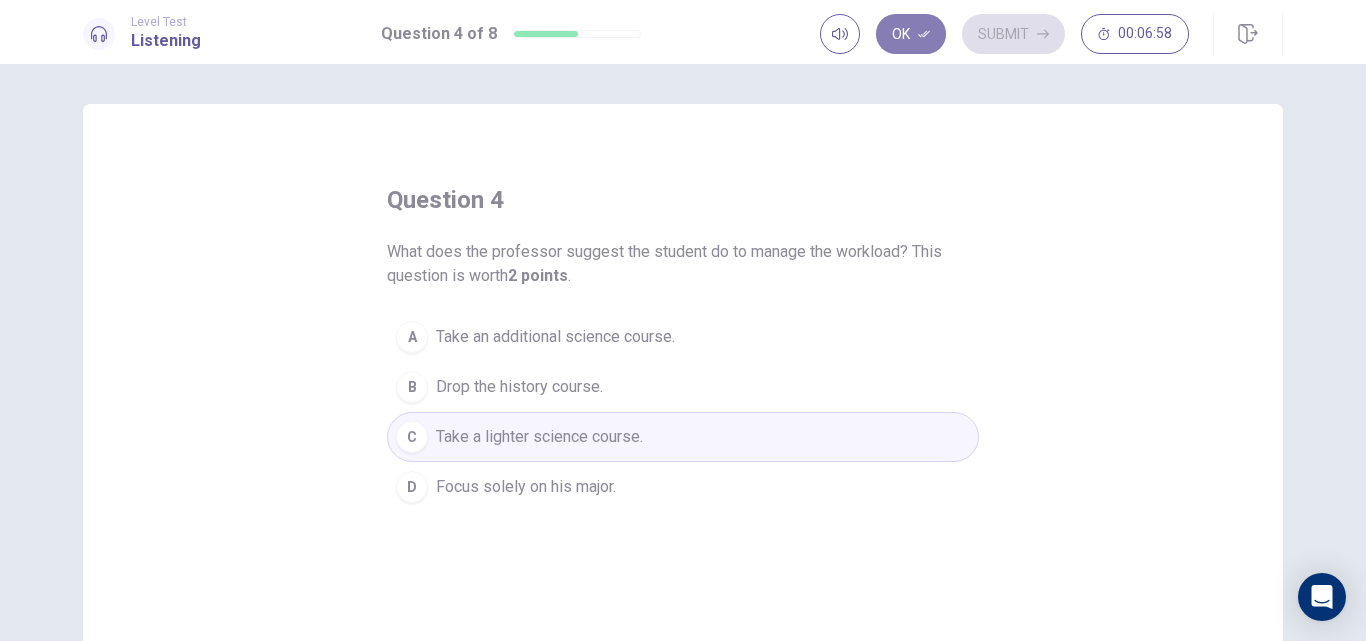 click on "Ok" at bounding box center (911, 34) 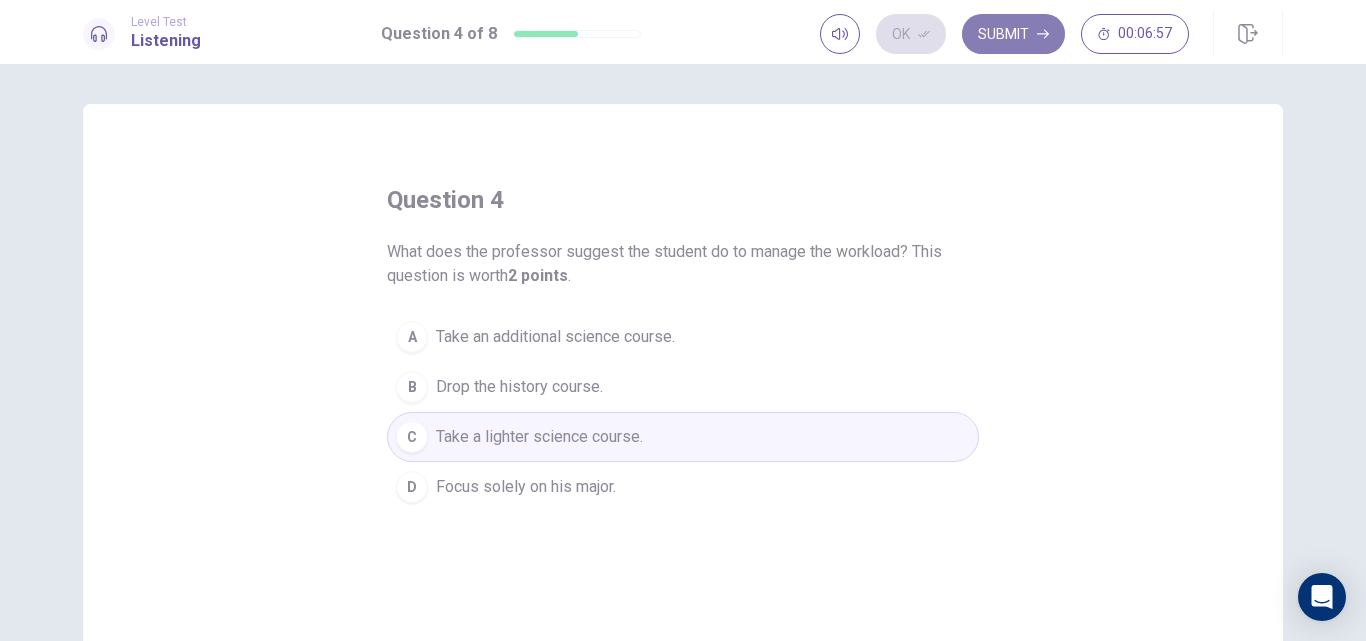 click on "Submit" at bounding box center [1013, 34] 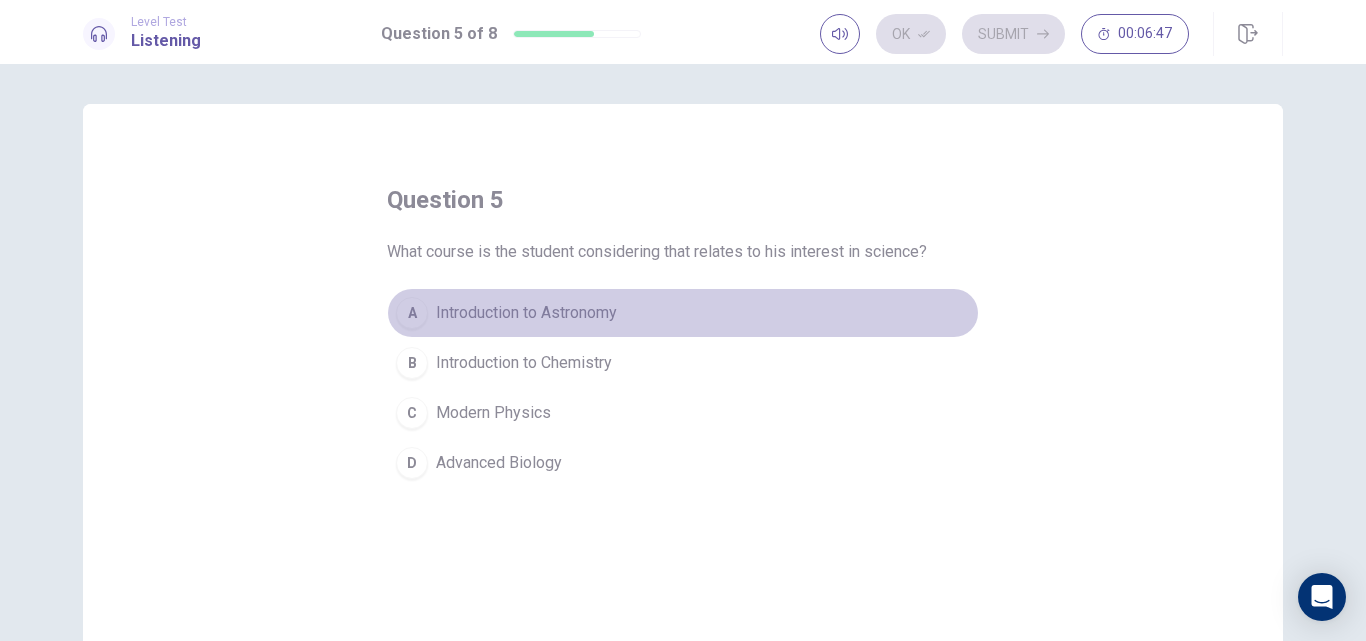 click on "A" at bounding box center (412, 313) 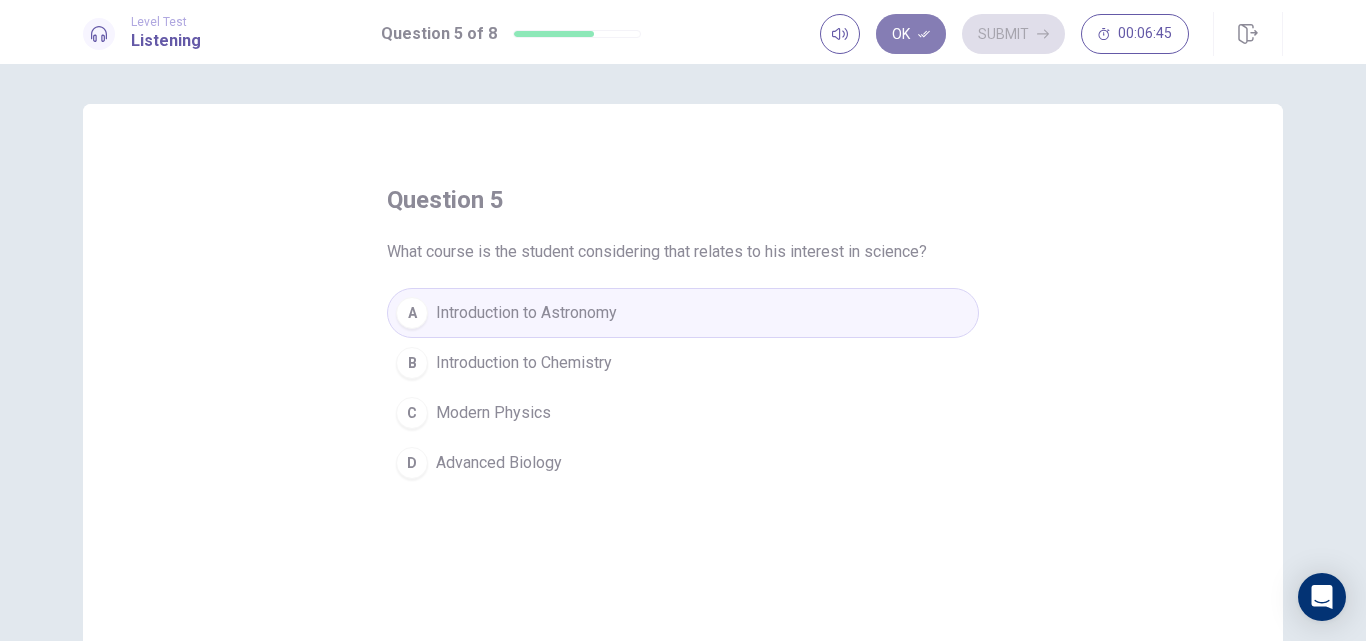 click on "Ok" at bounding box center (911, 34) 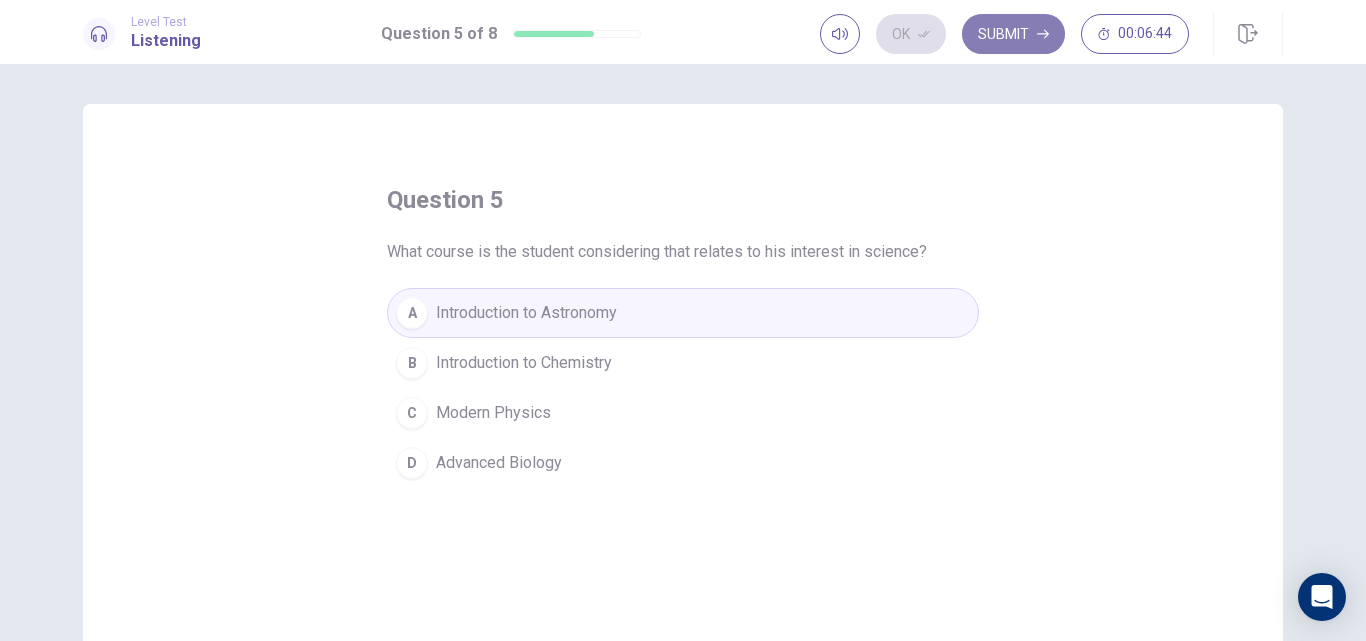 click on "Submit" at bounding box center [1013, 34] 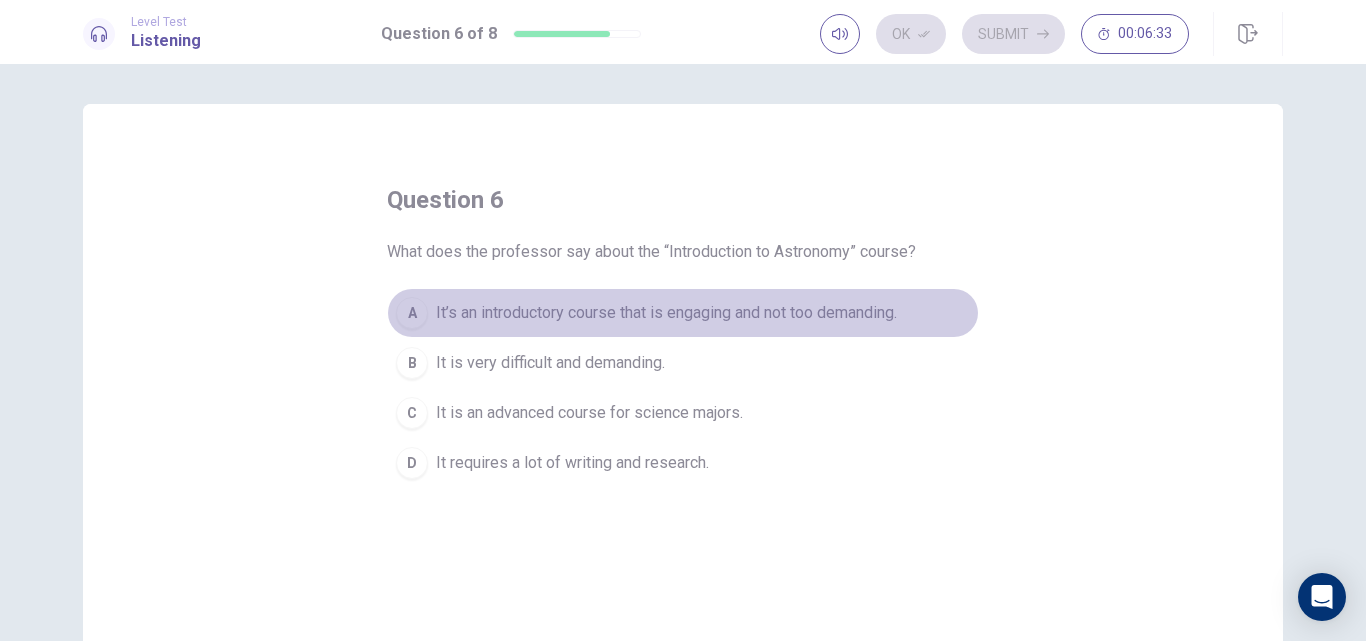 click on "A" at bounding box center [412, 313] 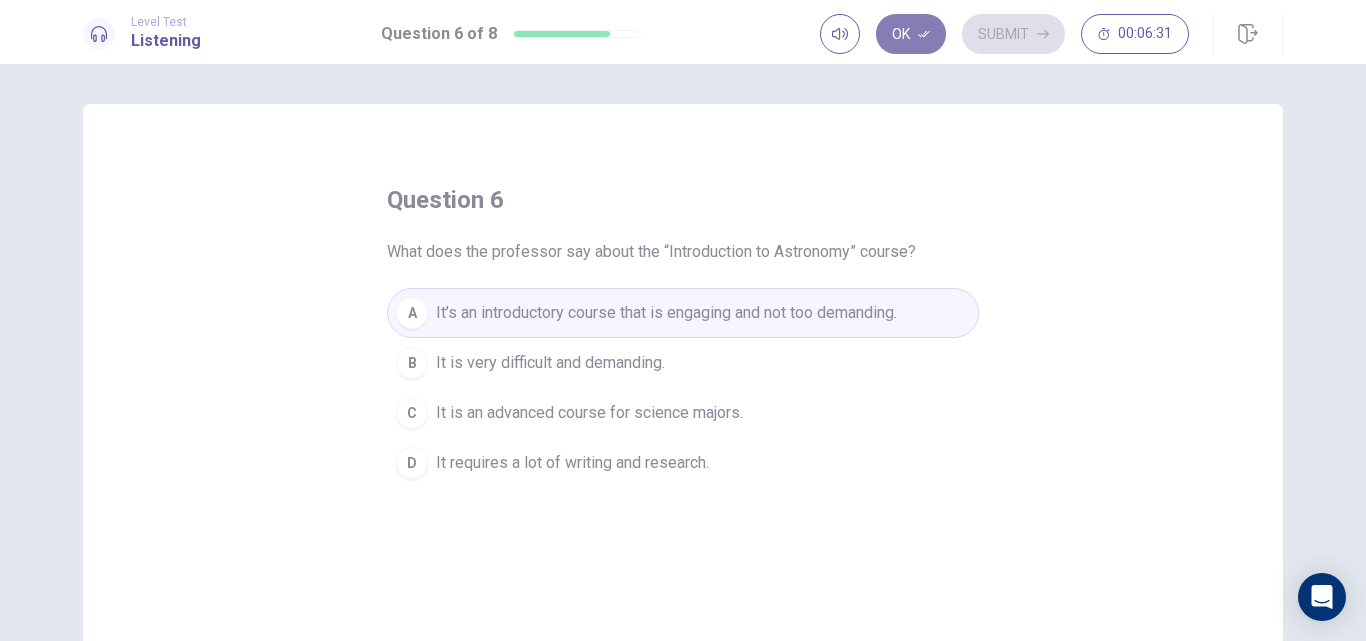 click on "Ok" at bounding box center (911, 34) 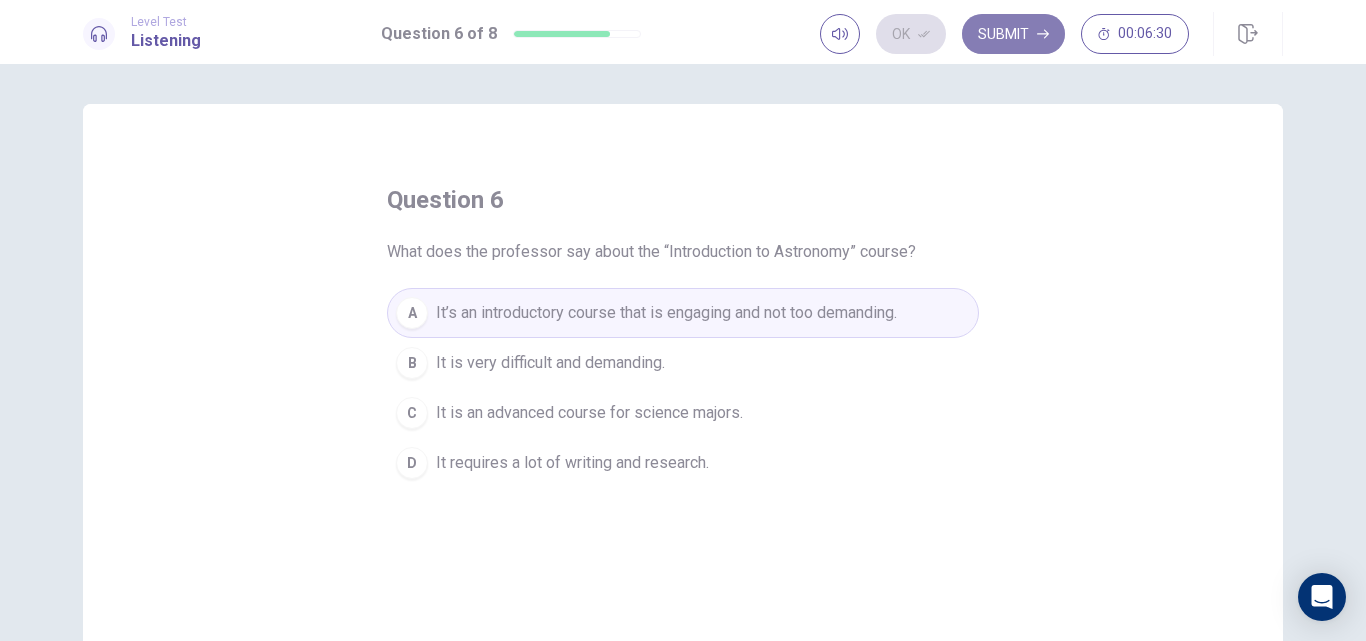 click on "Submit" at bounding box center [1013, 34] 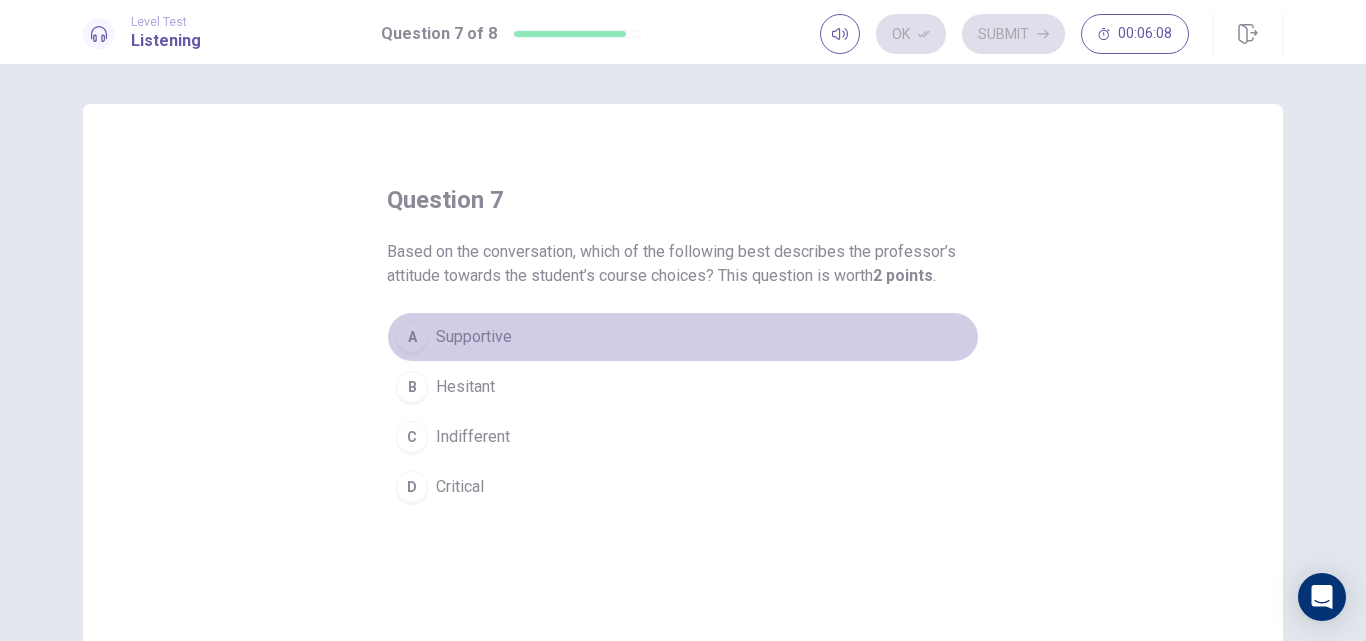 click on "A" at bounding box center (412, 337) 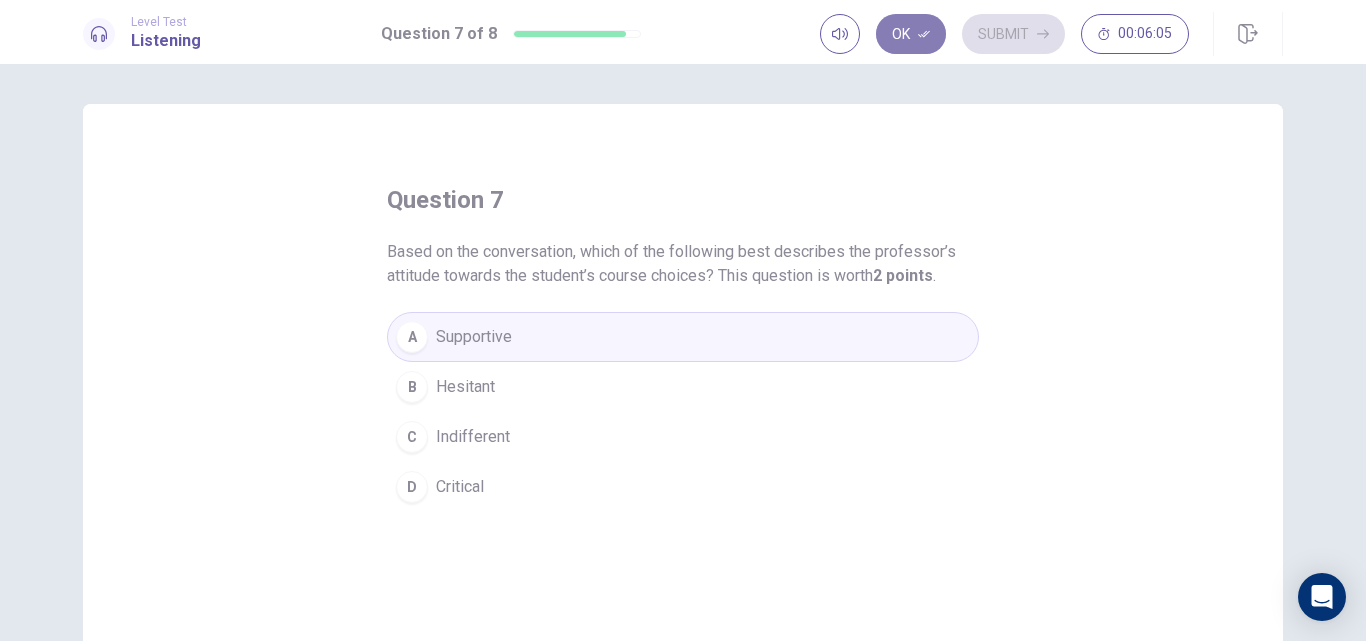 click on "Ok" at bounding box center (911, 34) 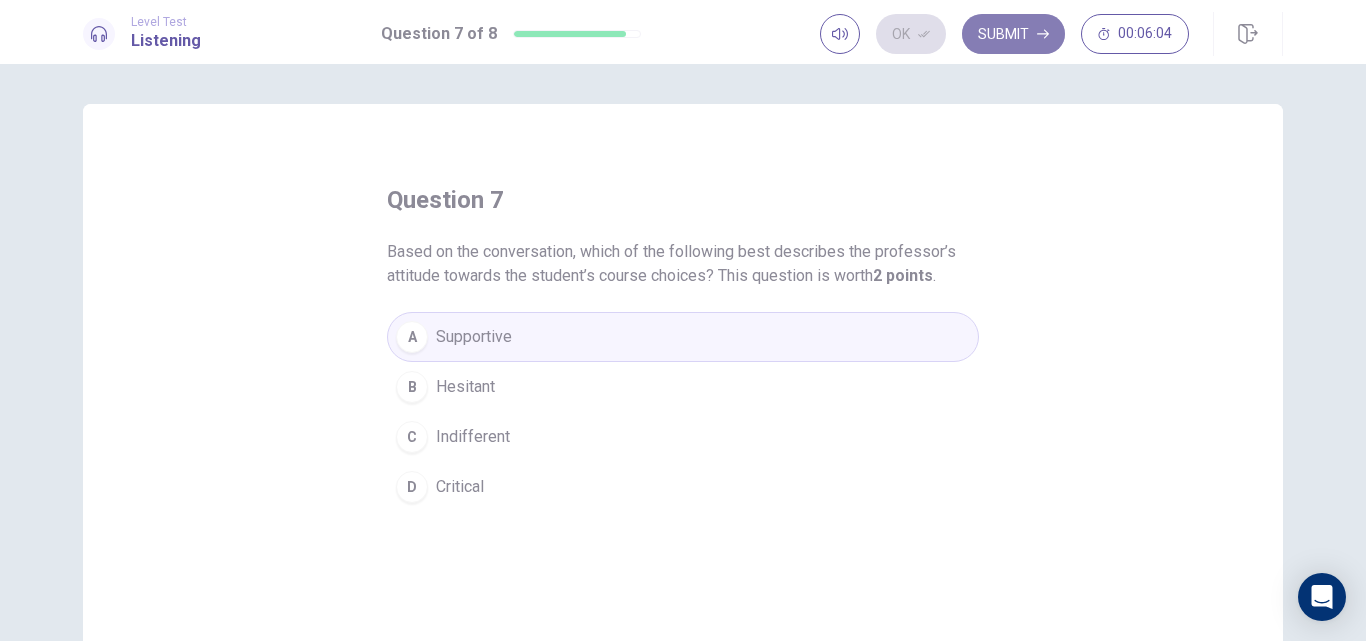 click on "Submit" at bounding box center [1013, 34] 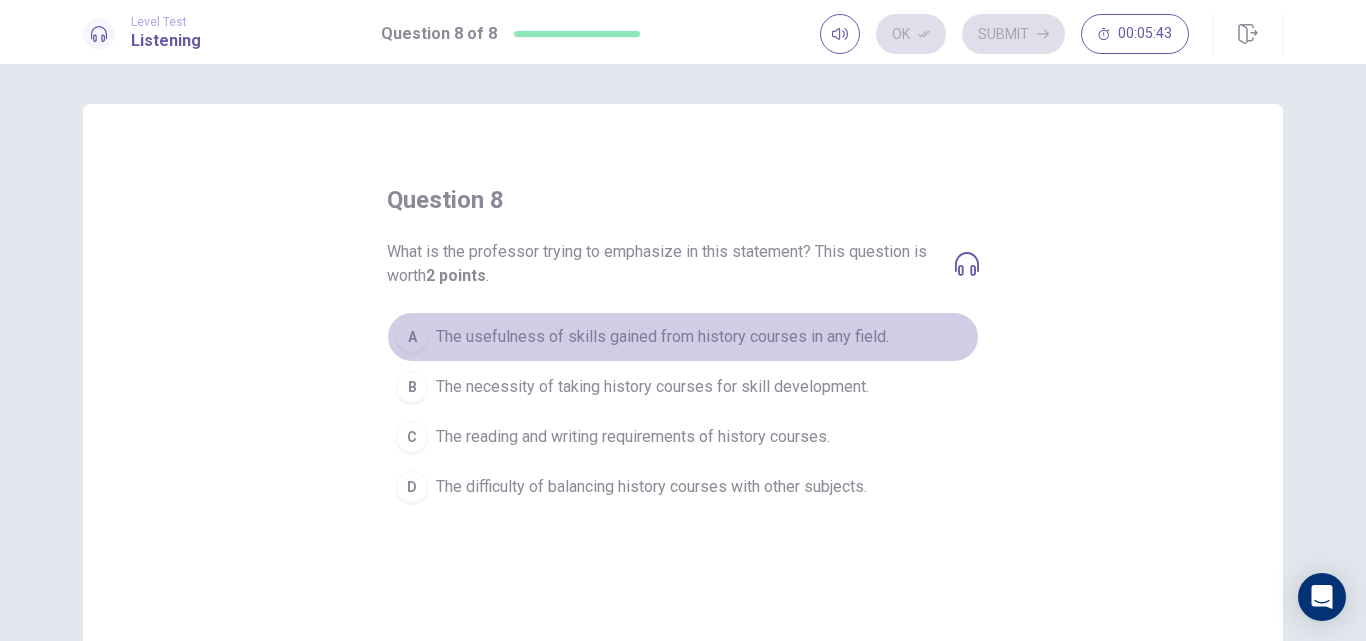 click on "A" at bounding box center [412, 337] 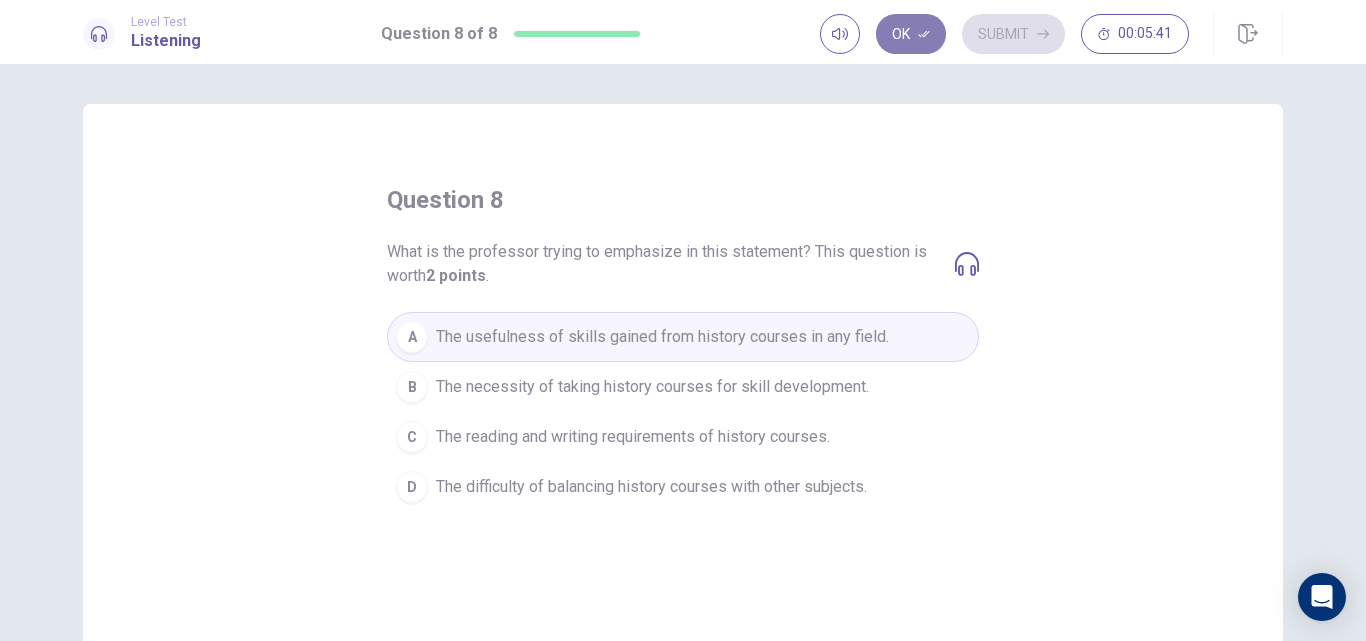 click on "Ok" at bounding box center (911, 34) 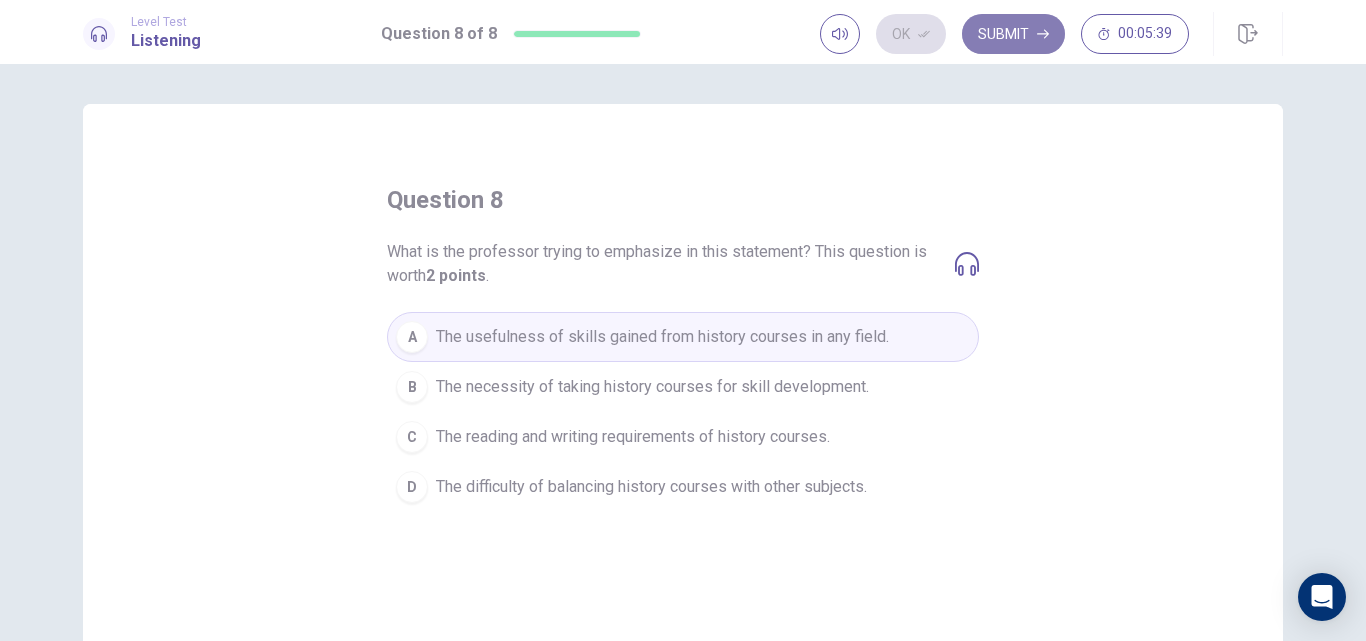 click on "Submit" at bounding box center (1013, 34) 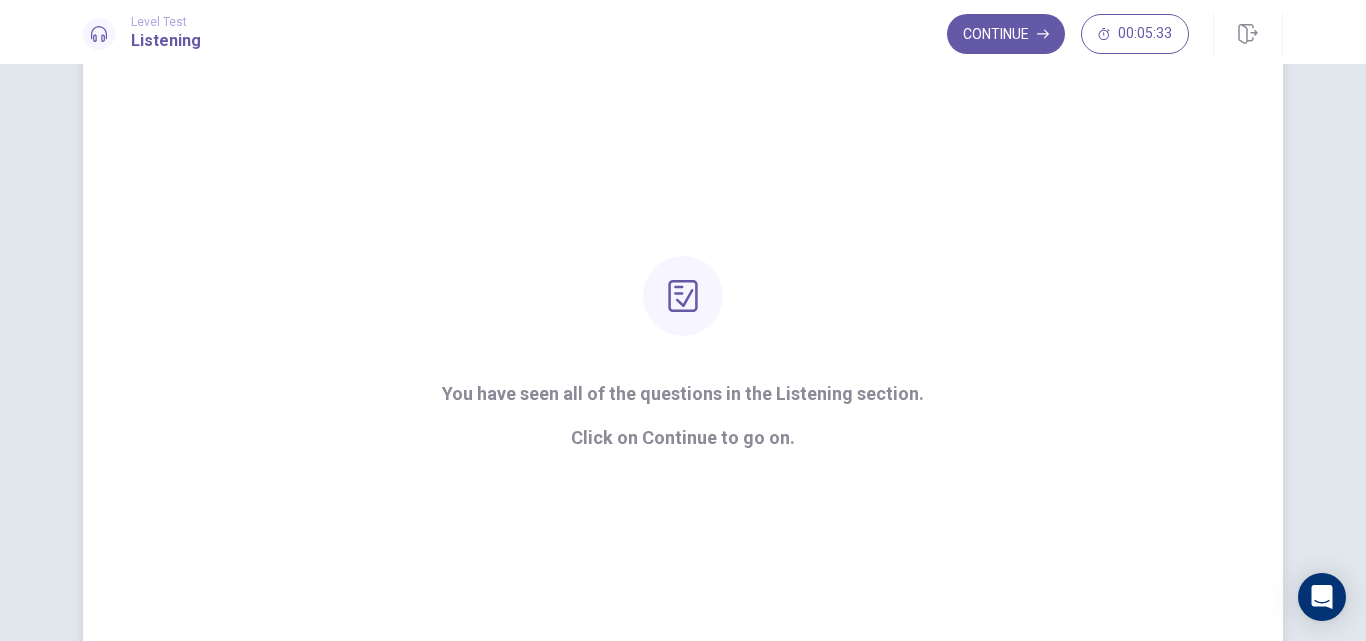 scroll, scrollTop: 72, scrollLeft: 0, axis: vertical 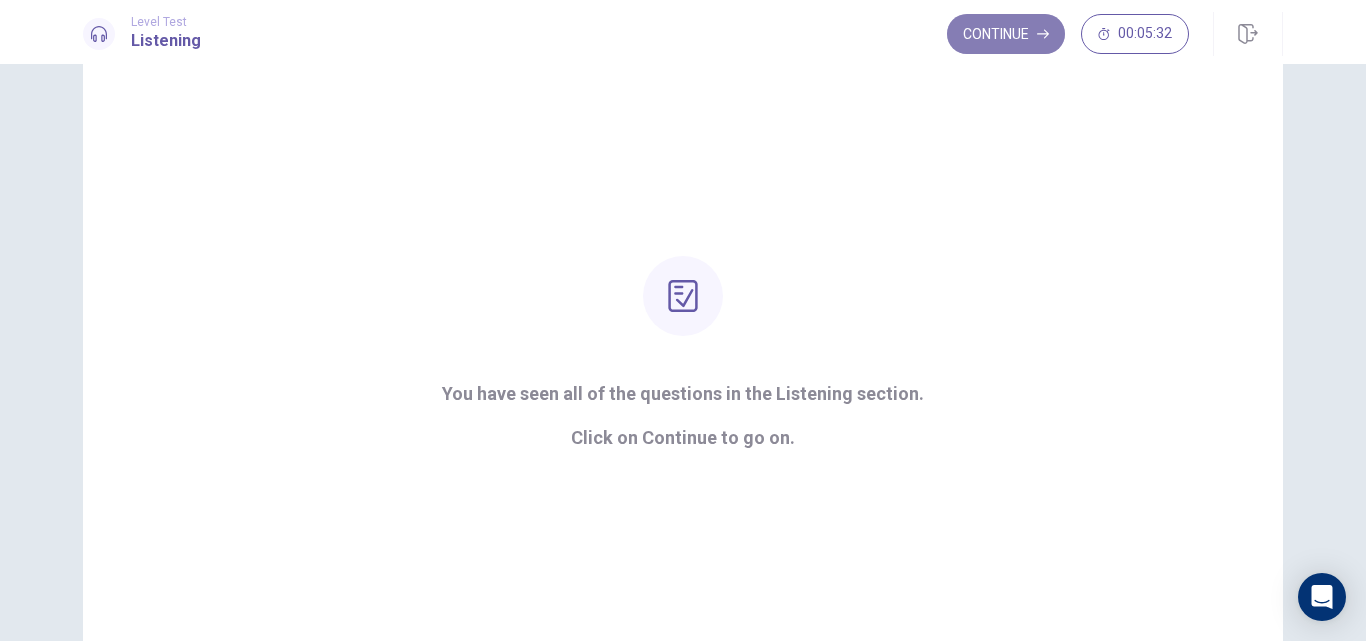 click on "Continue" at bounding box center (1006, 34) 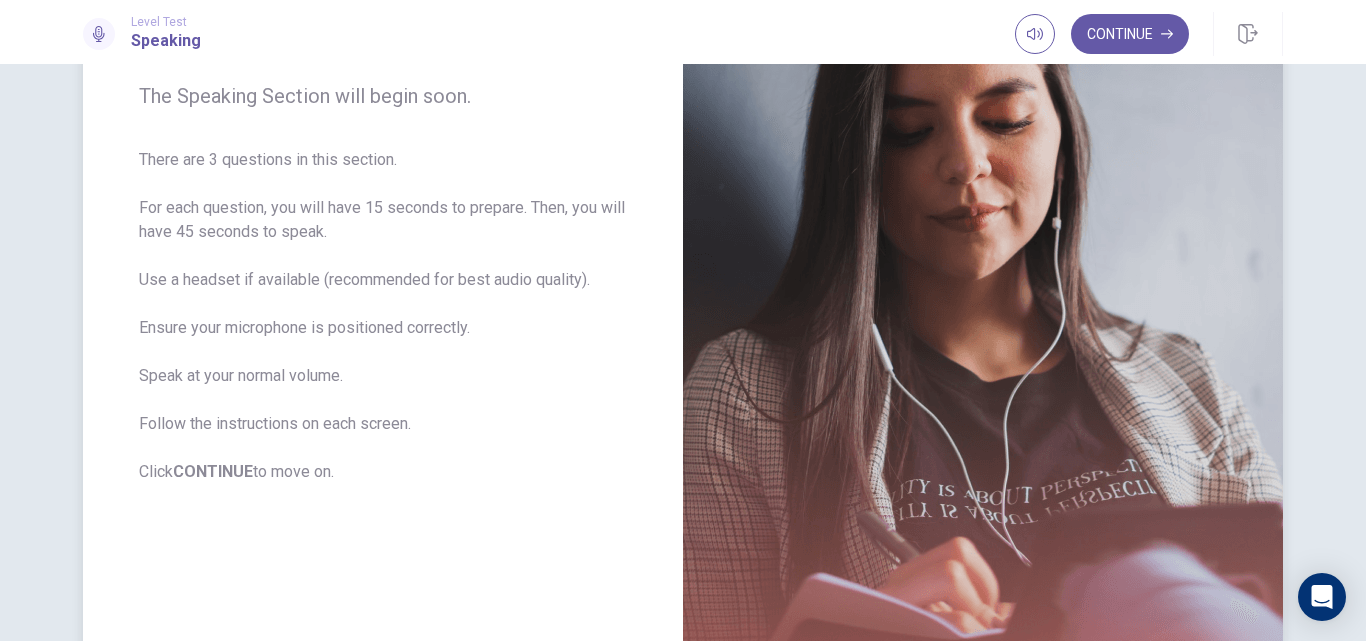 scroll, scrollTop: 260, scrollLeft: 0, axis: vertical 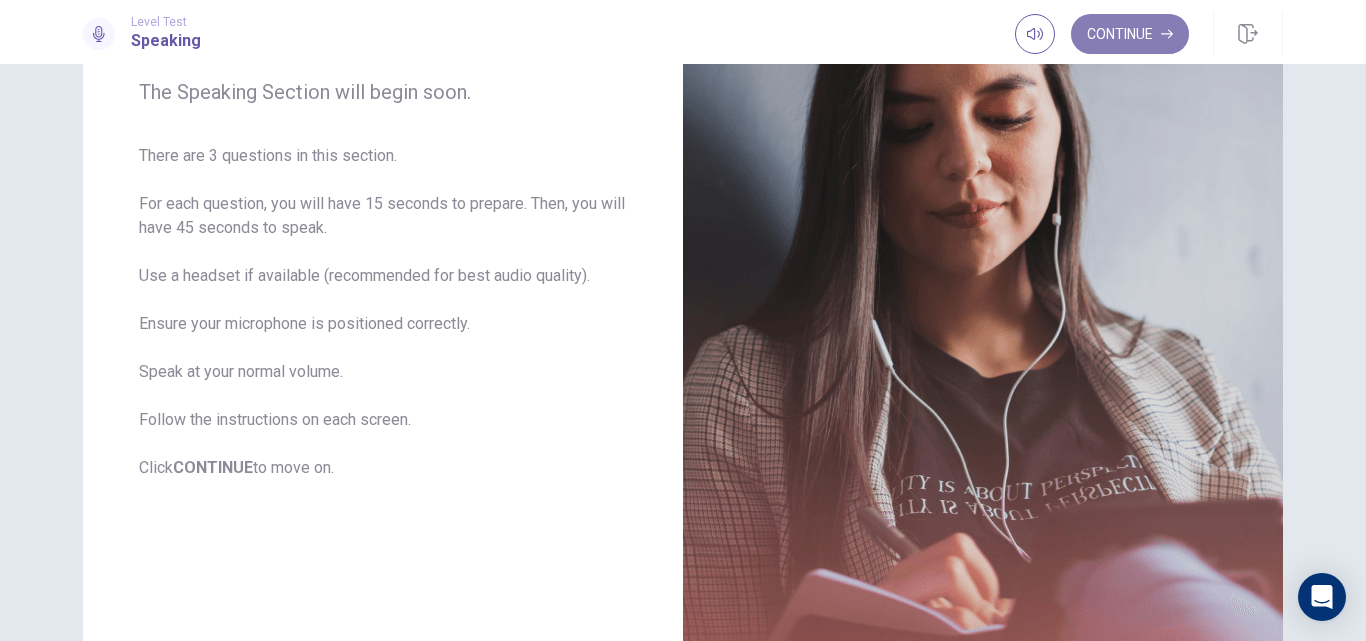 click on "Continue" at bounding box center [1130, 34] 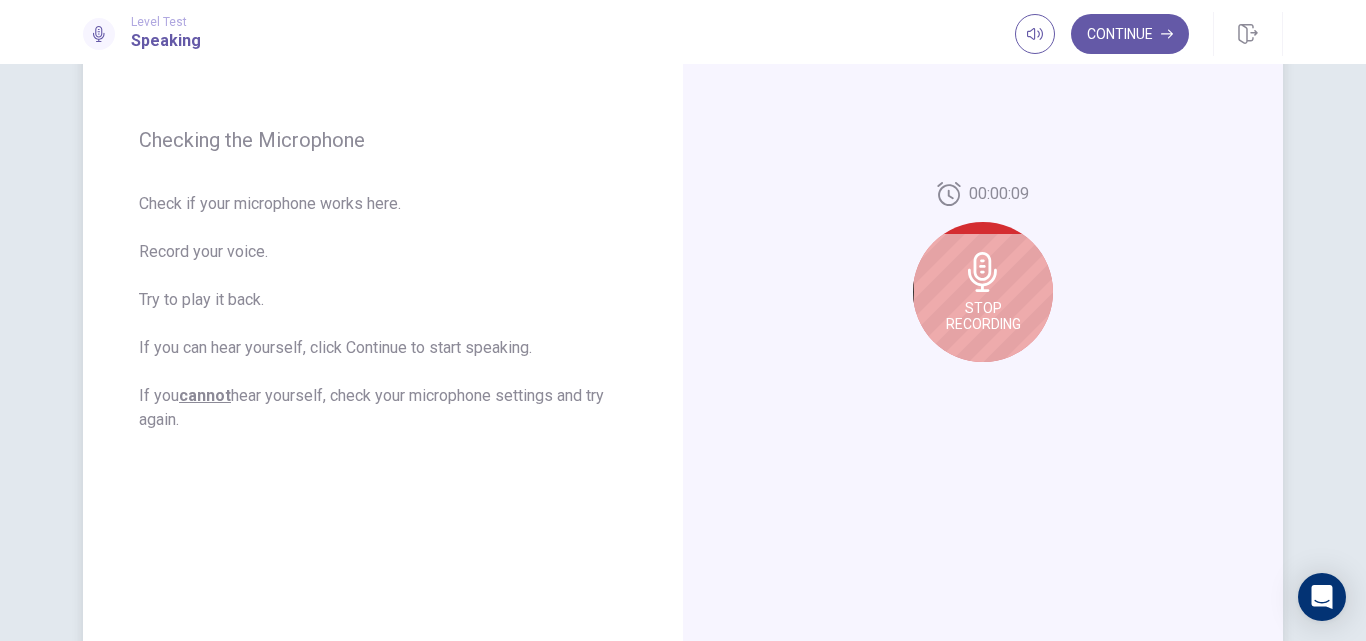 click 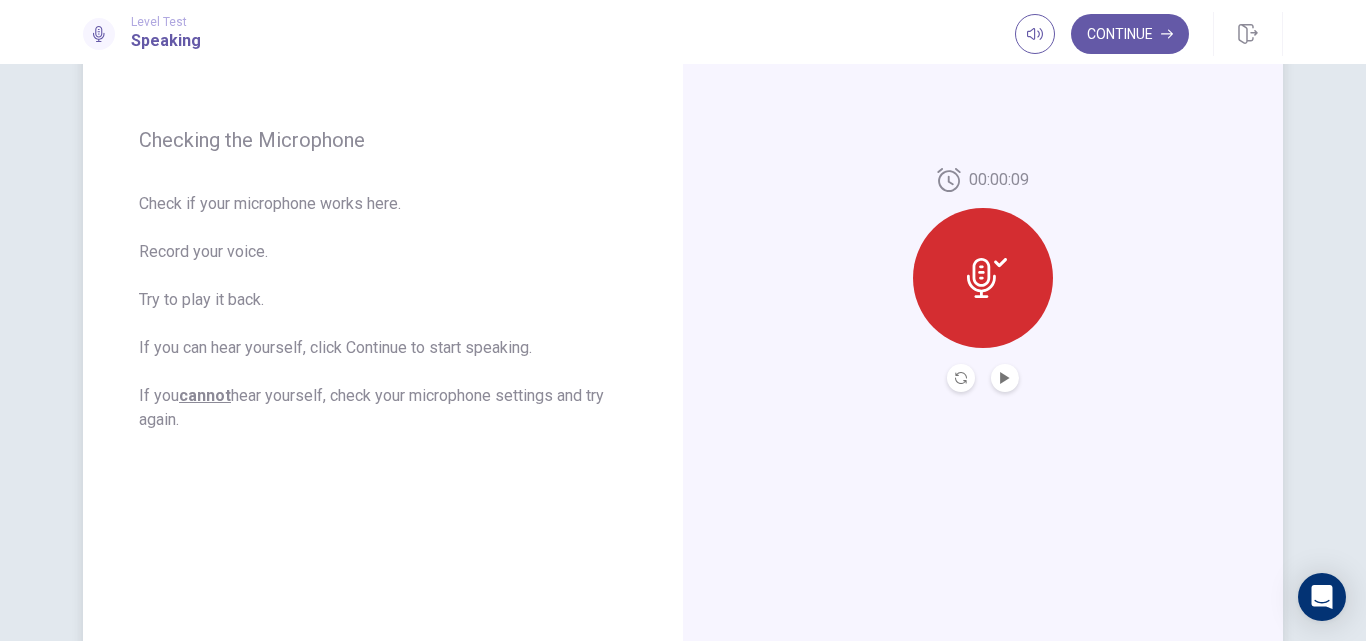 click 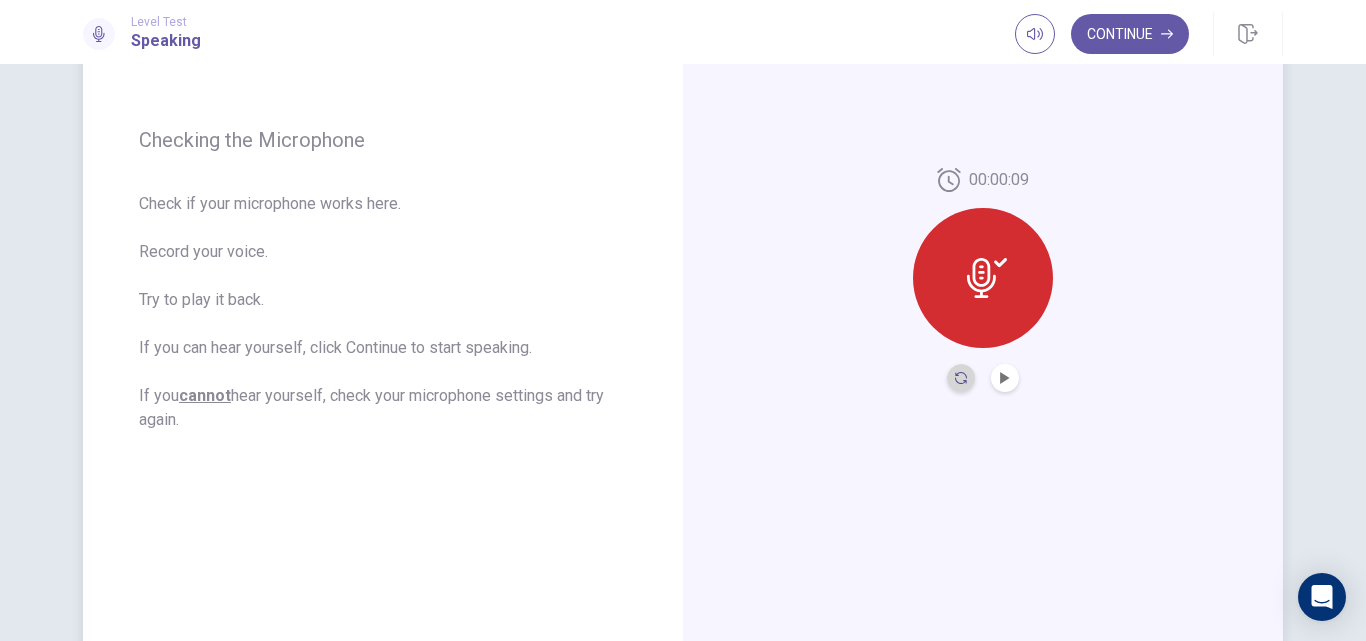 click 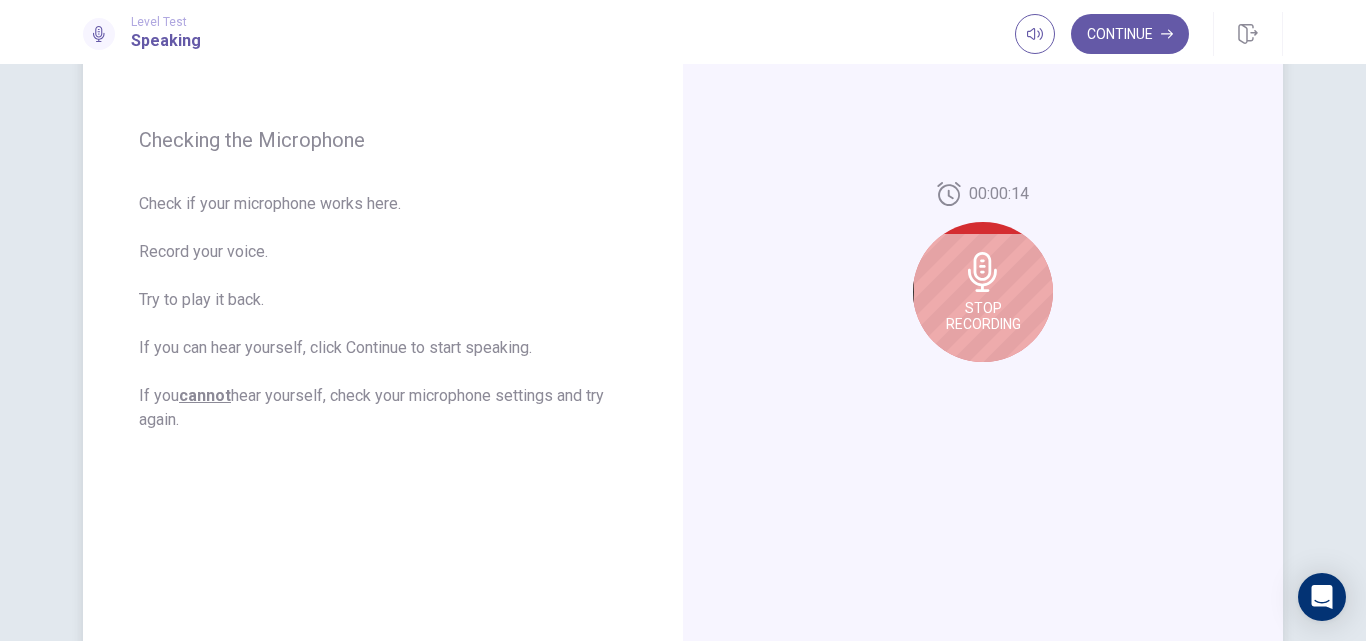 click 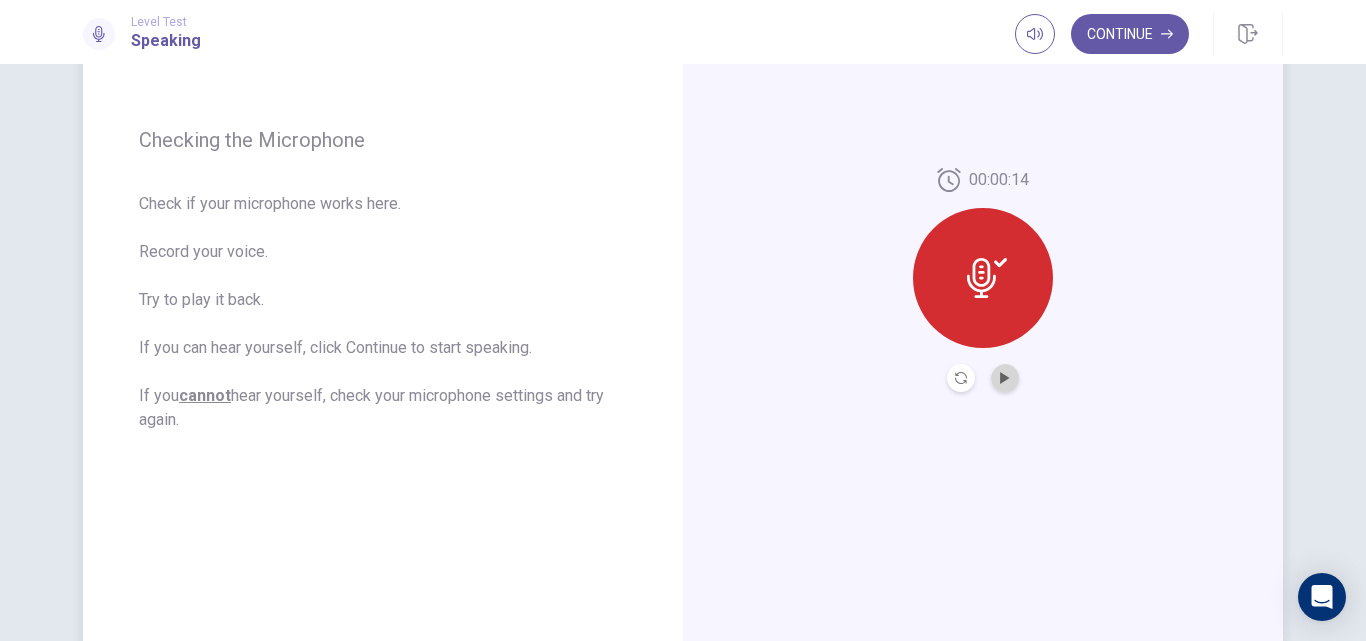 click at bounding box center (1005, 378) 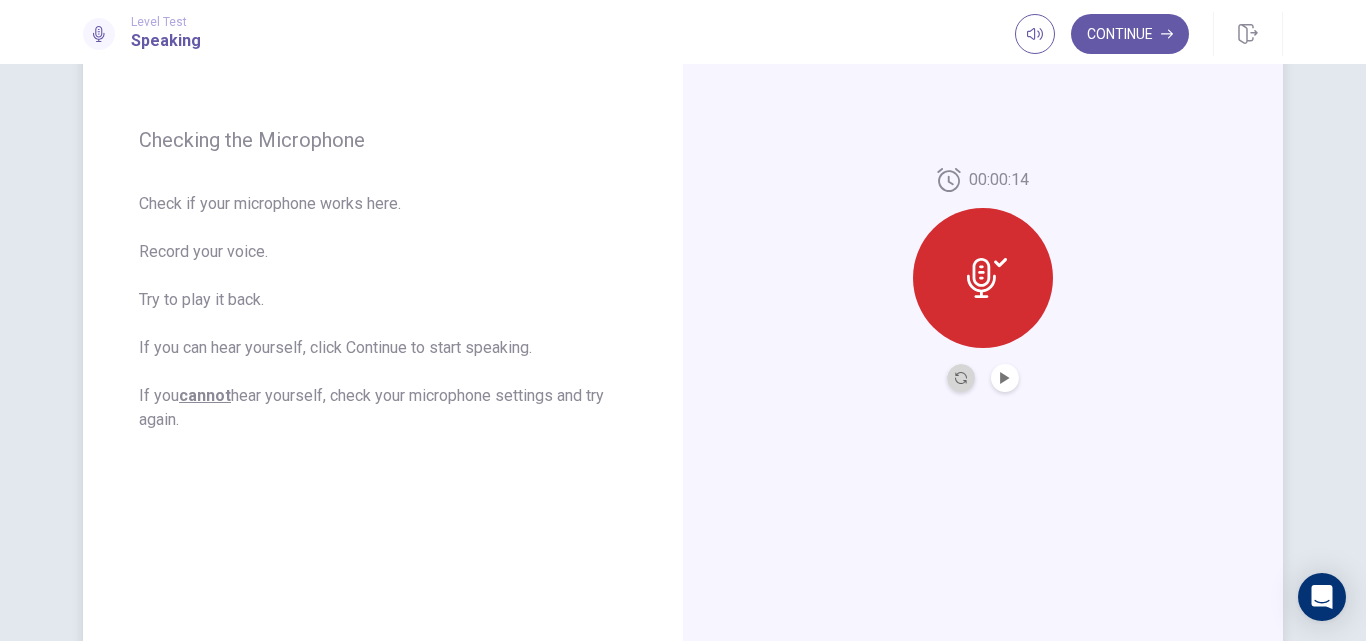 click at bounding box center [961, 378] 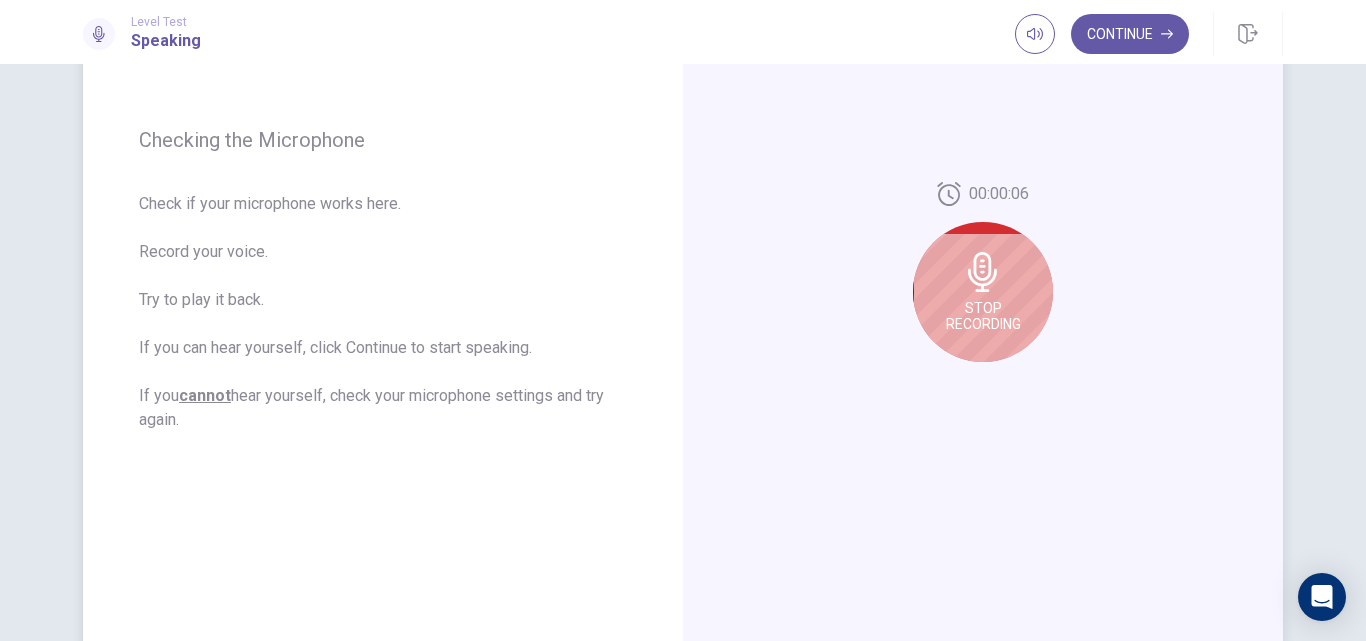click on "Stop   Recording" at bounding box center (983, 316) 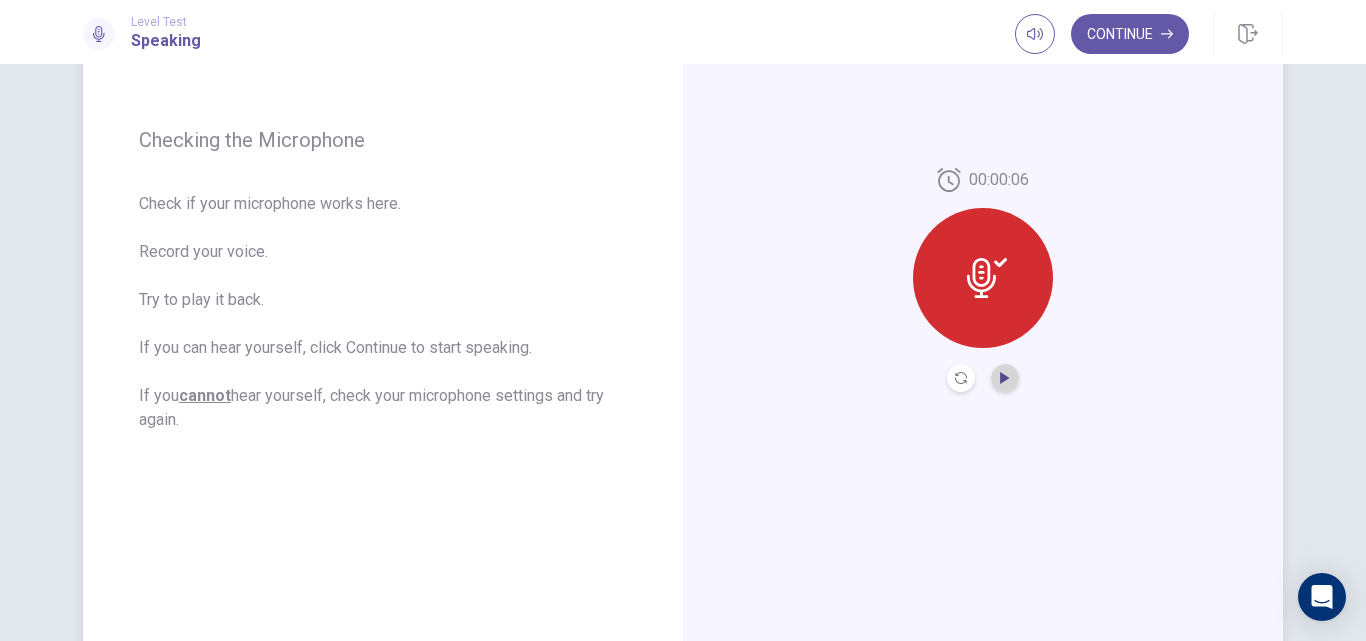 click 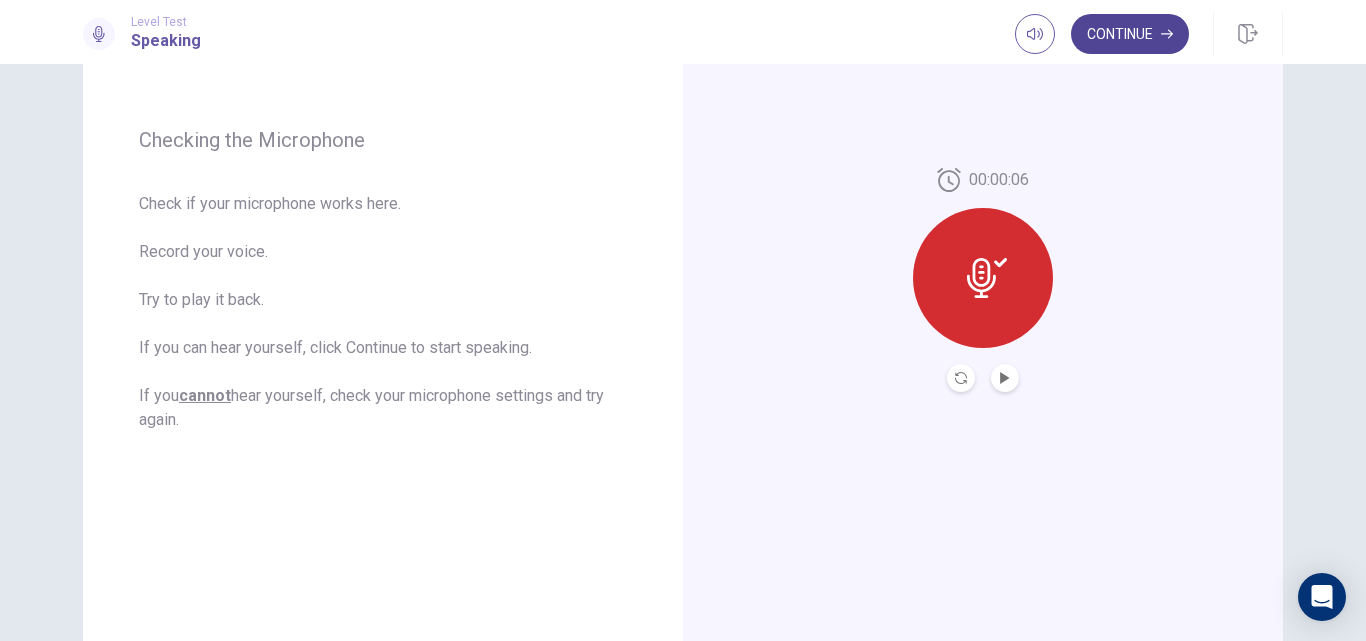 click on "Continue" at bounding box center (1130, 34) 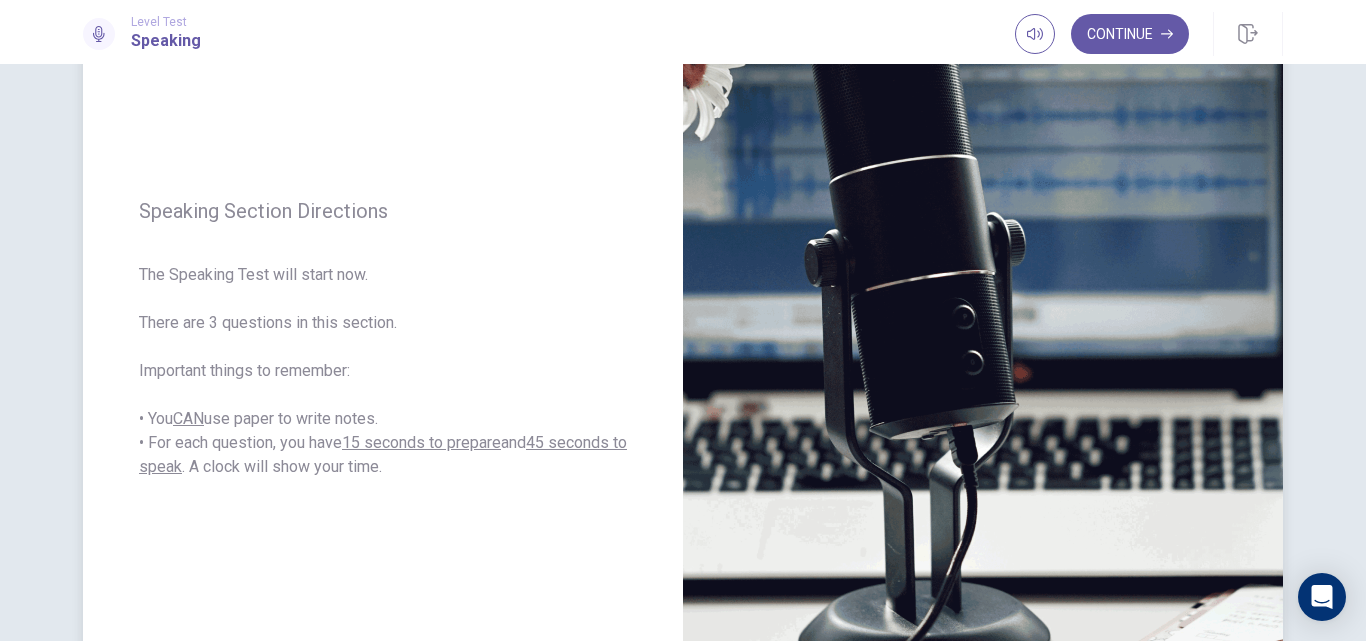scroll, scrollTop: 201, scrollLeft: 0, axis: vertical 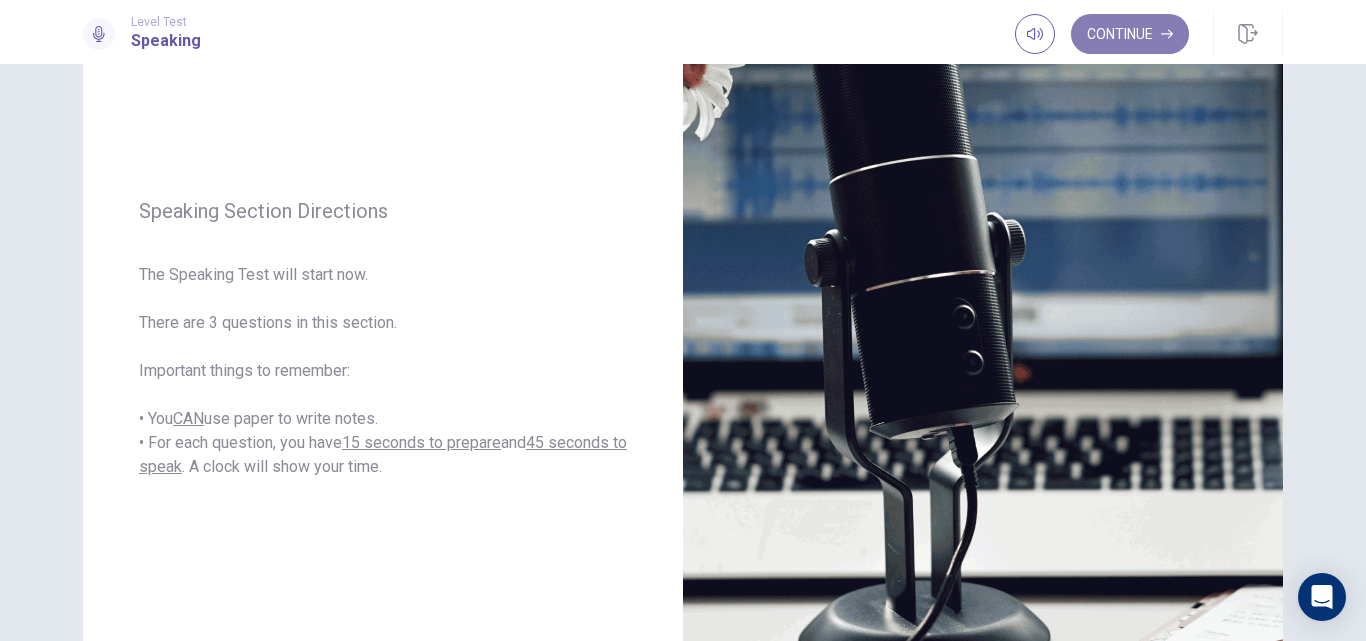click on "Continue" at bounding box center [1130, 34] 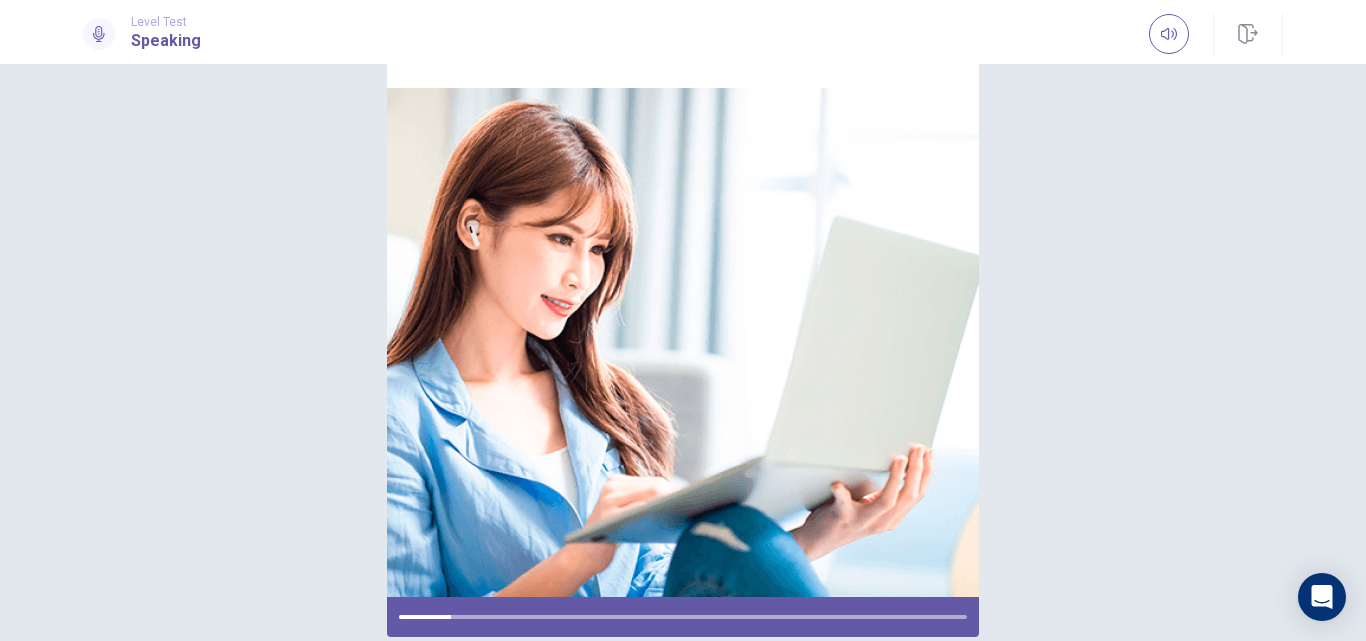 scroll, scrollTop: 135, scrollLeft: 0, axis: vertical 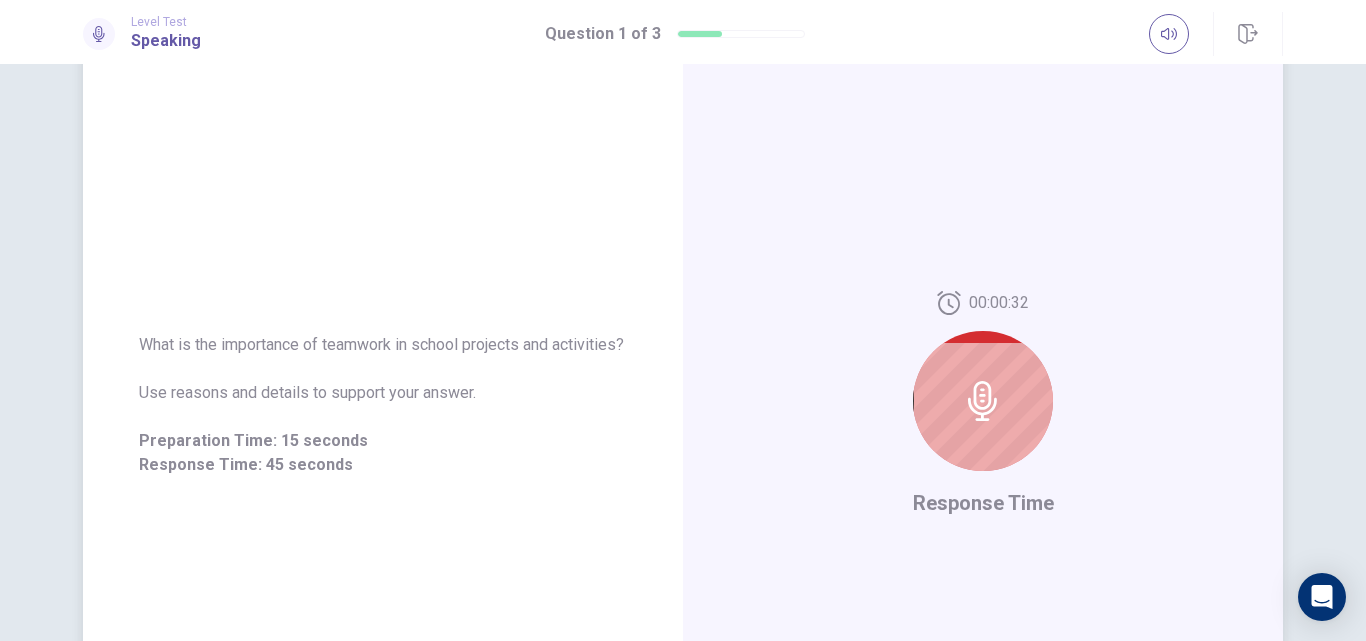 click 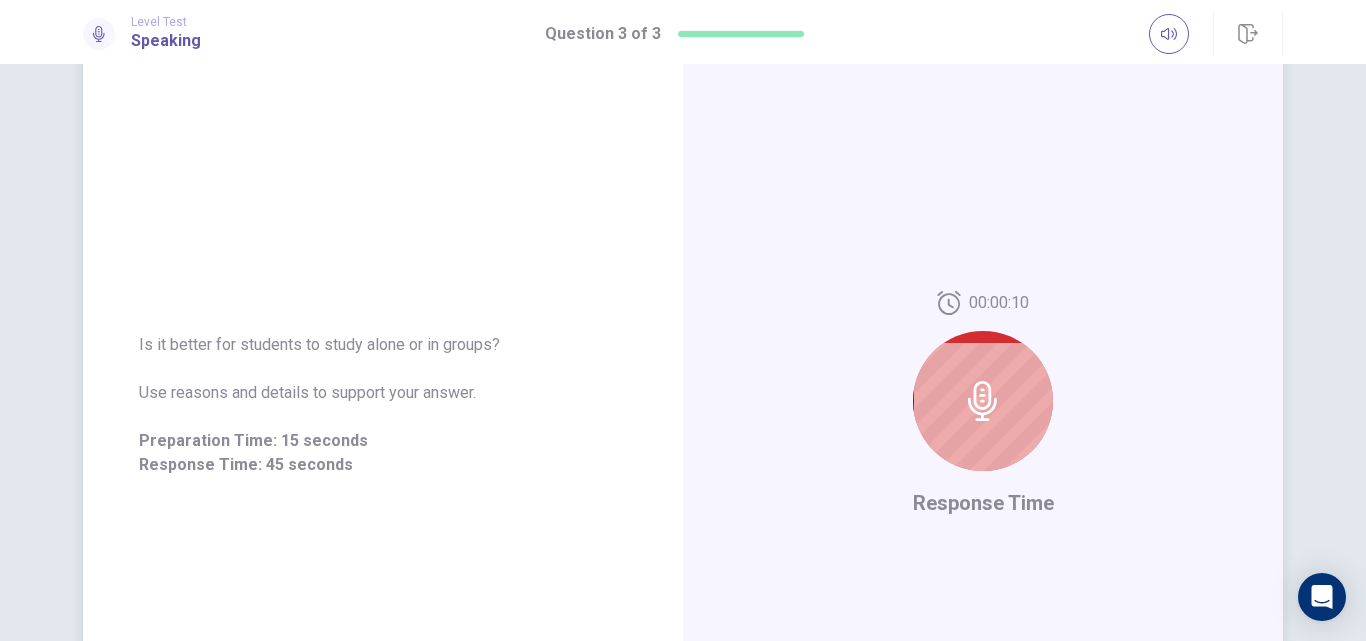 click 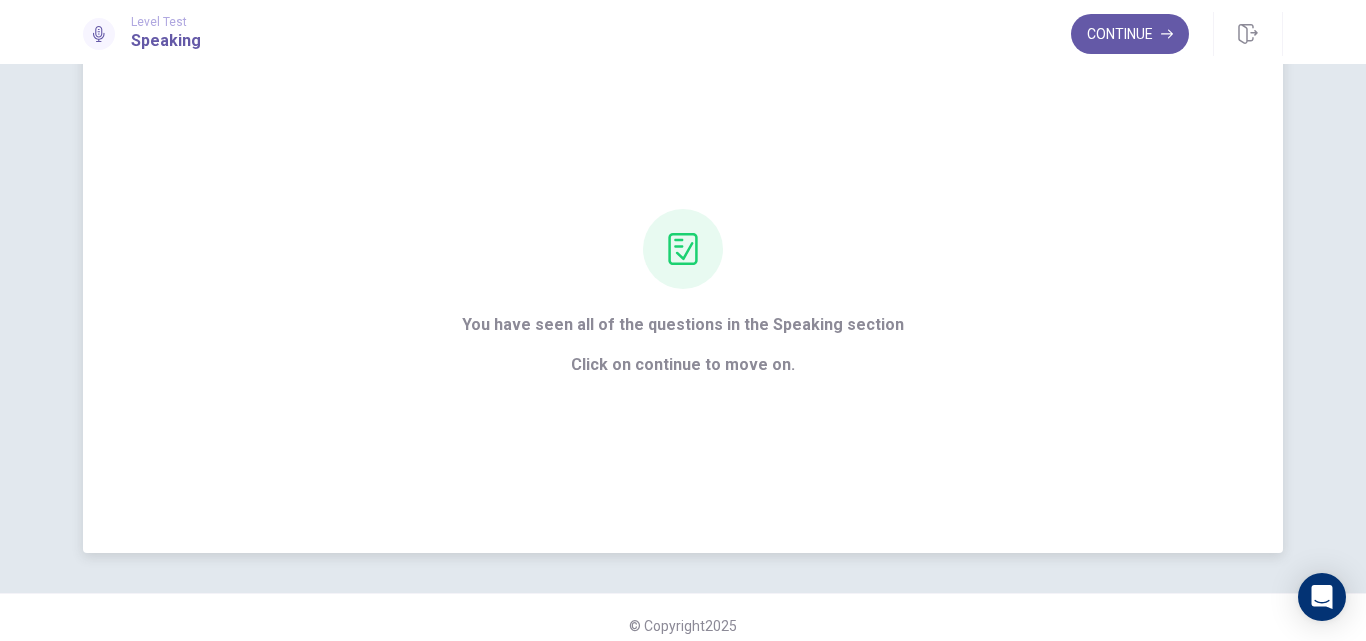 scroll, scrollTop: 72, scrollLeft: 0, axis: vertical 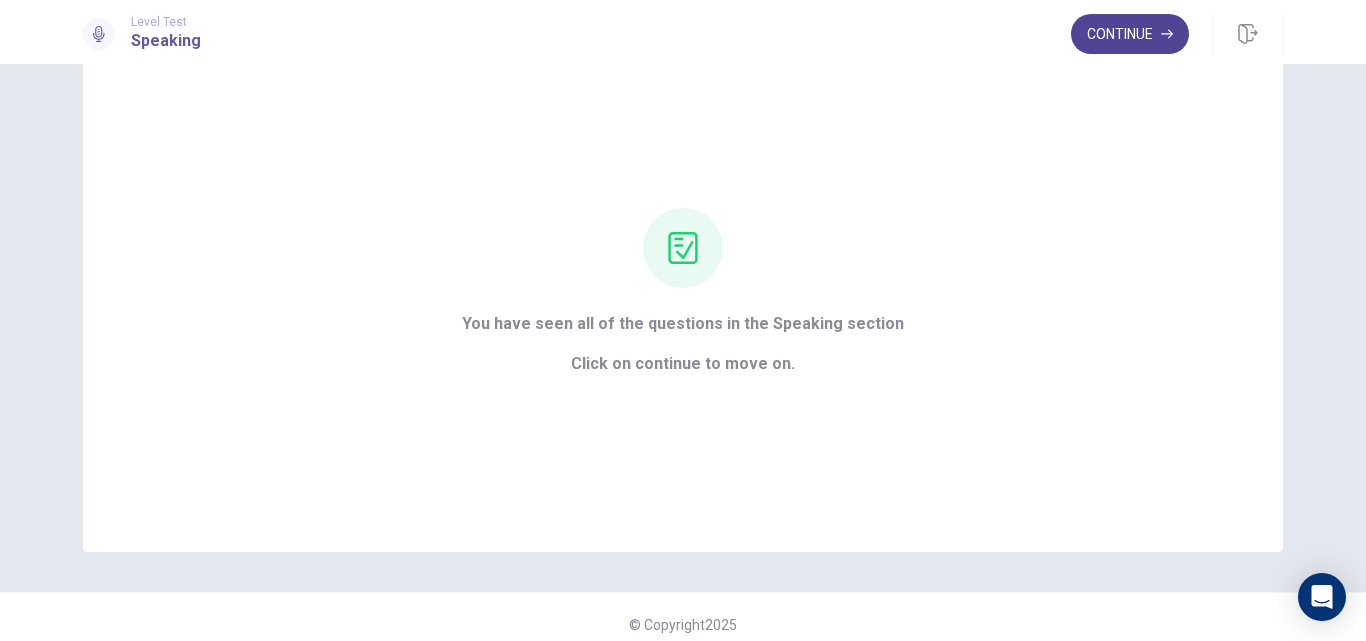 click on "Continue" at bounding box center [1130, 34] 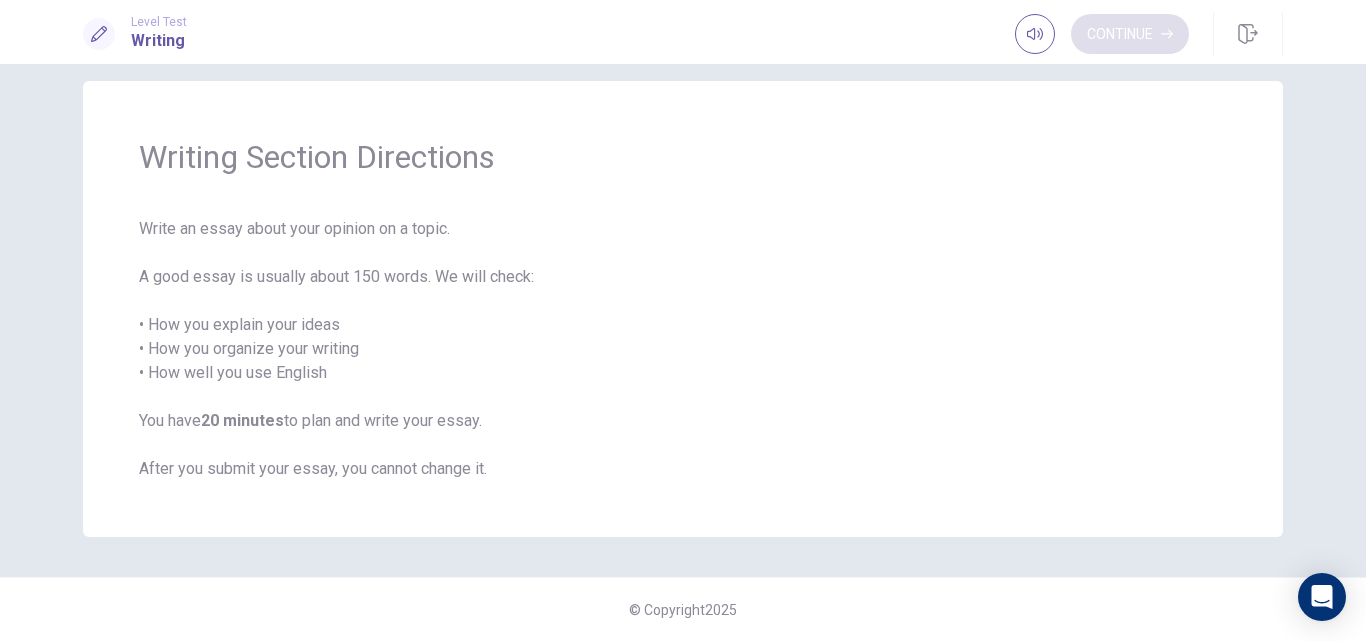 scroll, scrollTop: 23, scrollLeft: 0, axis: vertical 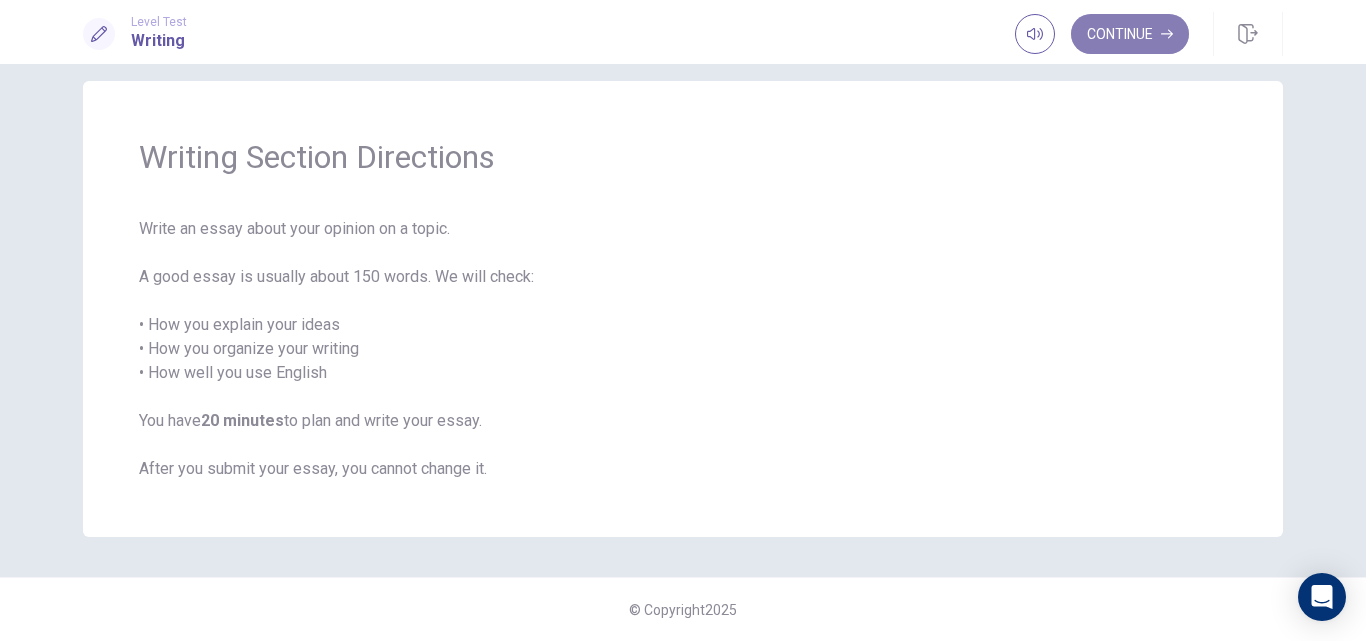 click on "Continue" at bounding box center [1130, 34] 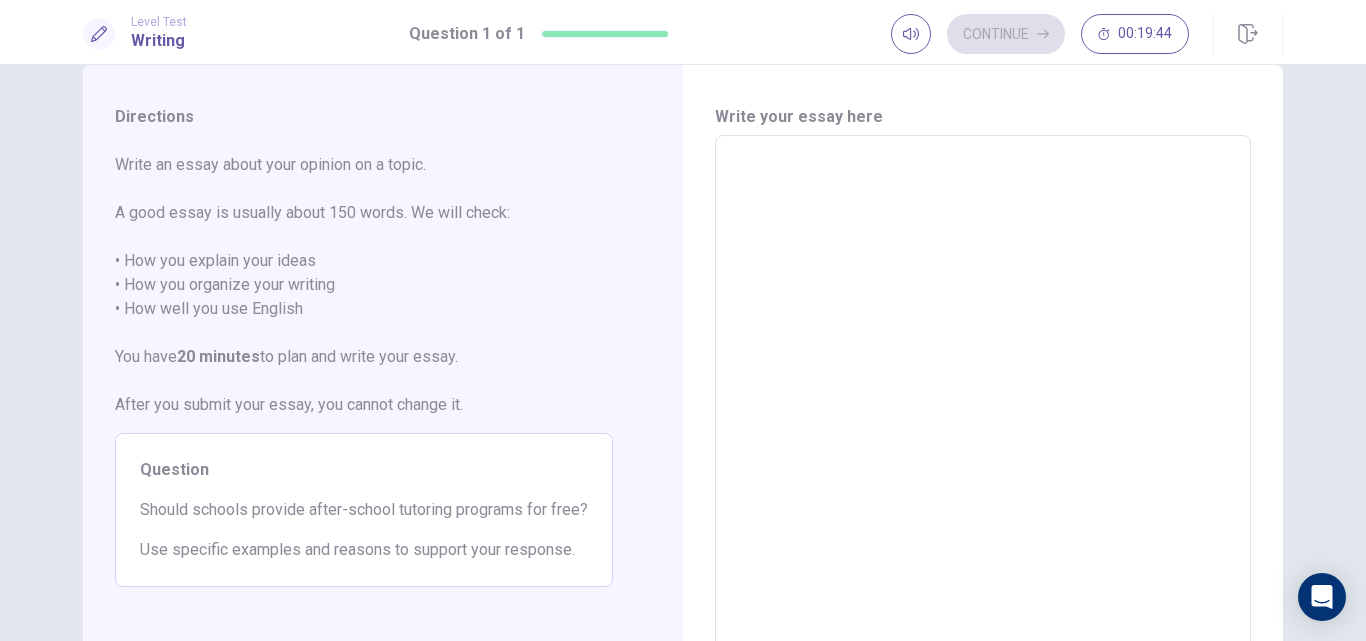 scroll, scrollTop: 36, scrollLeft: 0, axis: vertical 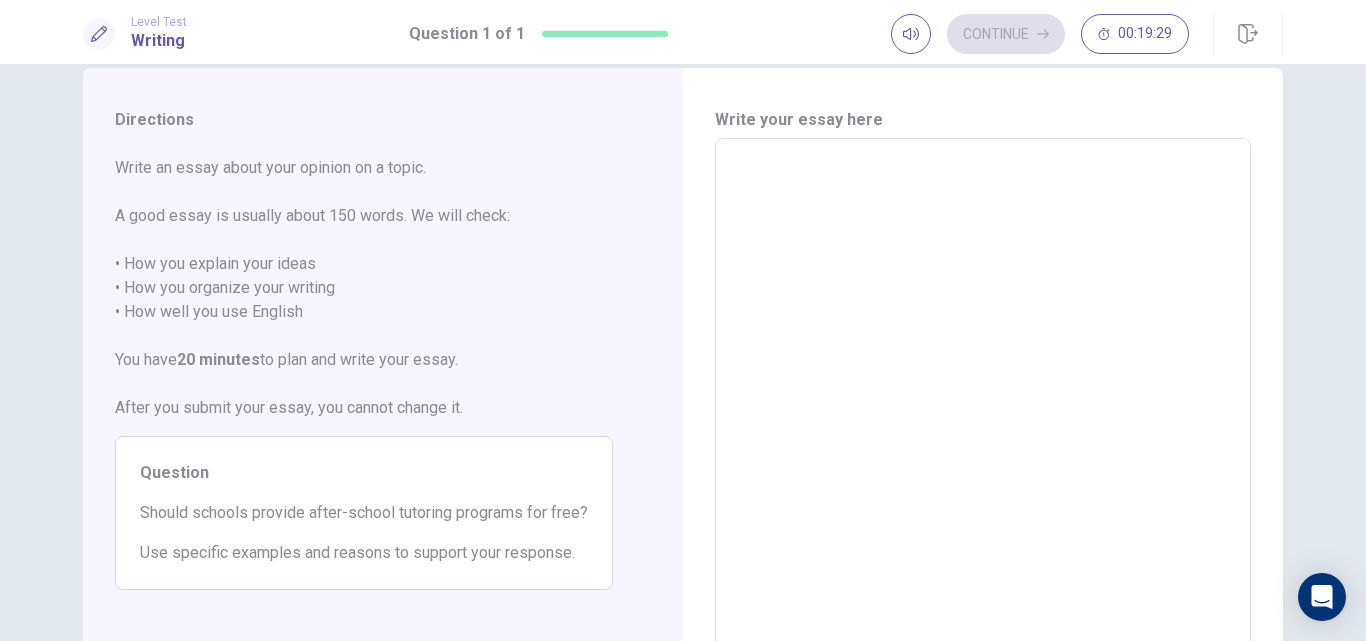 click at bounding box center [983, 415] 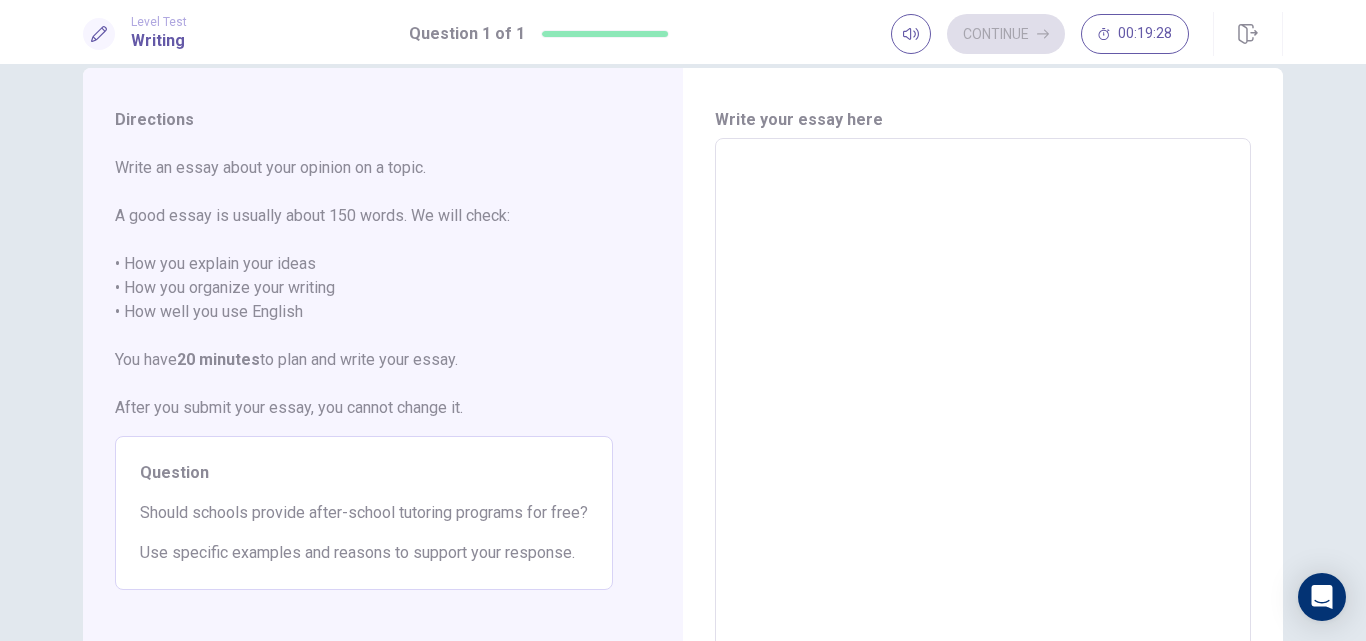 type on "*" 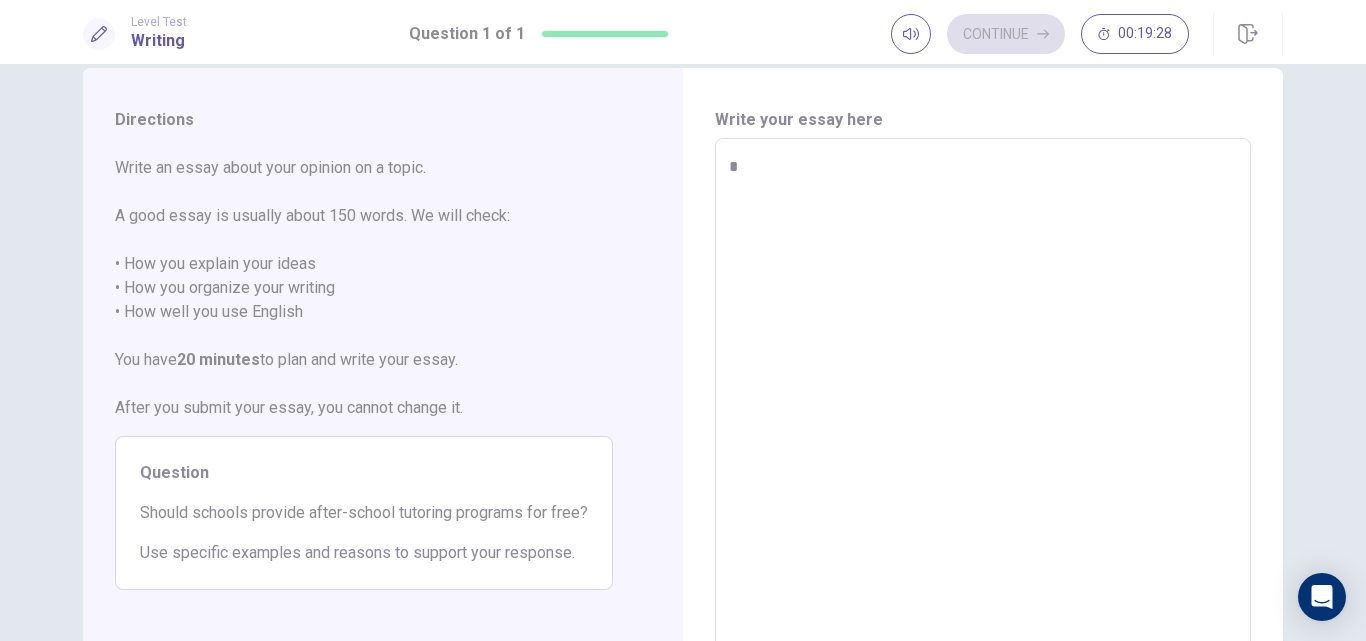 type on "*" 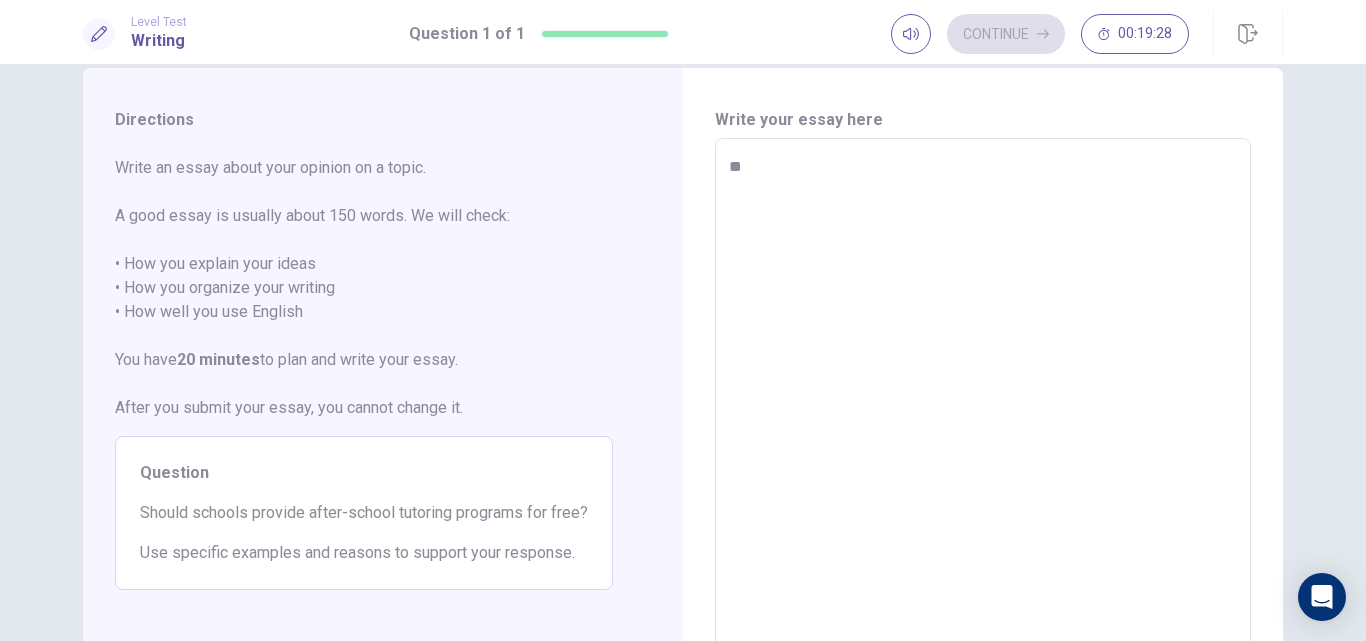 type on "*" 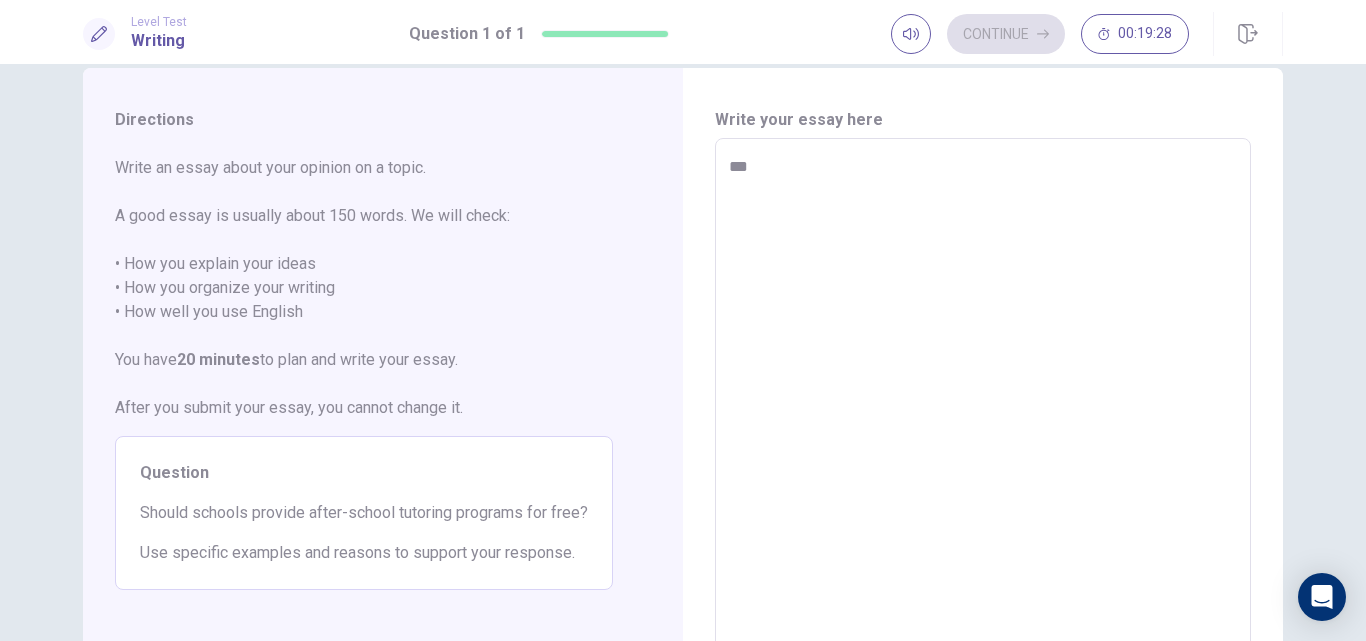type on "*" 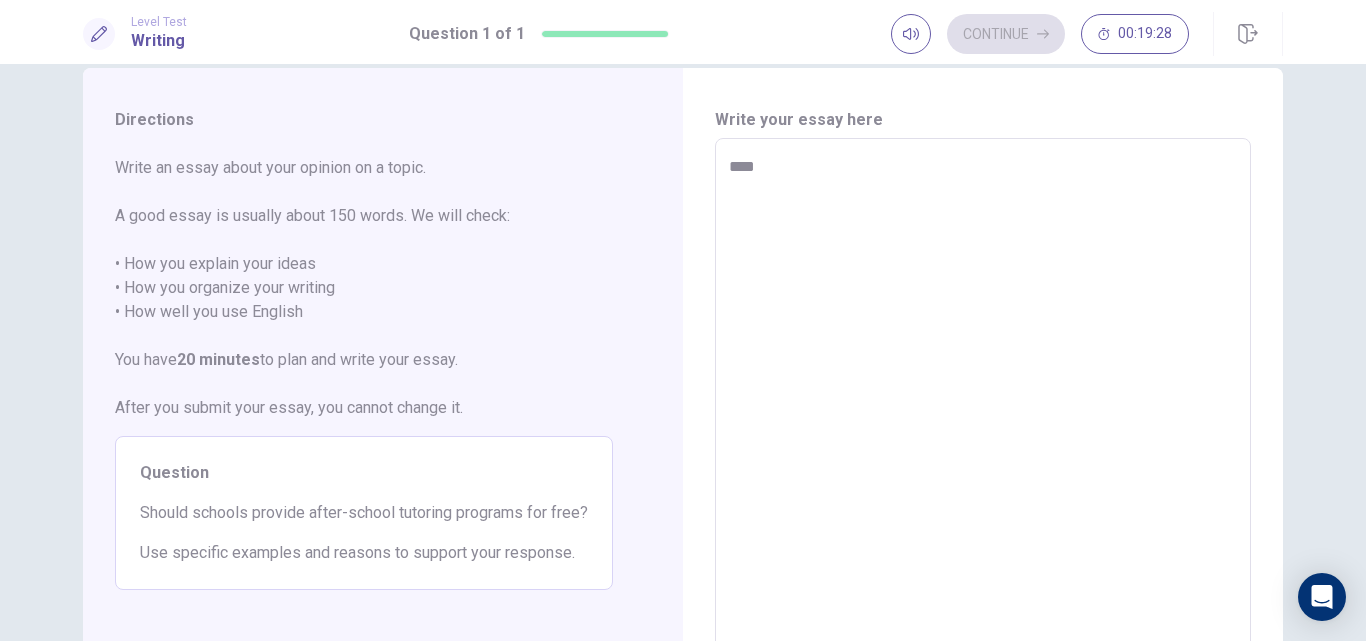 type on "*" 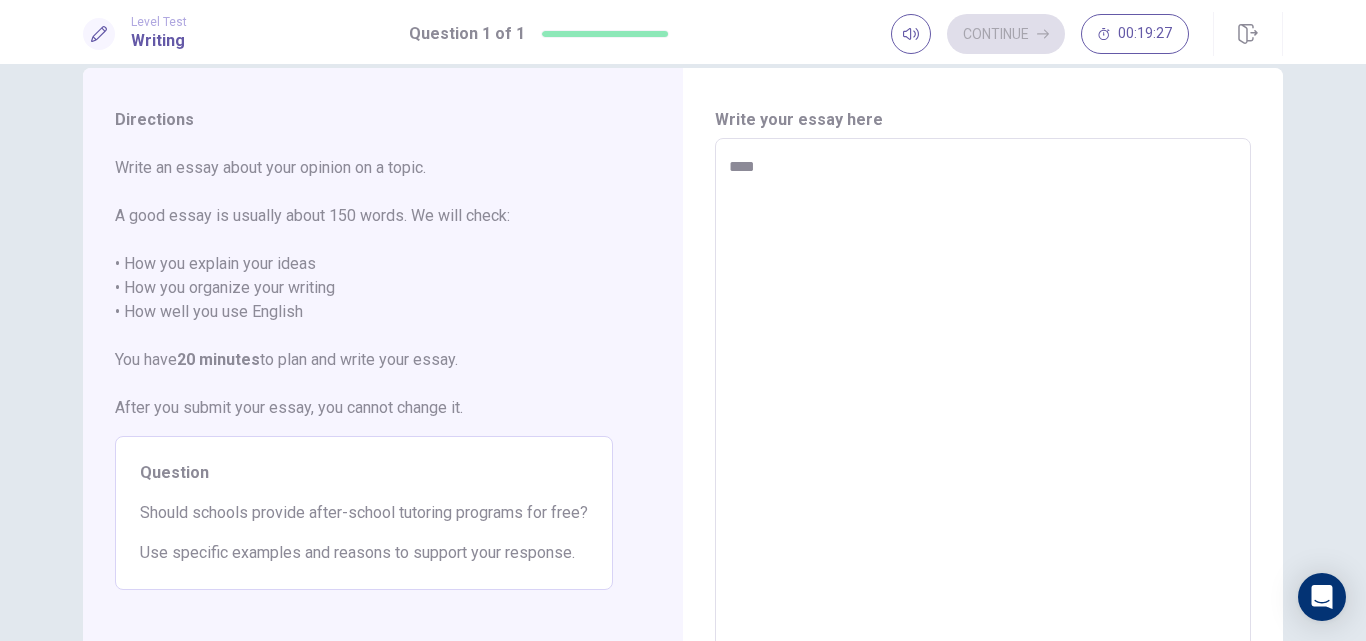 type on "*****" 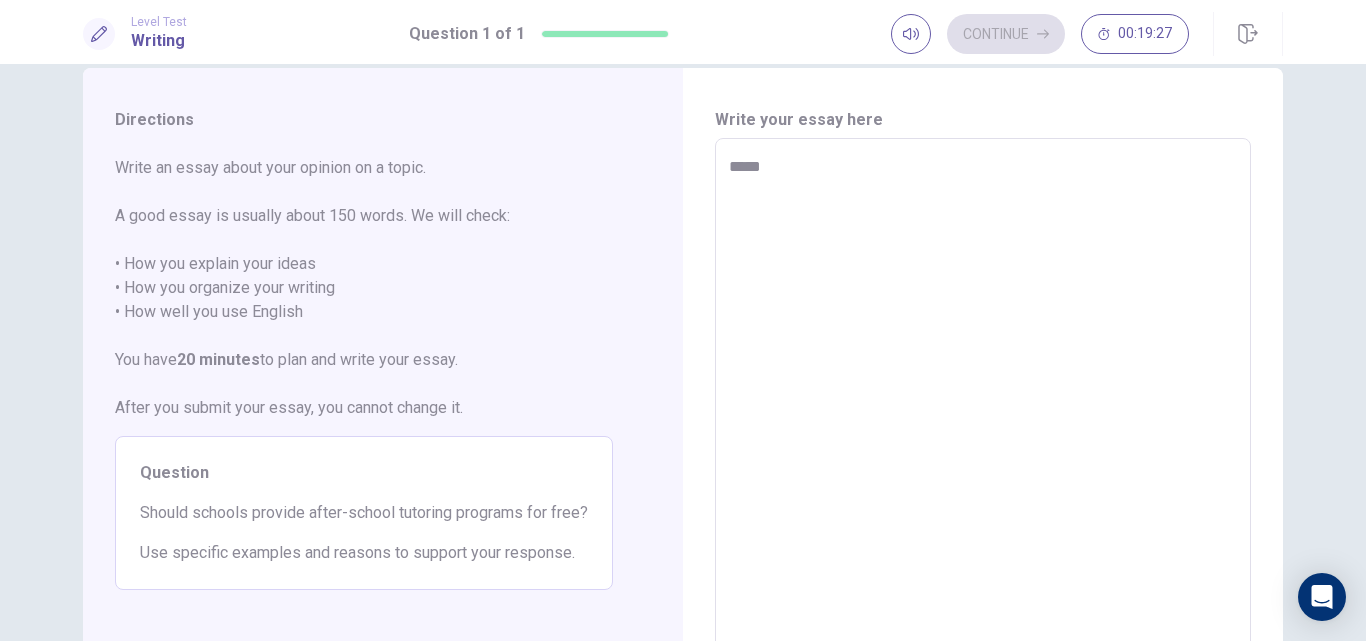 type on "*" 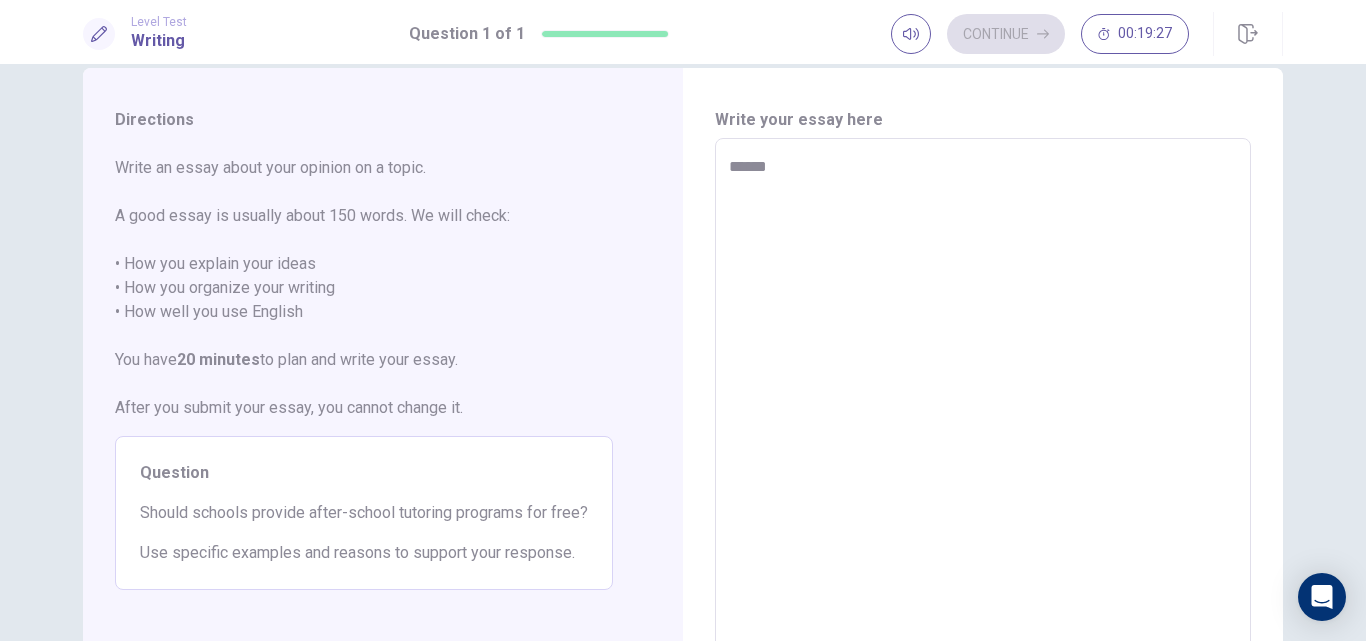 type on "*" 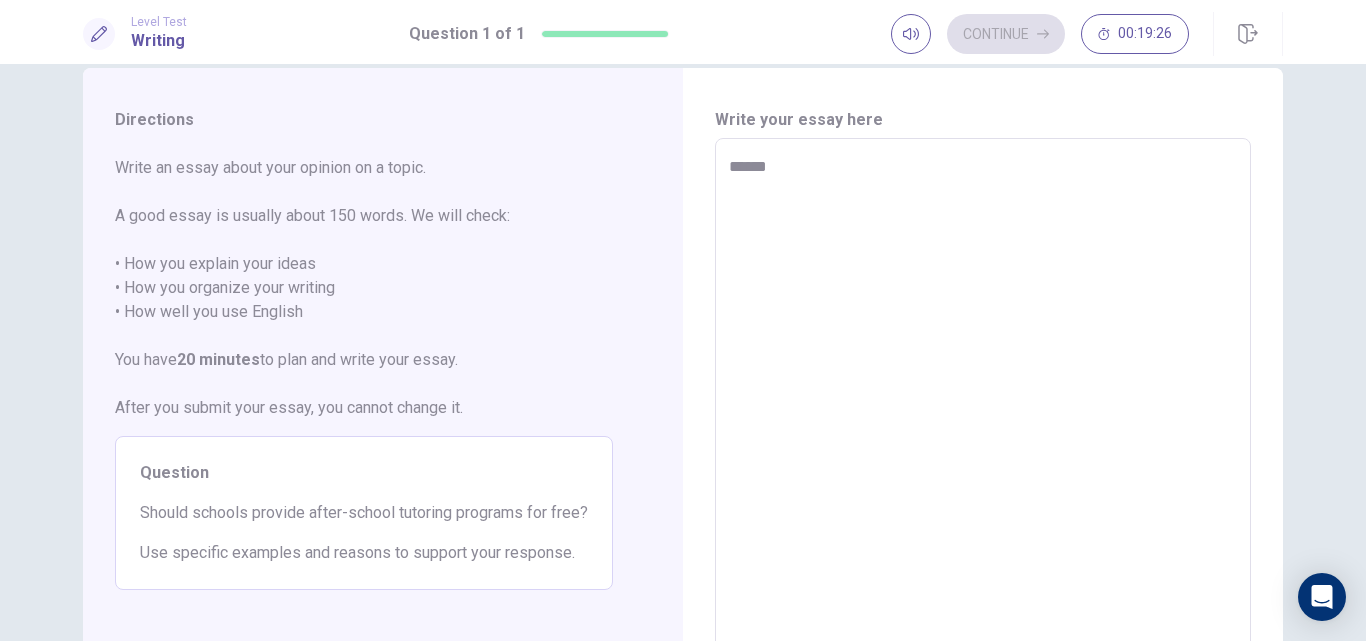 type on "*******" 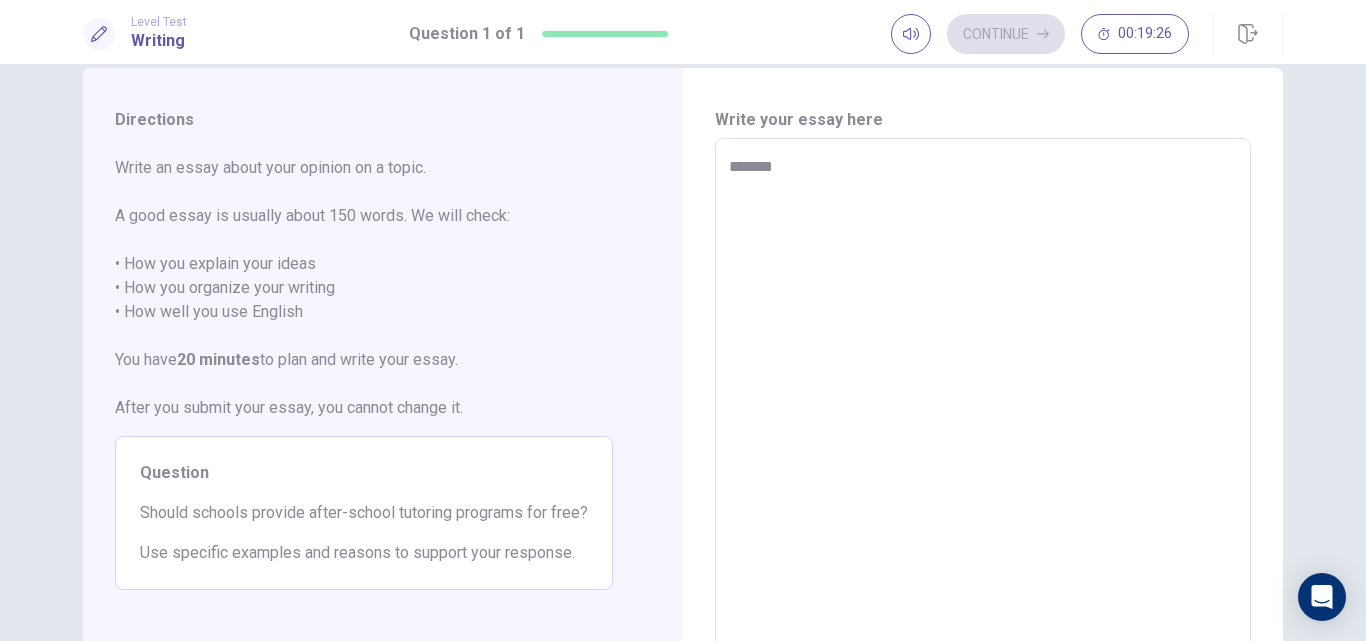 type on "*" 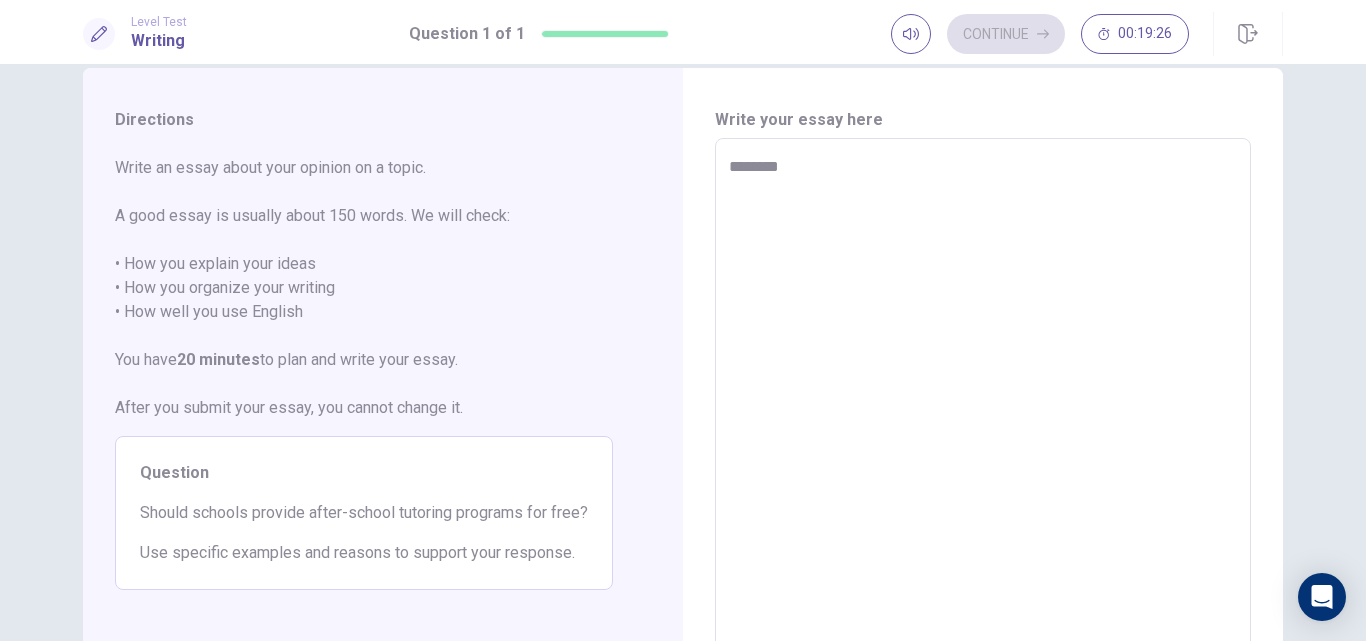 type on "*" 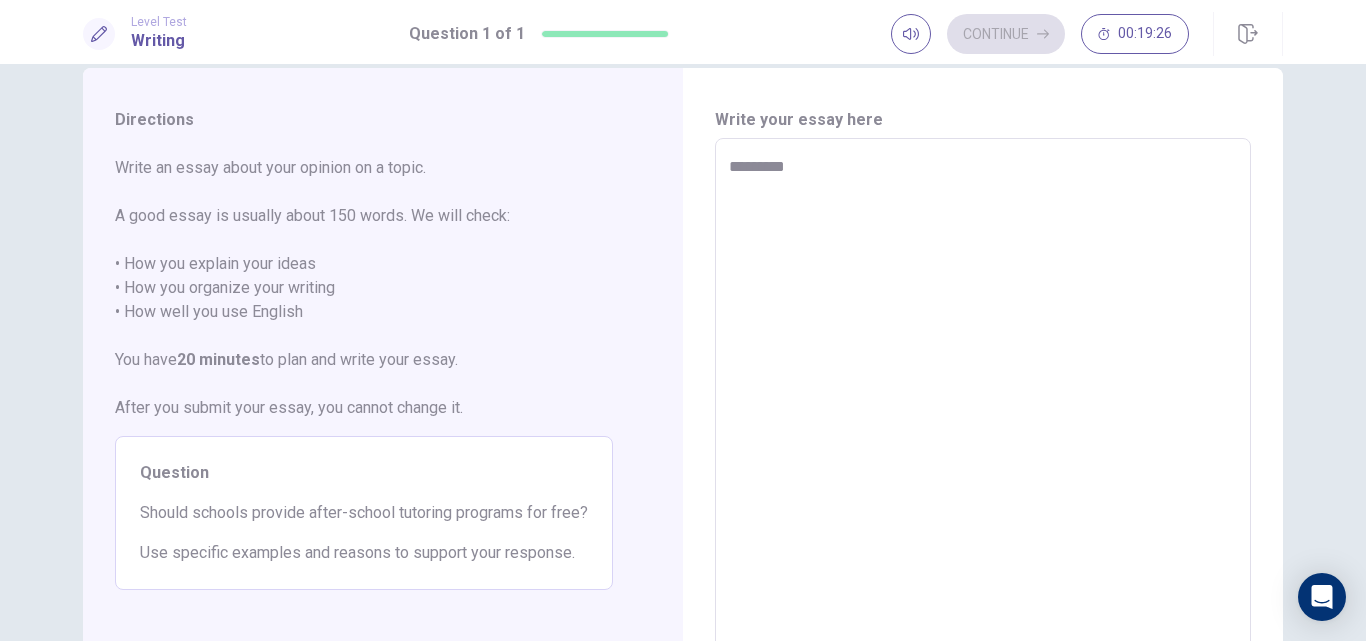 type on "*" 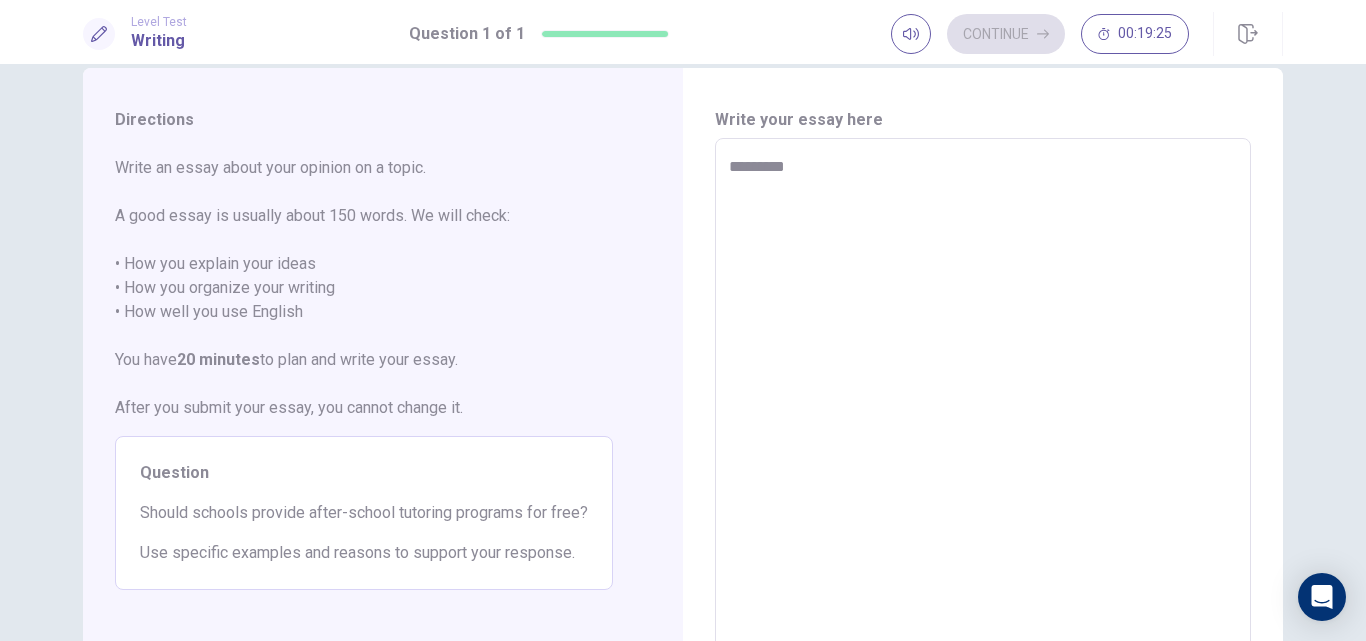 type on "**********" 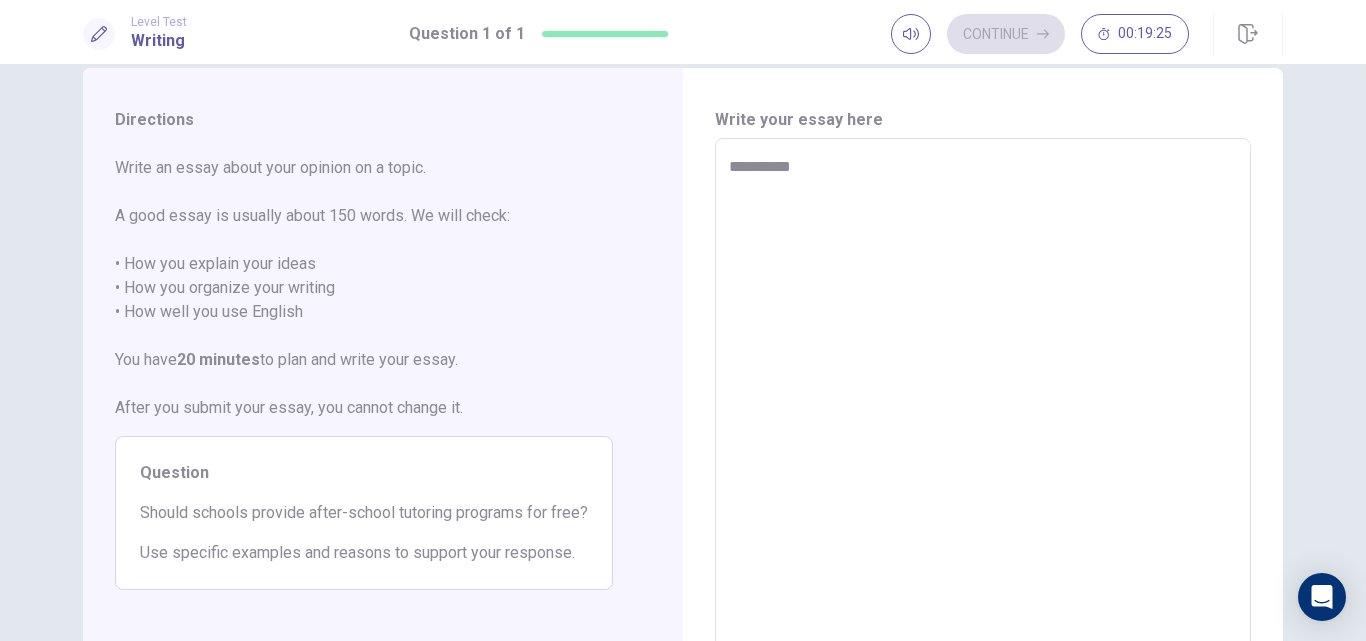 type on "*" 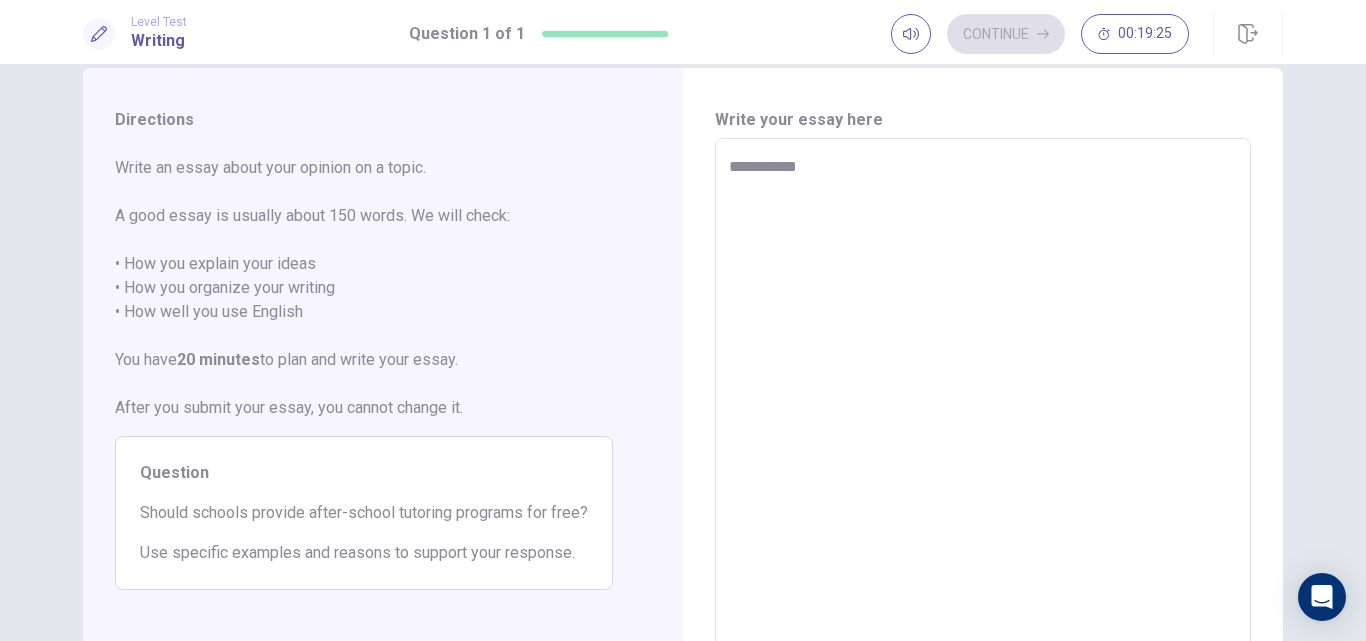type on "*" 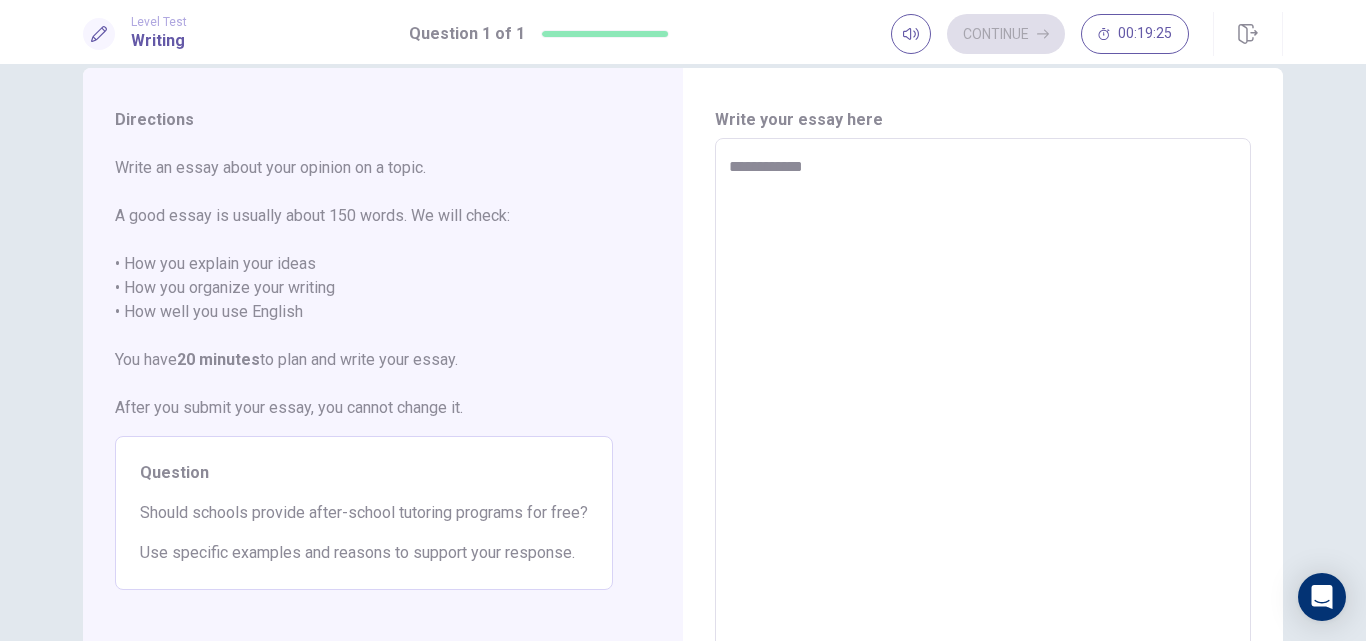 type on "*" 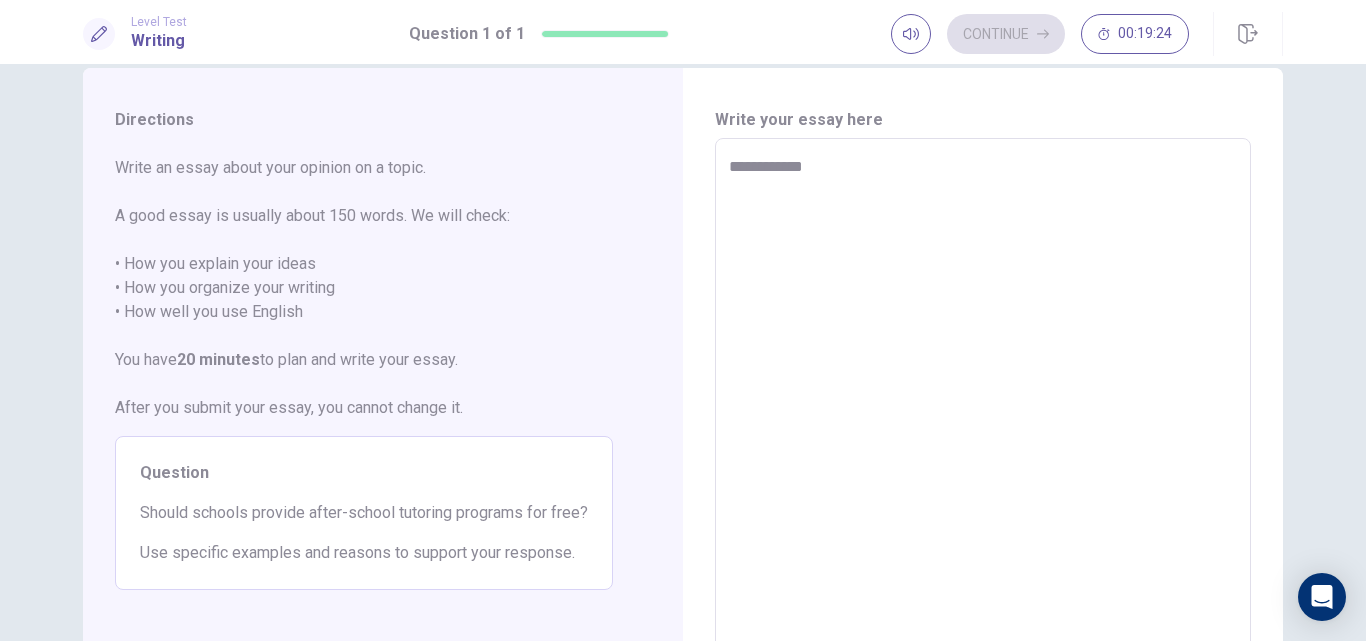 type on "**********" 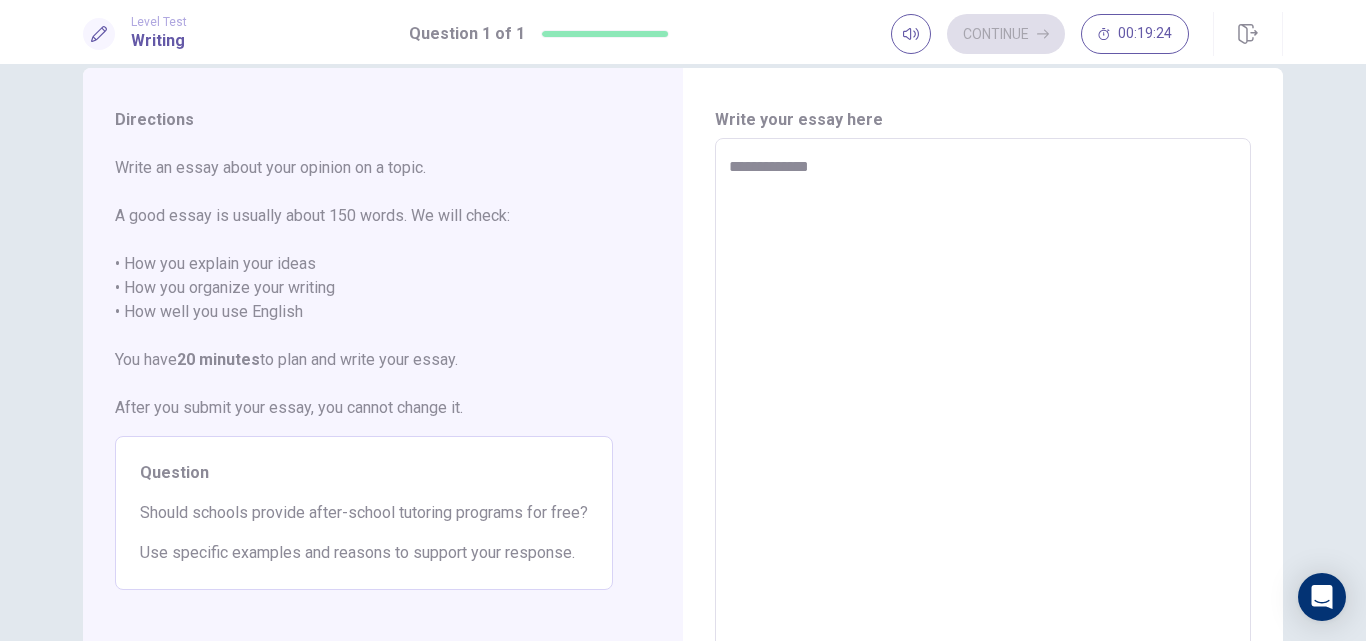 type on "*" 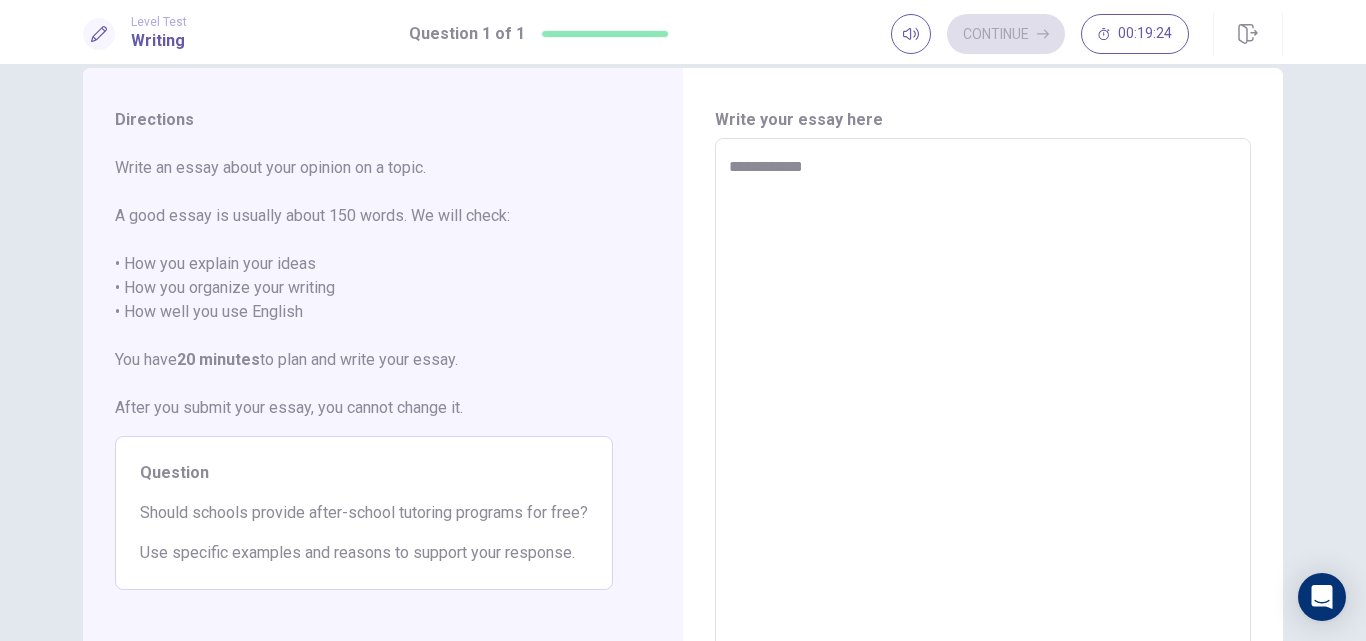 type on "*" 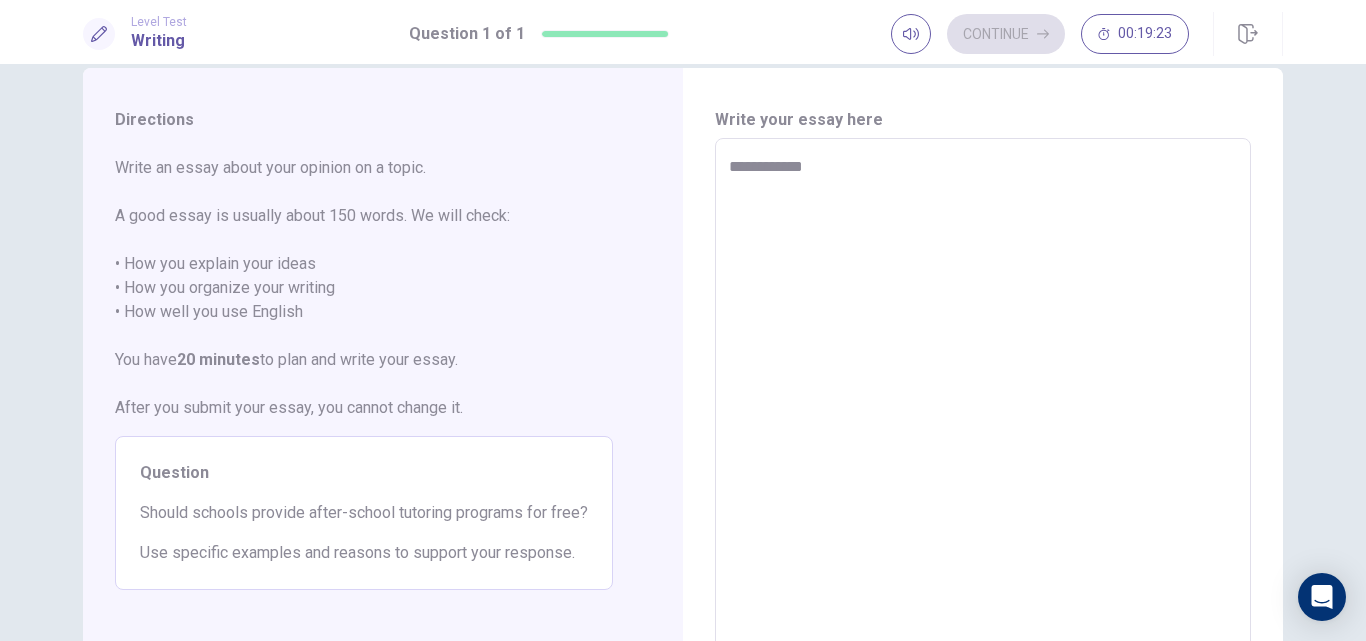 type on "**********" 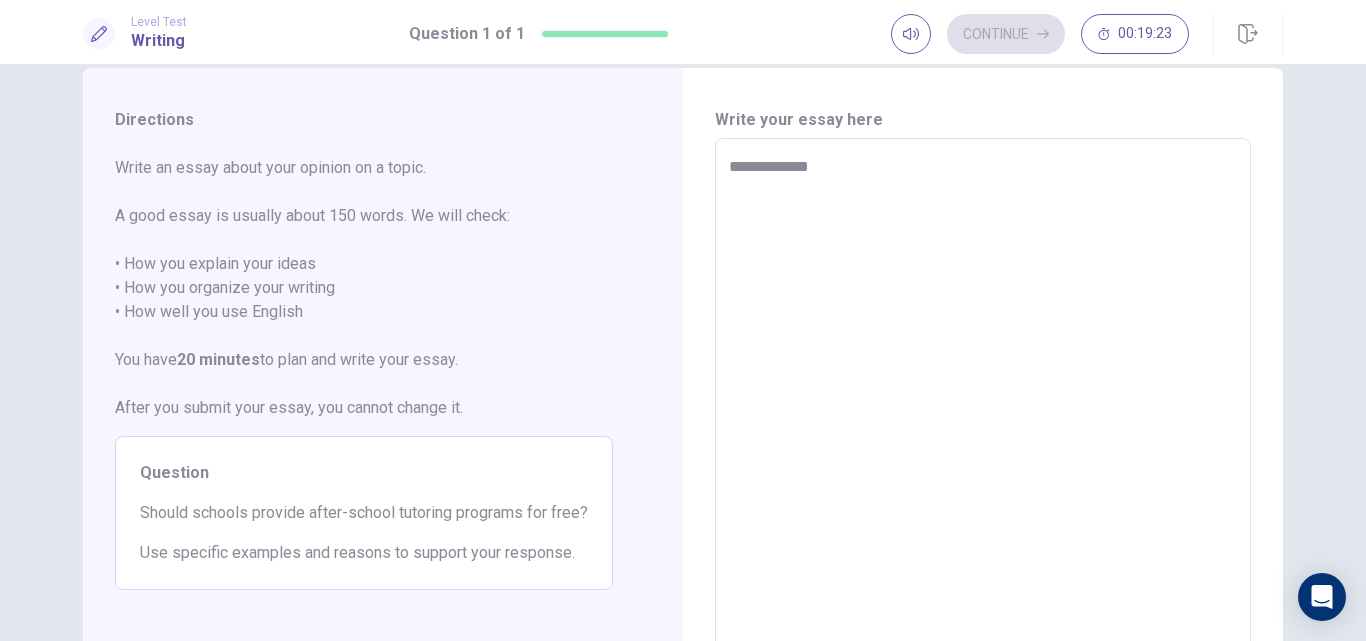 type on "*" 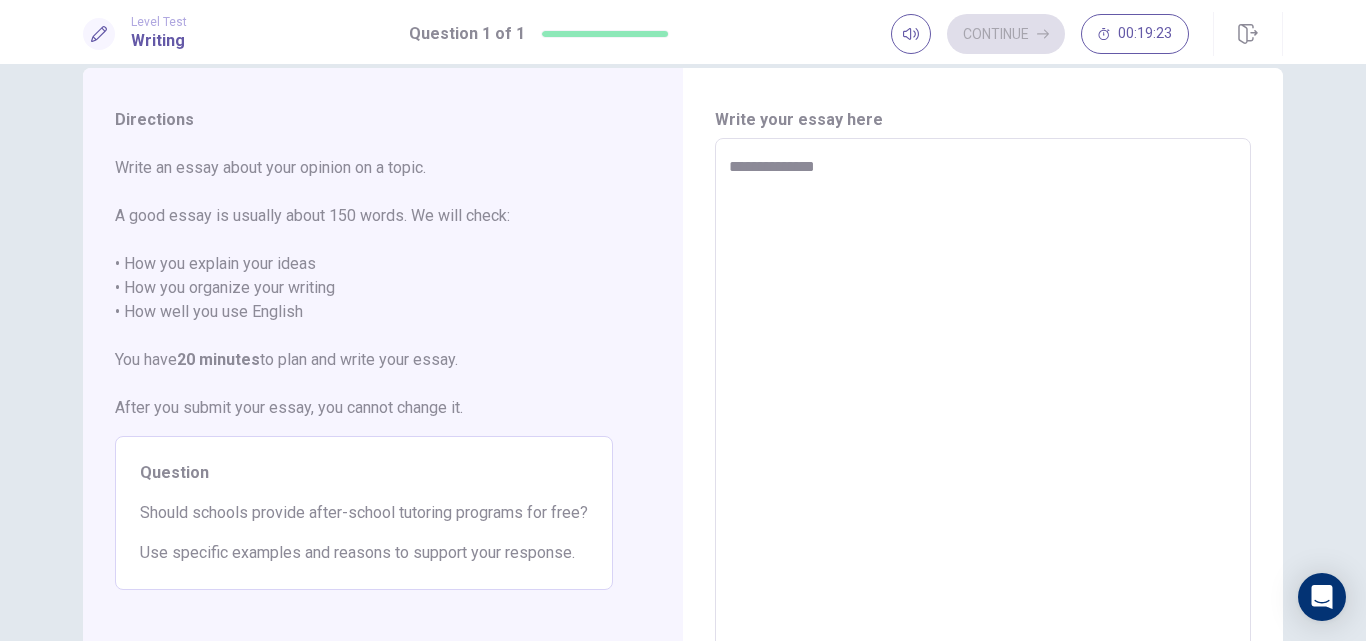 type on "*" 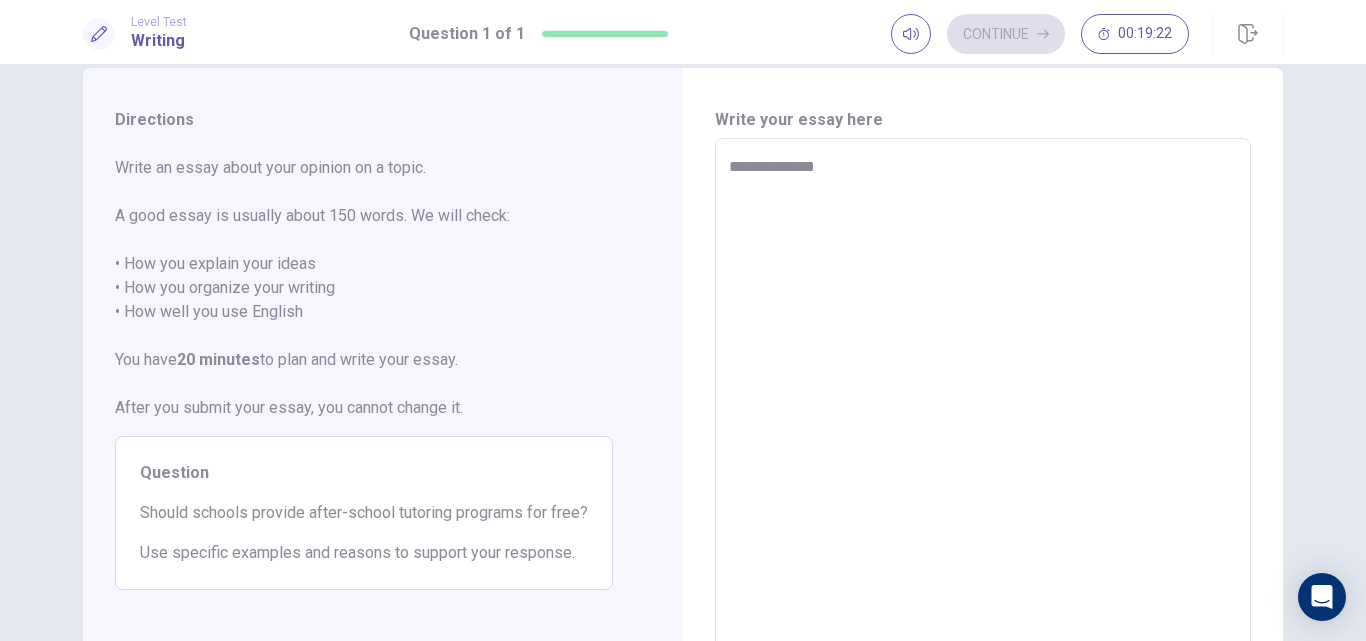 type on "**********" 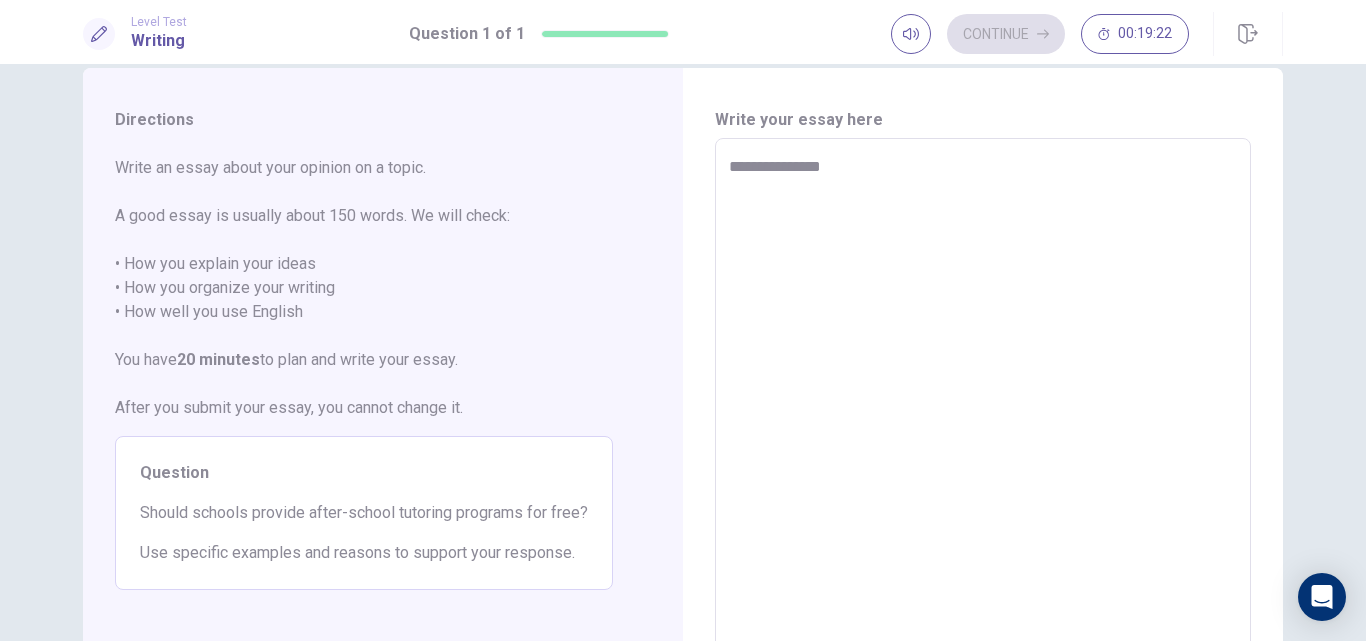 type on "*" 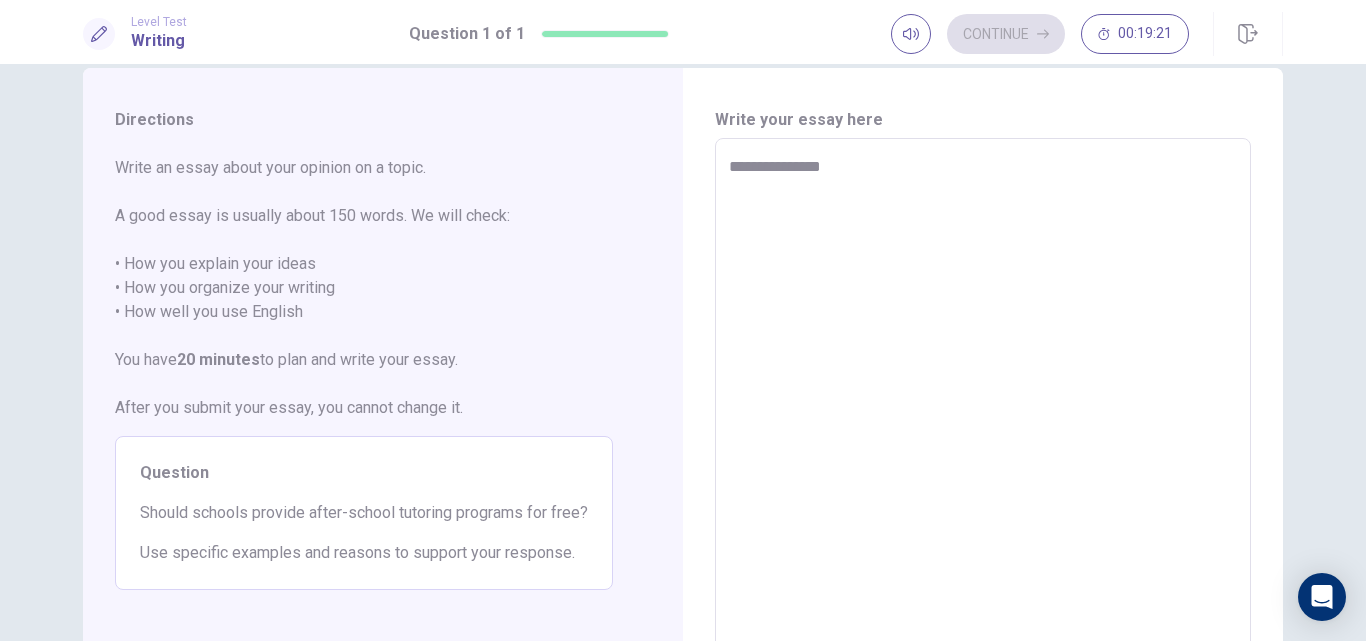 type on "**********" 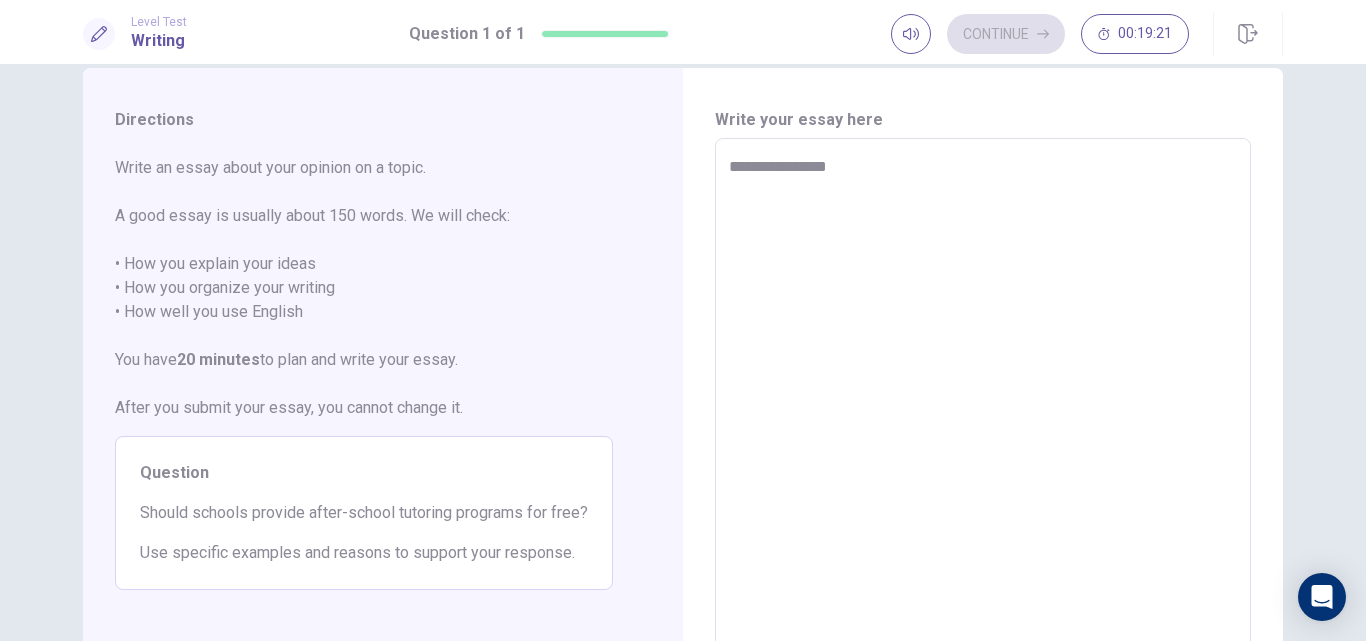 type on "*" 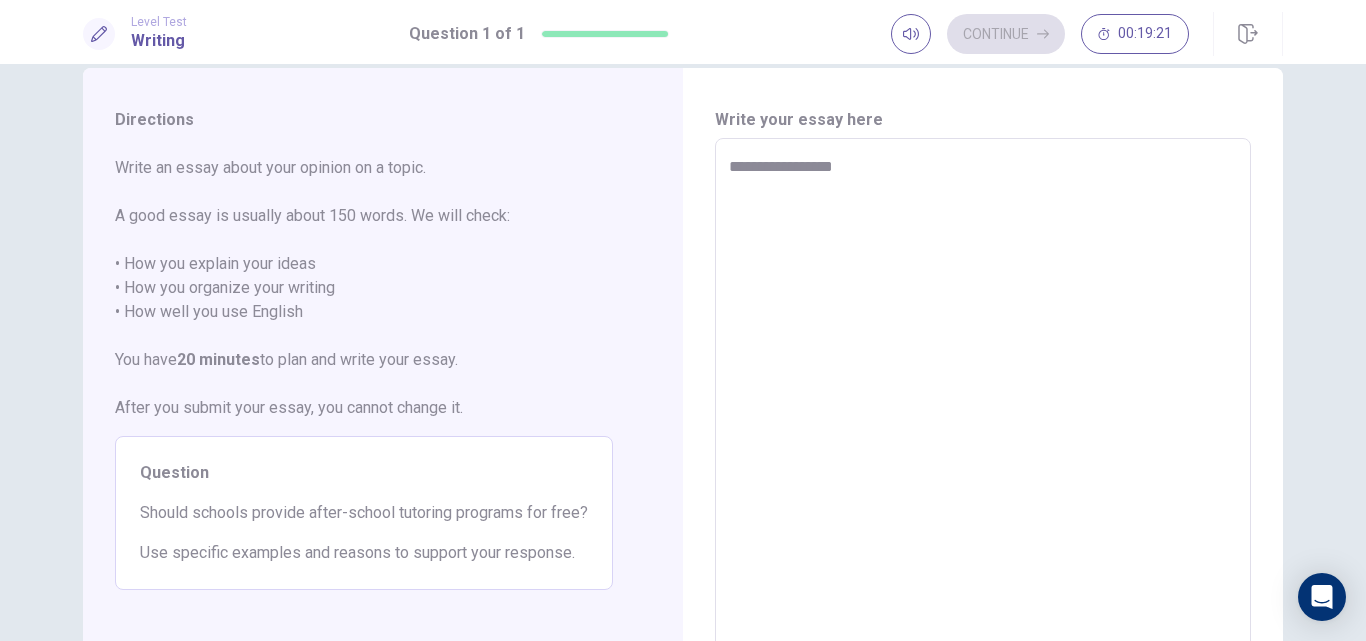 type on "*" 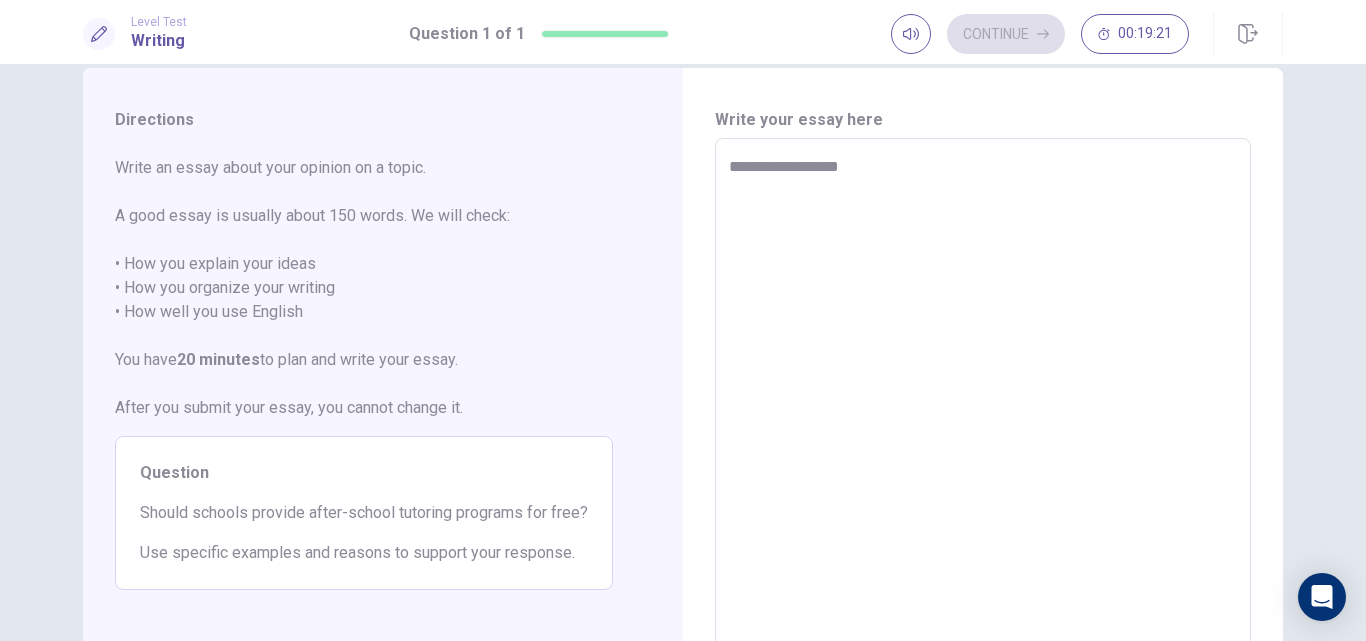 type on "*" 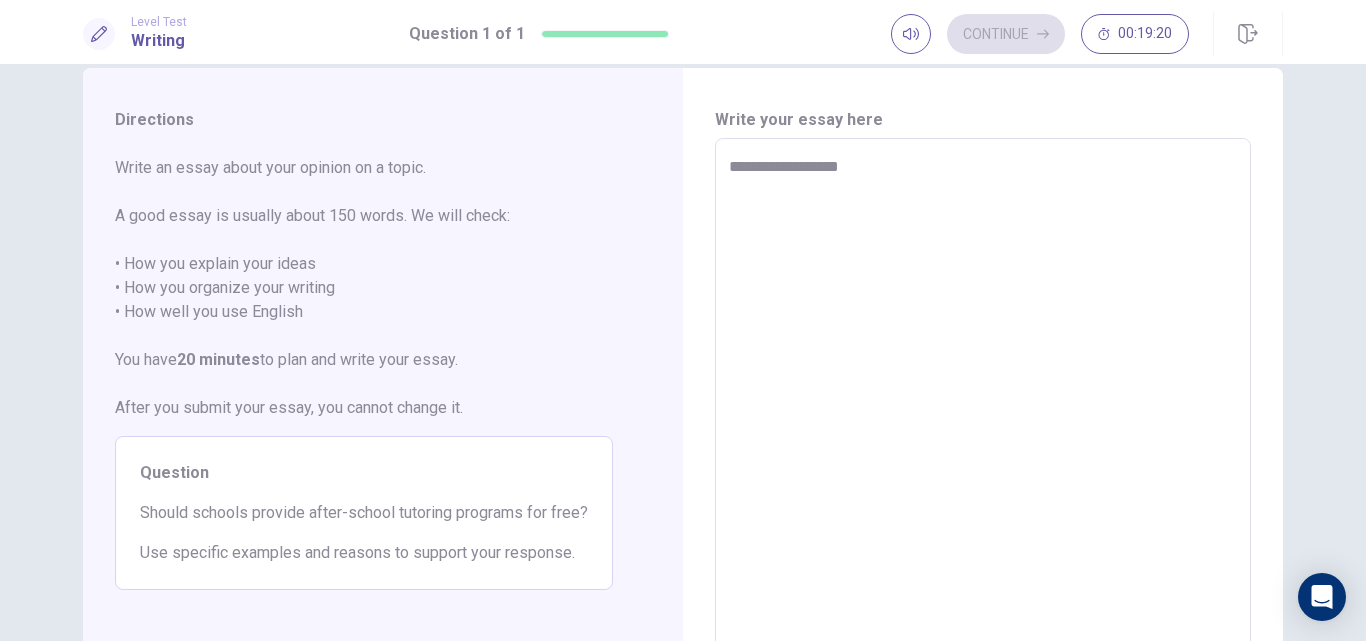 type on "**********" 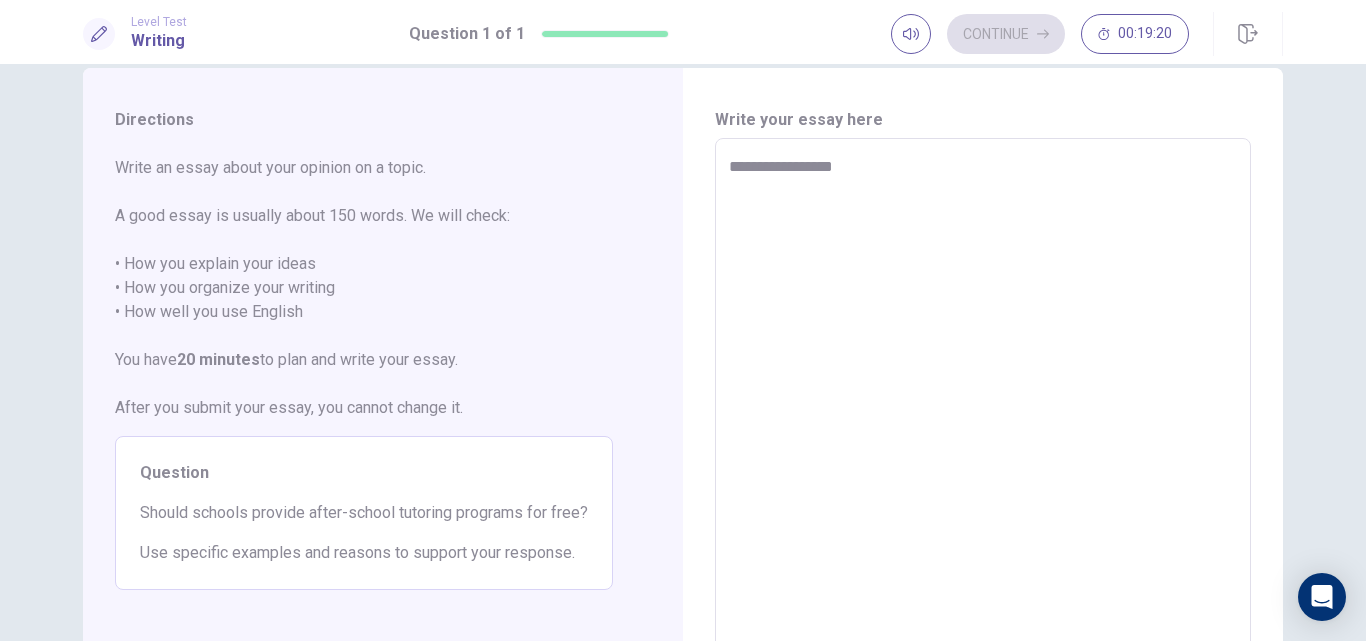 type on "*" 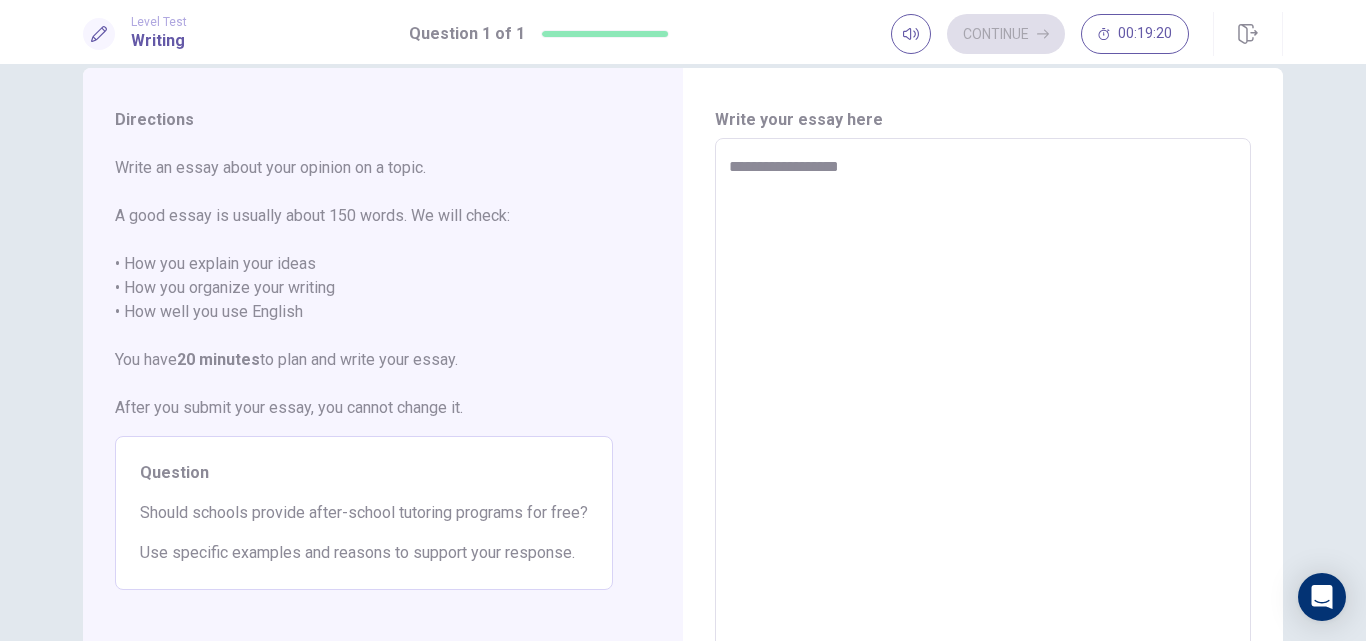 type on "*" 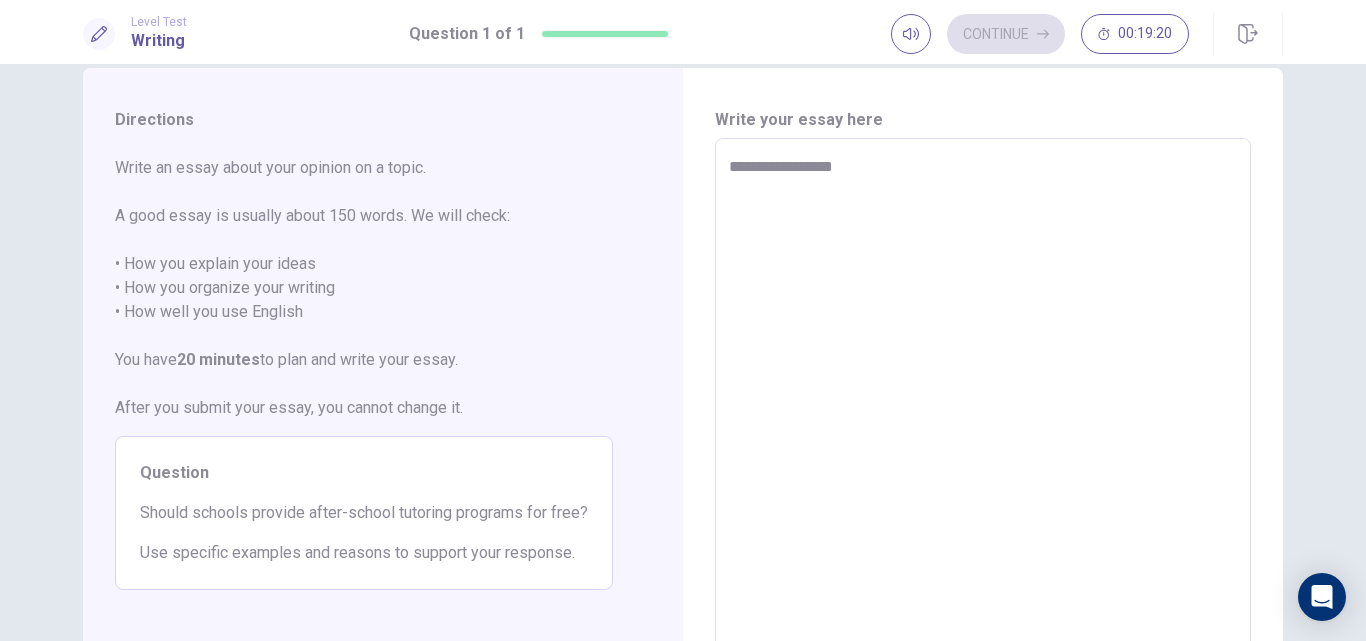 type on "*" 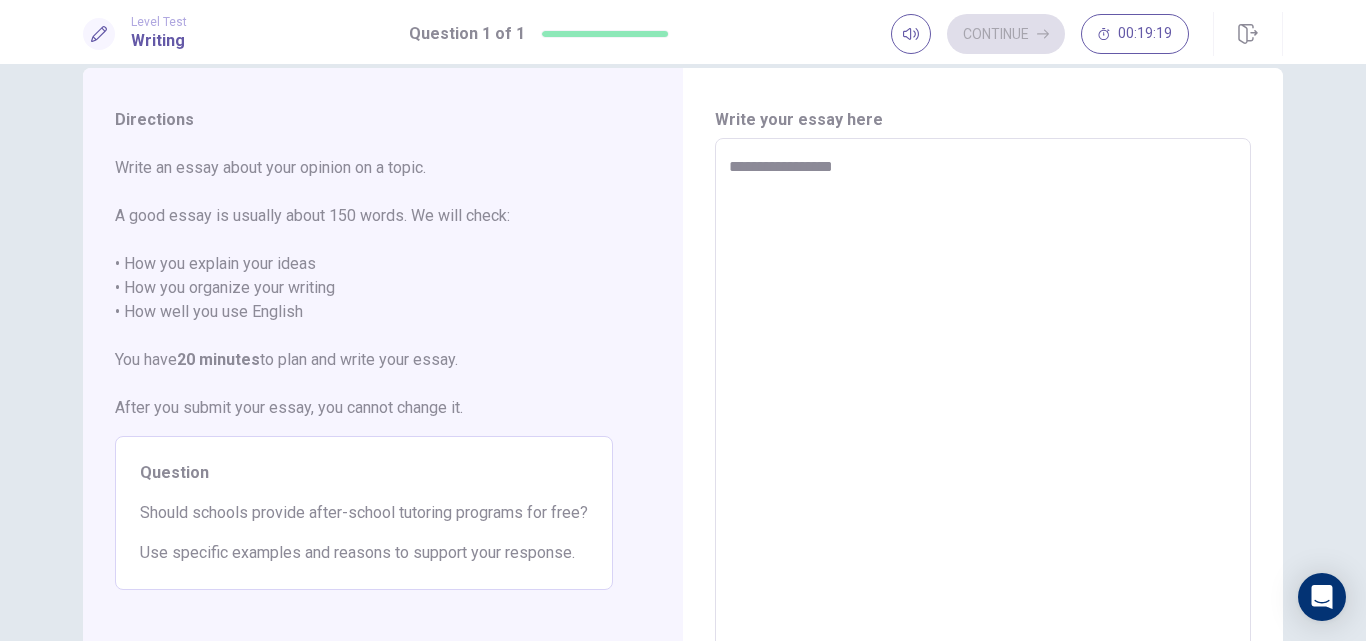 type on "**********" 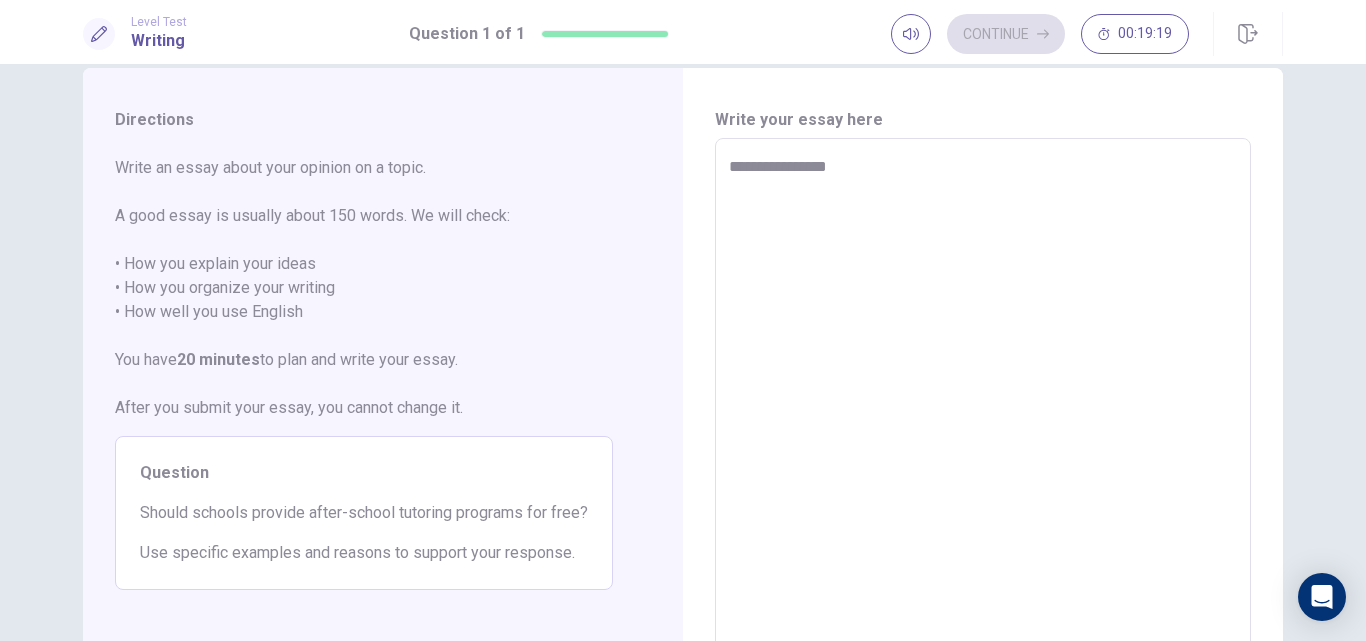 type on "*" 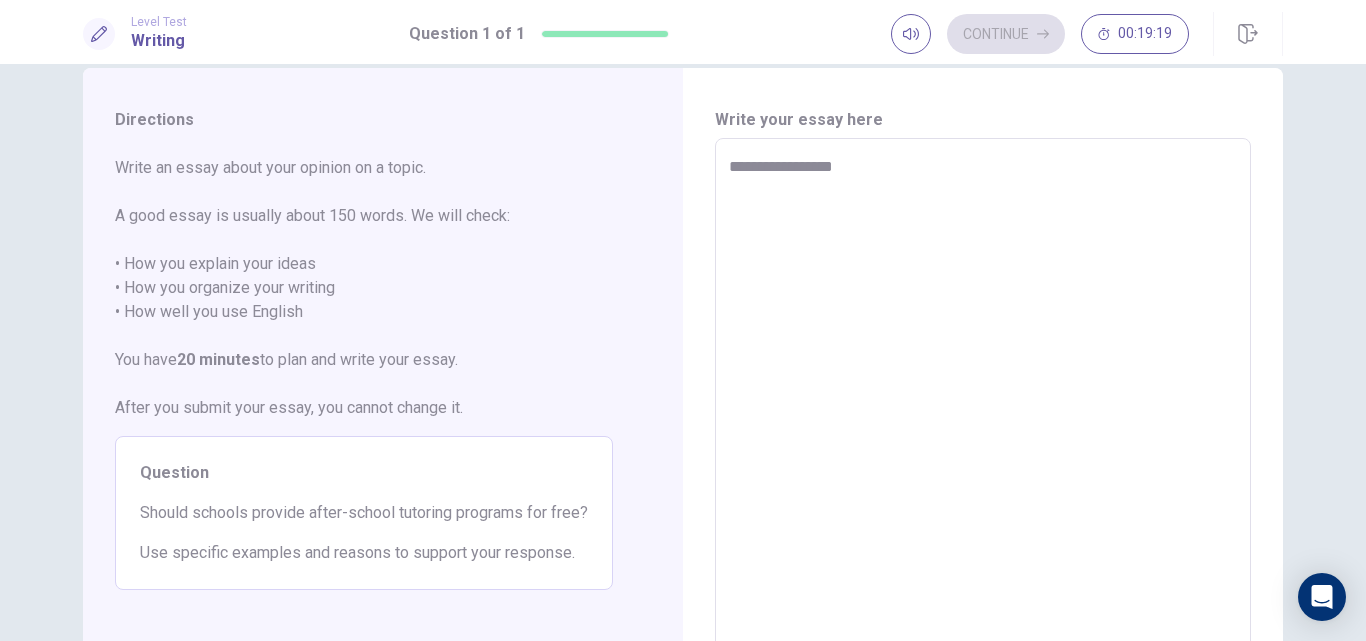 type on "*" 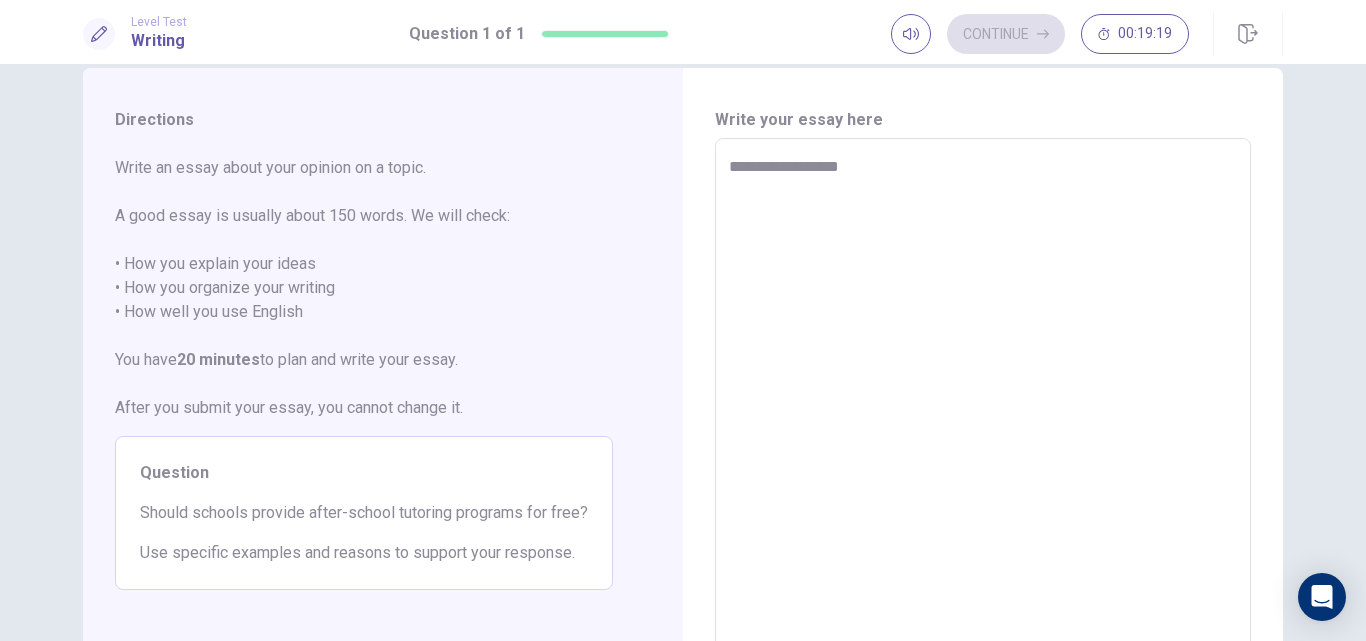 type on "*" 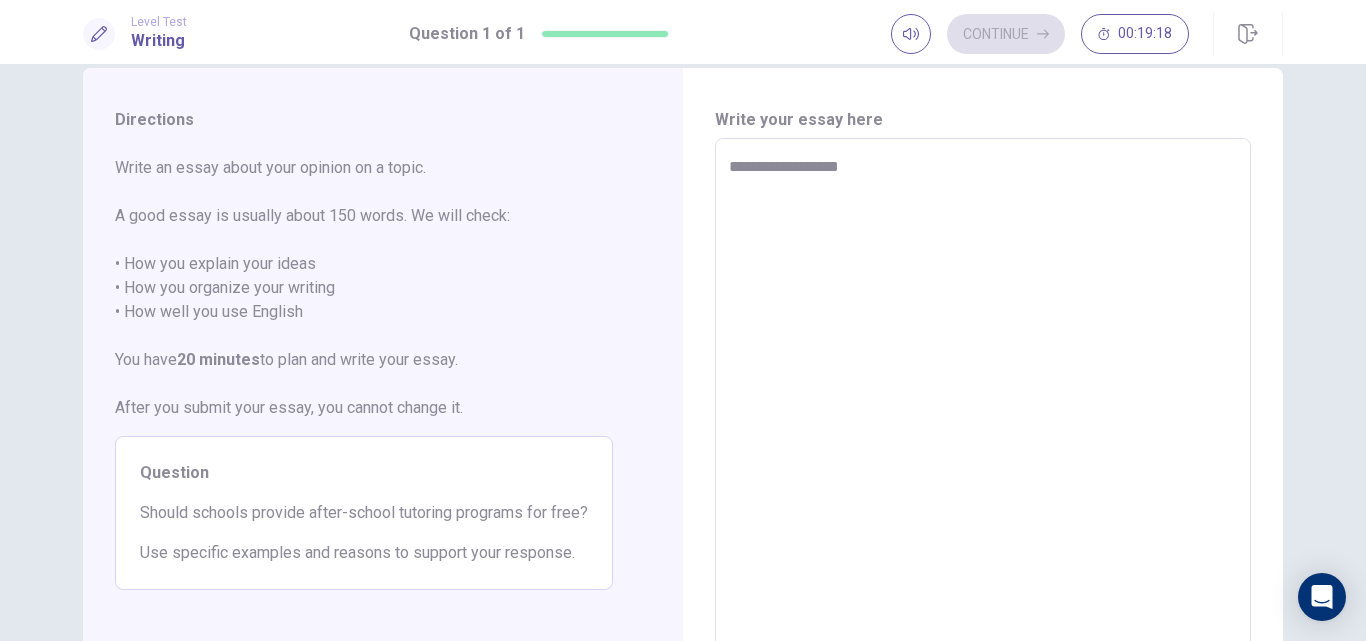type on "**********" 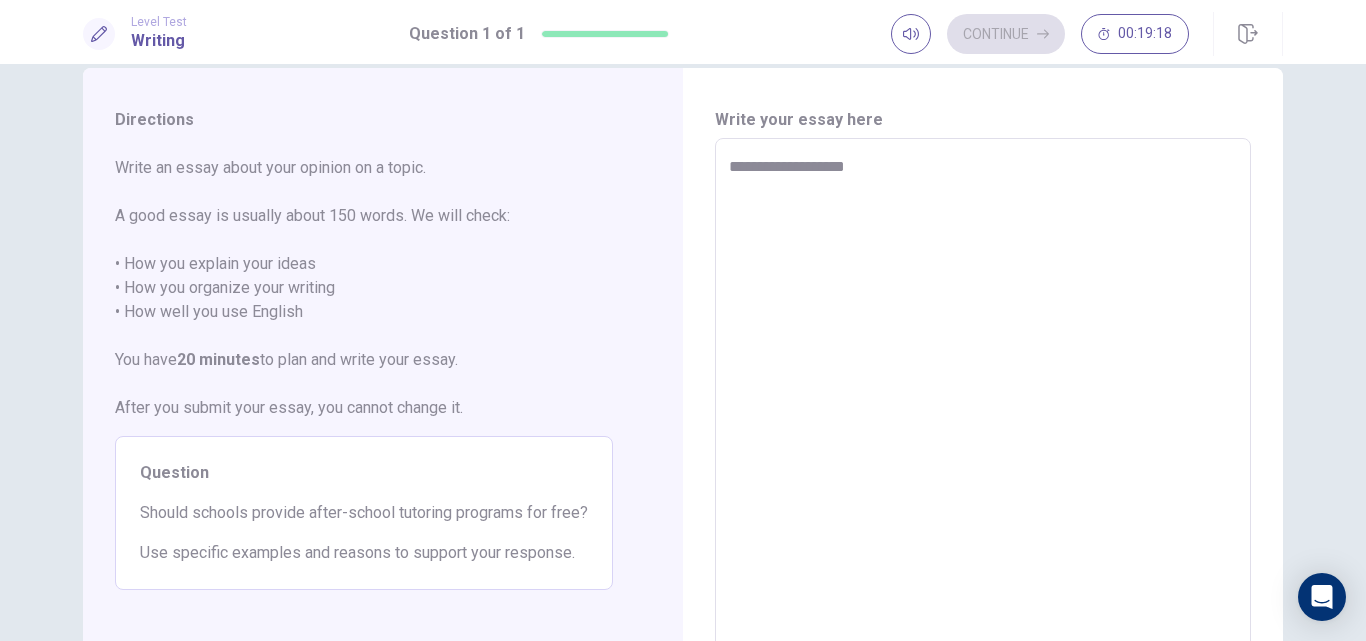 type on "*" 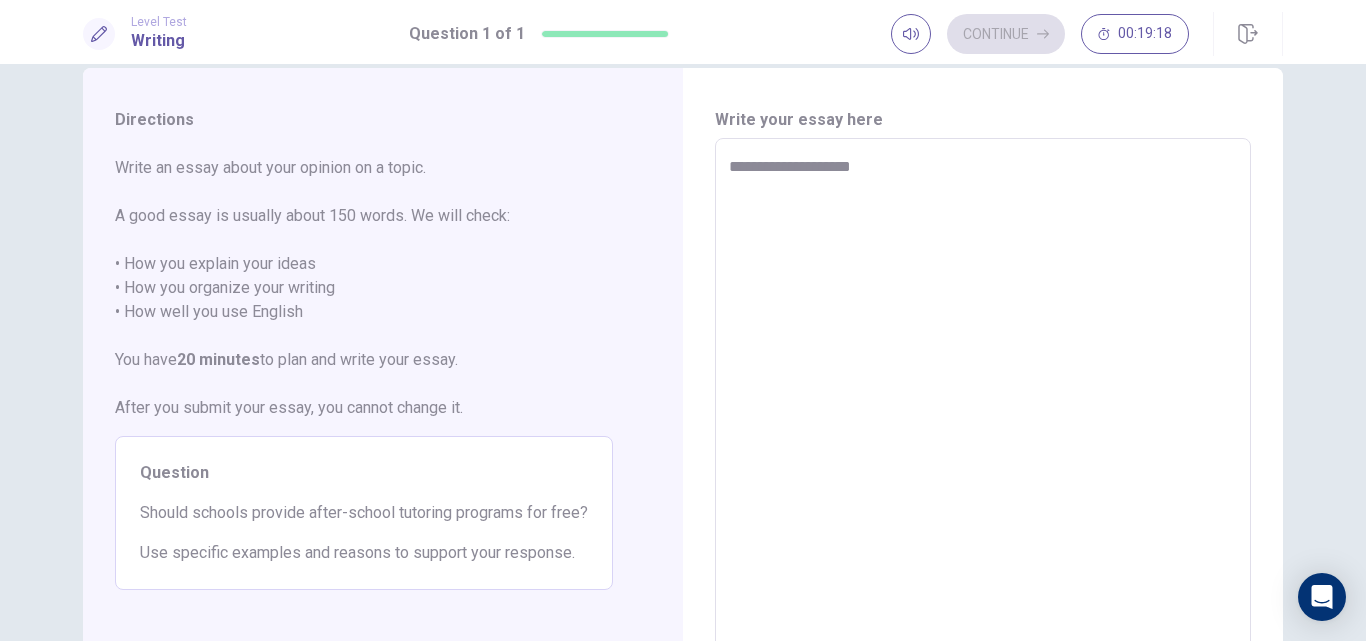 type on "*" 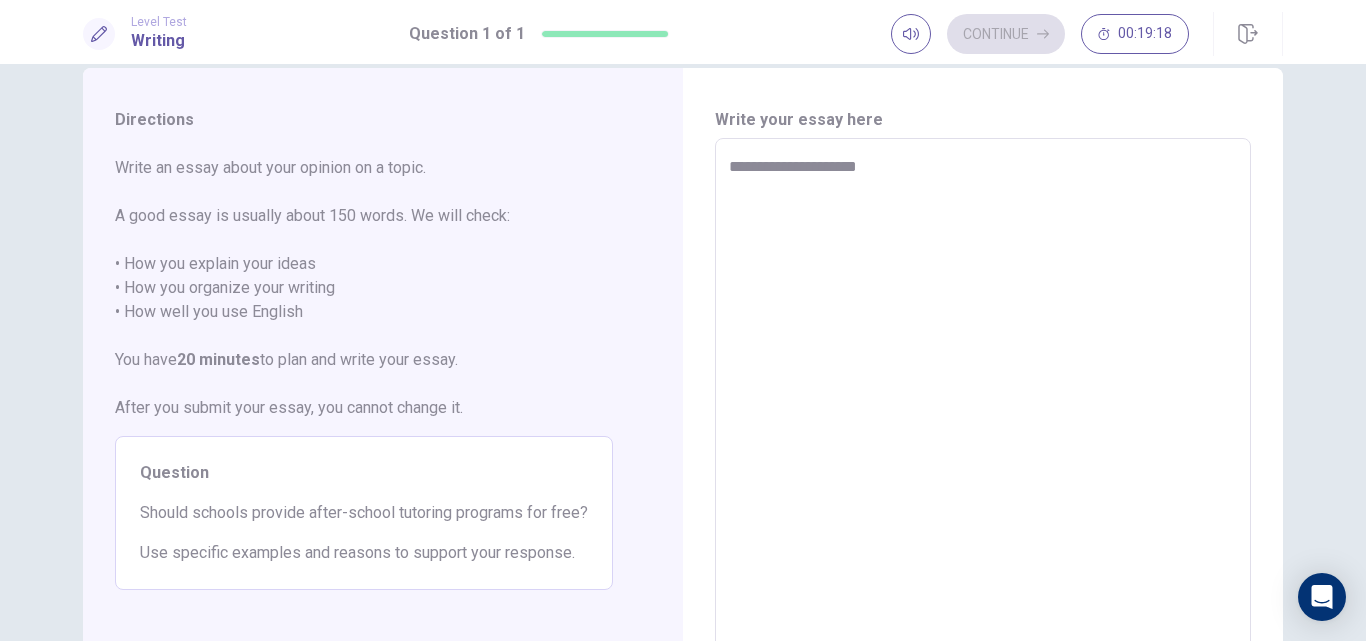 type on "*" 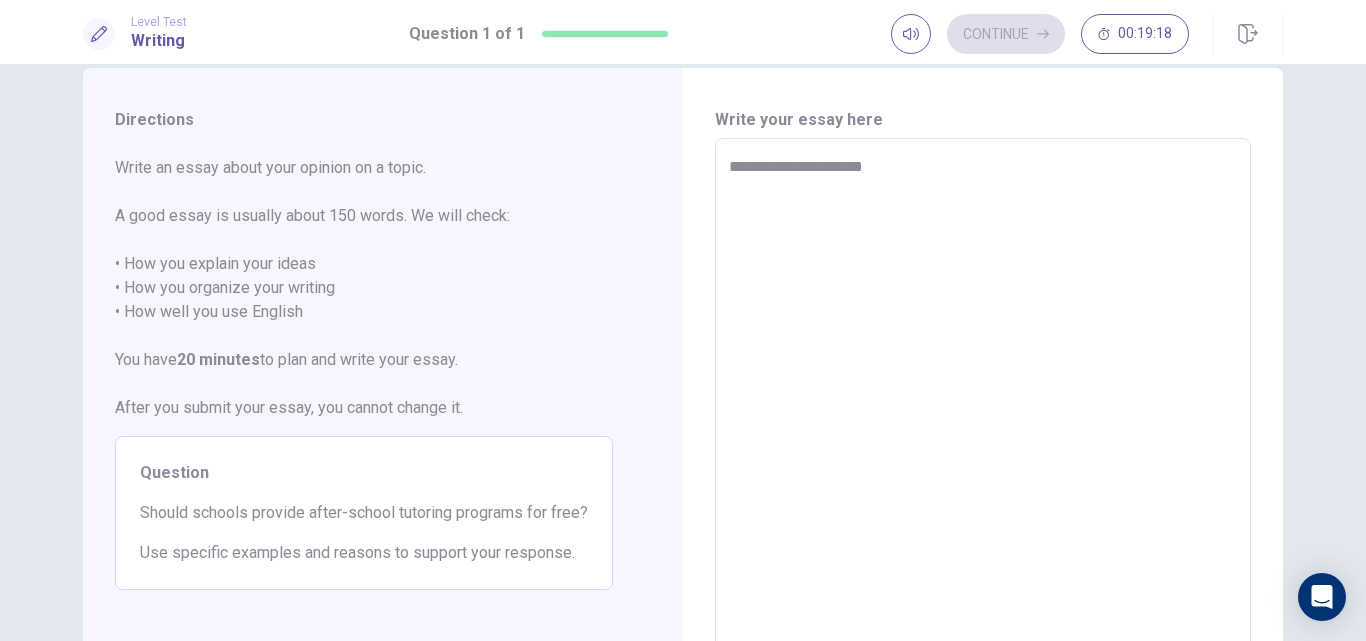 type on "*" 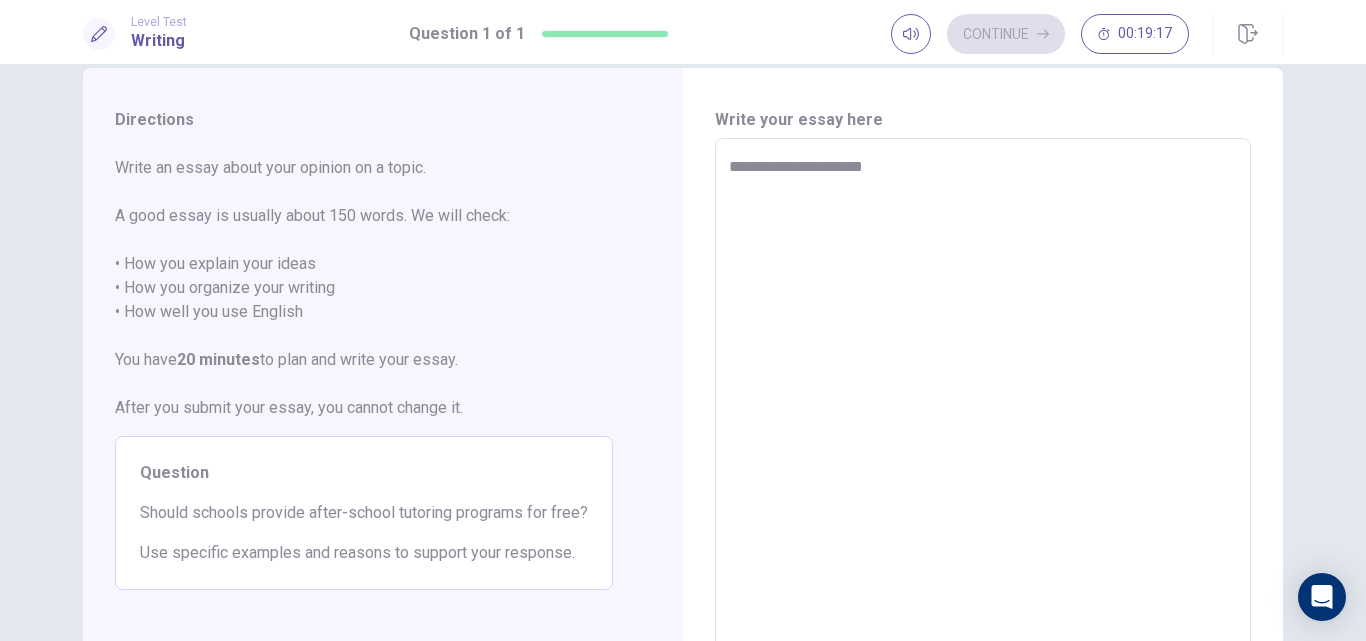 type on "**********" 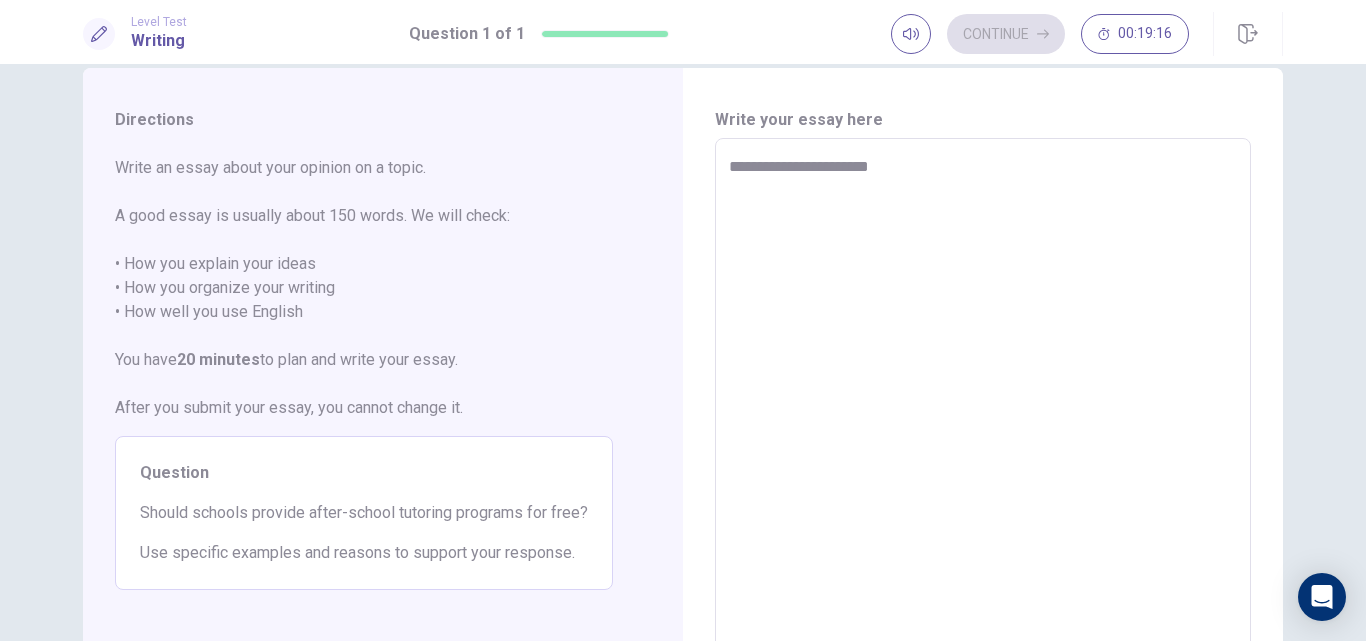 type on "*" 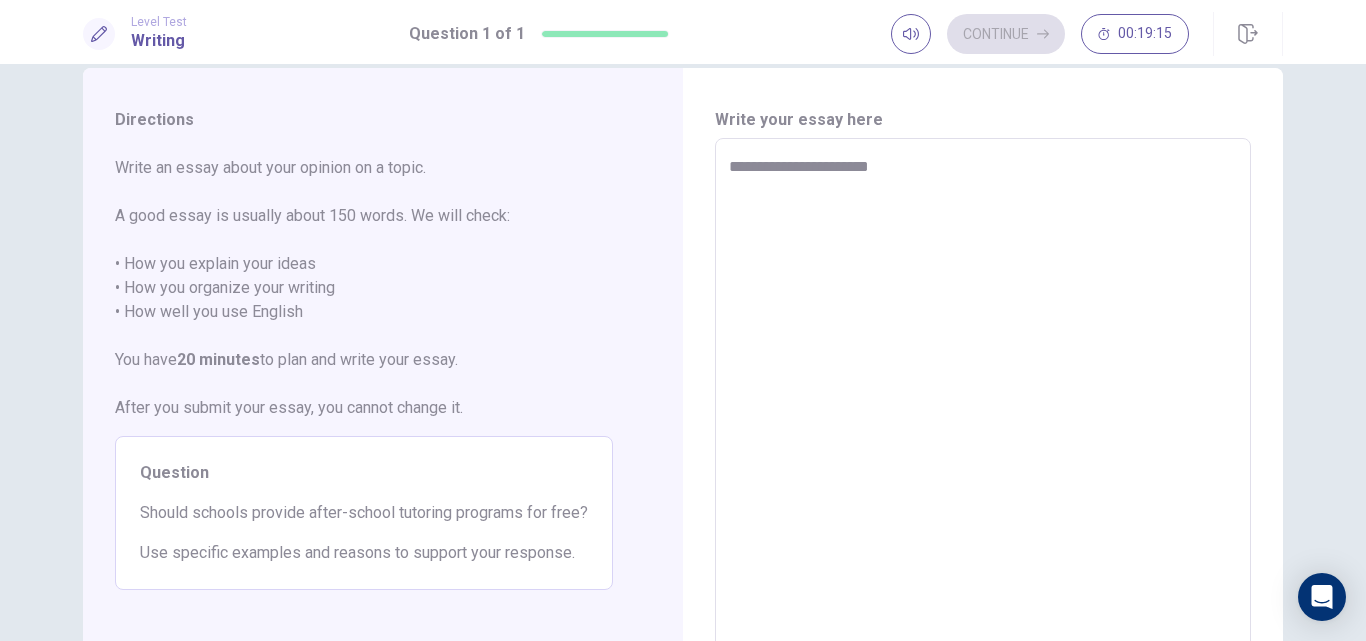 type on "**********" 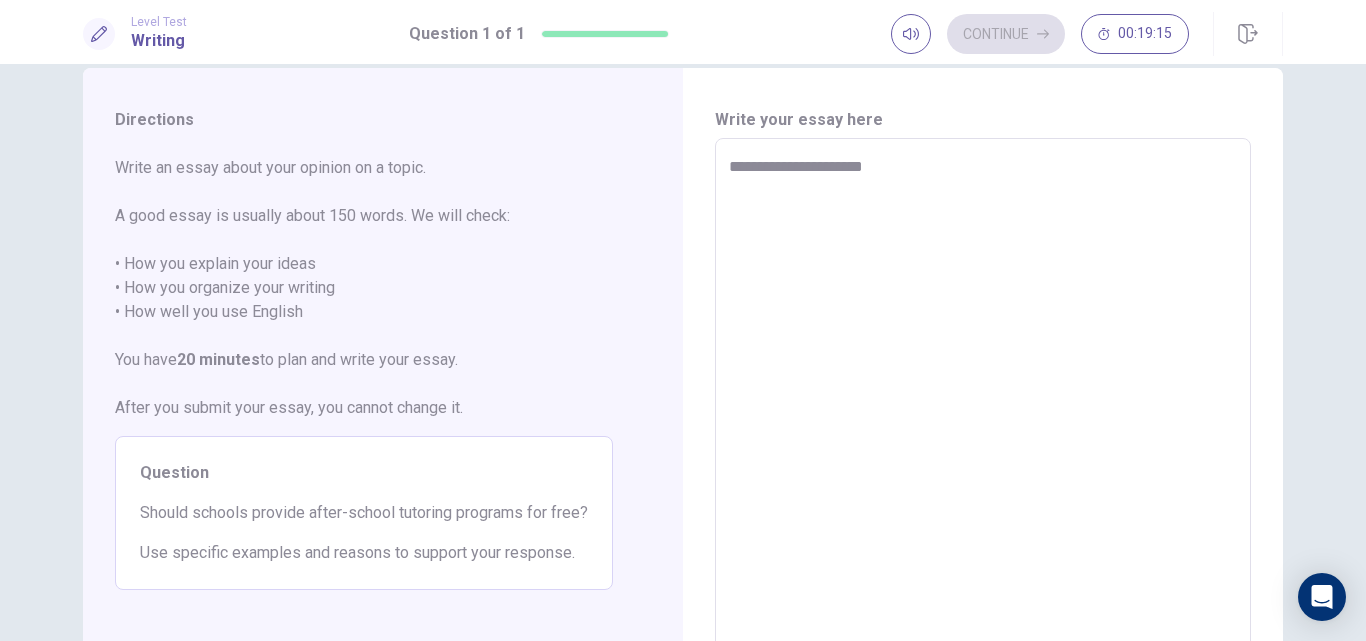 type on "*" 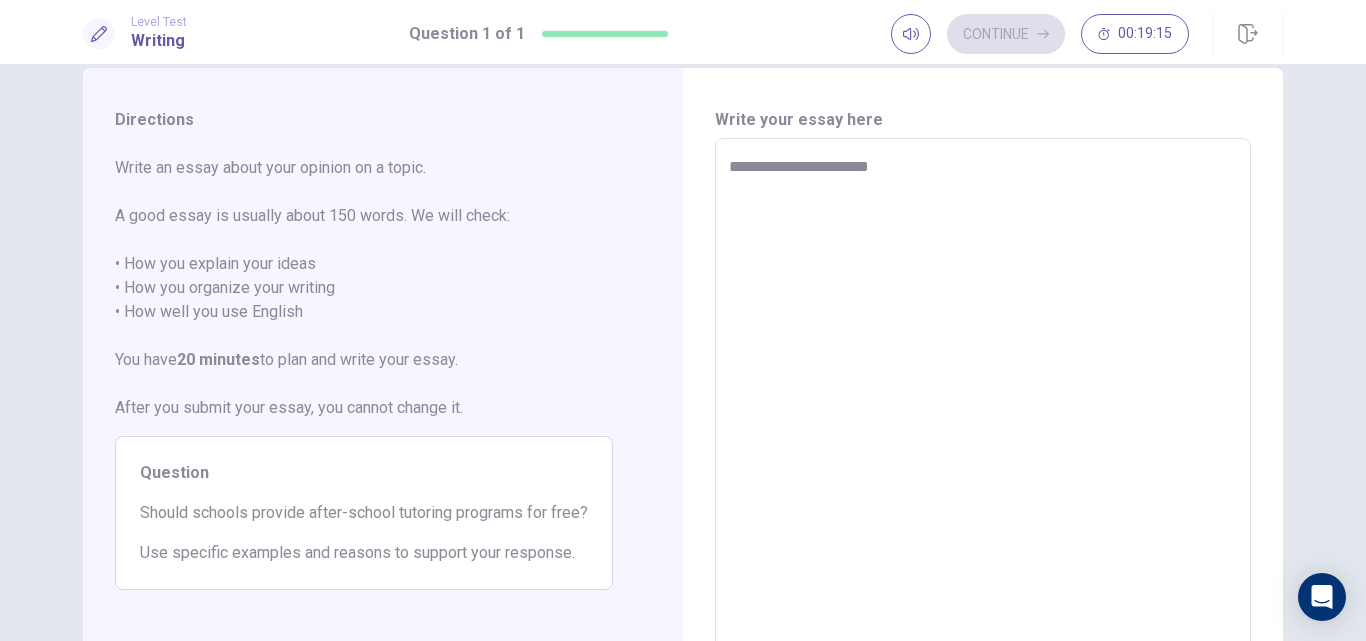 type on "*" 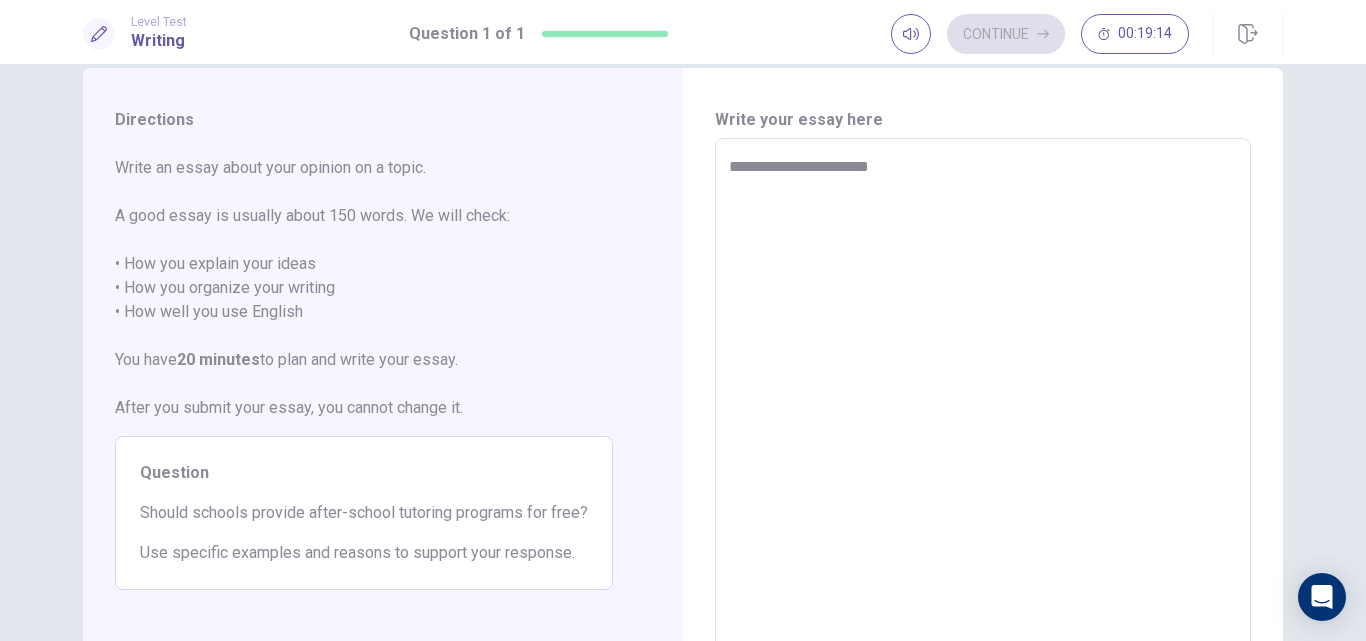 type on "**********" 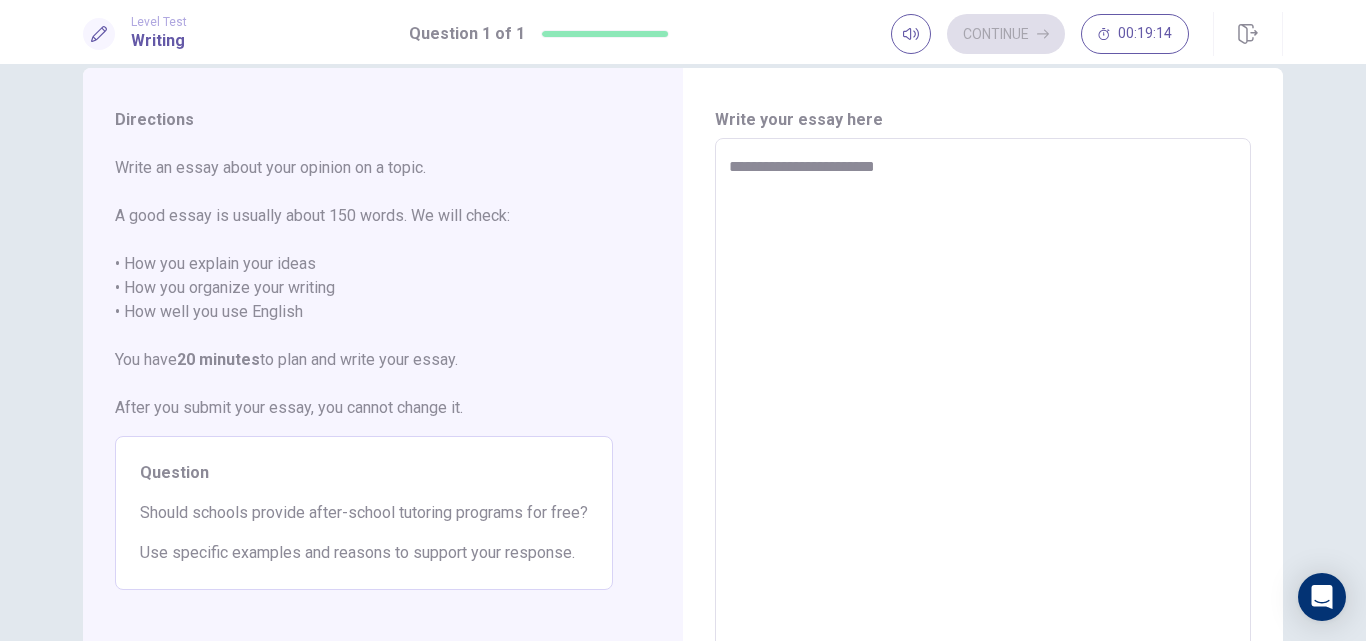 type on "*" 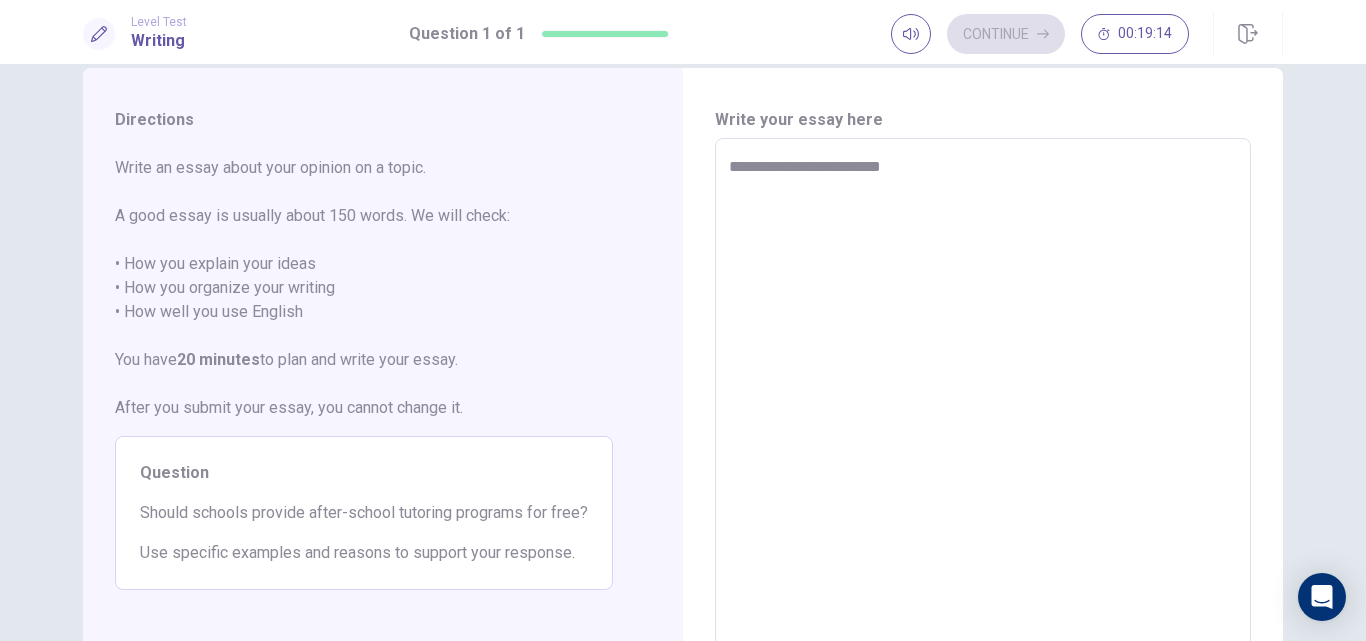 type on "*" 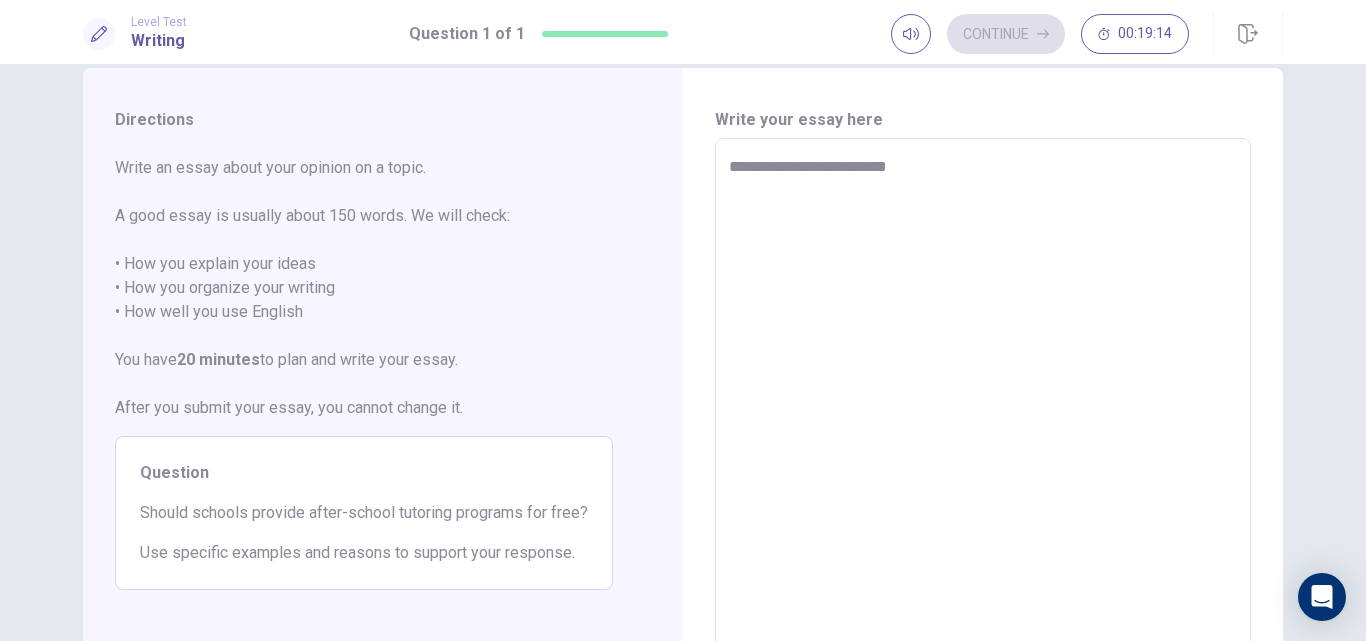 type on "*" 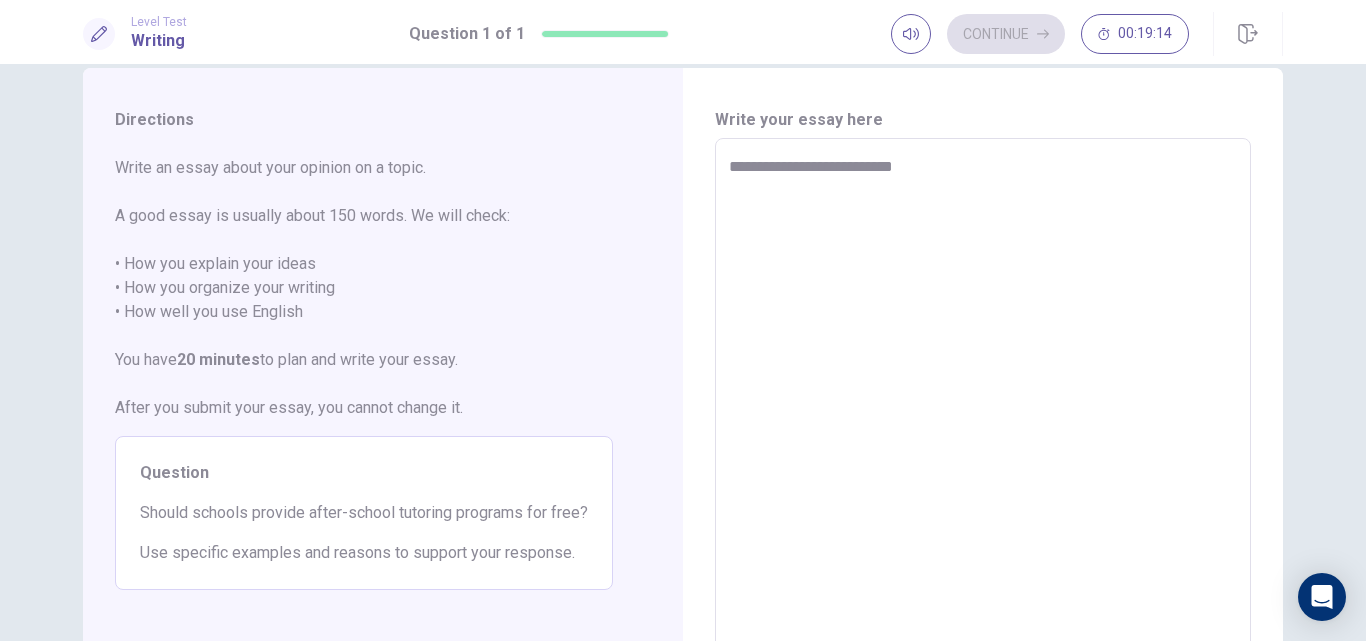 type on "*" 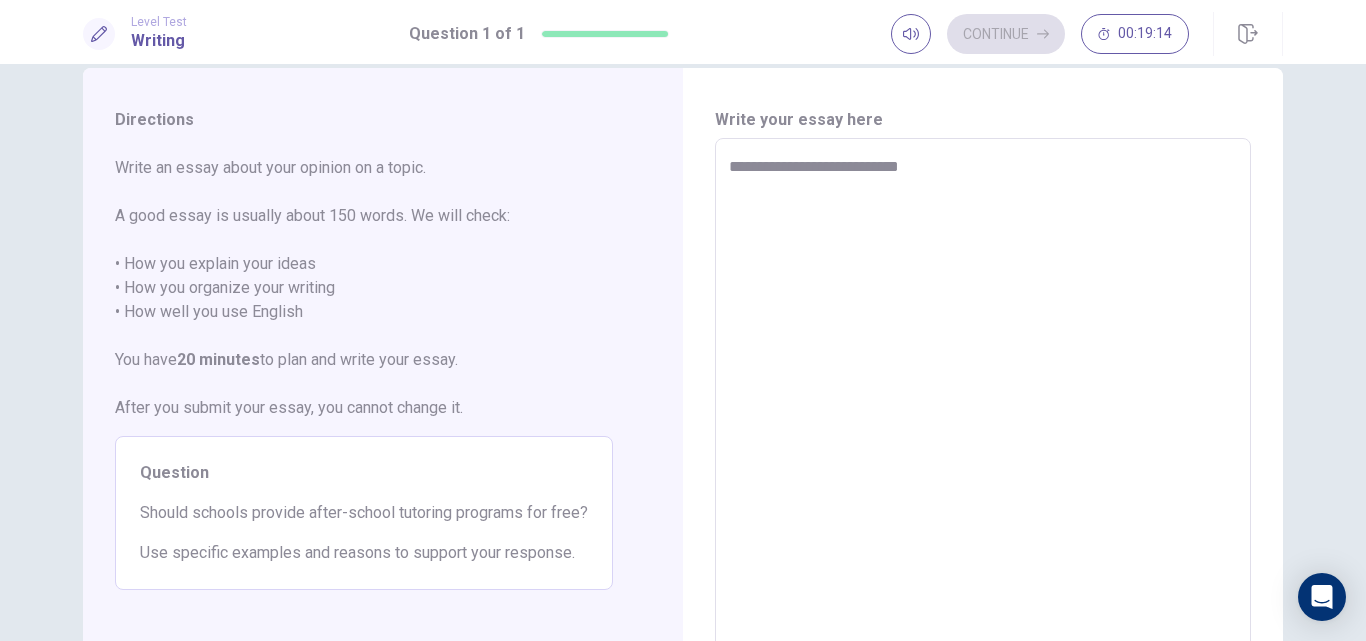 type on "*" 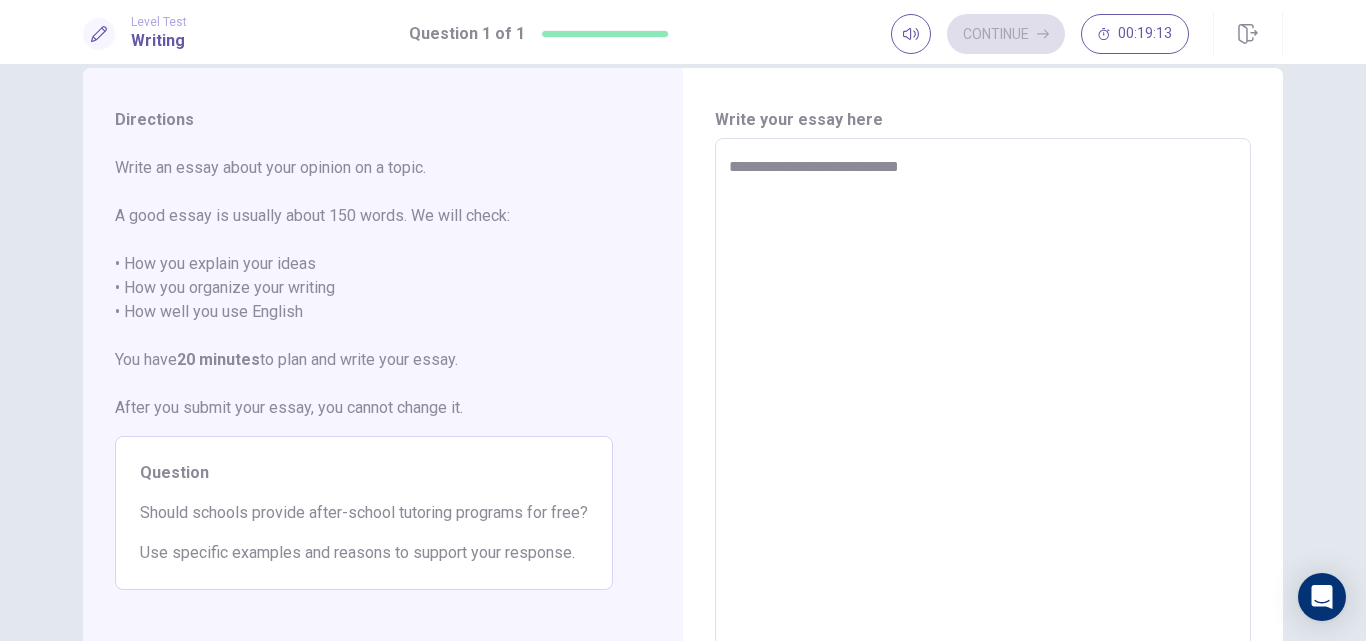 type on "**********" 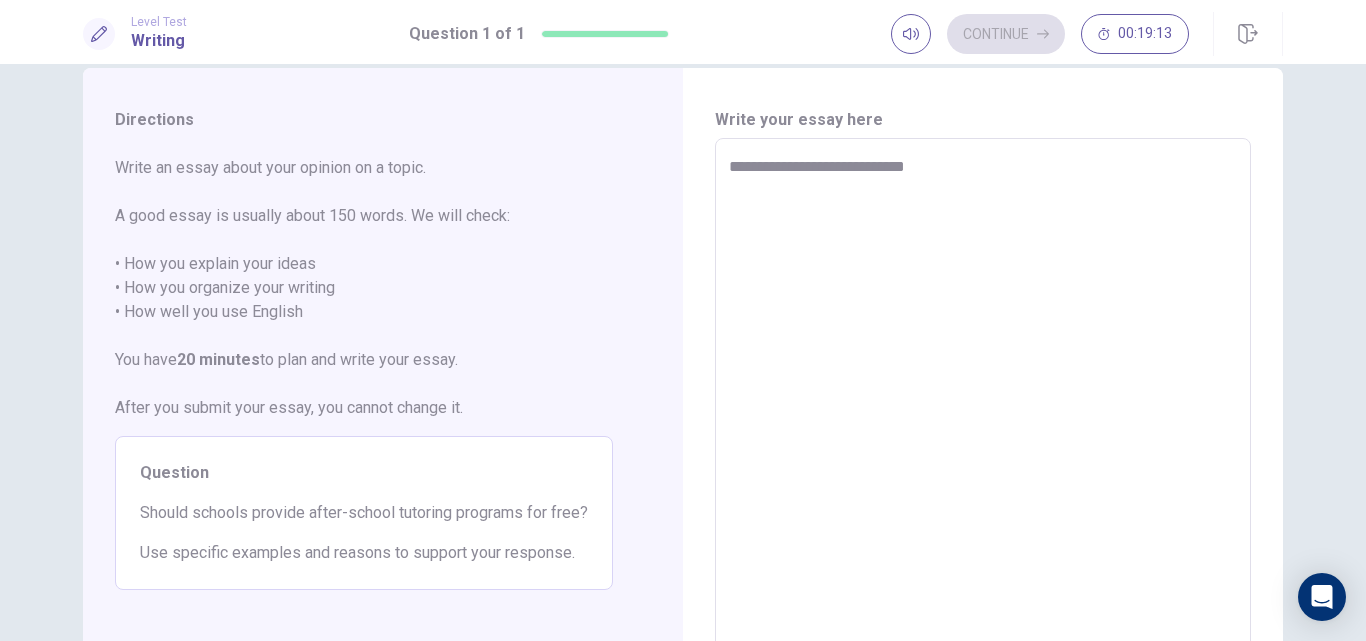 type on "*" 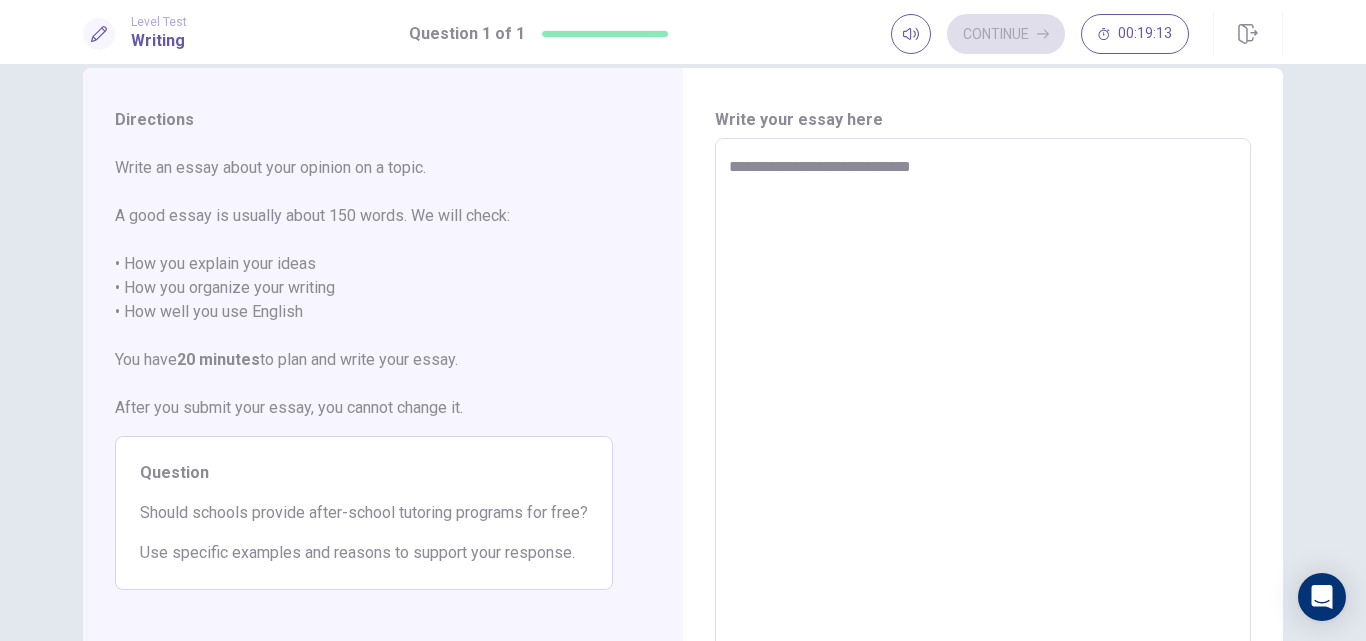 type on "*" 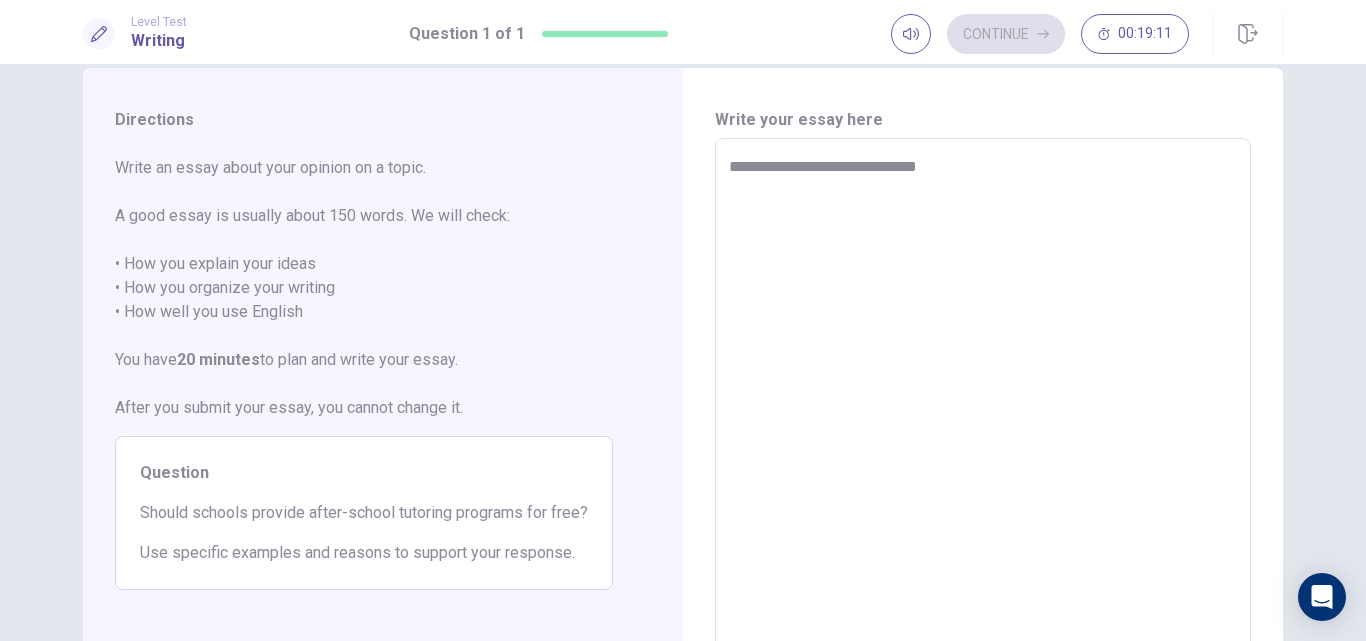 type on "*" 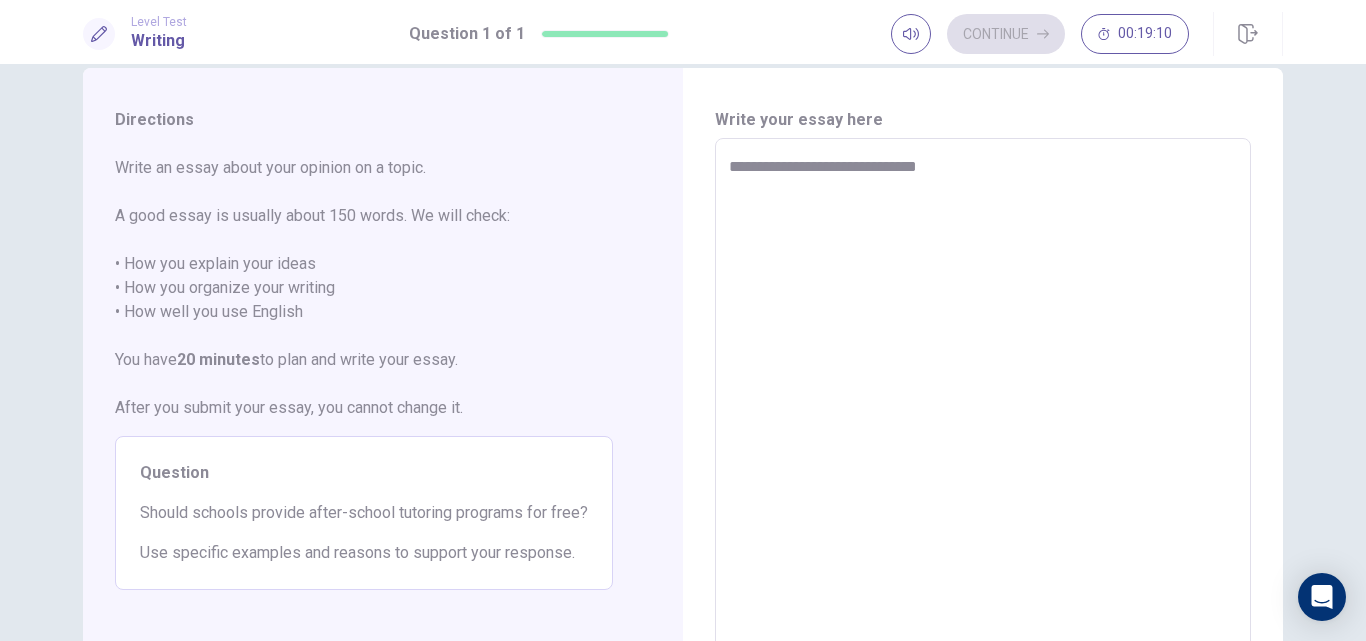 type on "**********" 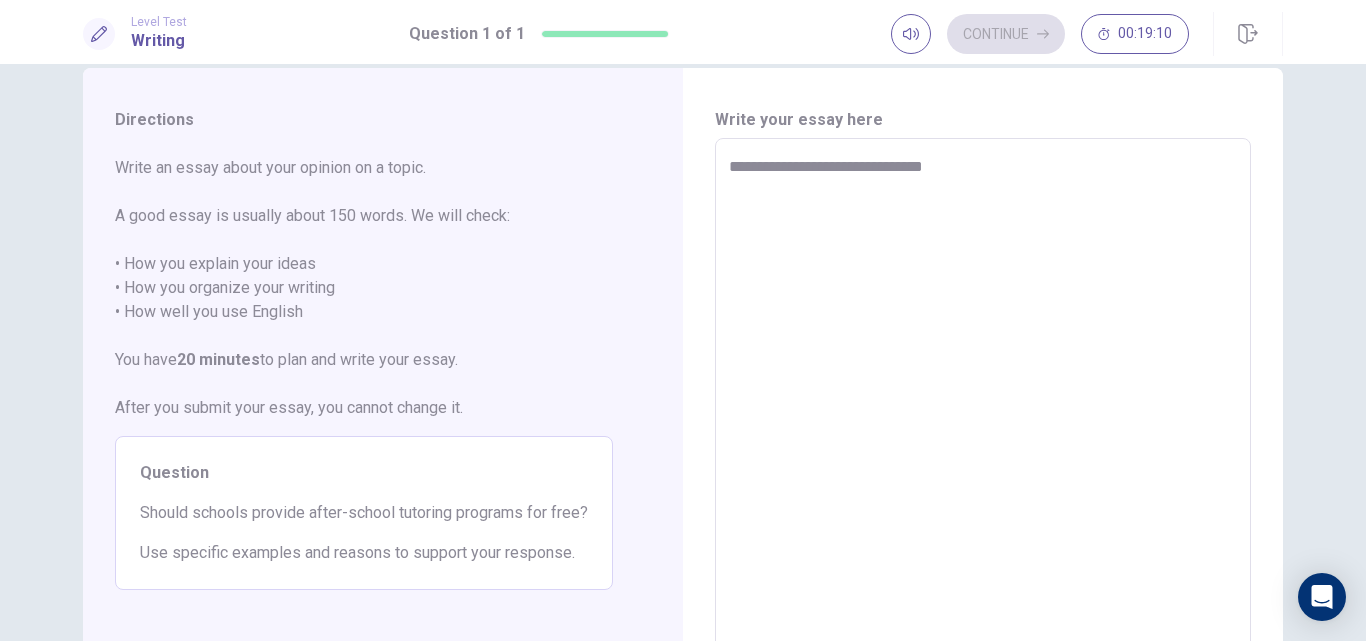 type on "*" 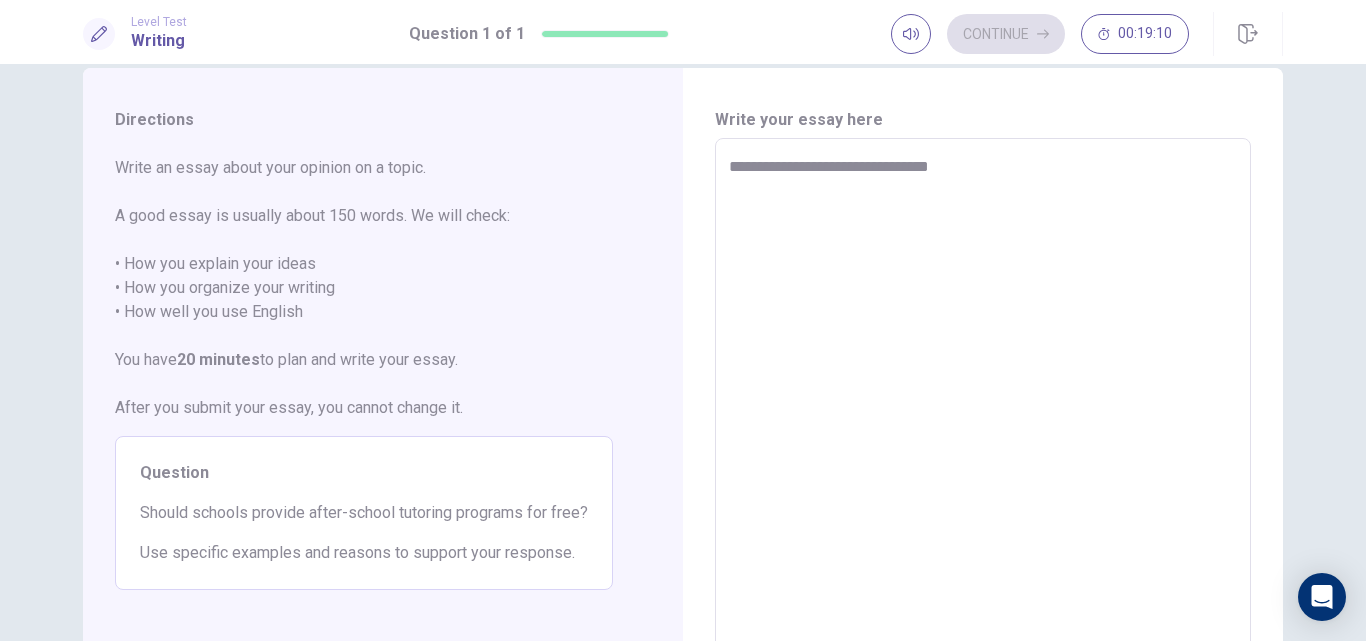 type on "*" 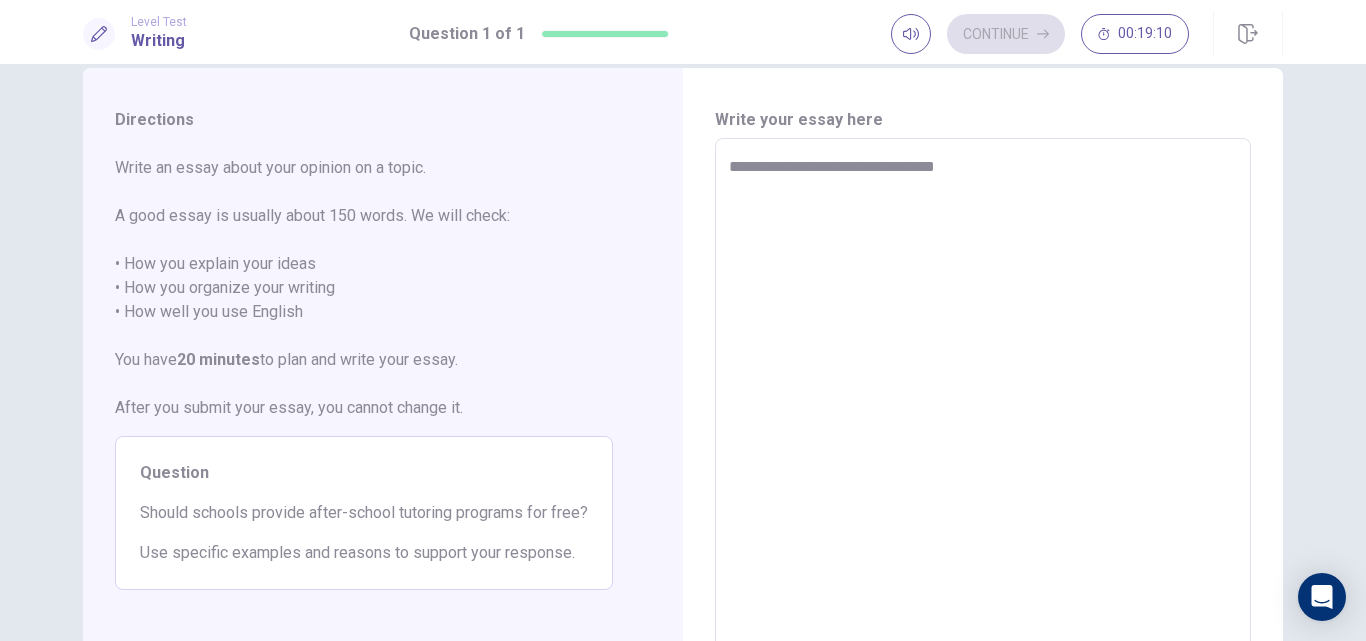 type on "*" 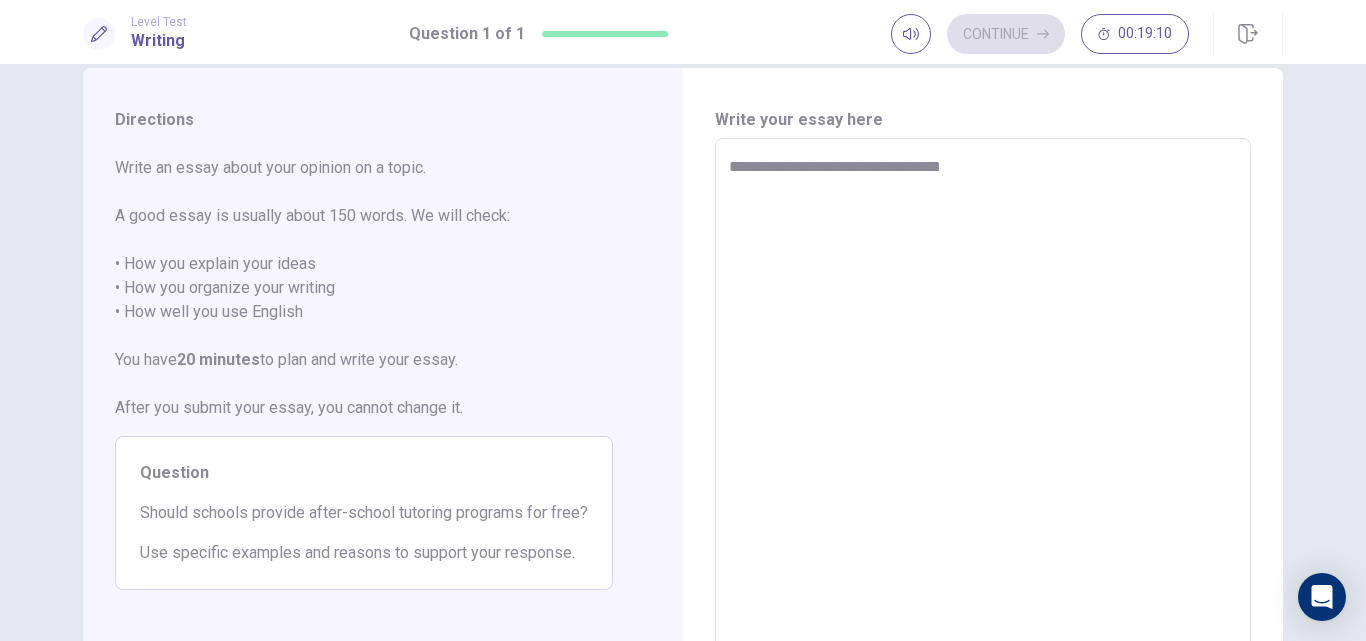 type on "*" 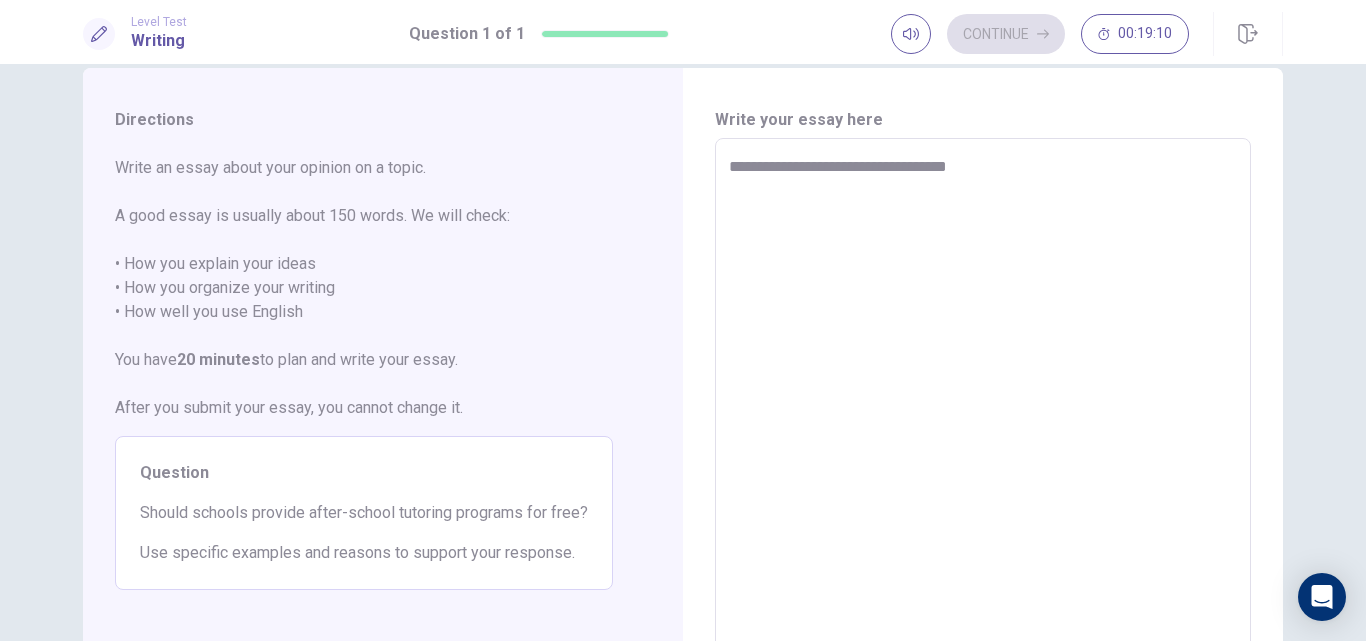 type on "*" 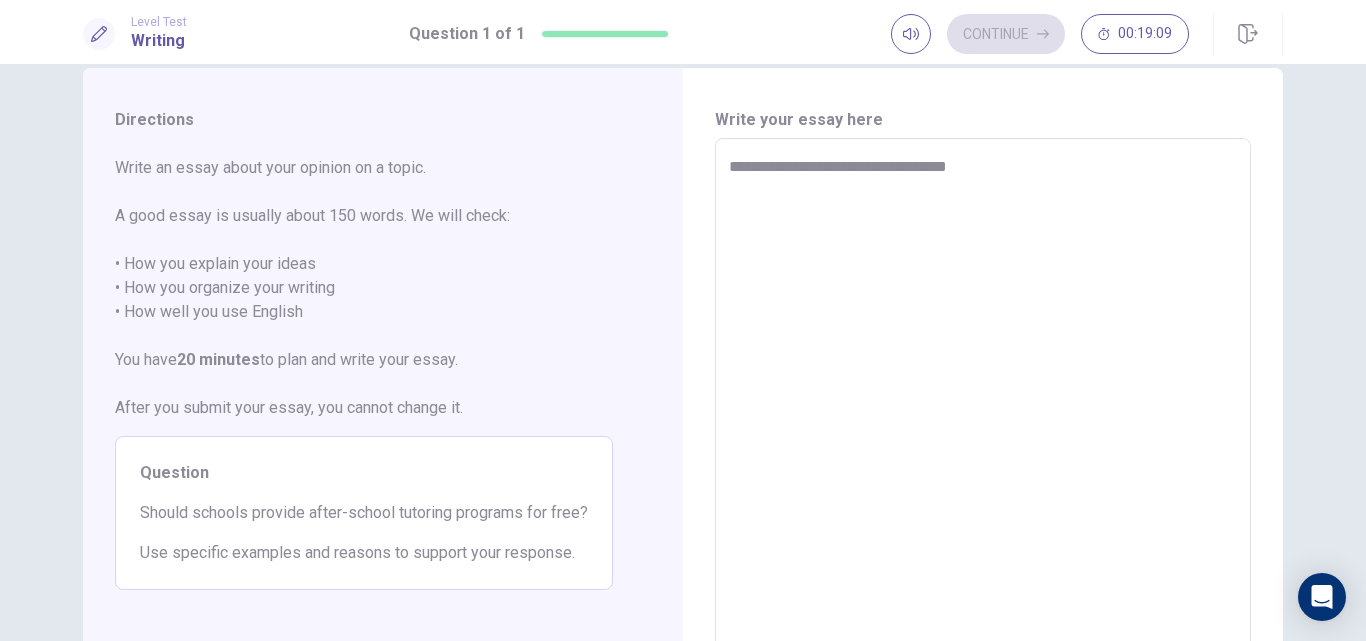 type on "**********" 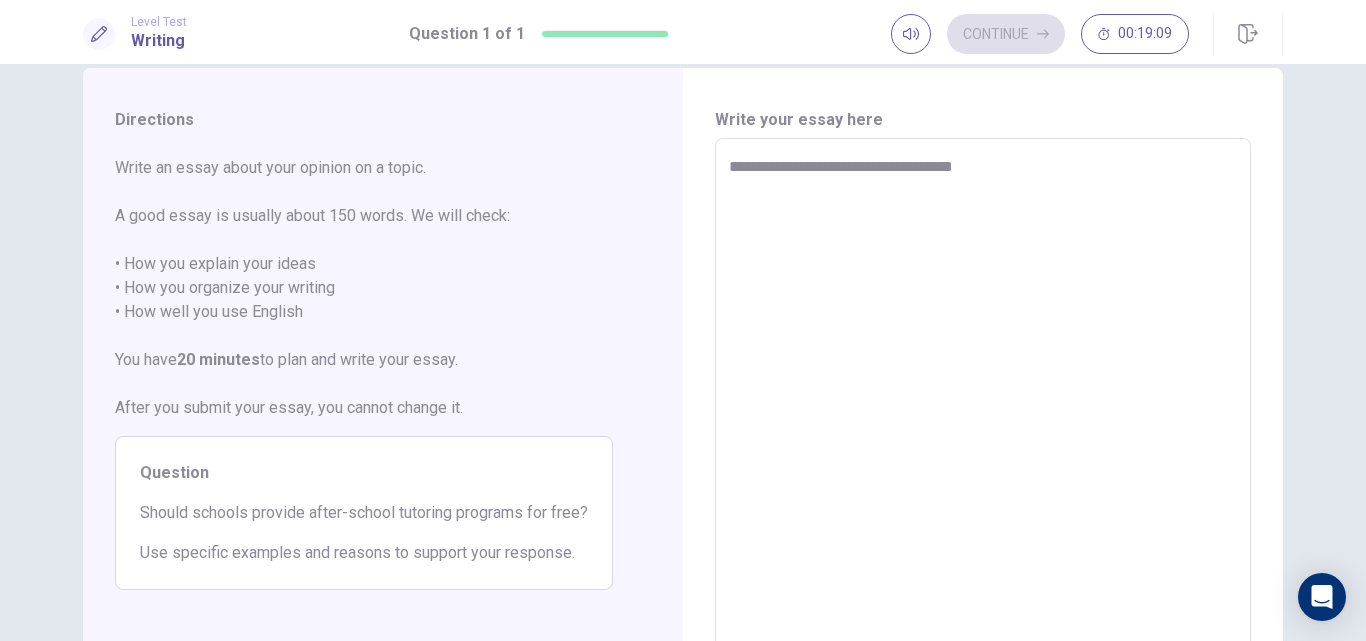 type on "*" 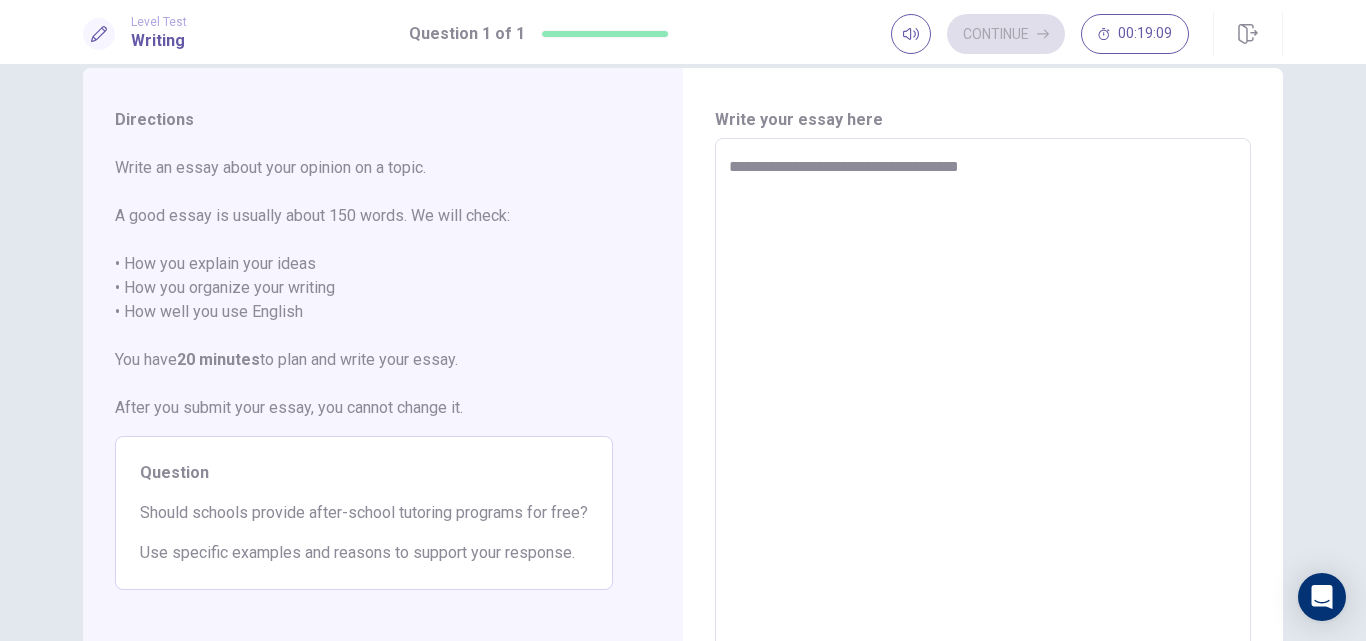 type on "*" 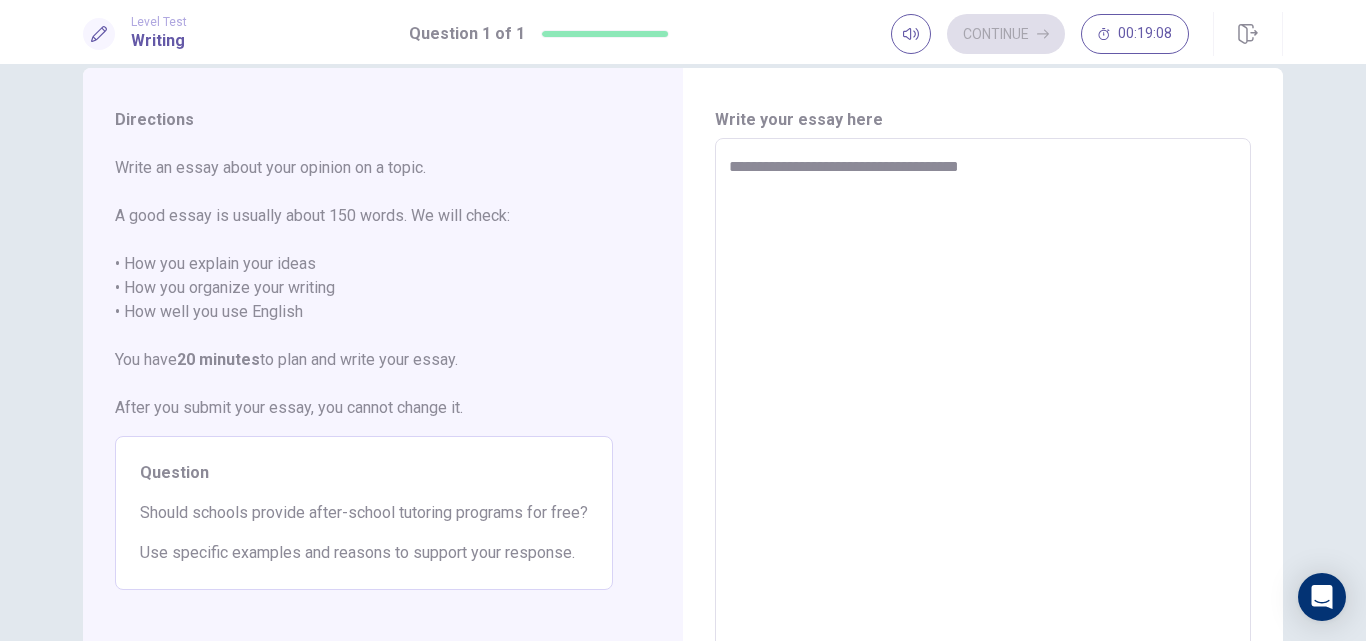 type on "**********" 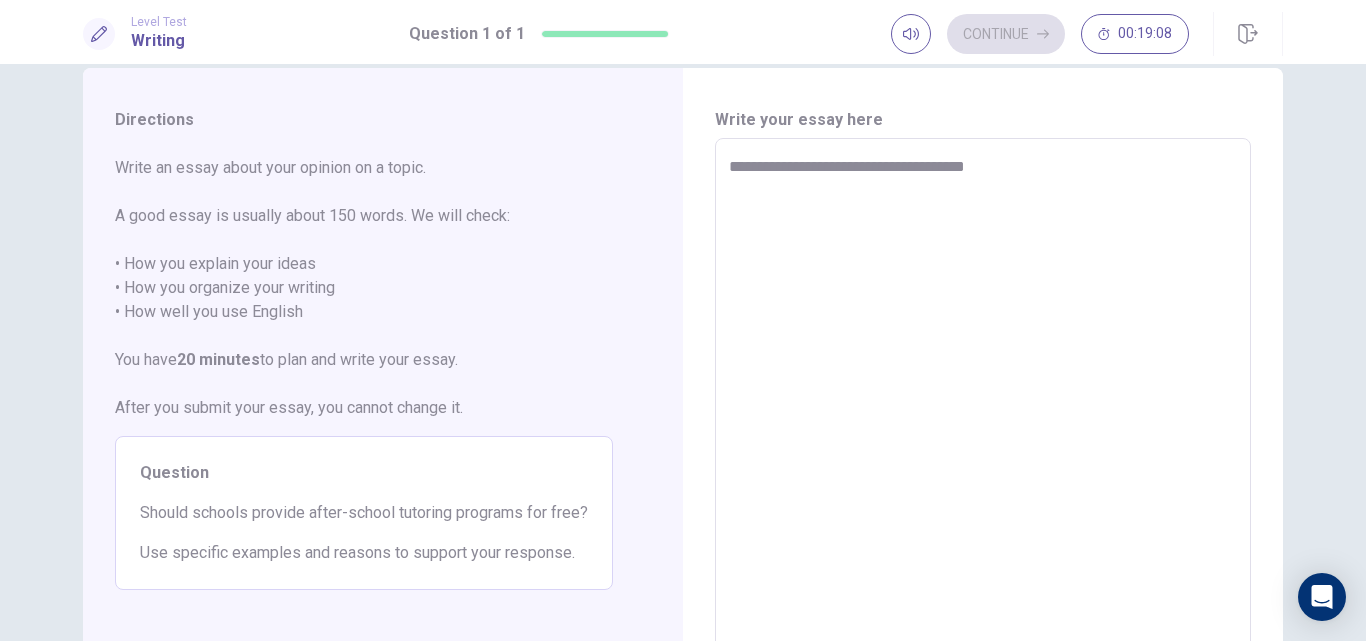 type on "*" 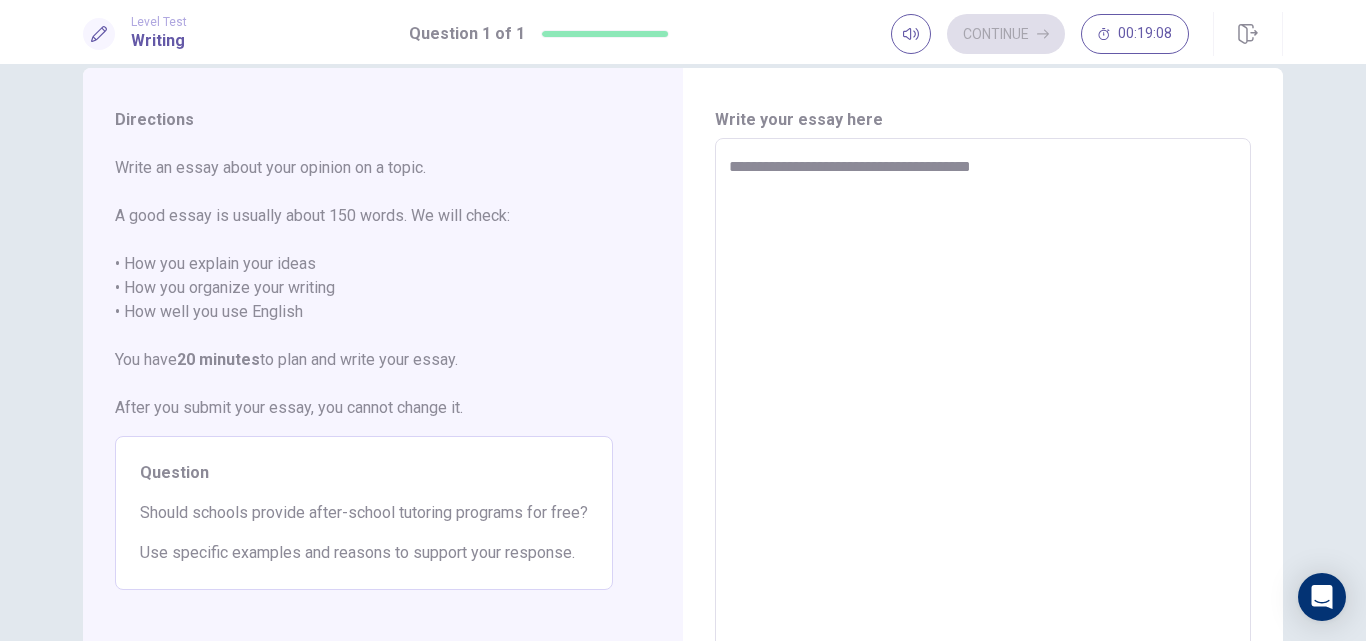 type on "*" 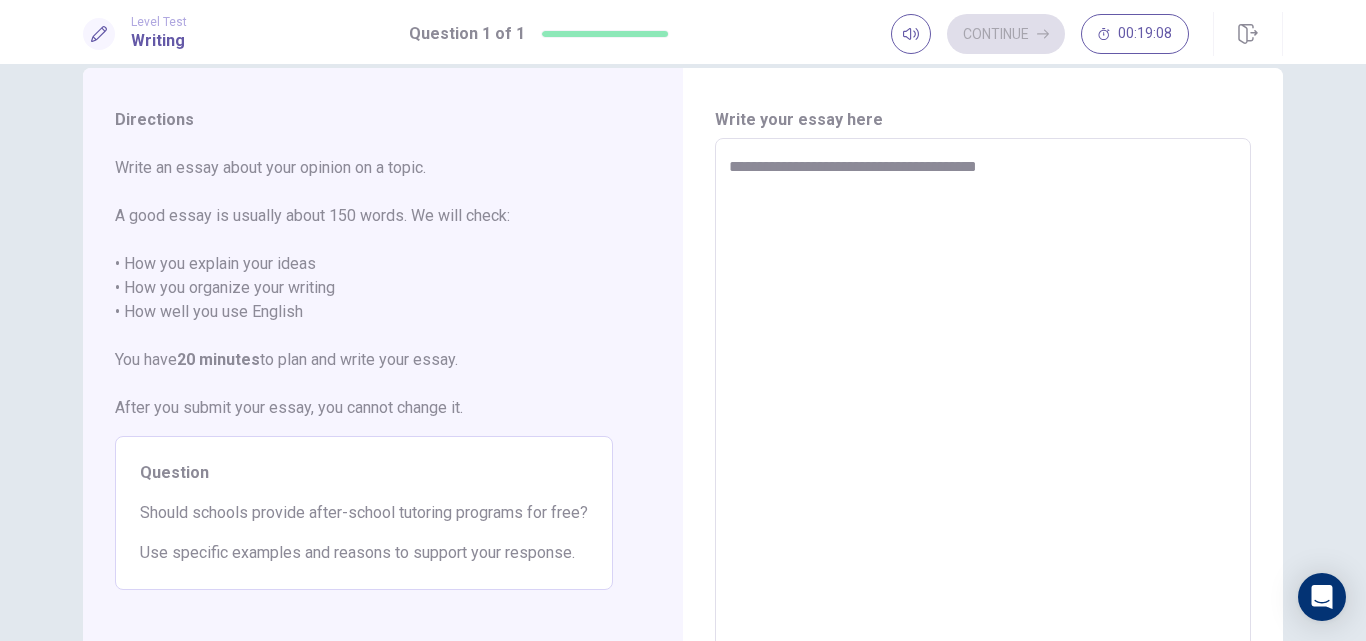 type on "*" 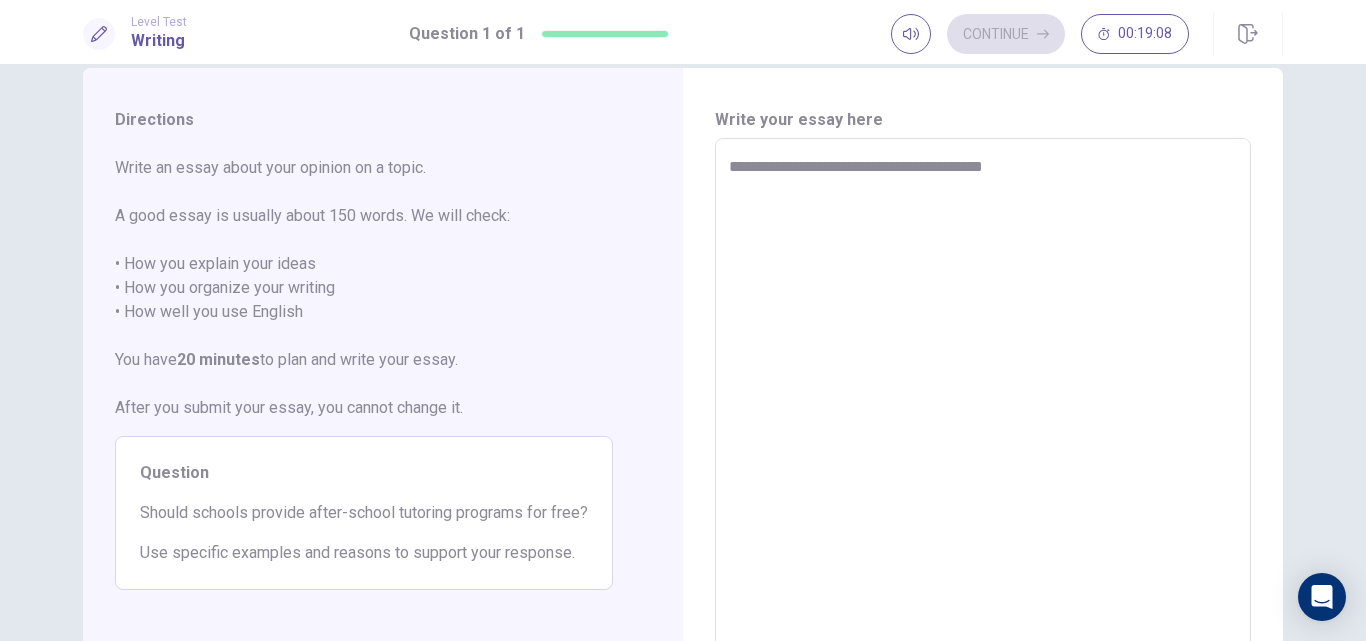type on "*" 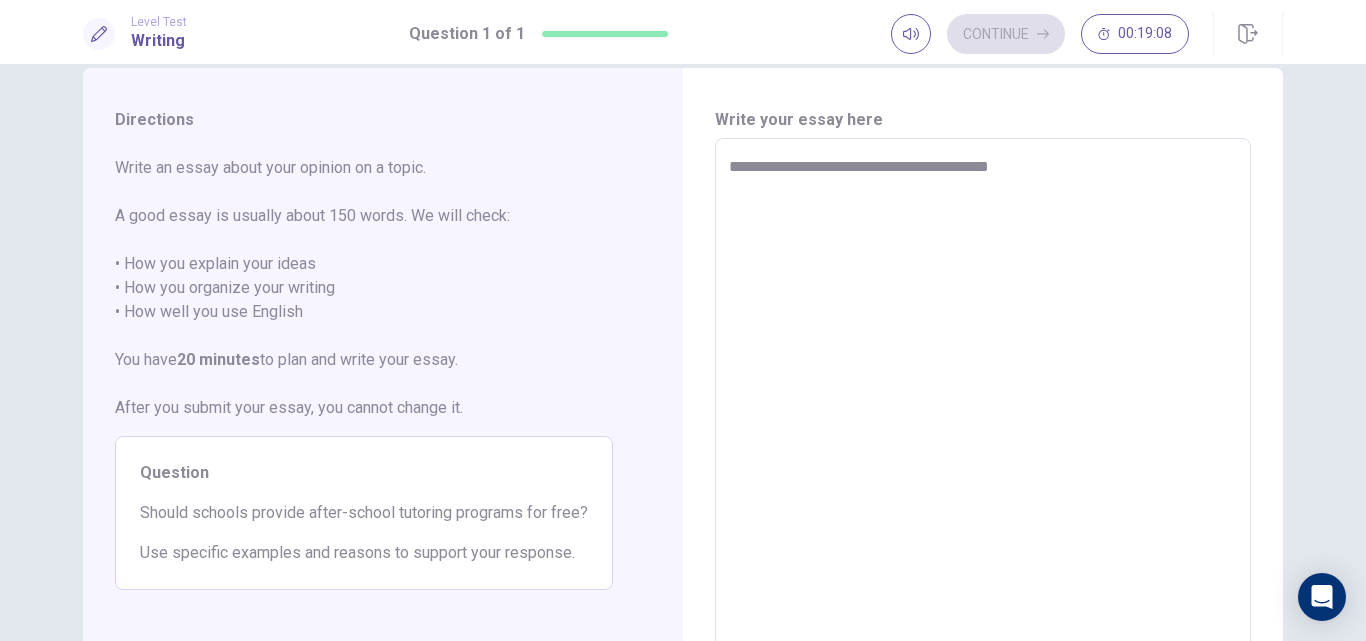 type on "*" 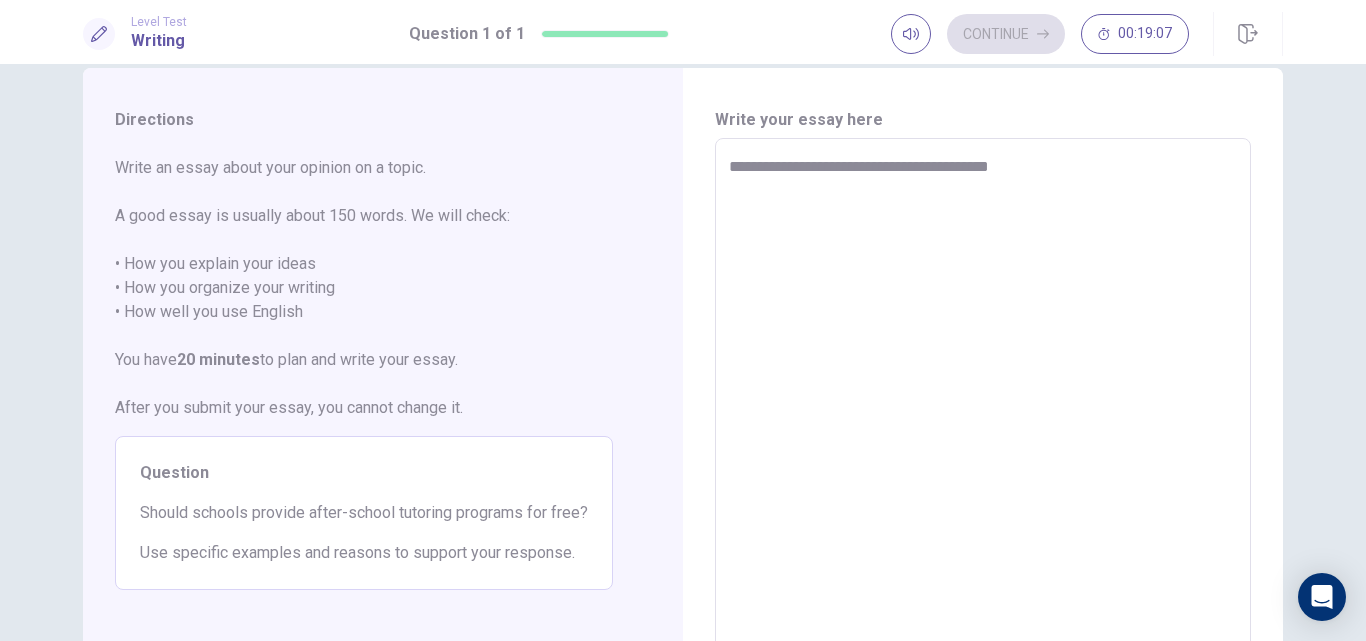type on "**********" 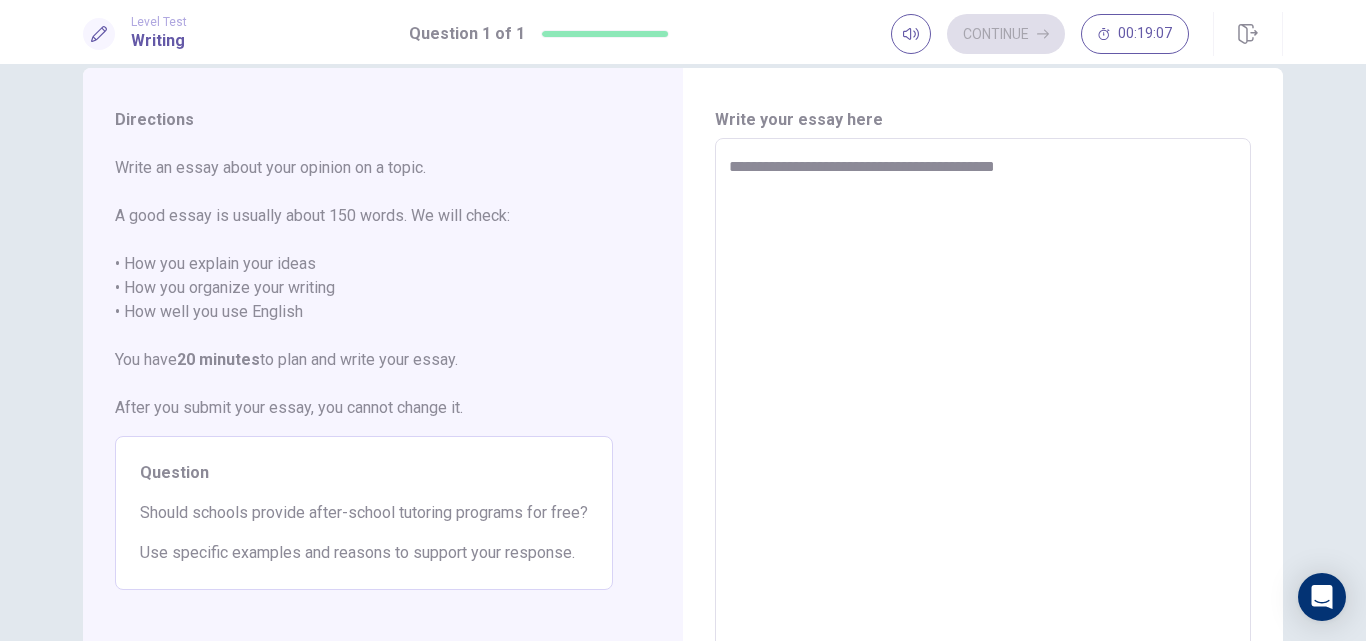 type on "*" 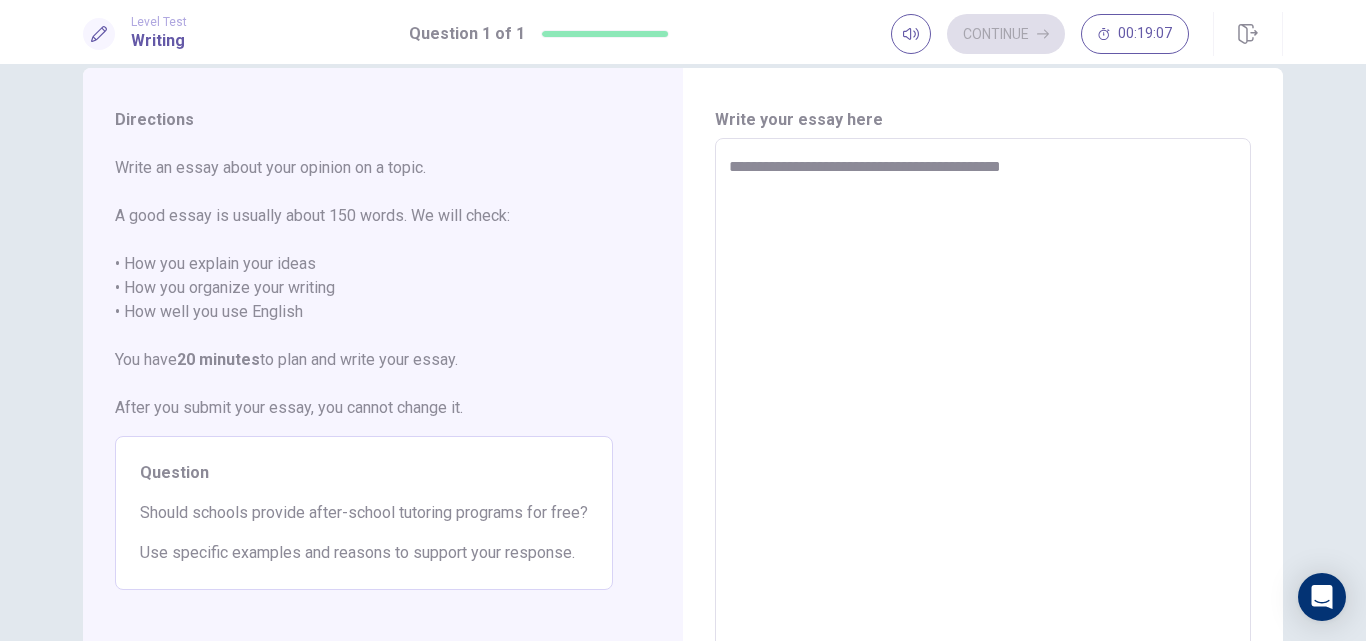 type on "*" 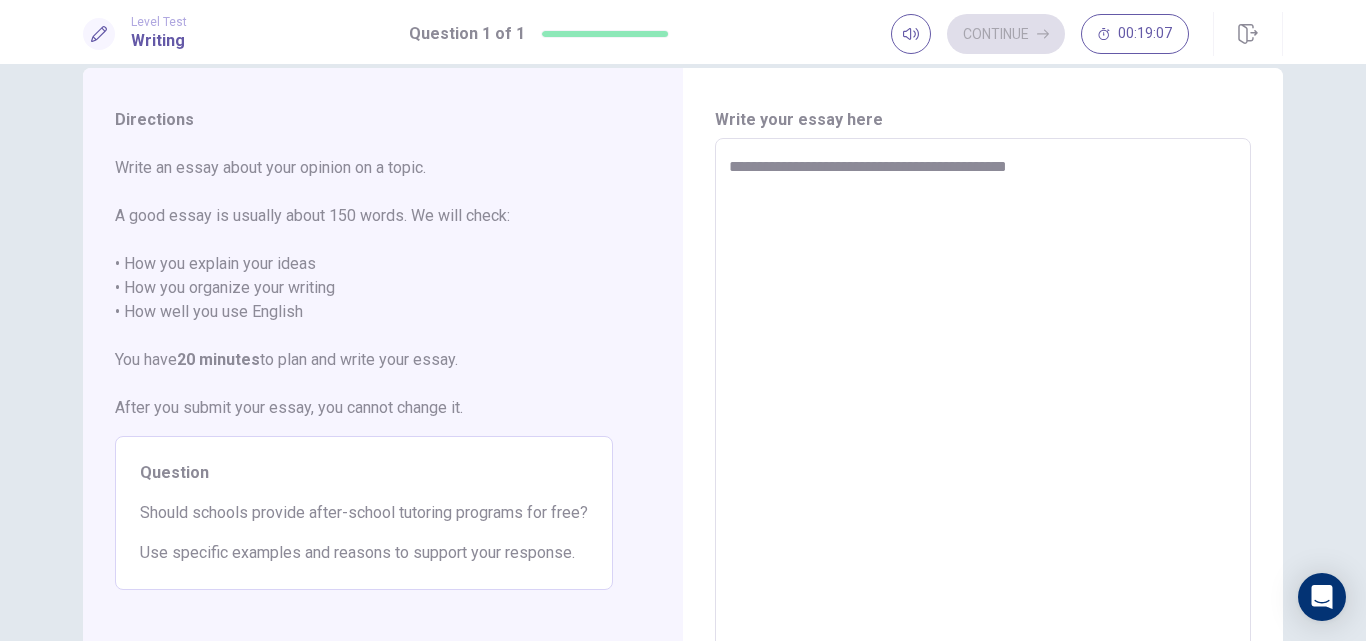 type on "*" 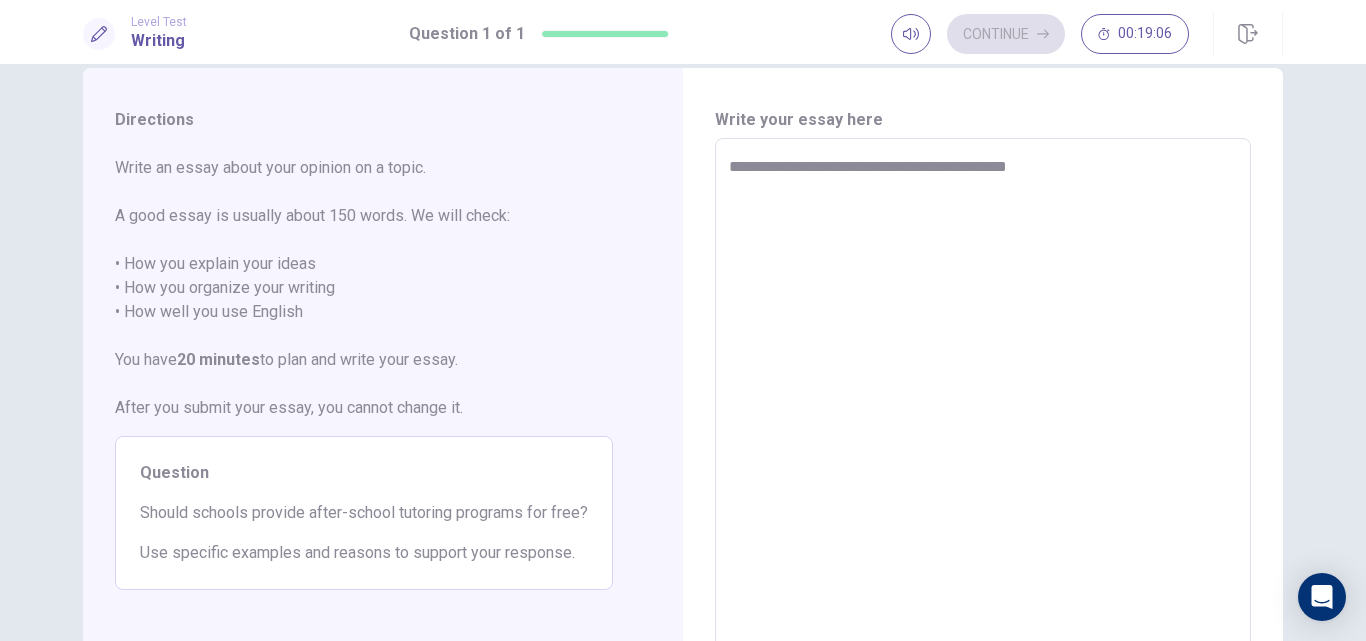 type on "**********" 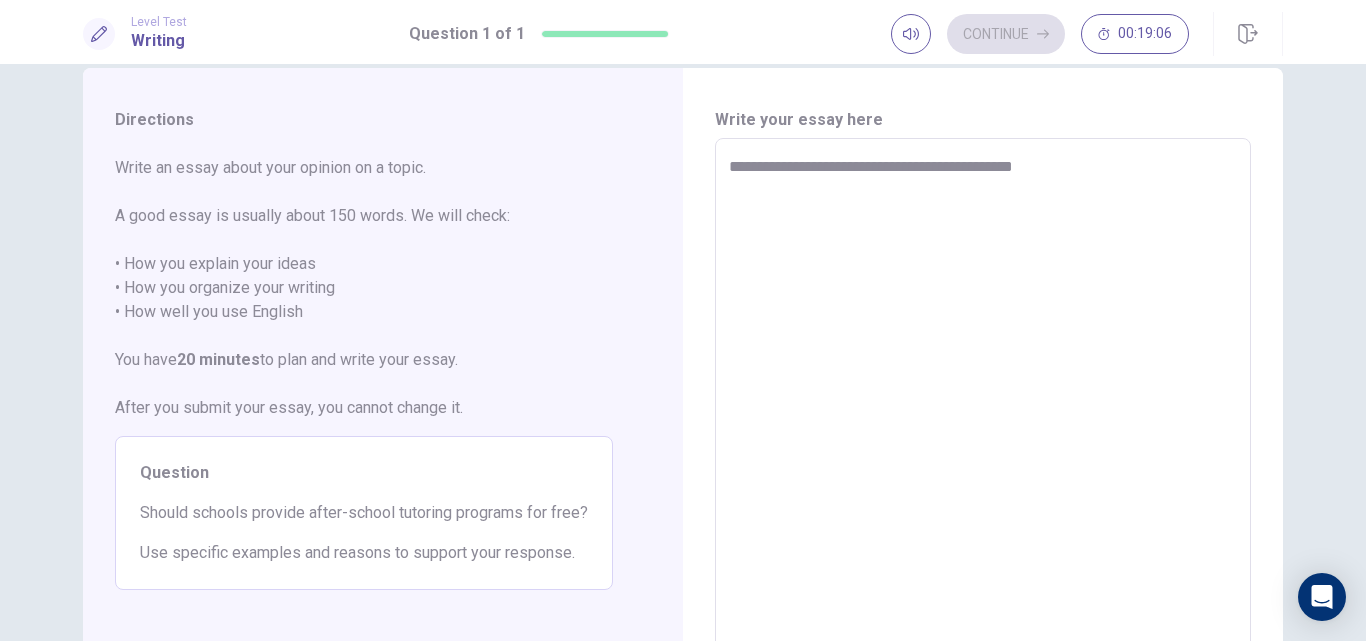 type on "*" 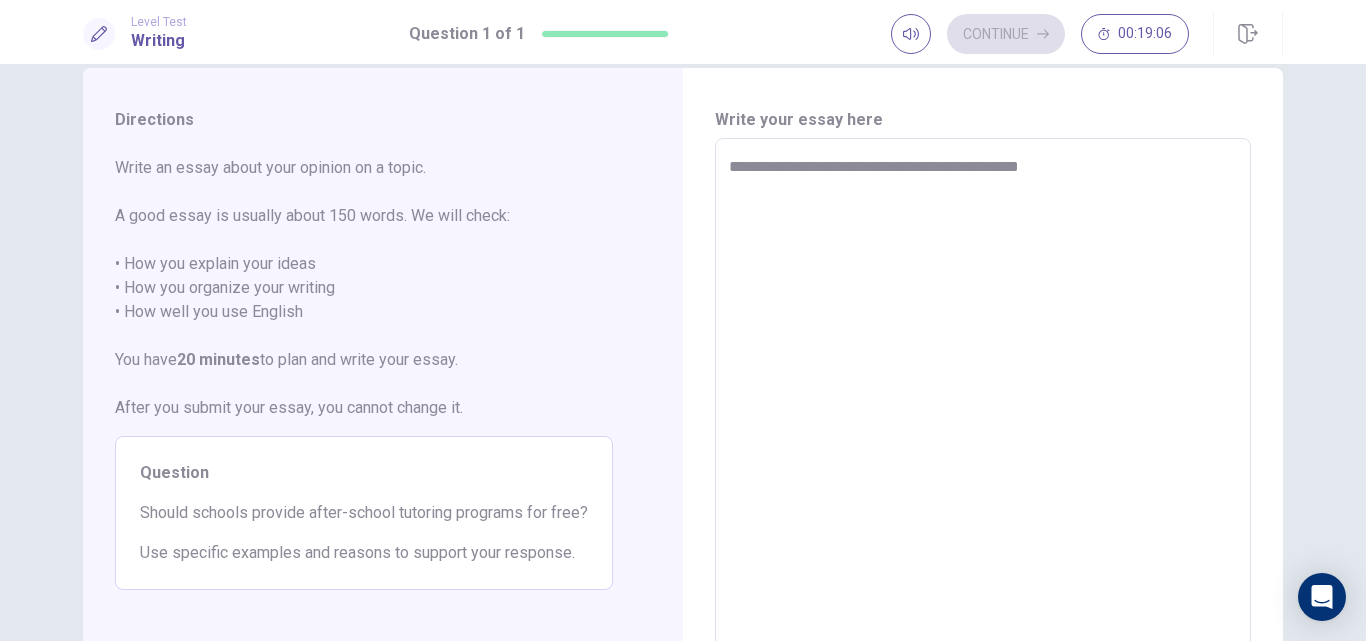 type on "*" 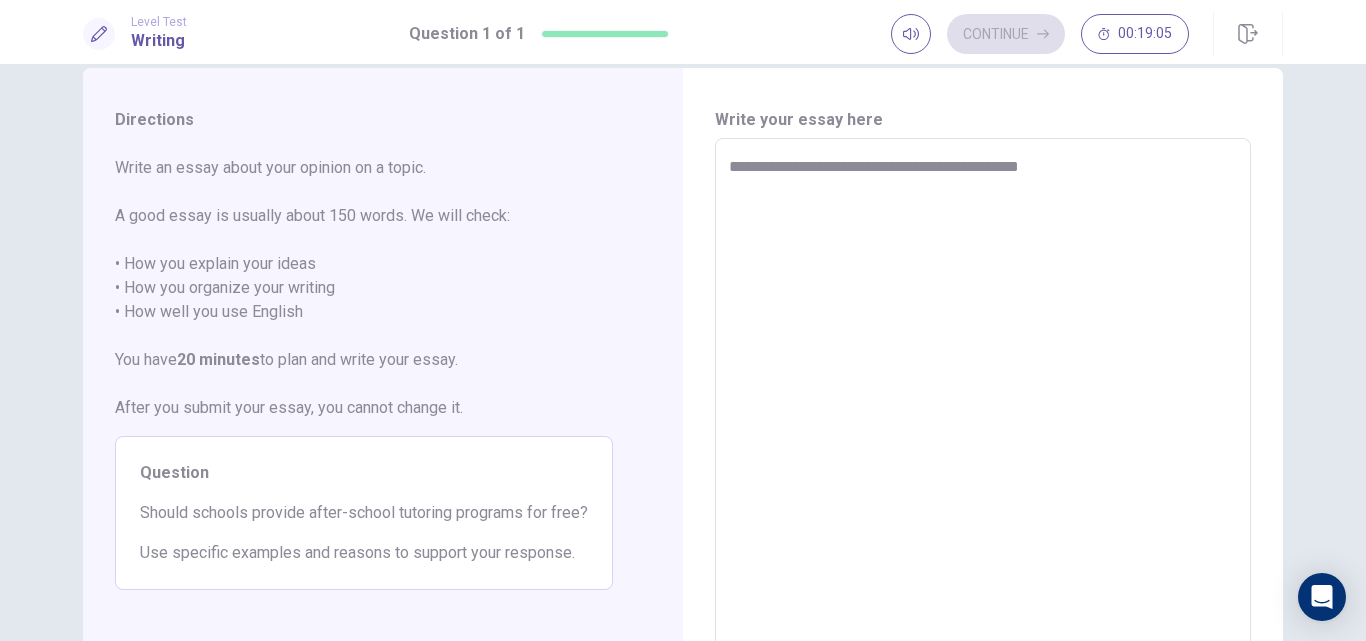 type on "**********" 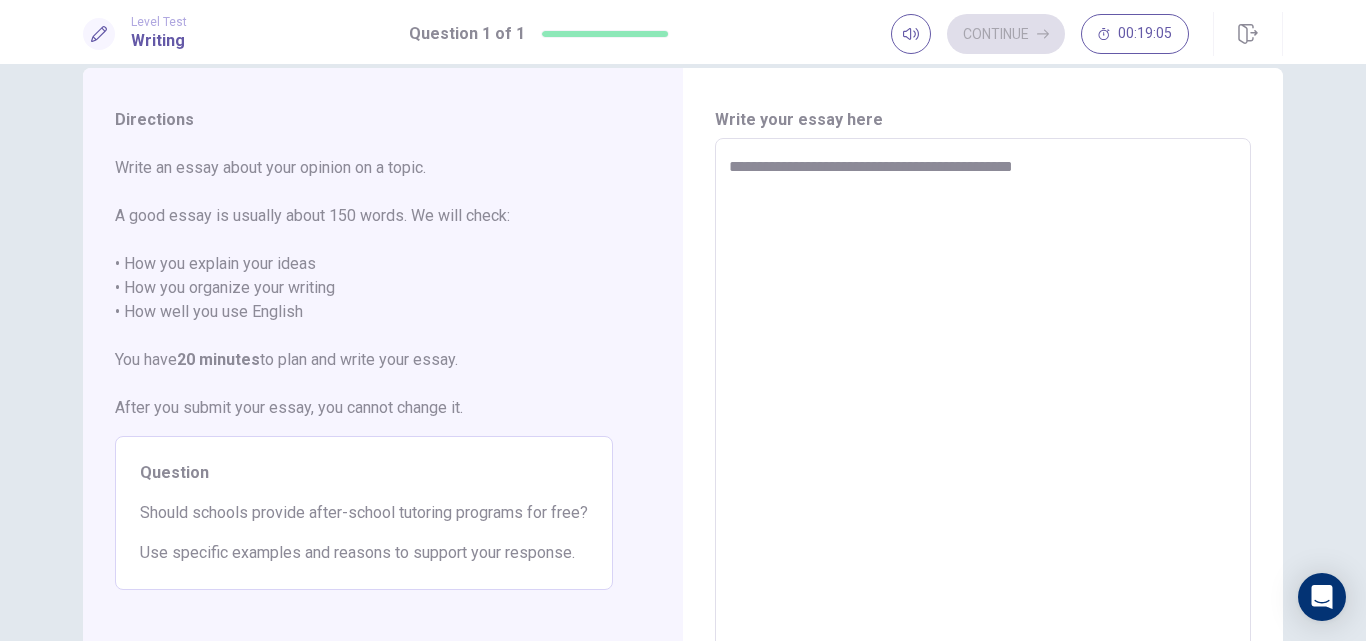 type on "*" 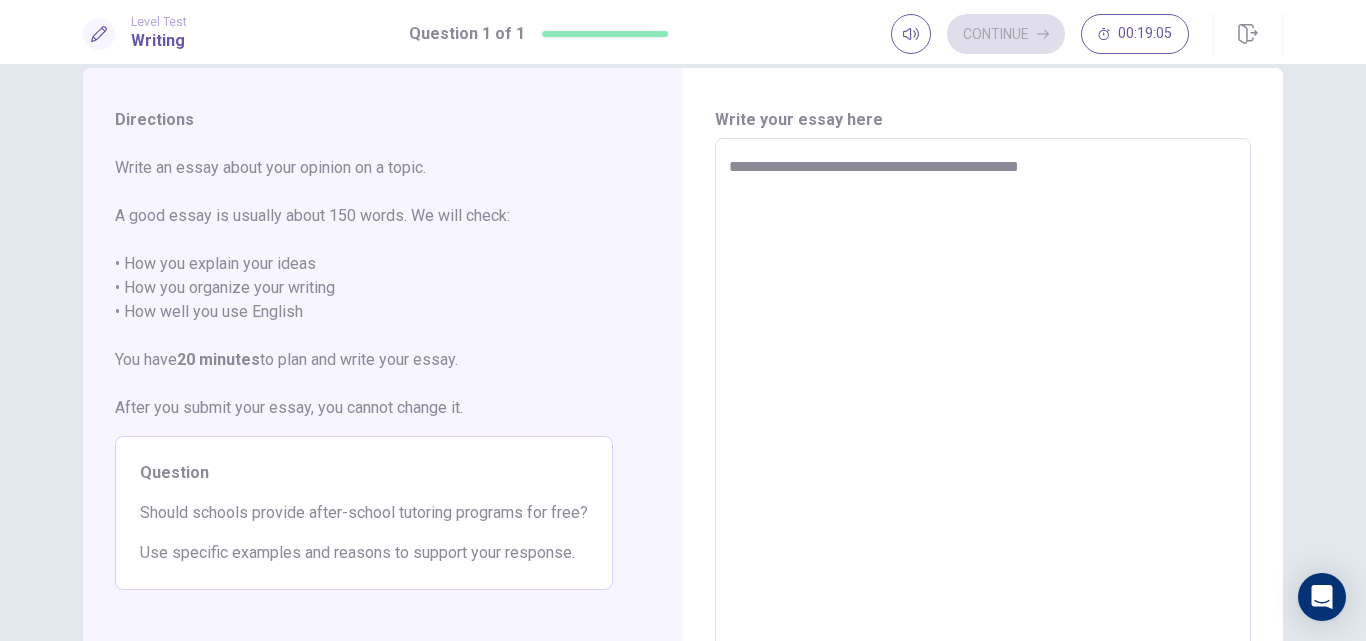 type on "*" 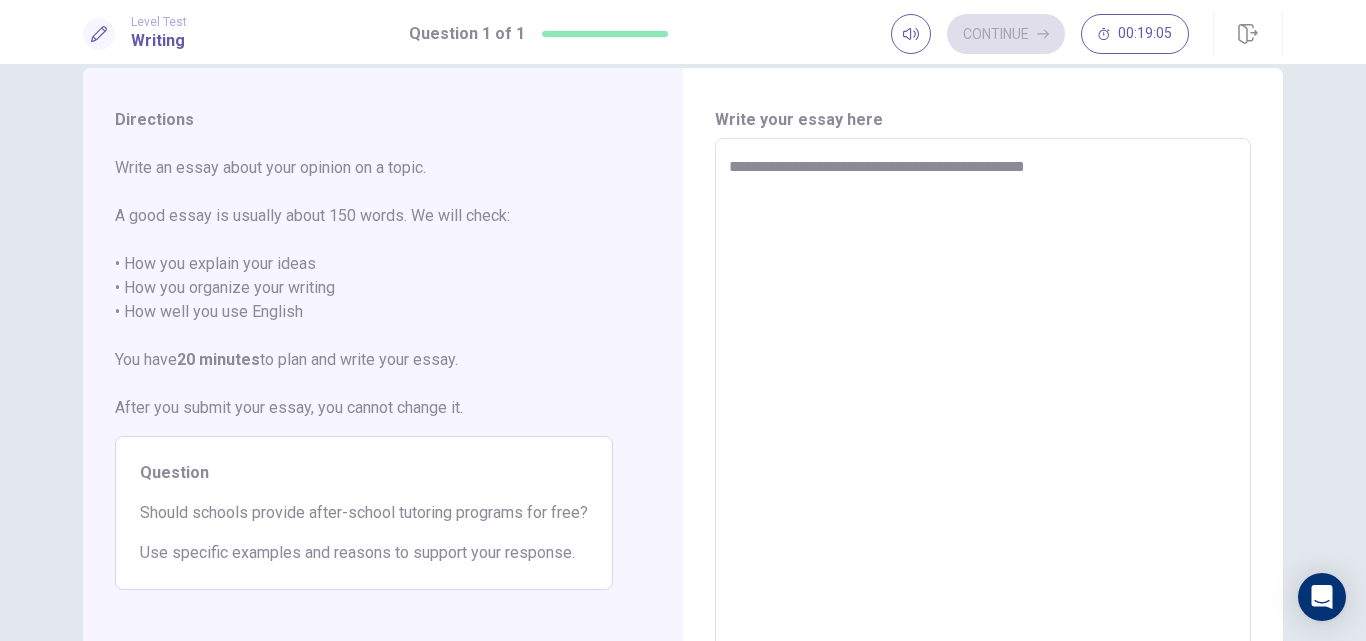 type on "*" 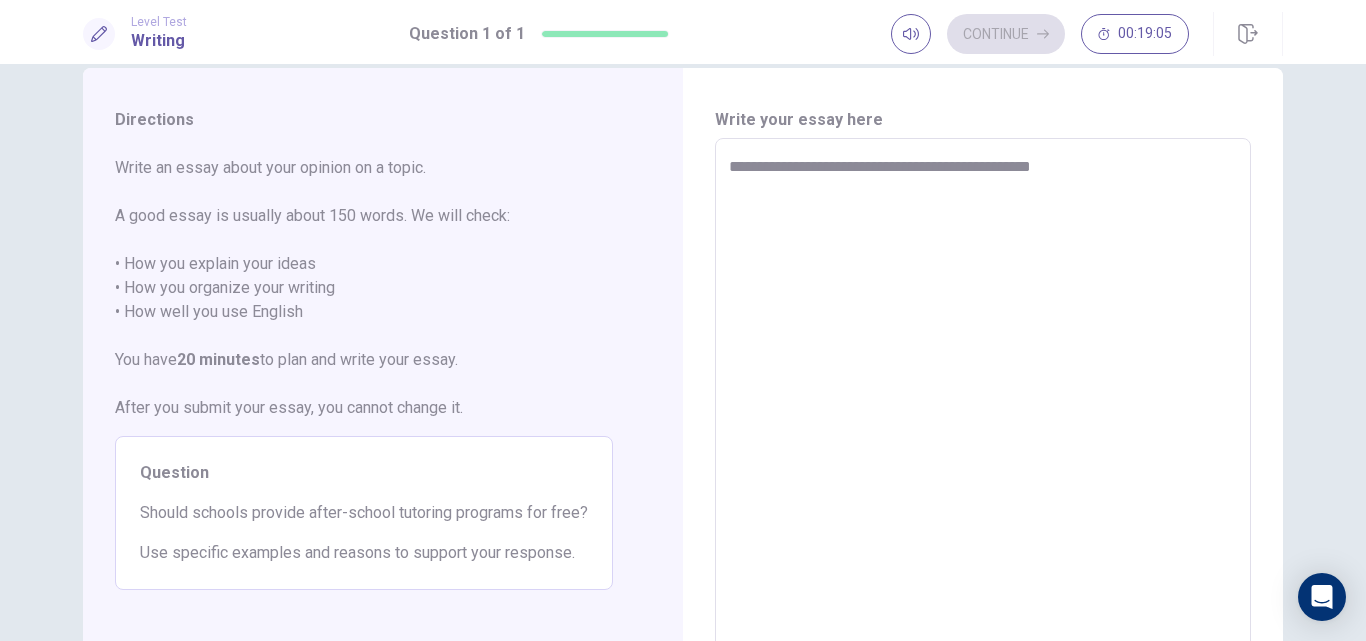 type on "*" 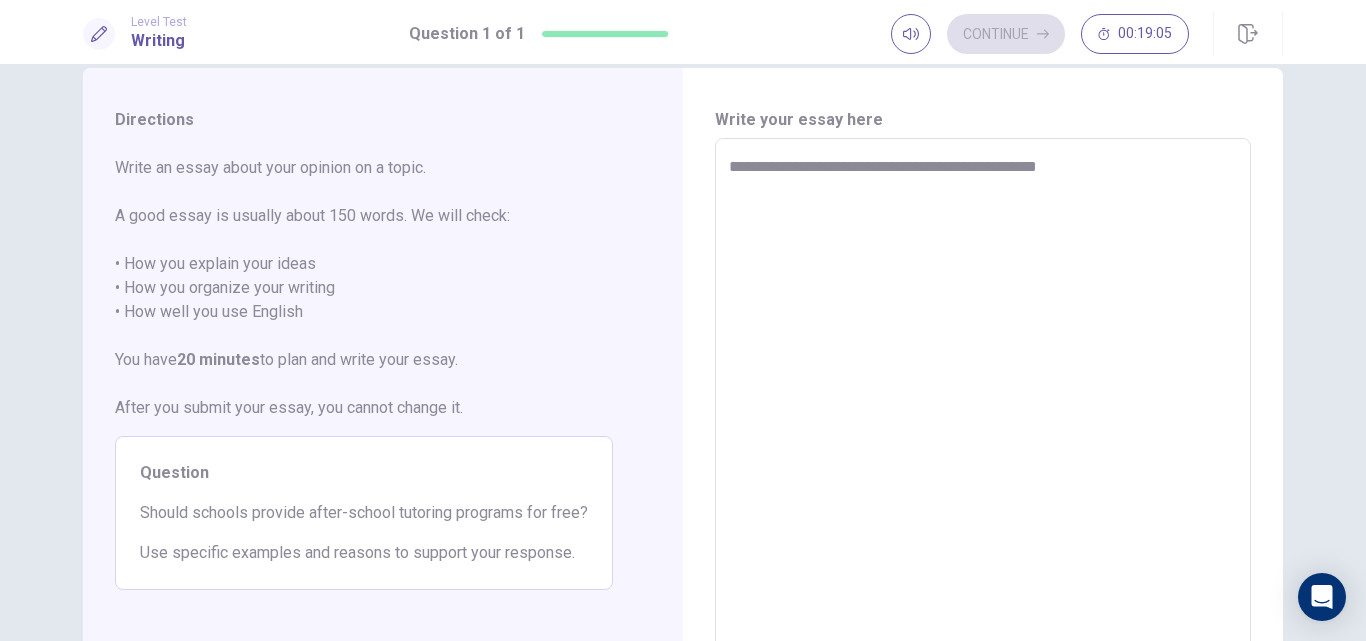 type on "*" 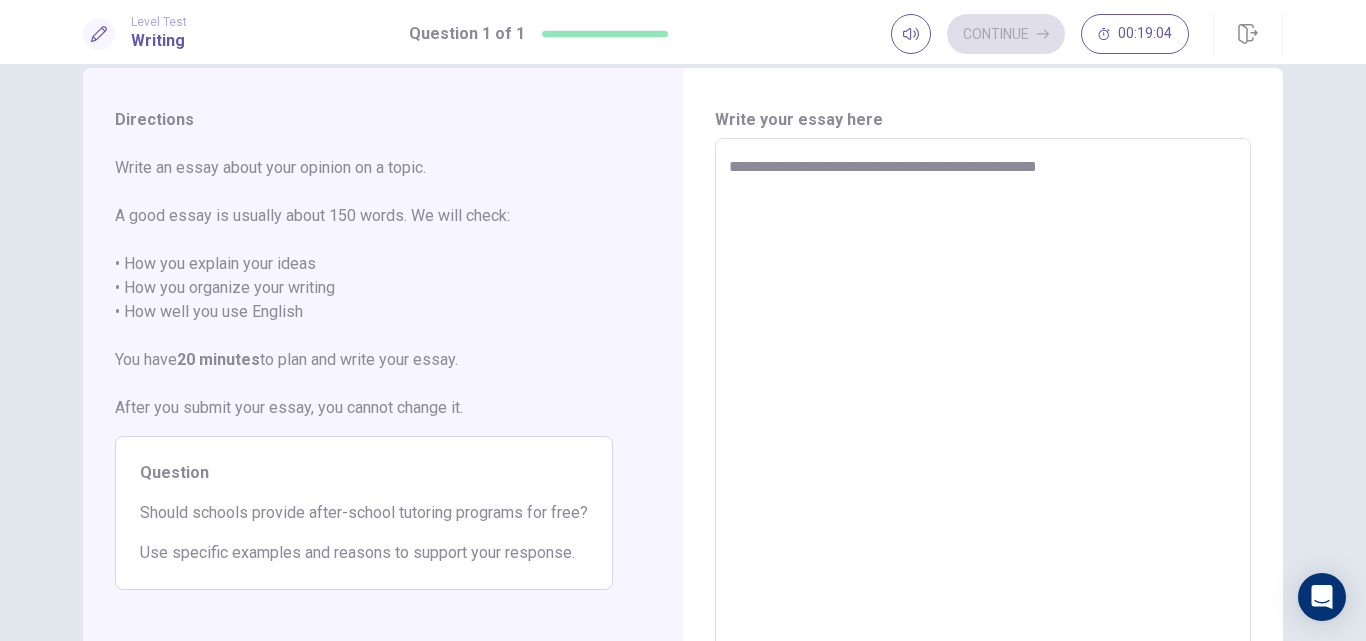 type on "**********" 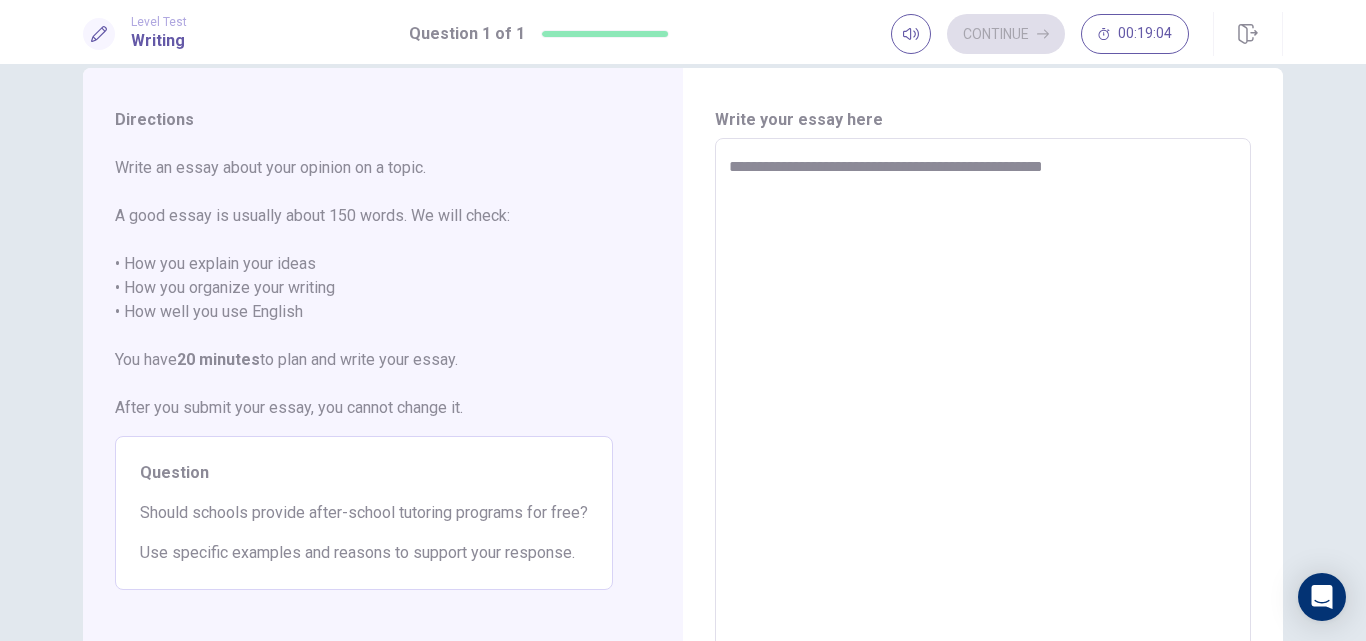 type on "*" 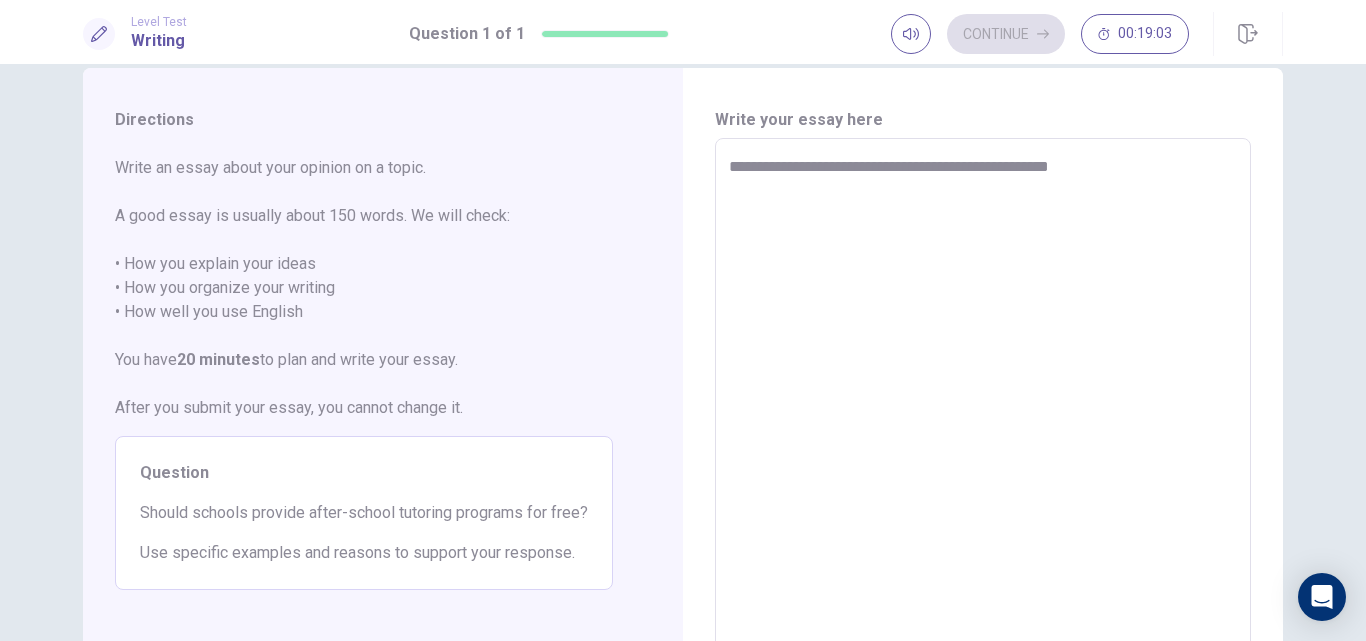 type on "*" 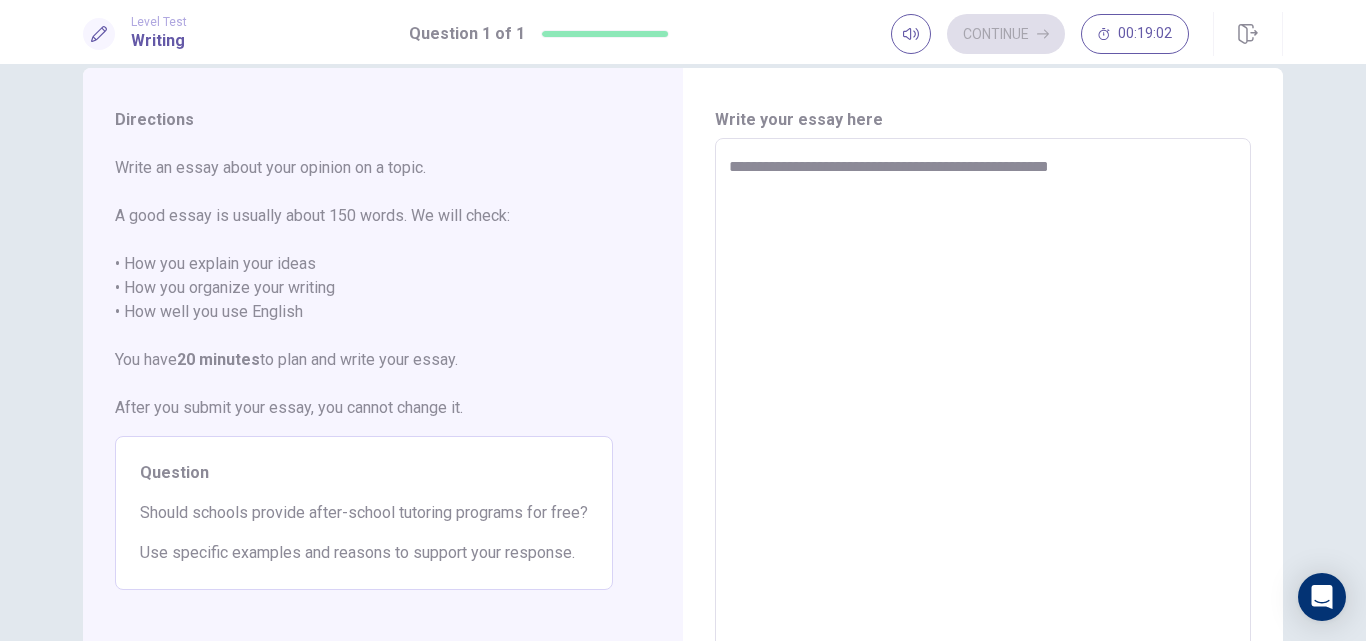 type on "**********" 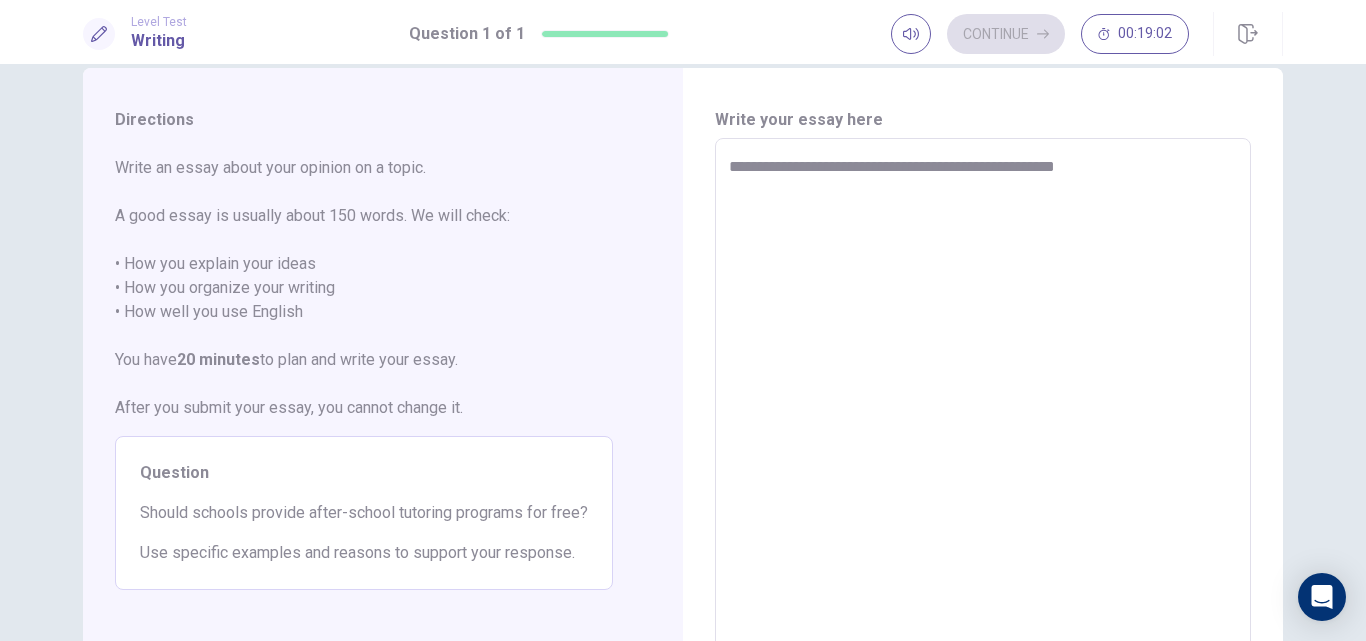 type on "*" 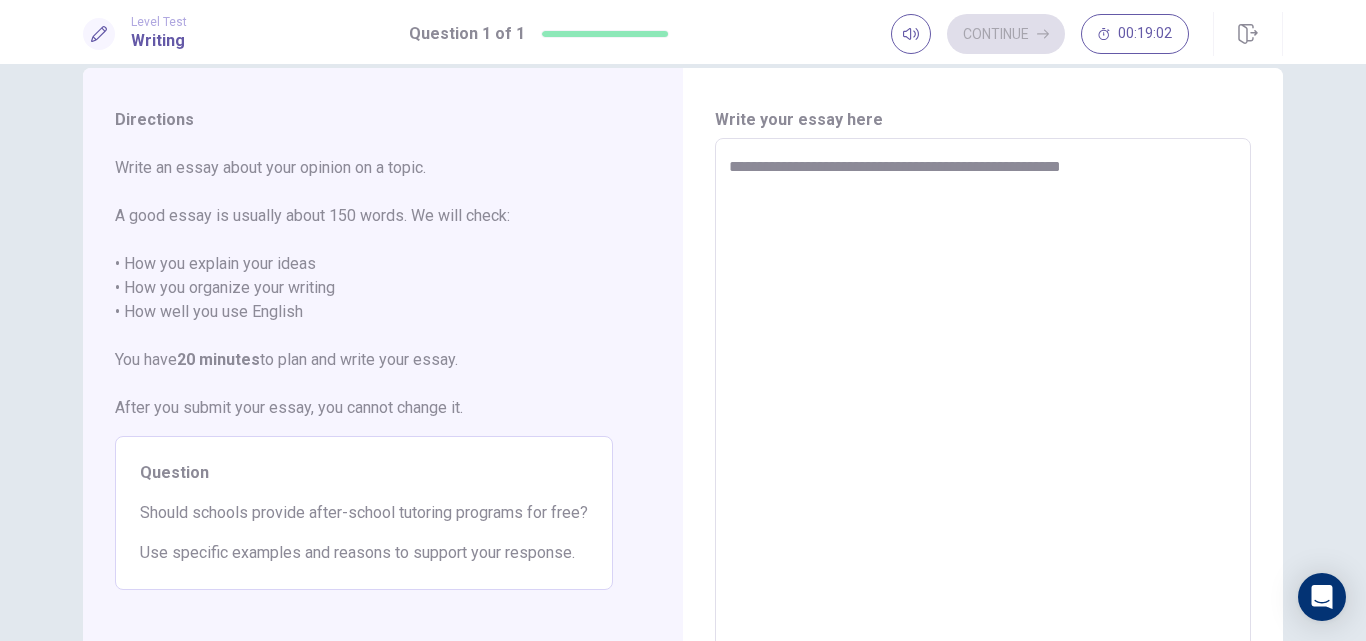 type on "*" 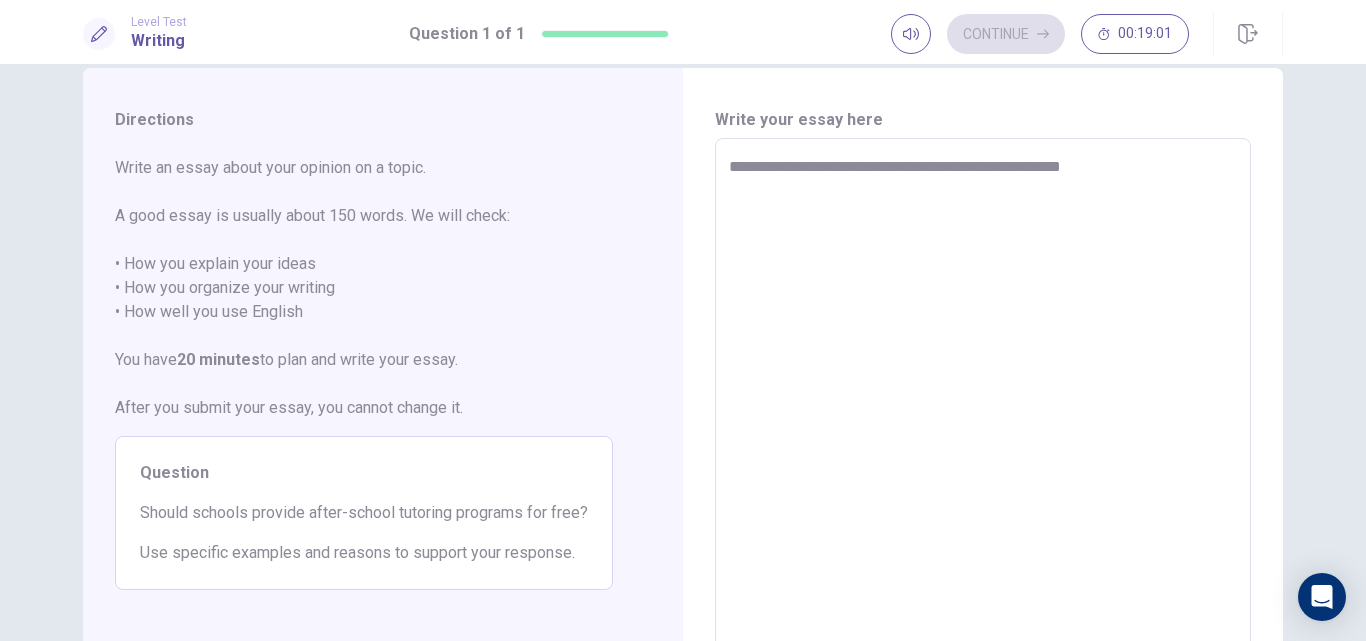 type on "**********" 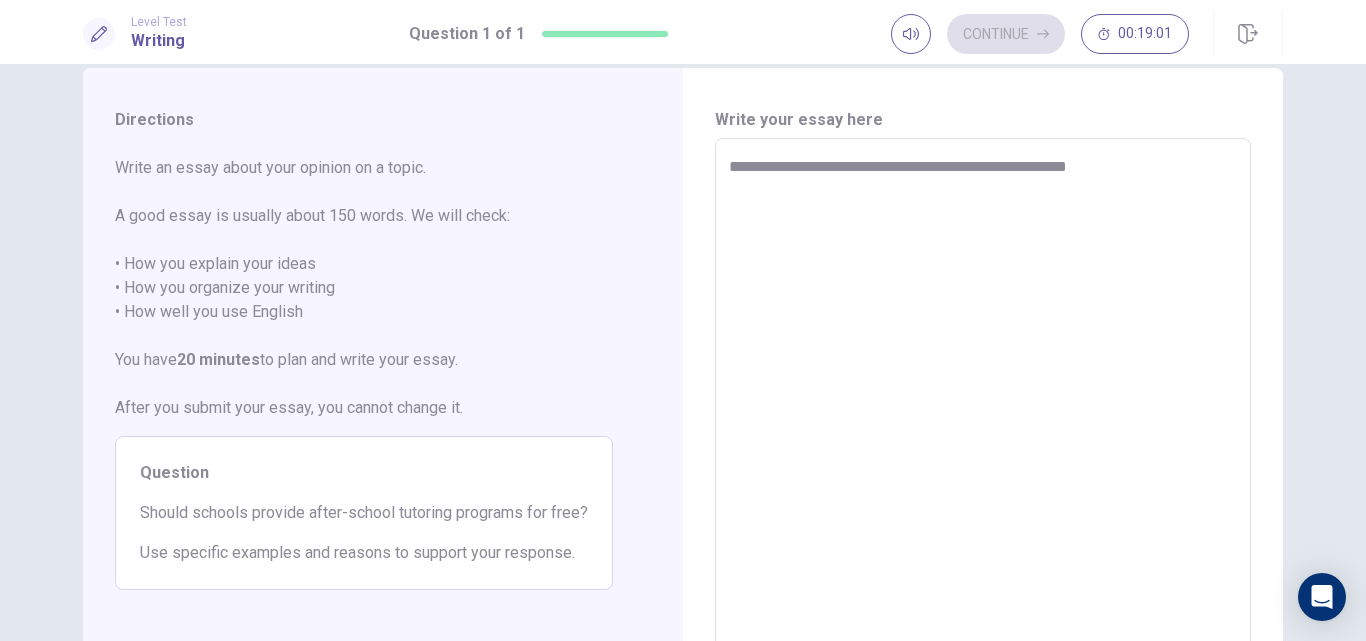 type on "*" 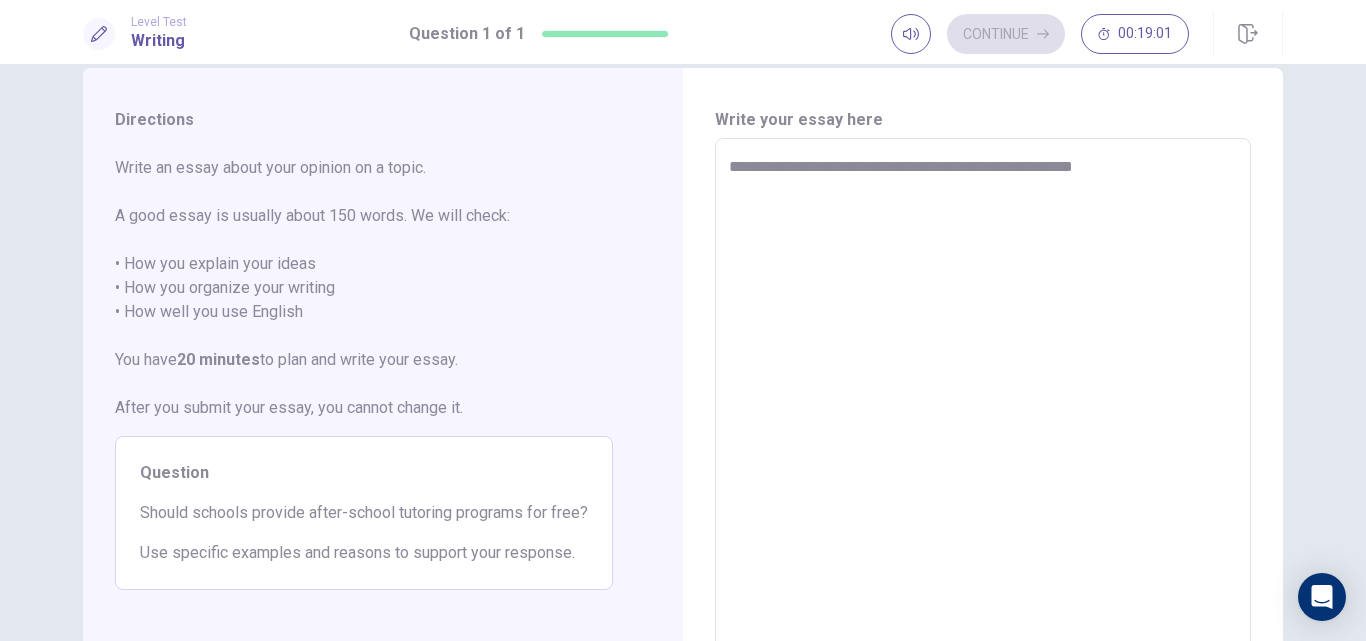 type on "*" 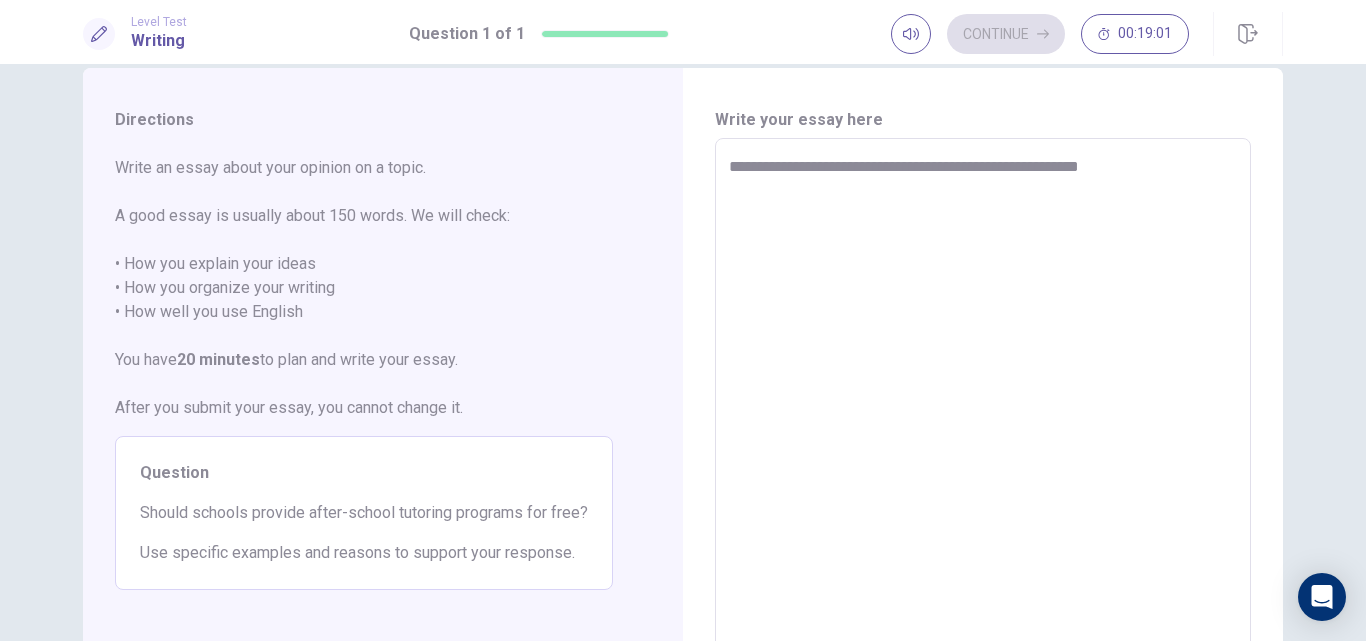type on "*" 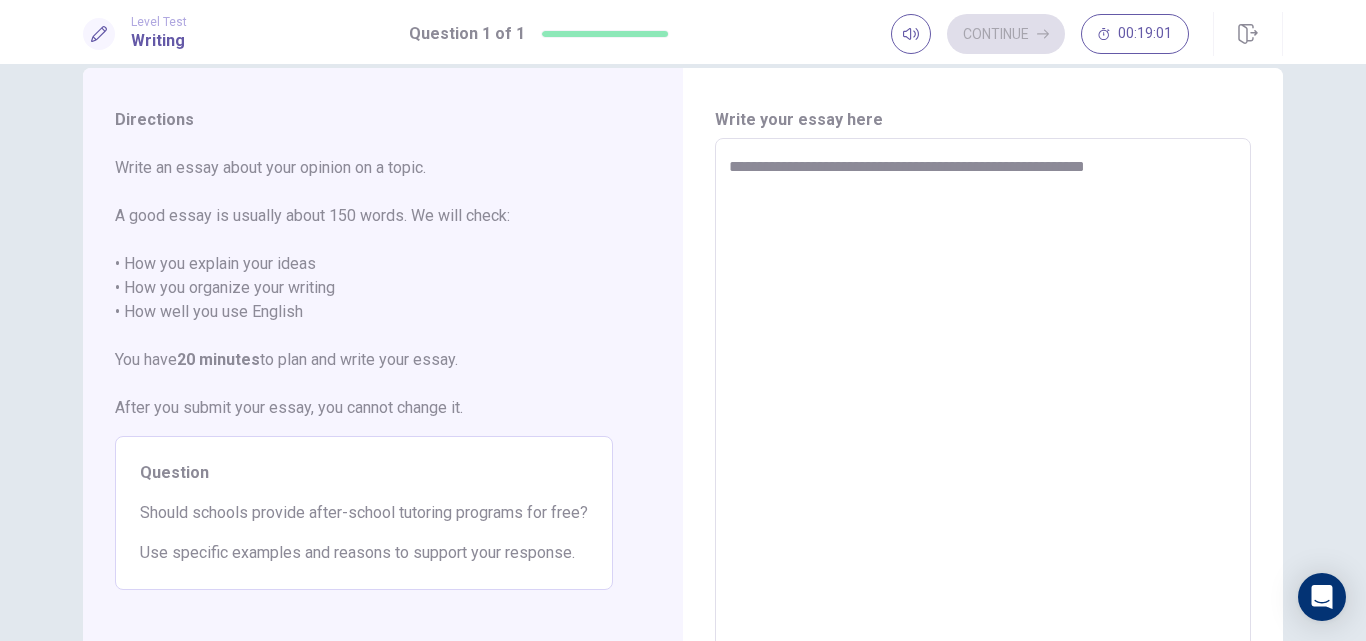 type on "*" 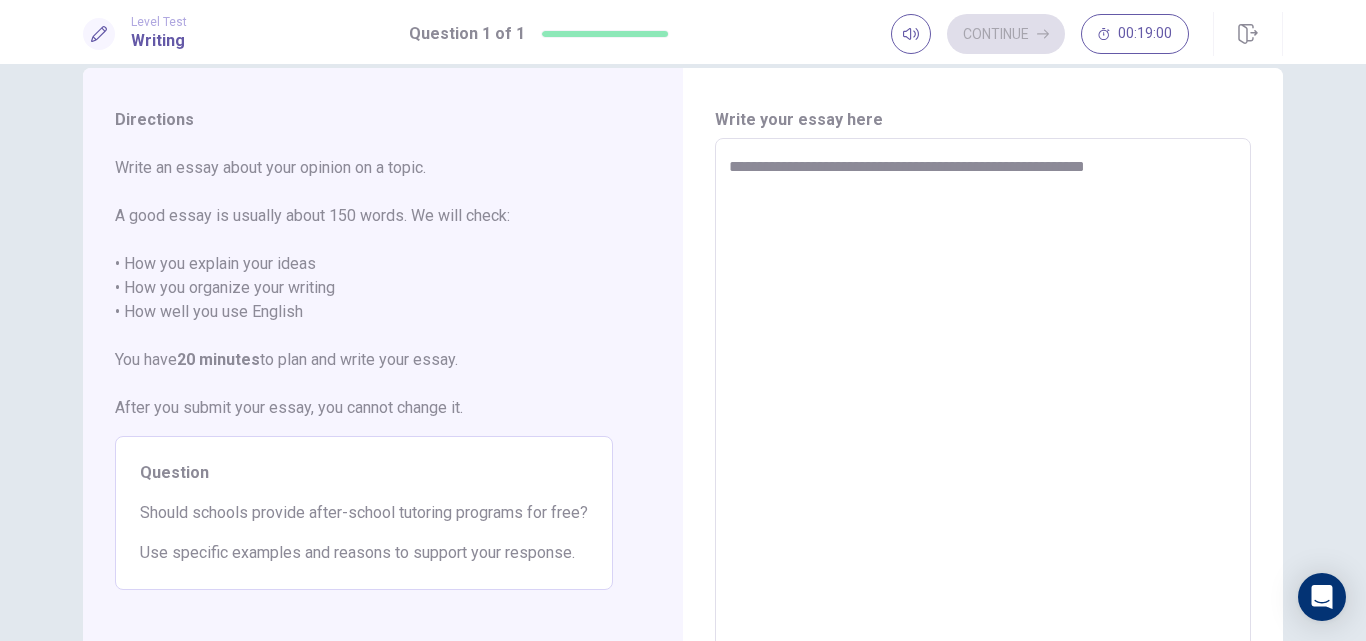 type on "**********" 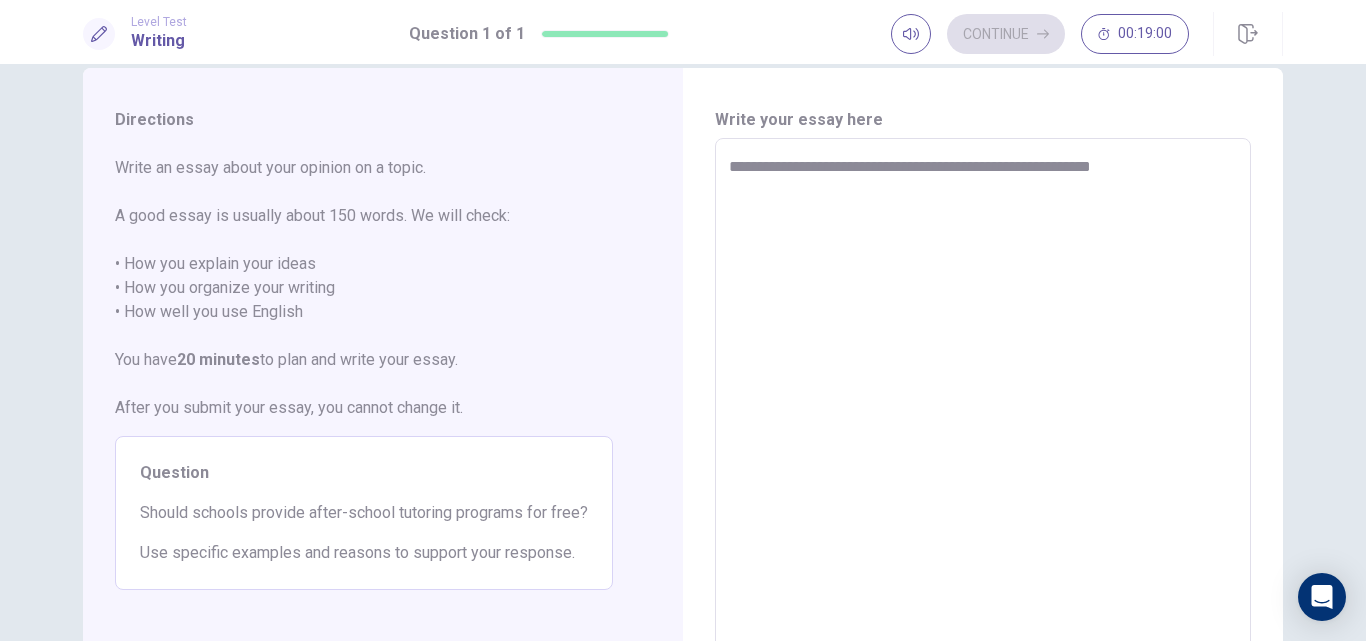 type on "*" 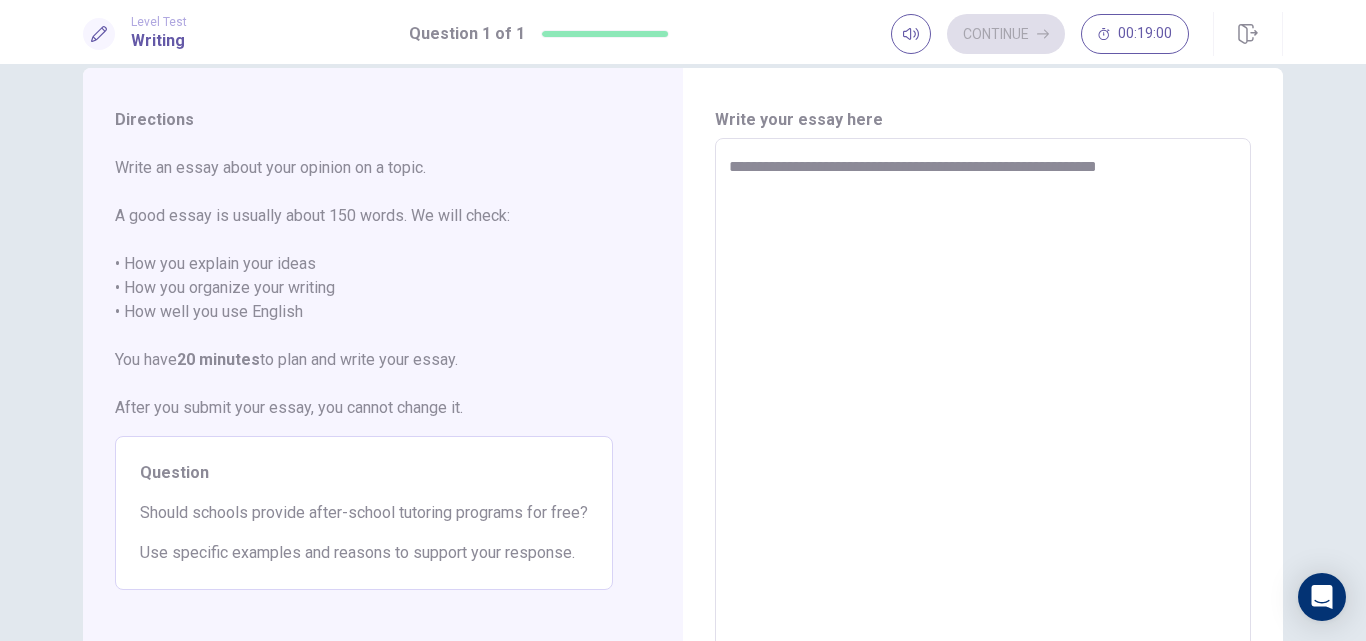 type on "*" 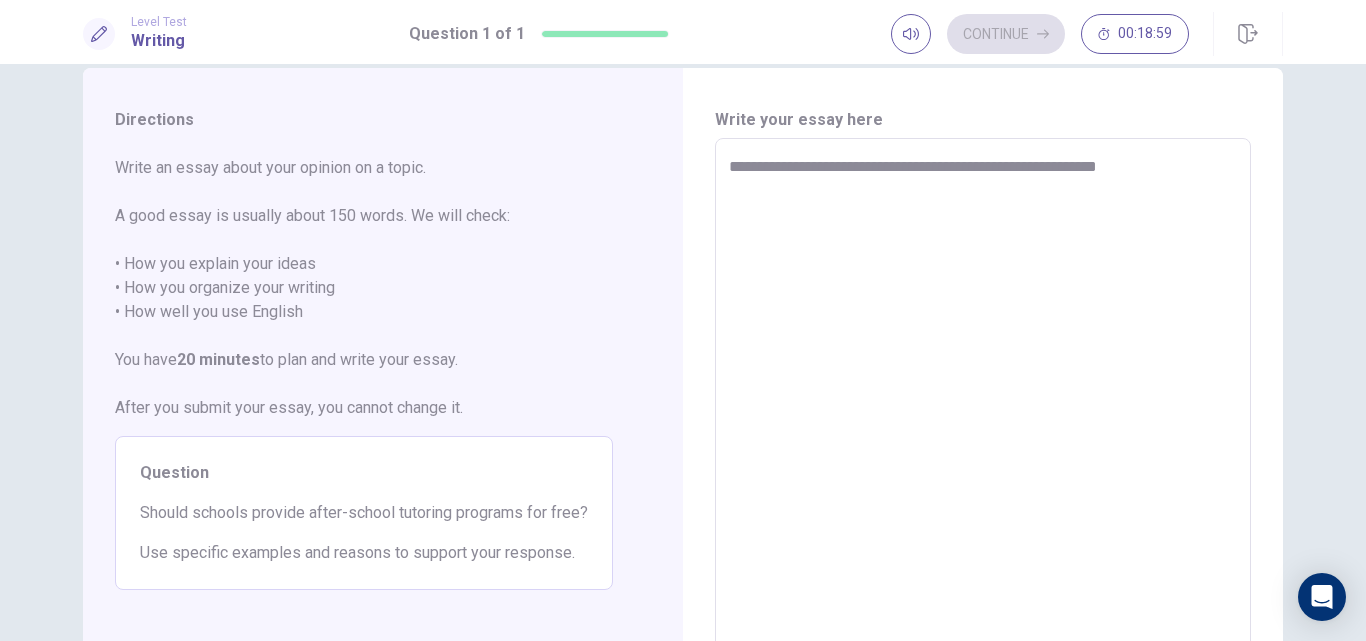 type on "**********" 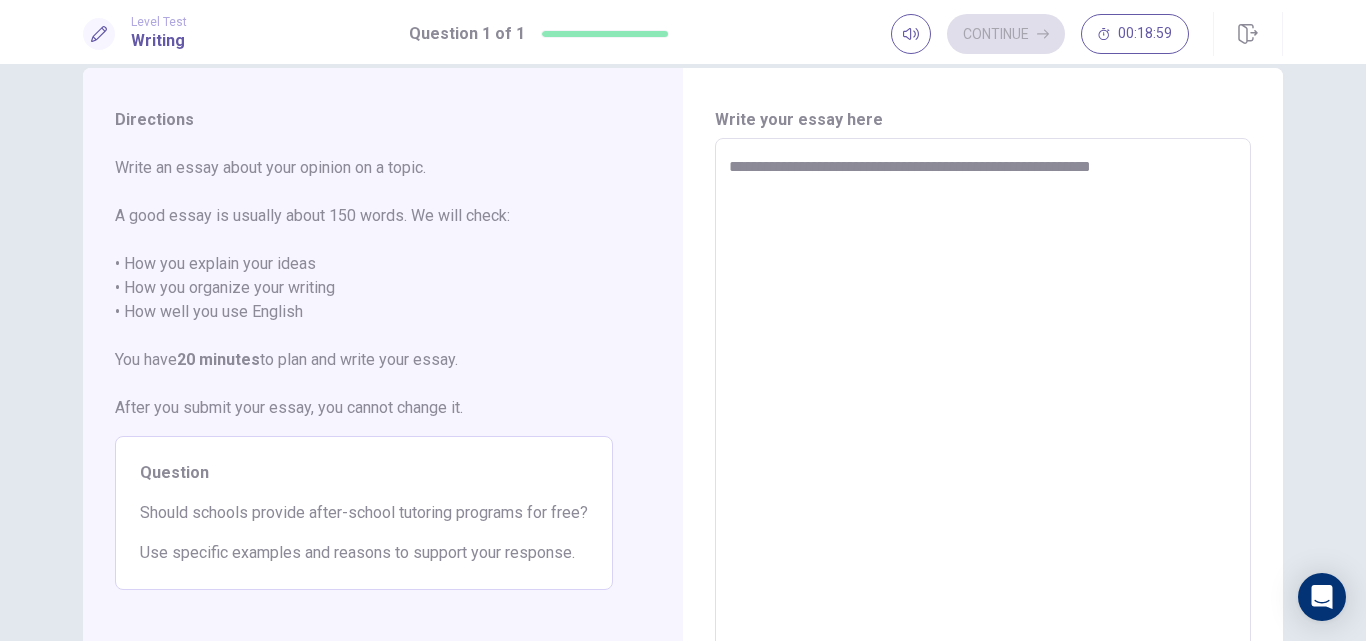 type on "*" 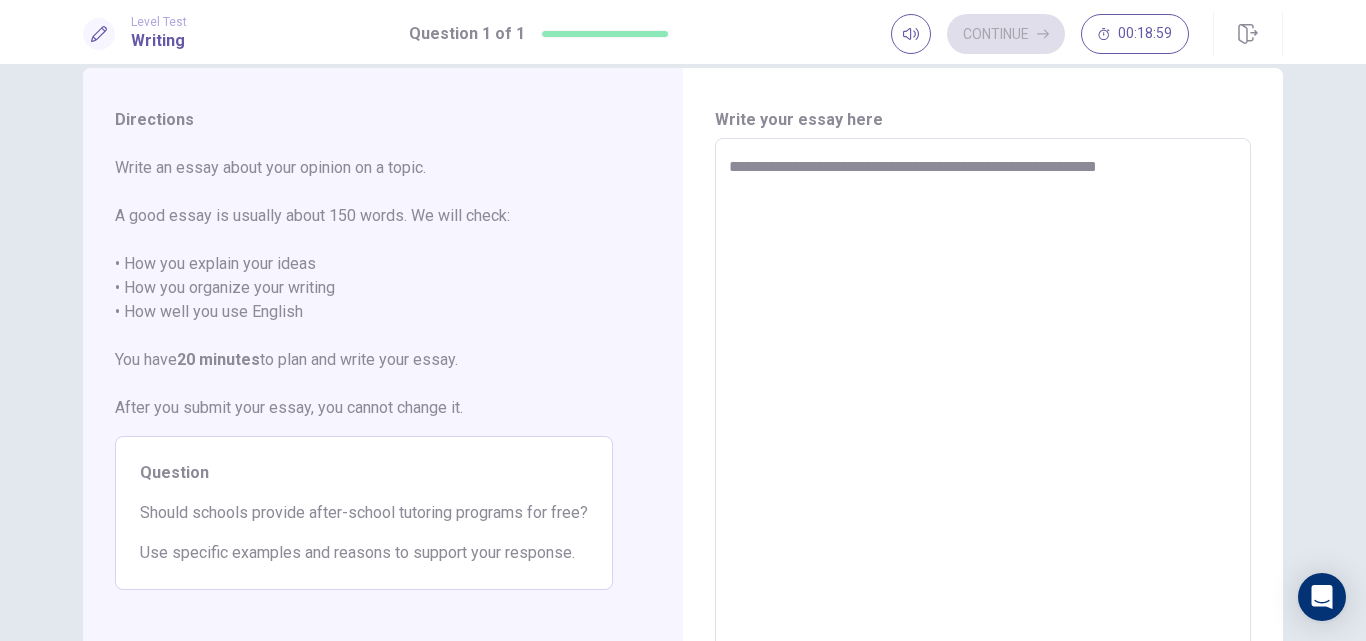 type on "*" 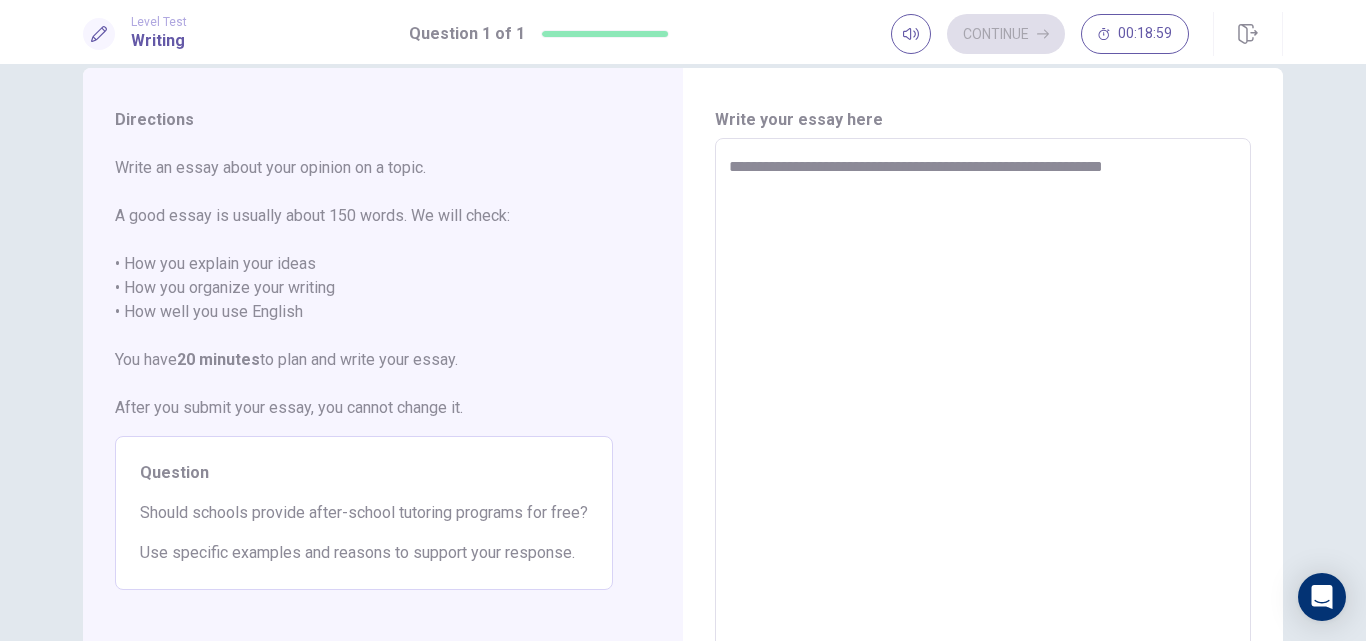 type on "*" 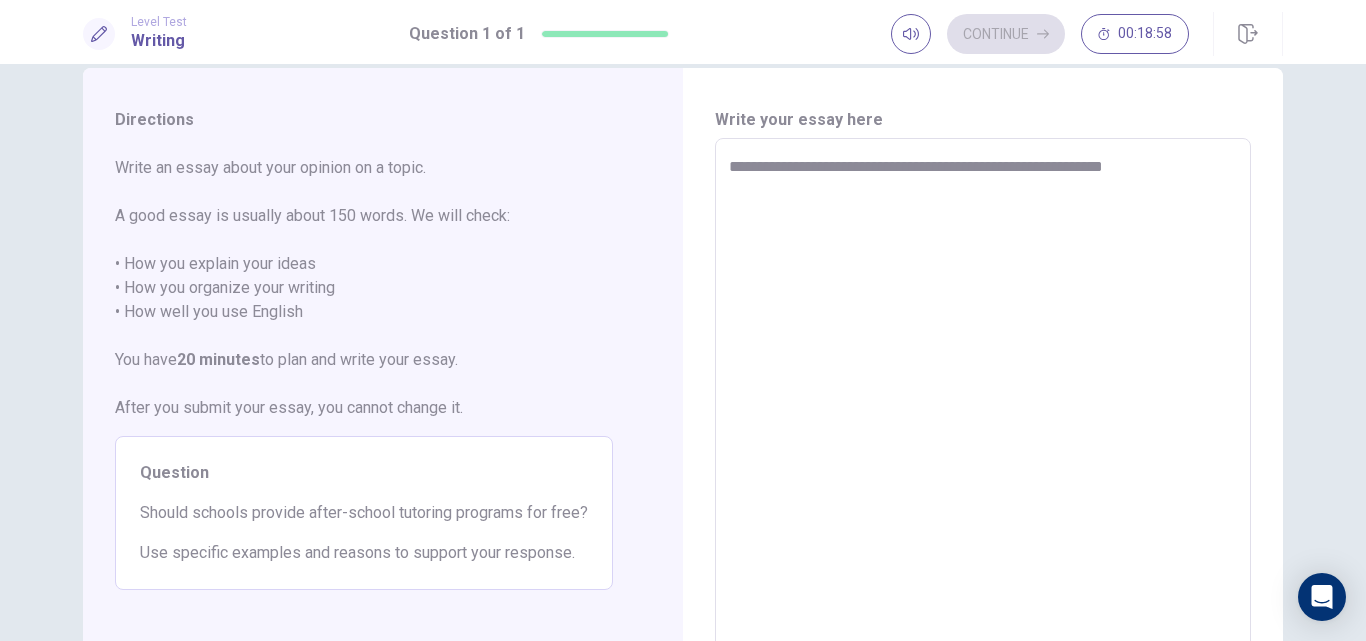 type on "**********" 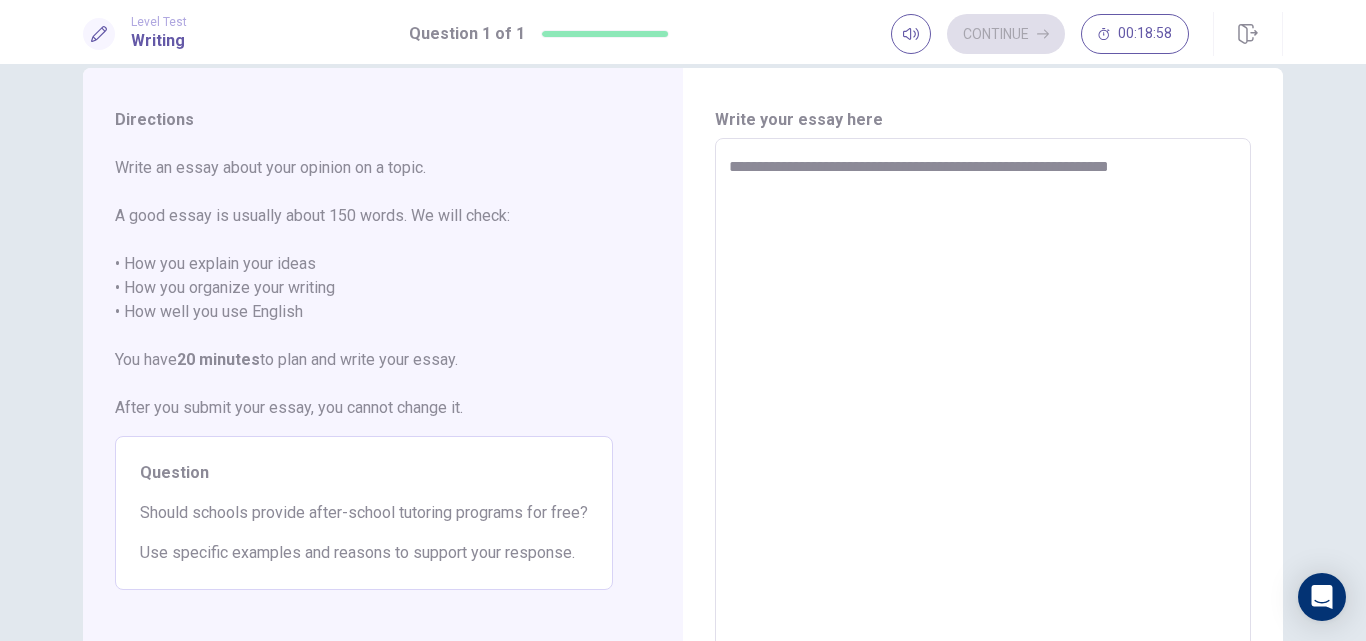 type on "*" 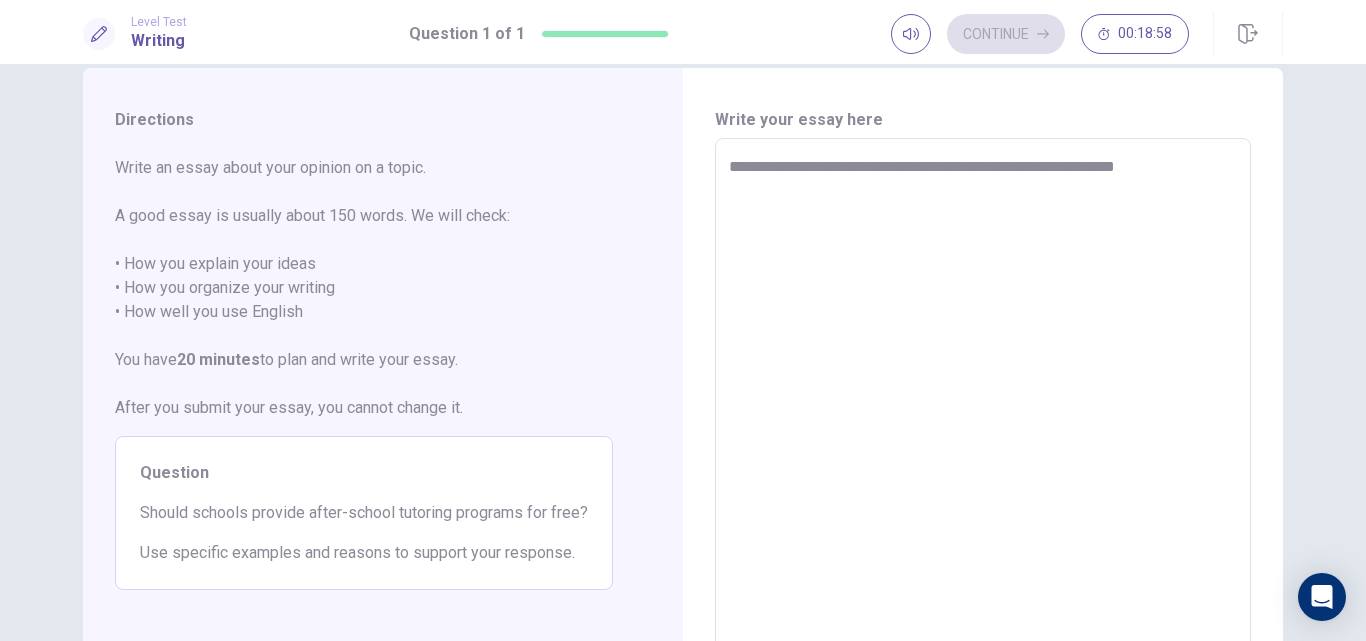 type on "*" 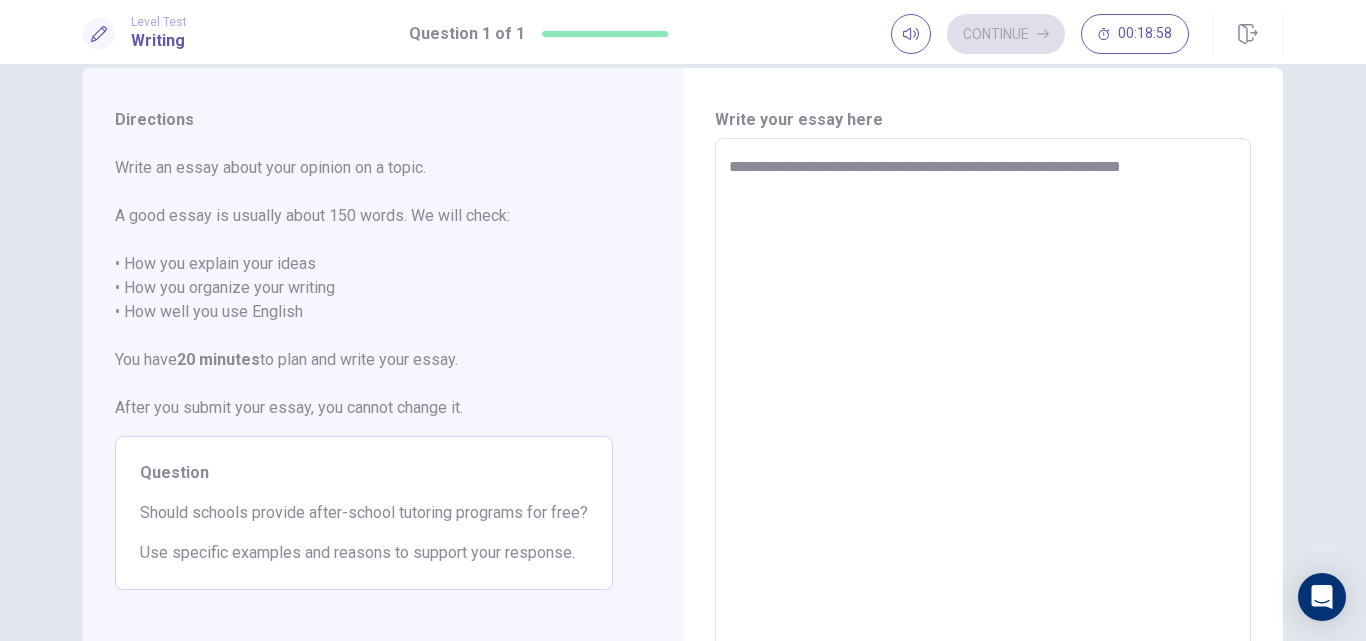 type on "*" 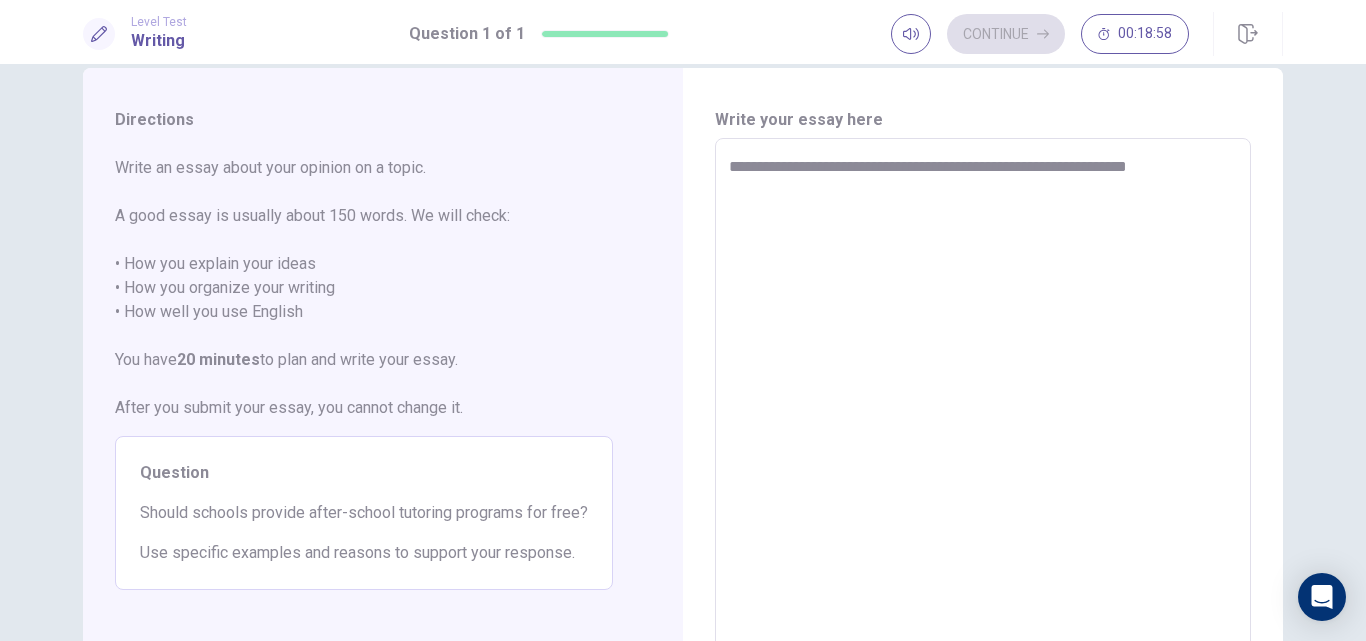 type on "*" 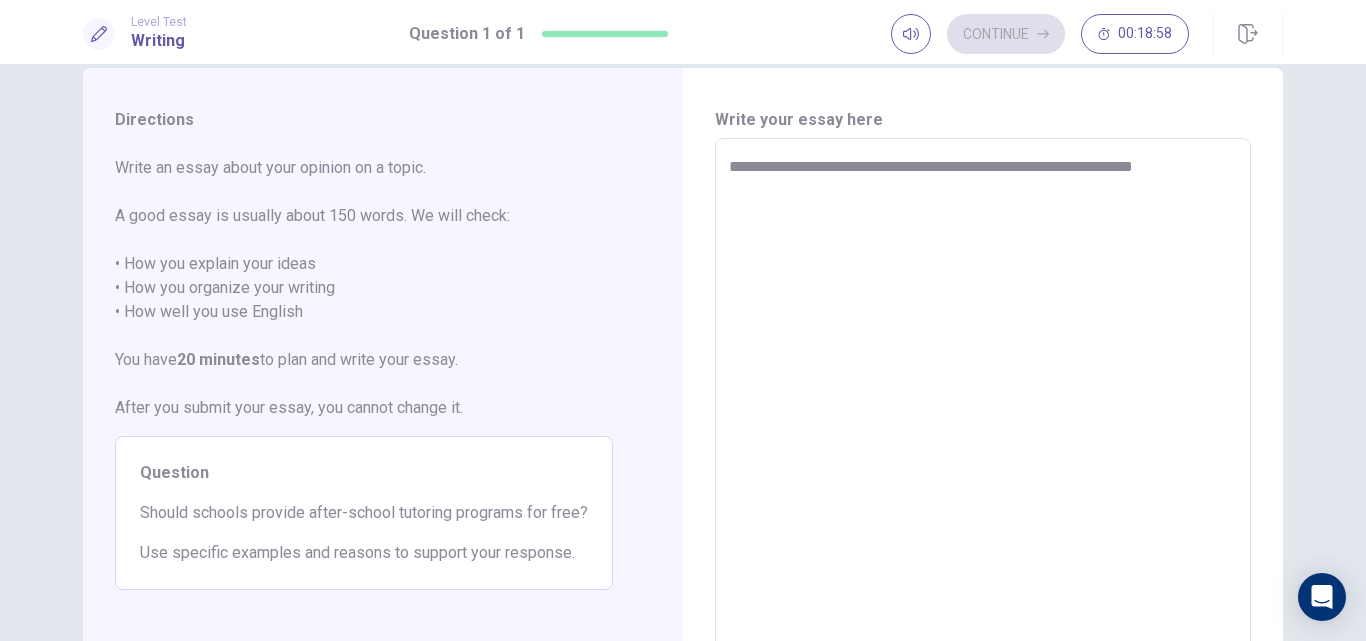 type on "*" 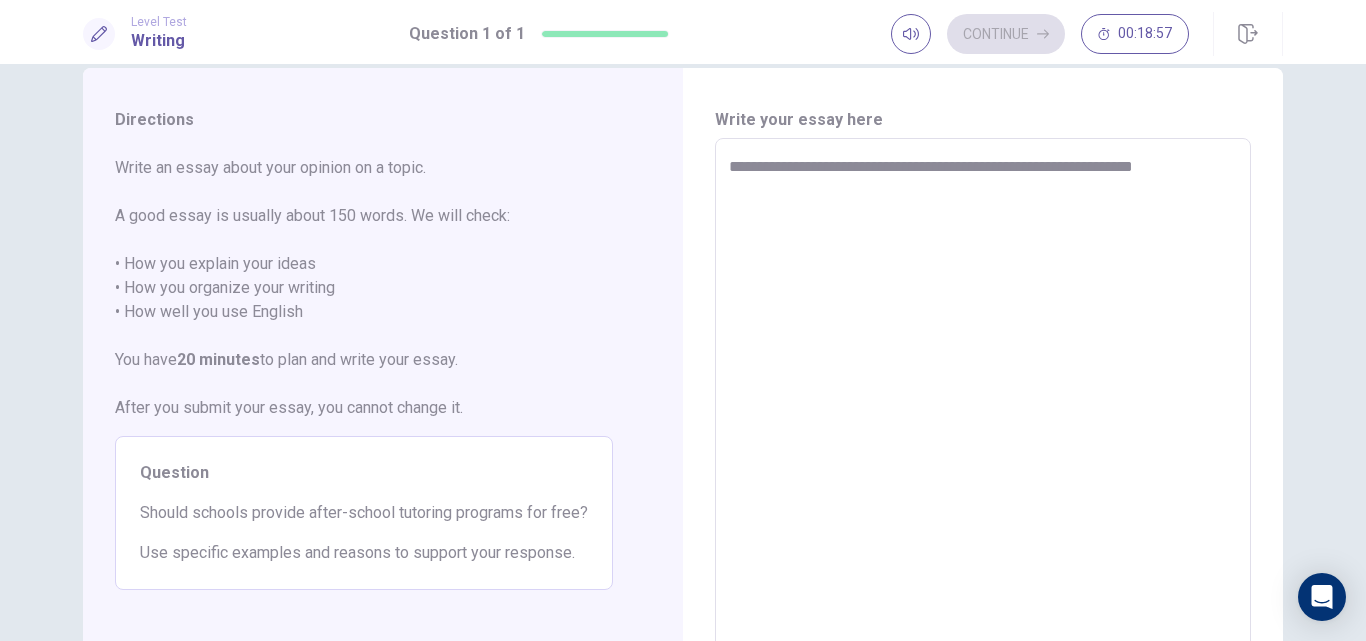 type on "**********" 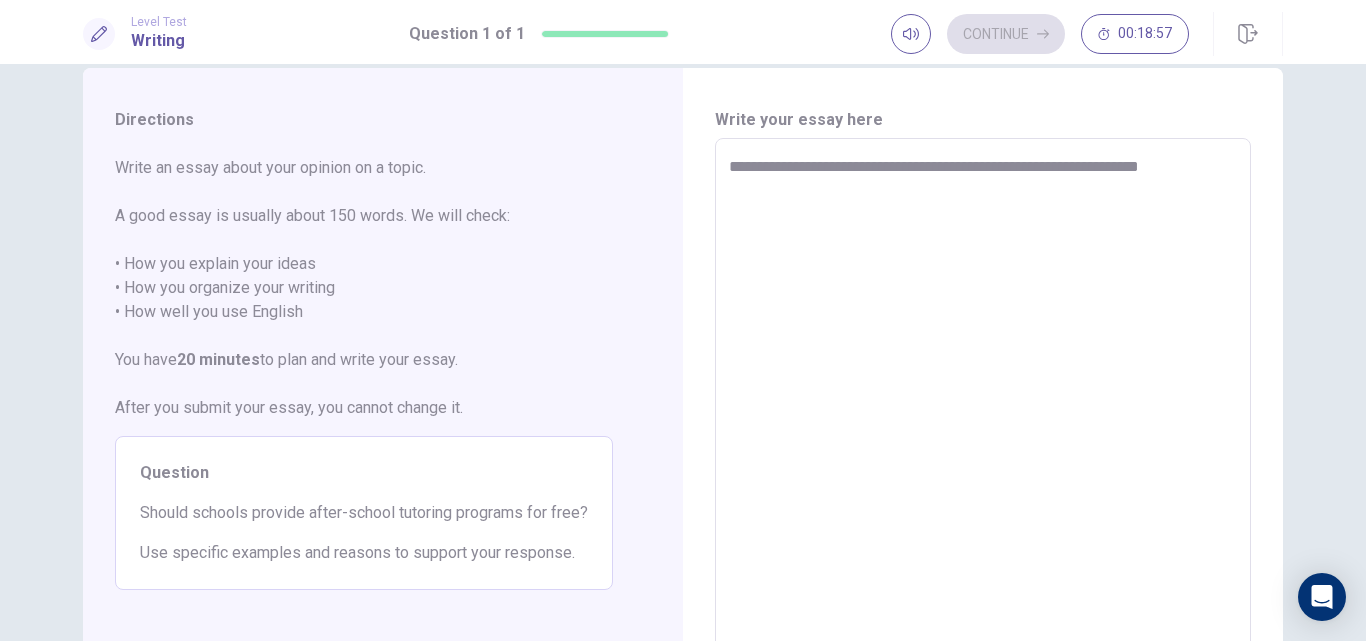 type on "*" 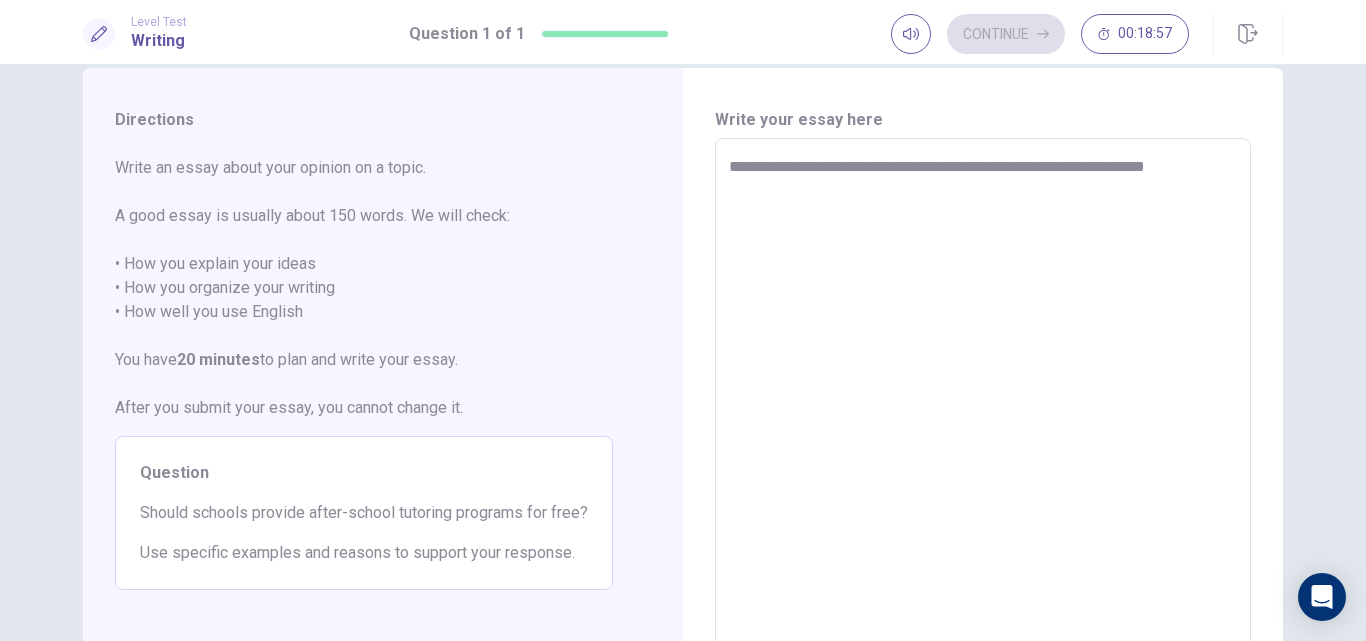 type on "*" 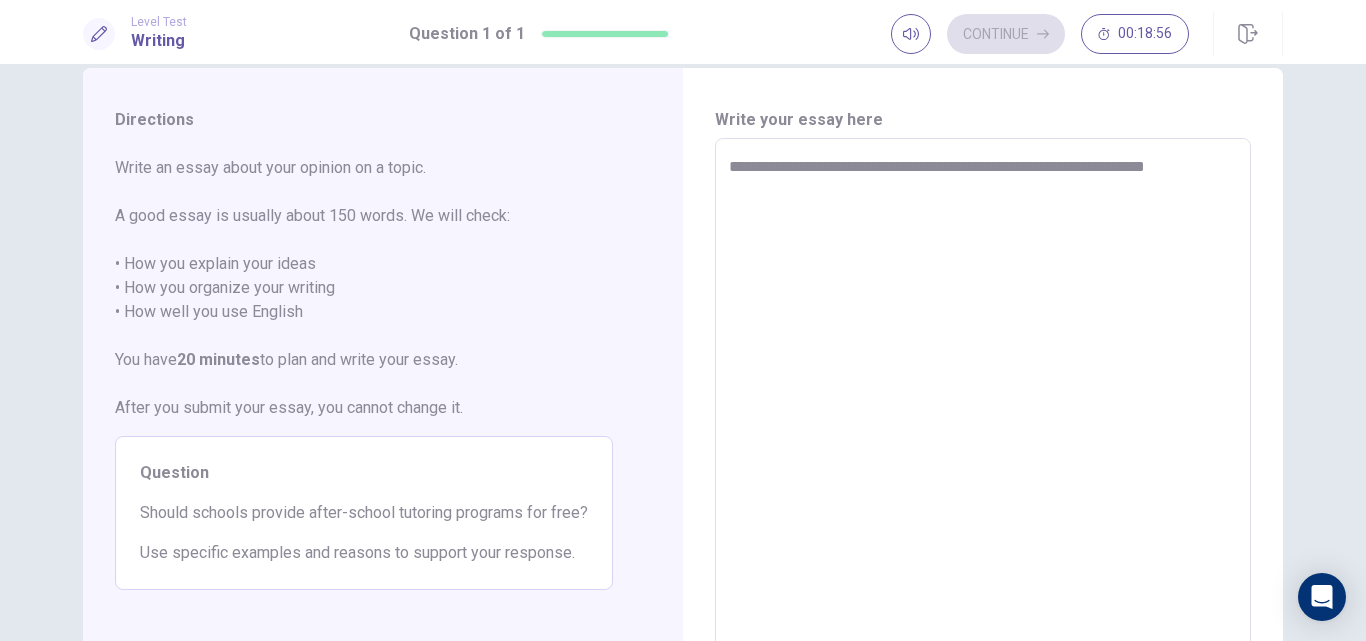 type on "**********" 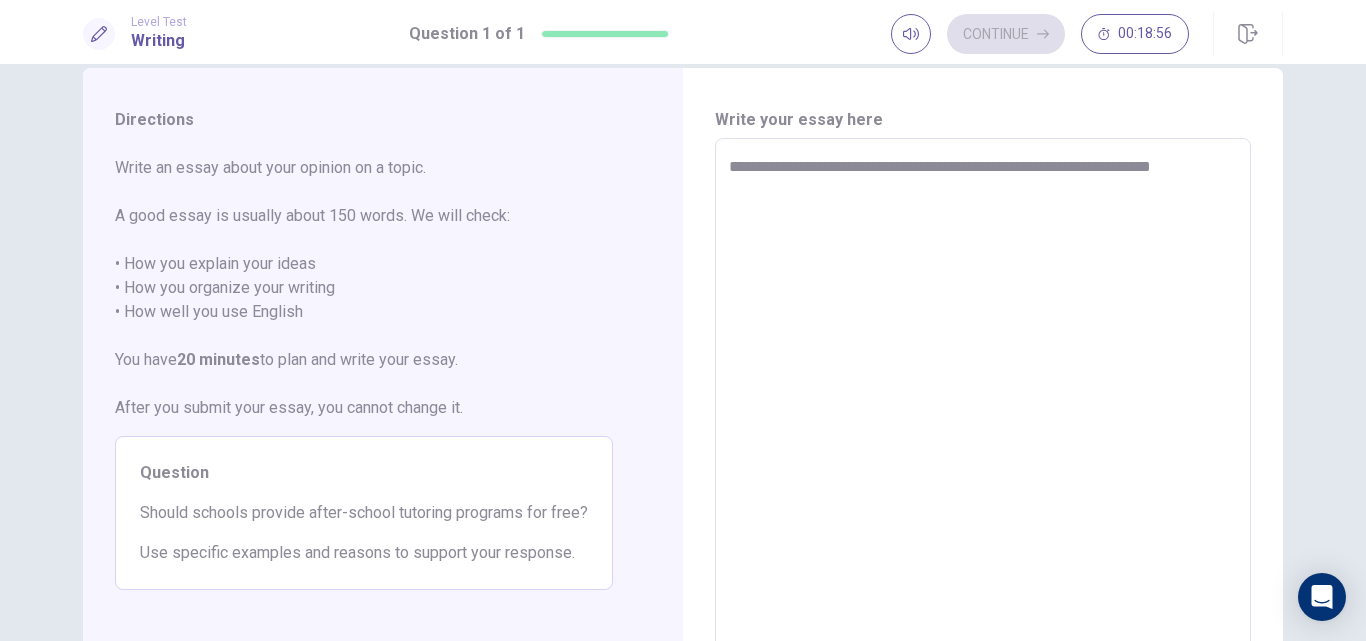 type on "*" 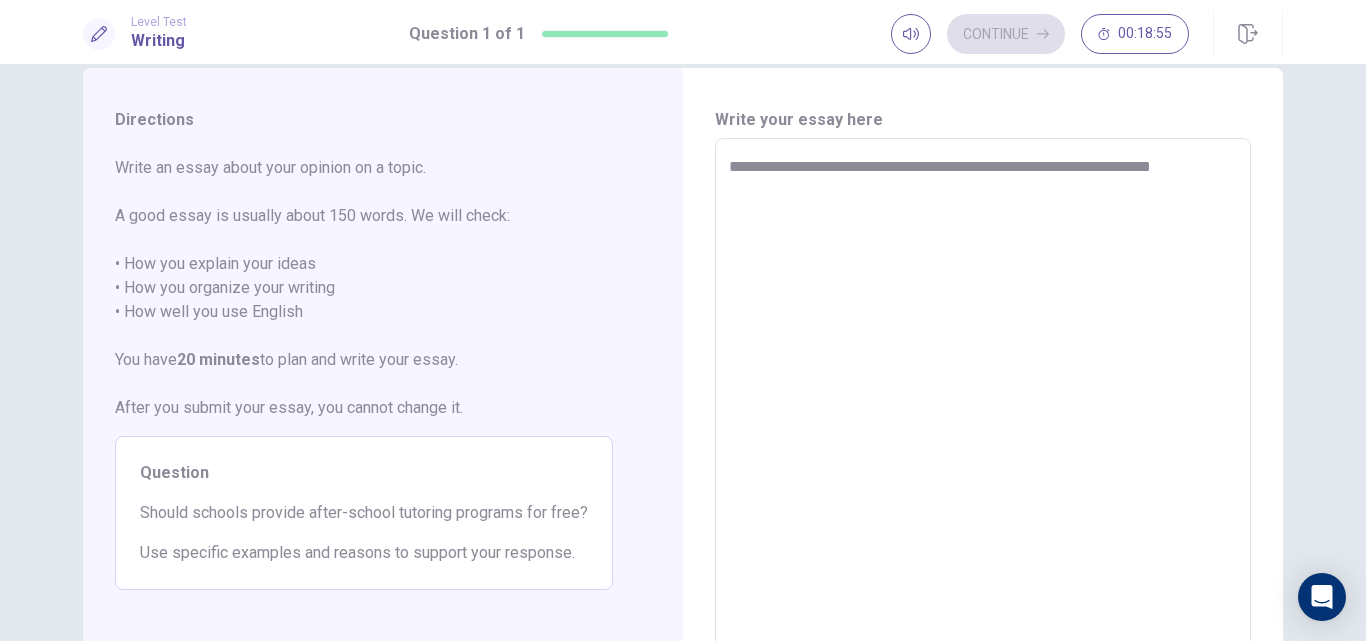 type on "**********" 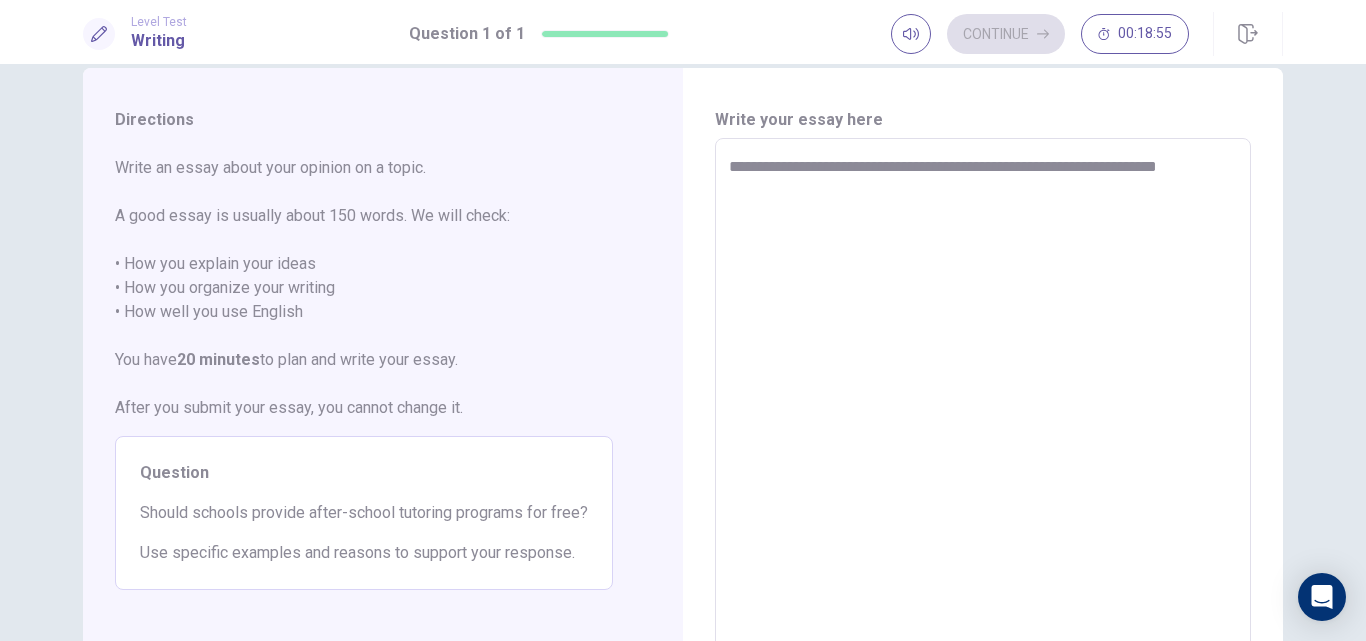 type on "*" 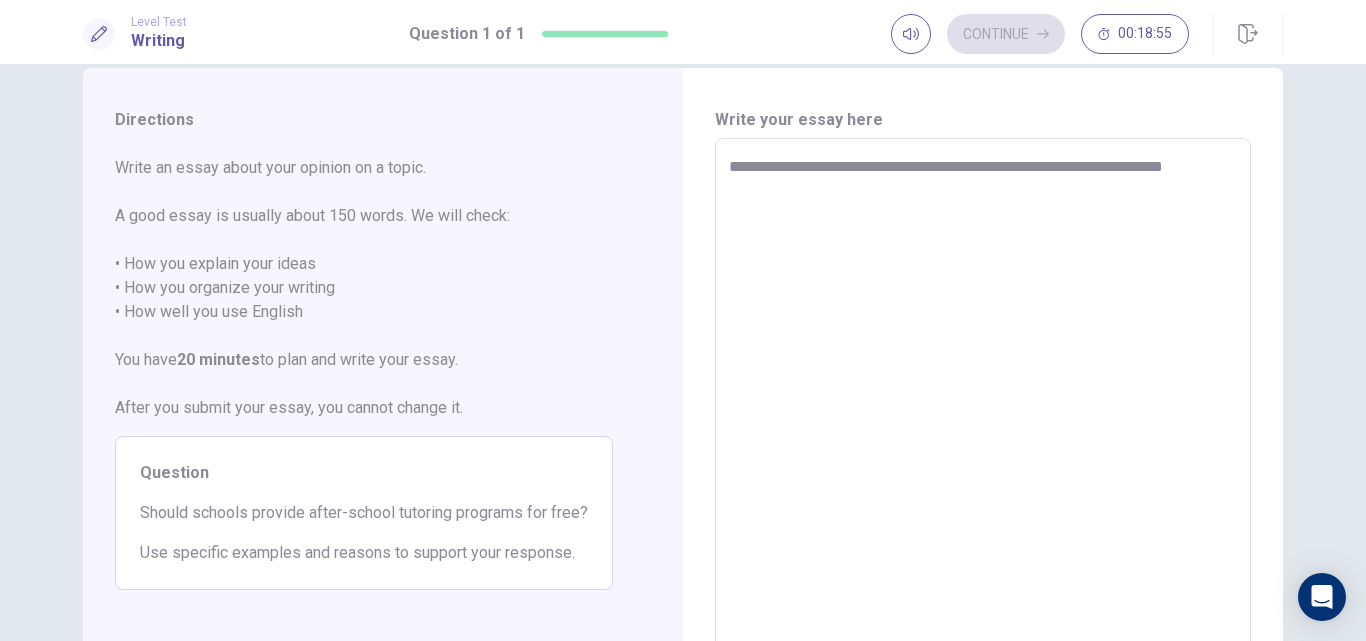 type on "*" 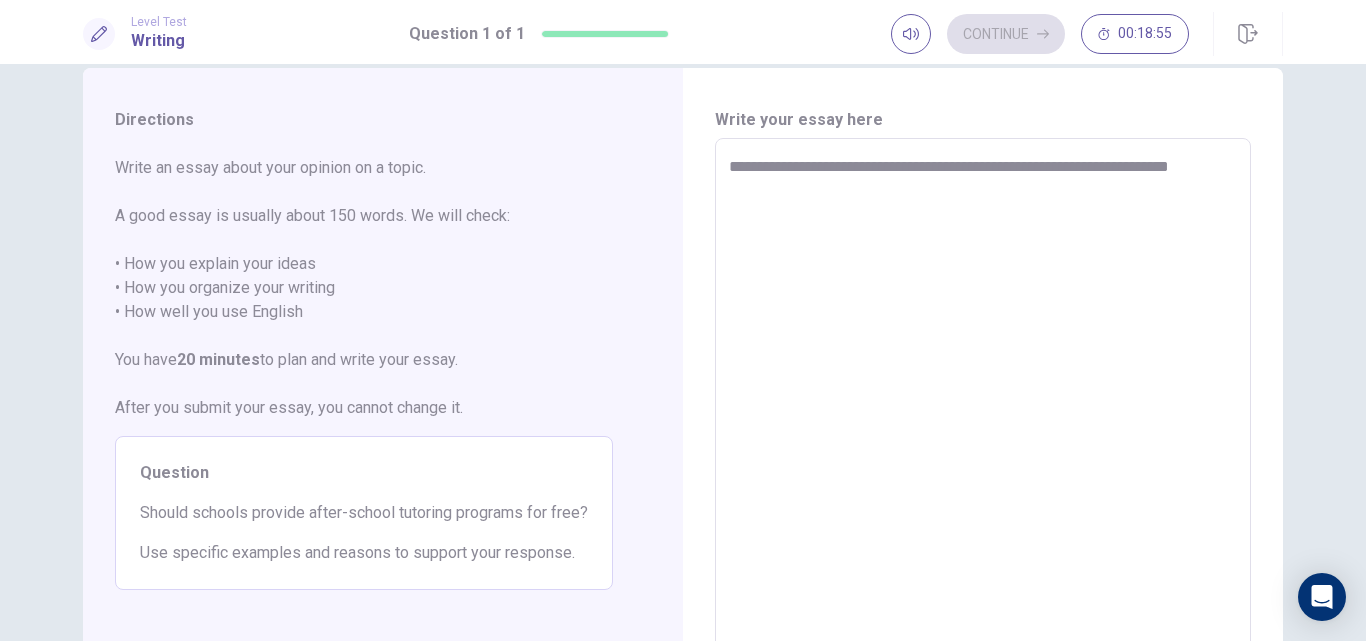 type on "*" 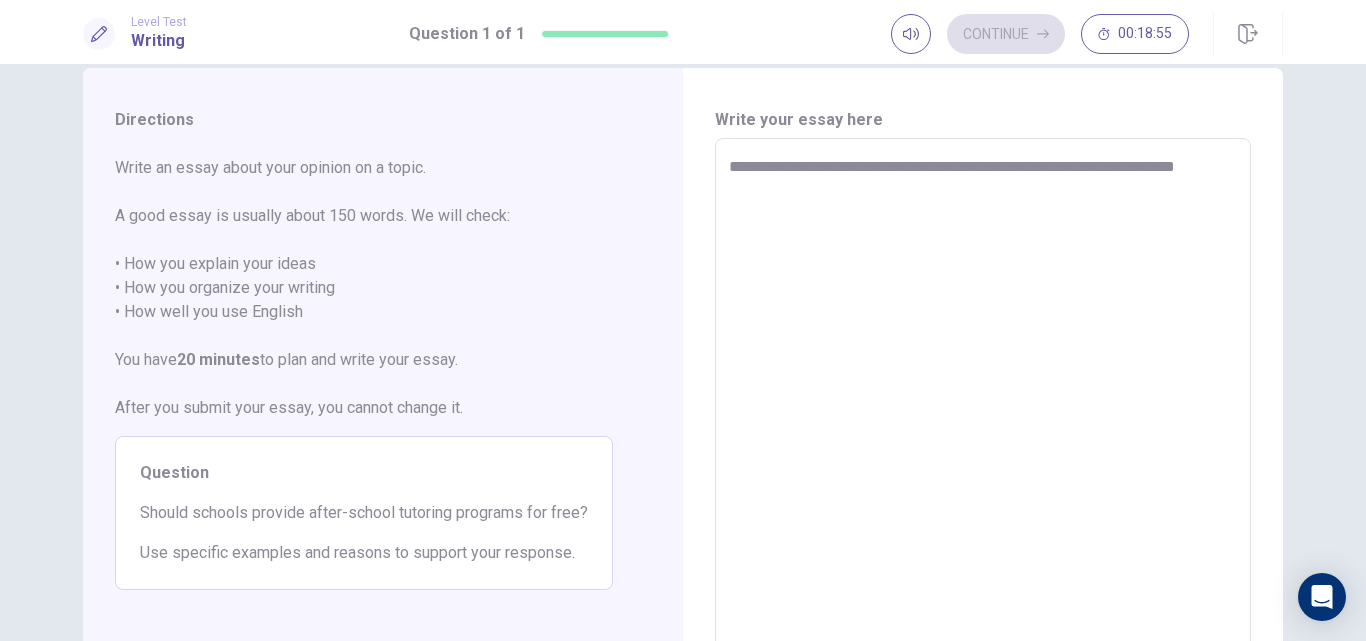 type on "*" 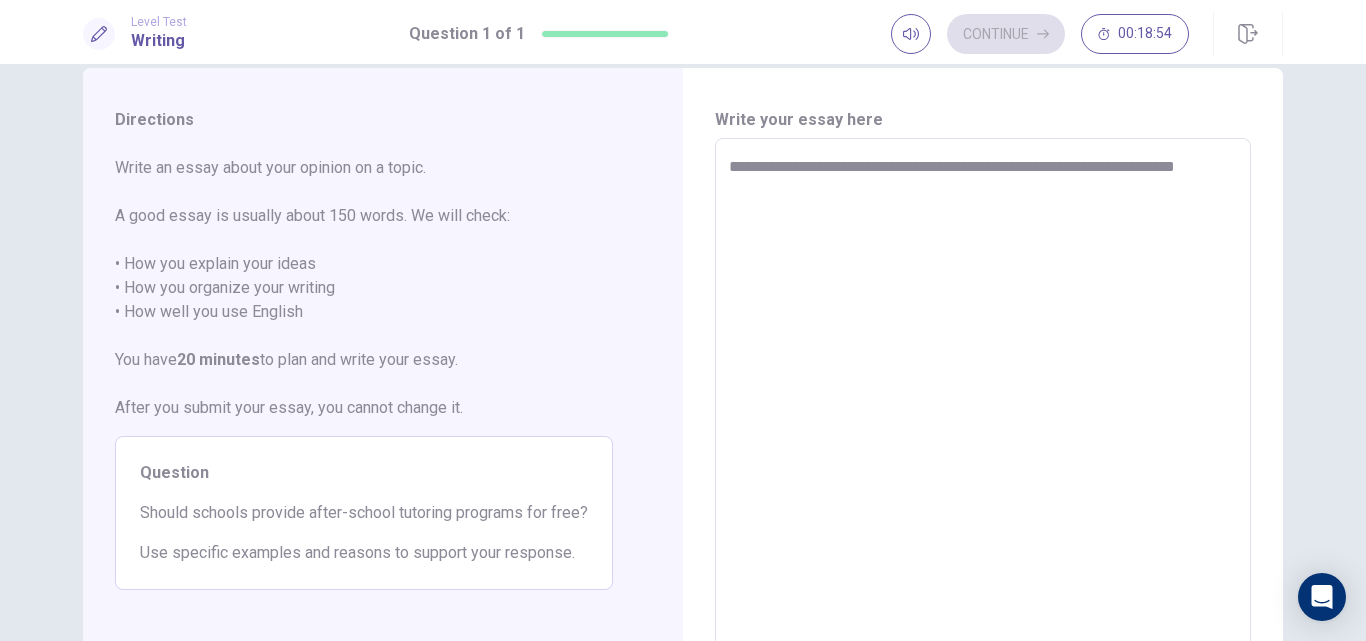type on "**********" 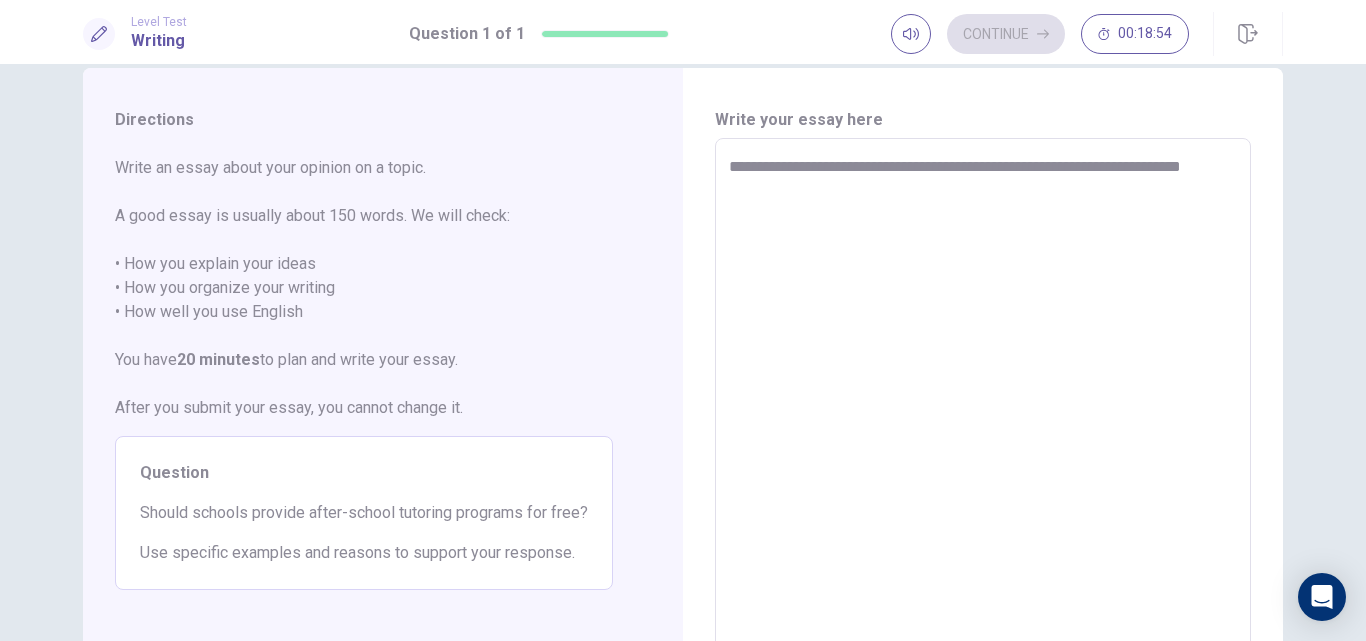 type on "*" 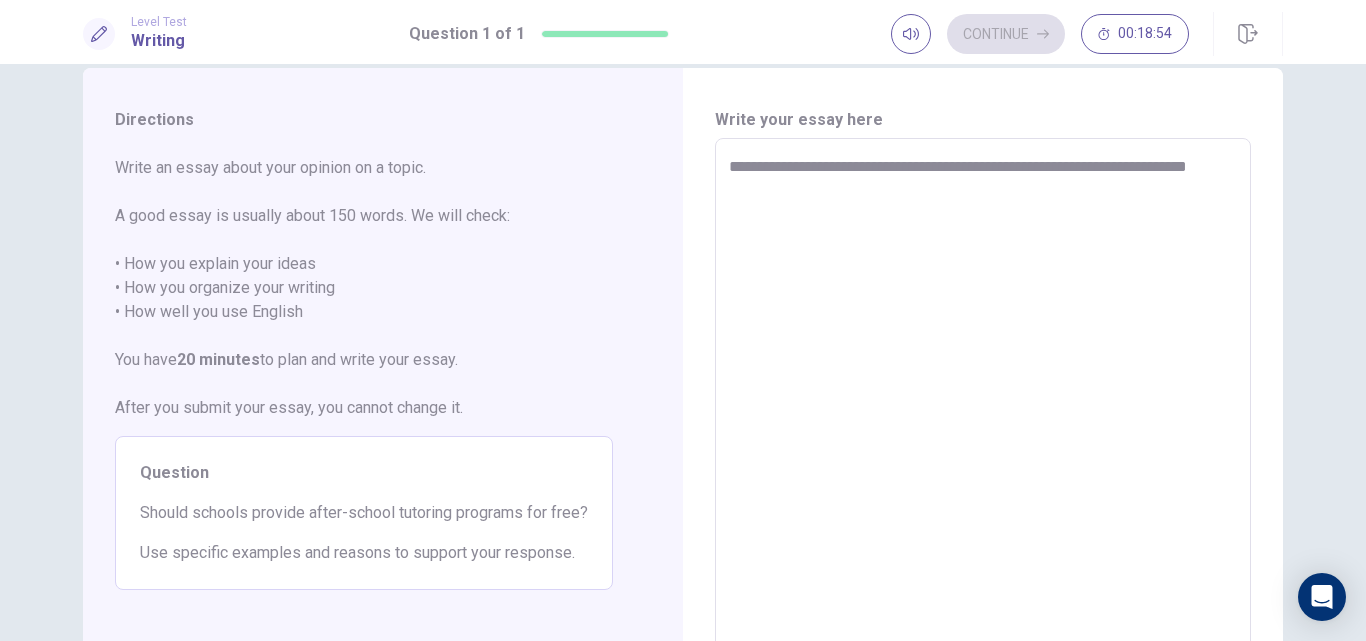 type on "*" 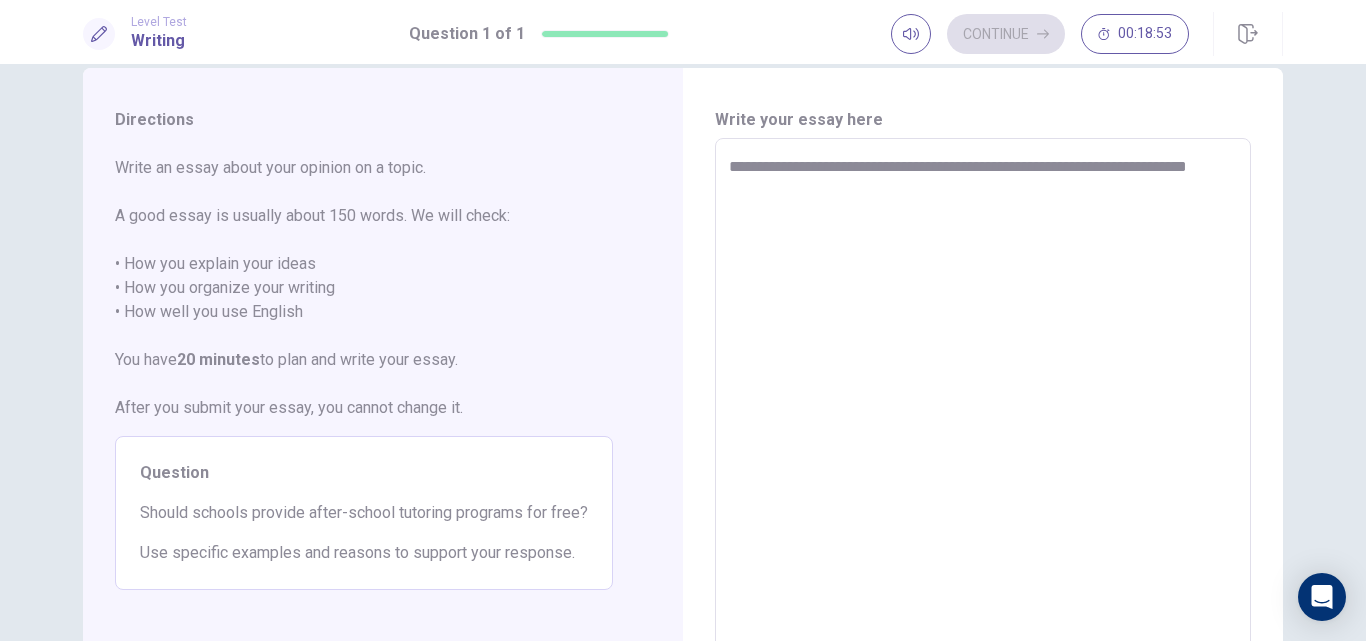 type on "**********" 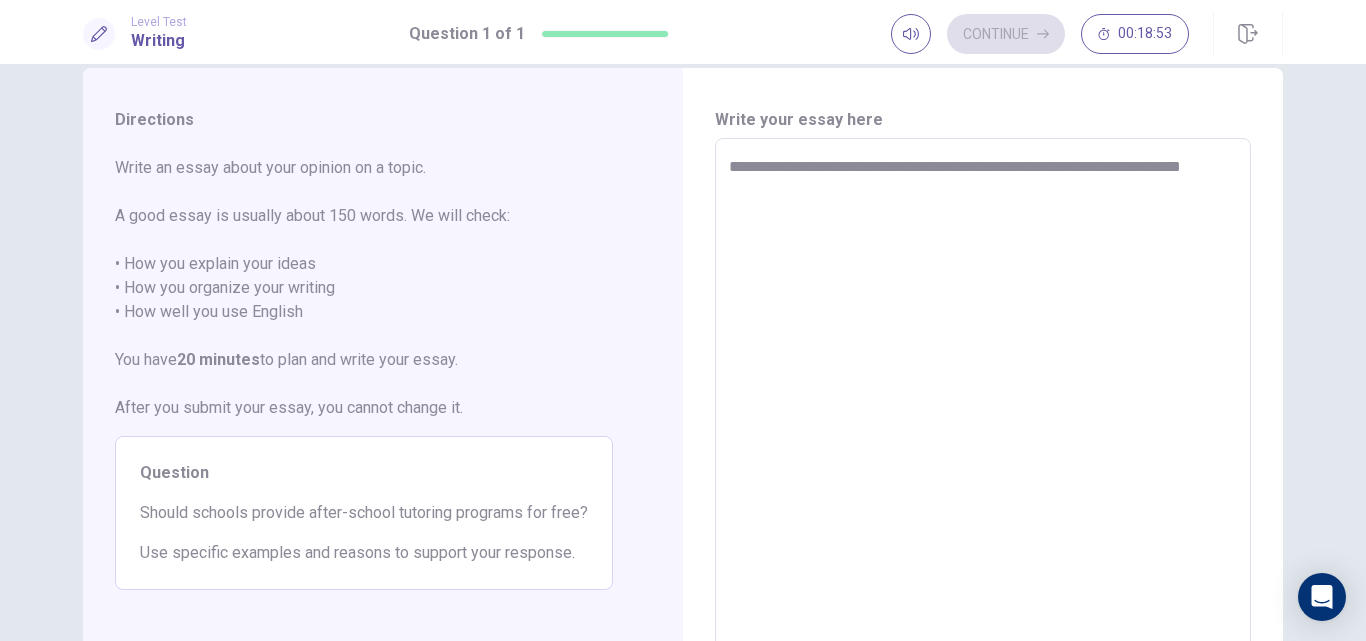 type on "*" 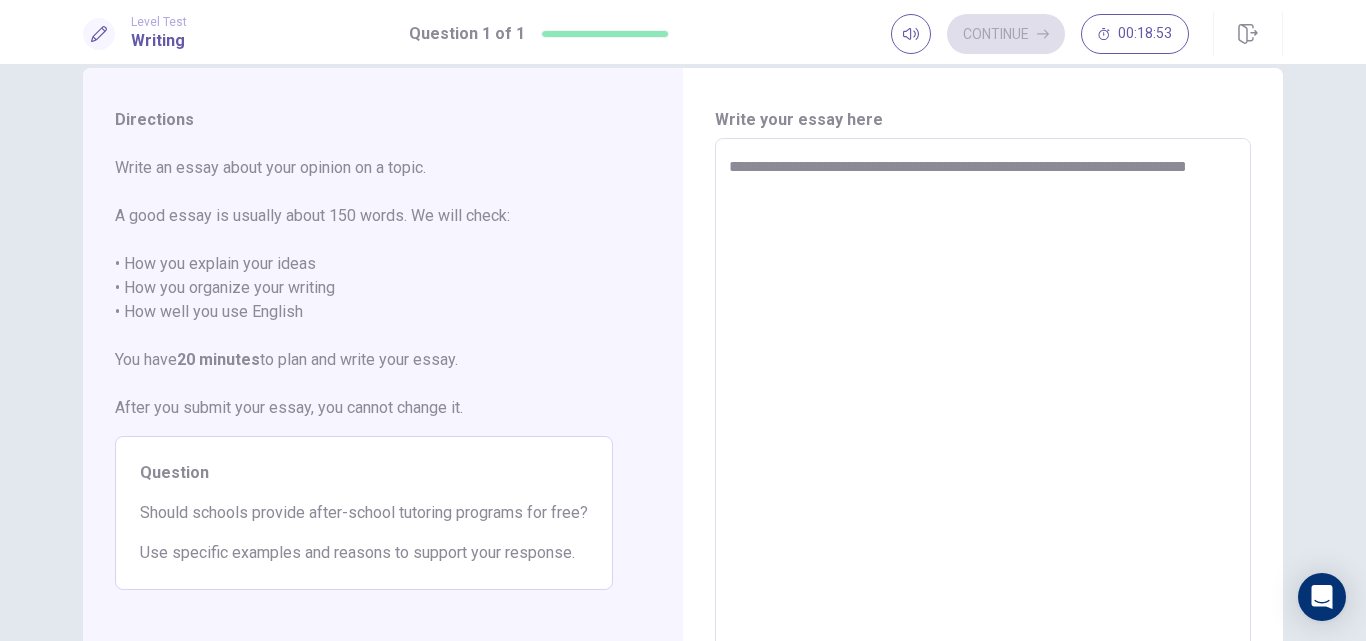 type on "*" 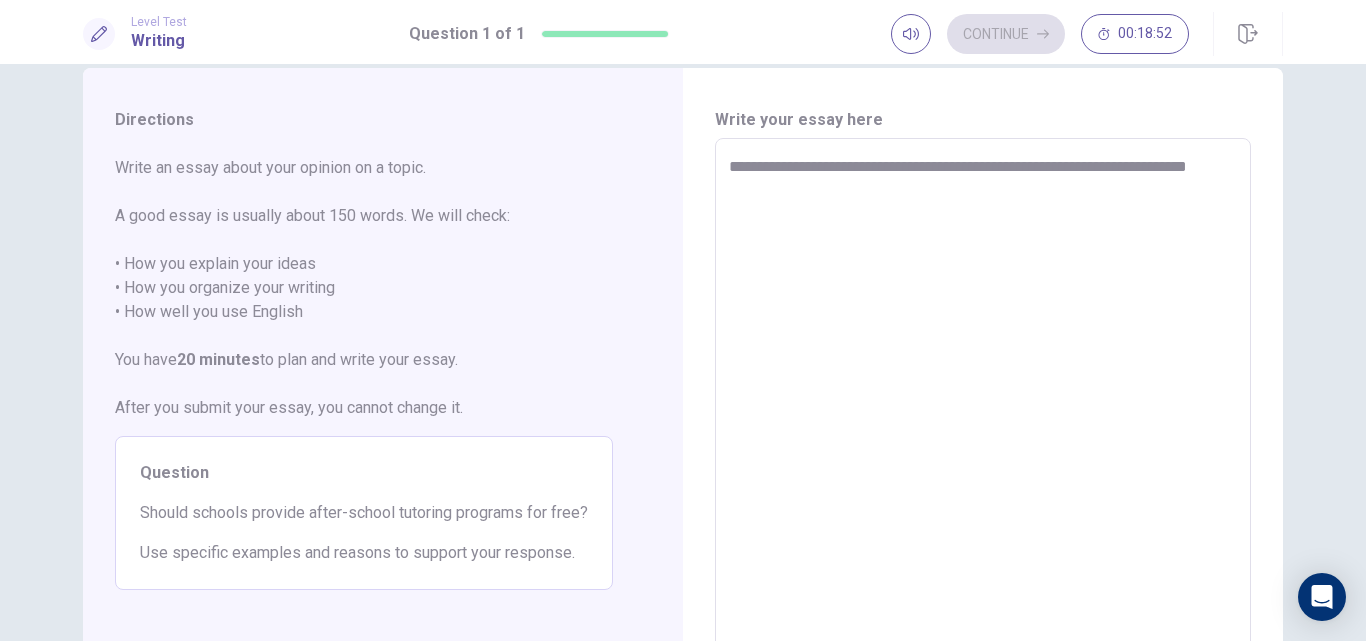 type on "**********" 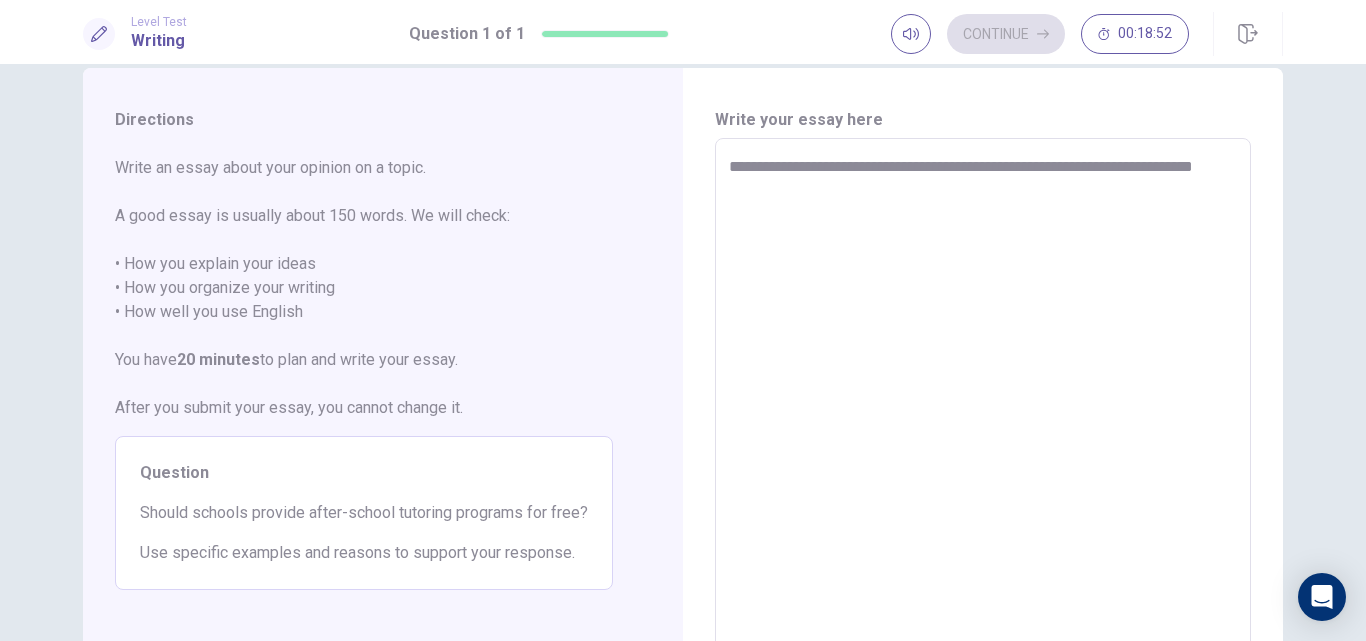 type on "*" 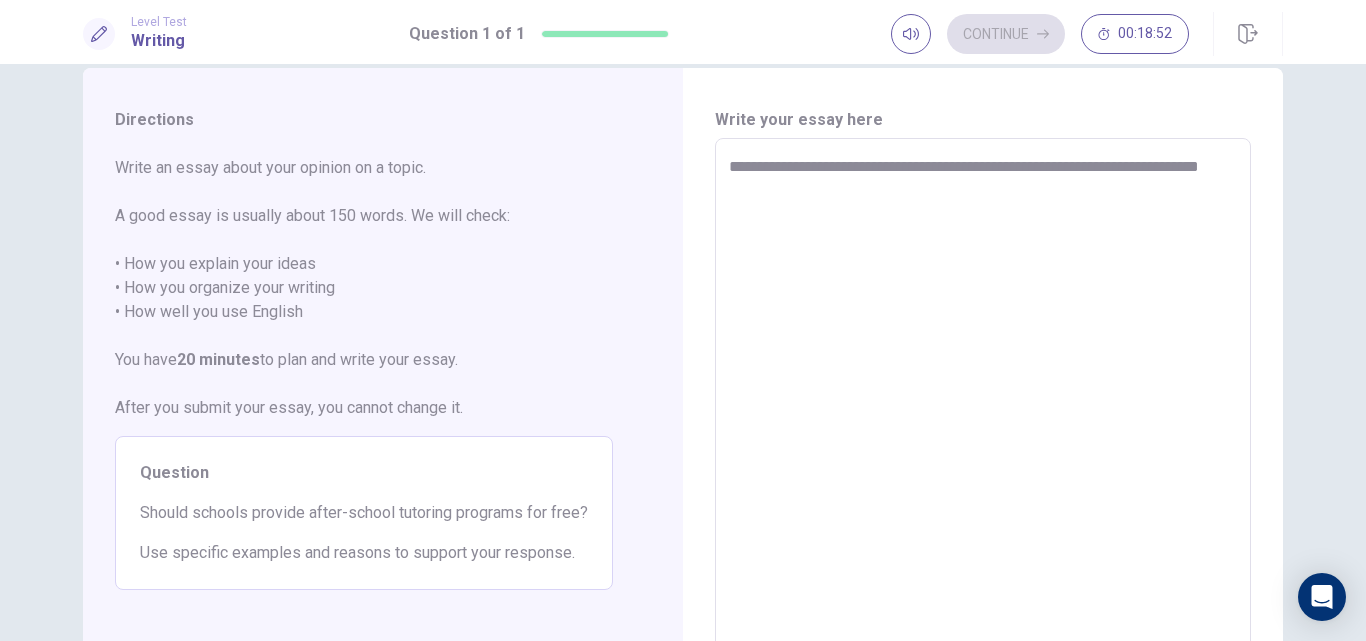 type on "*" 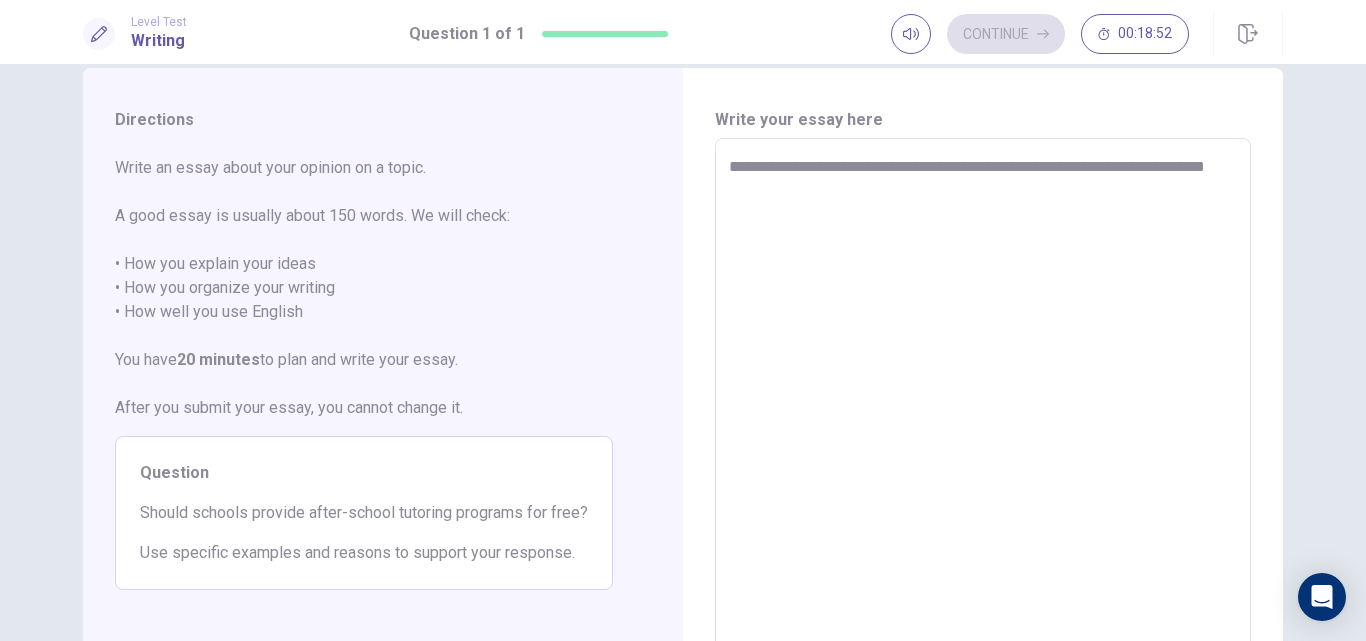 type on "*" 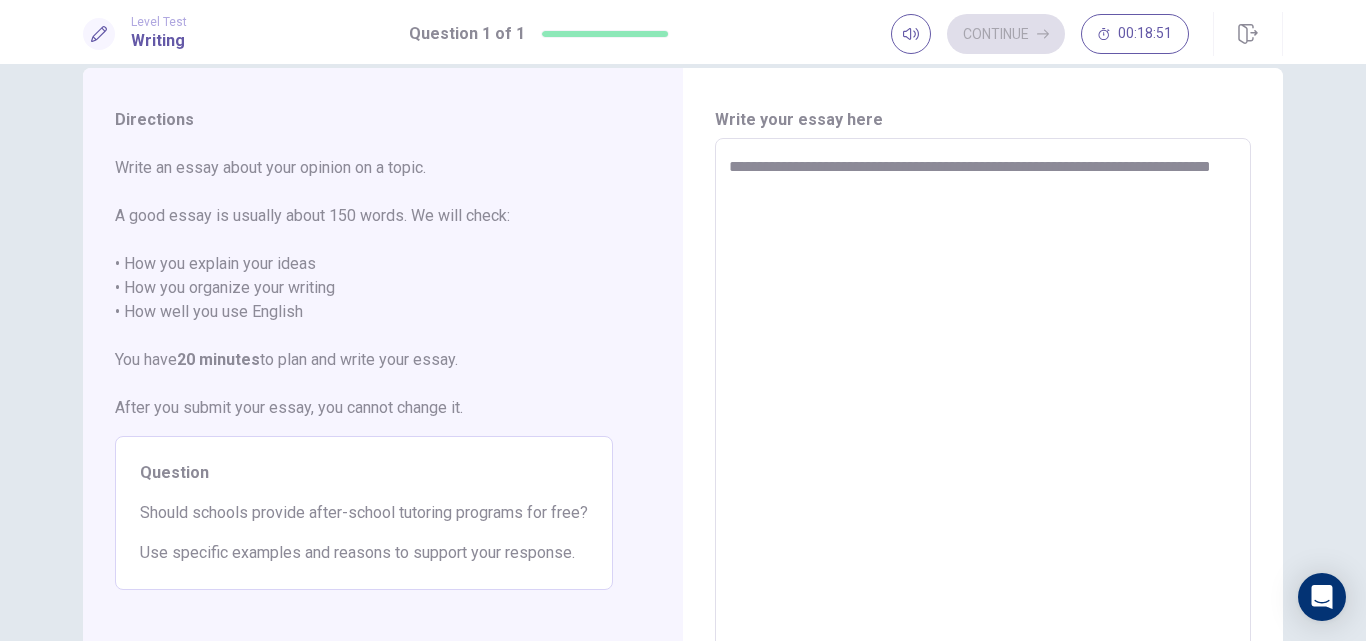 type on "*" 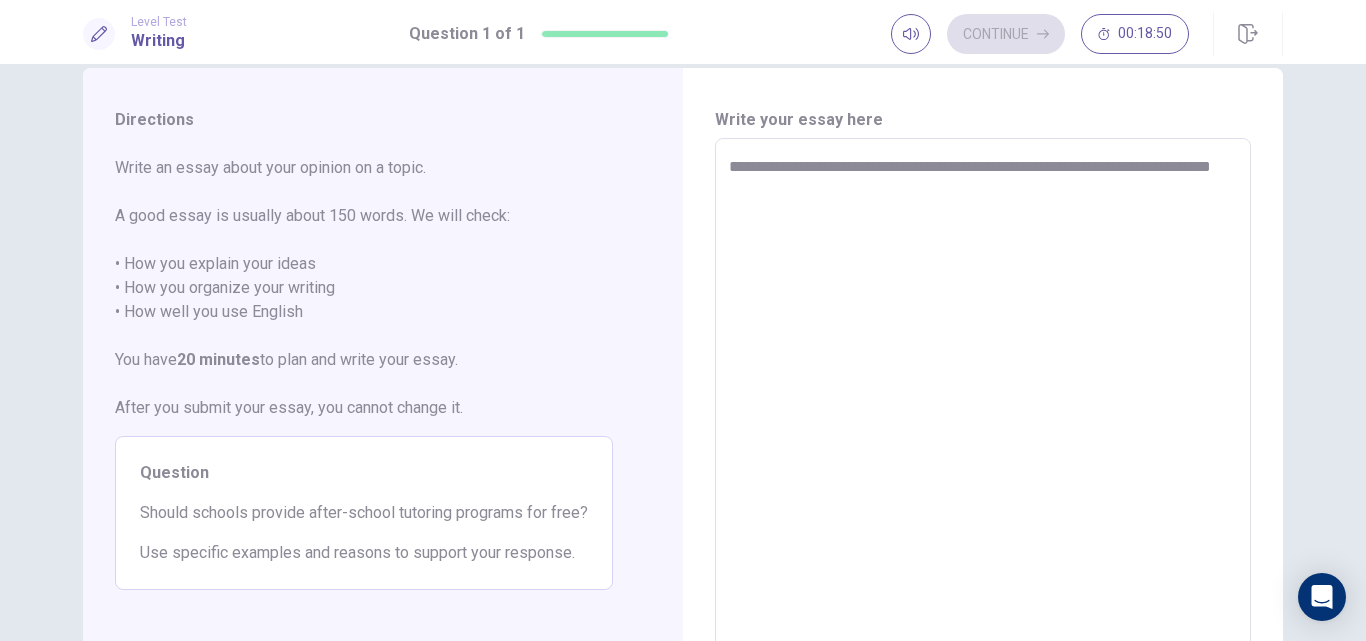 type on "**********" 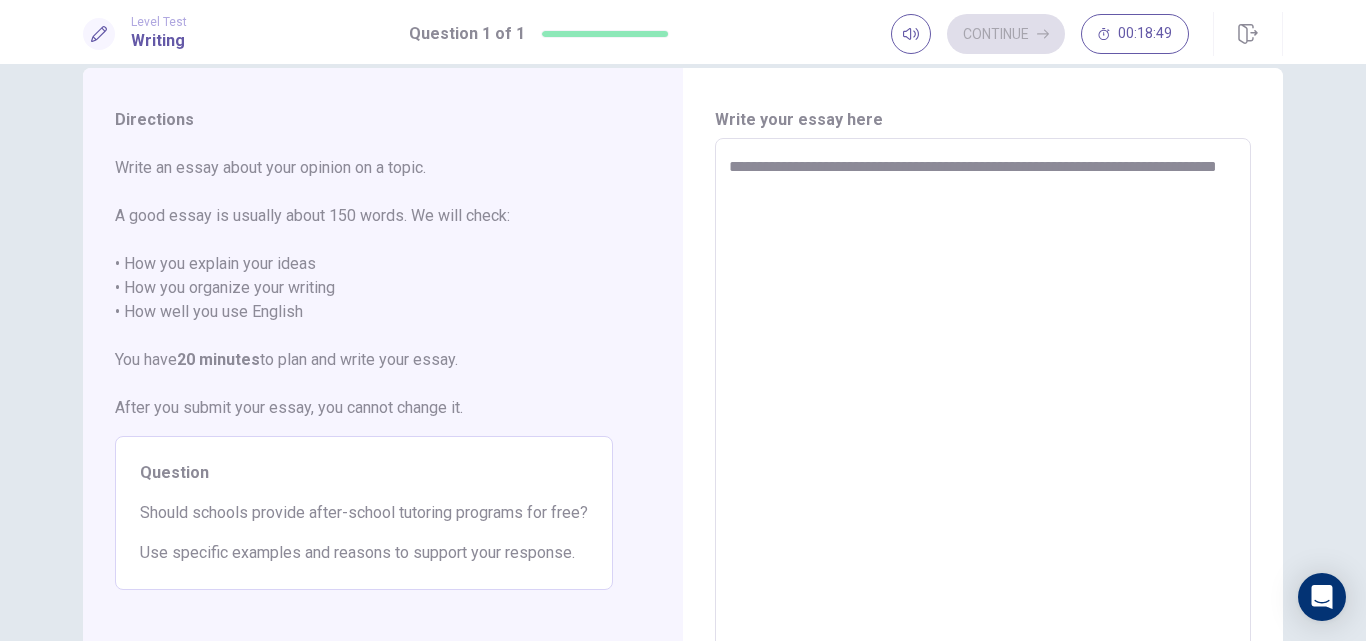 type on "*" 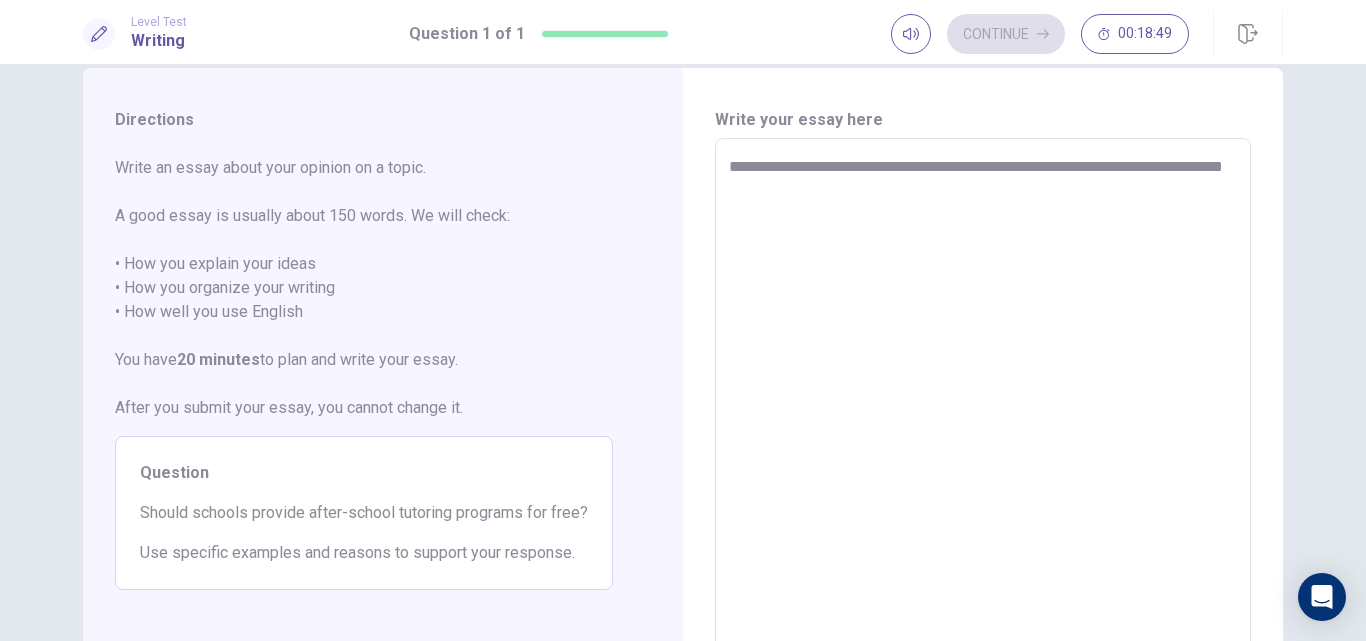 type on "*" 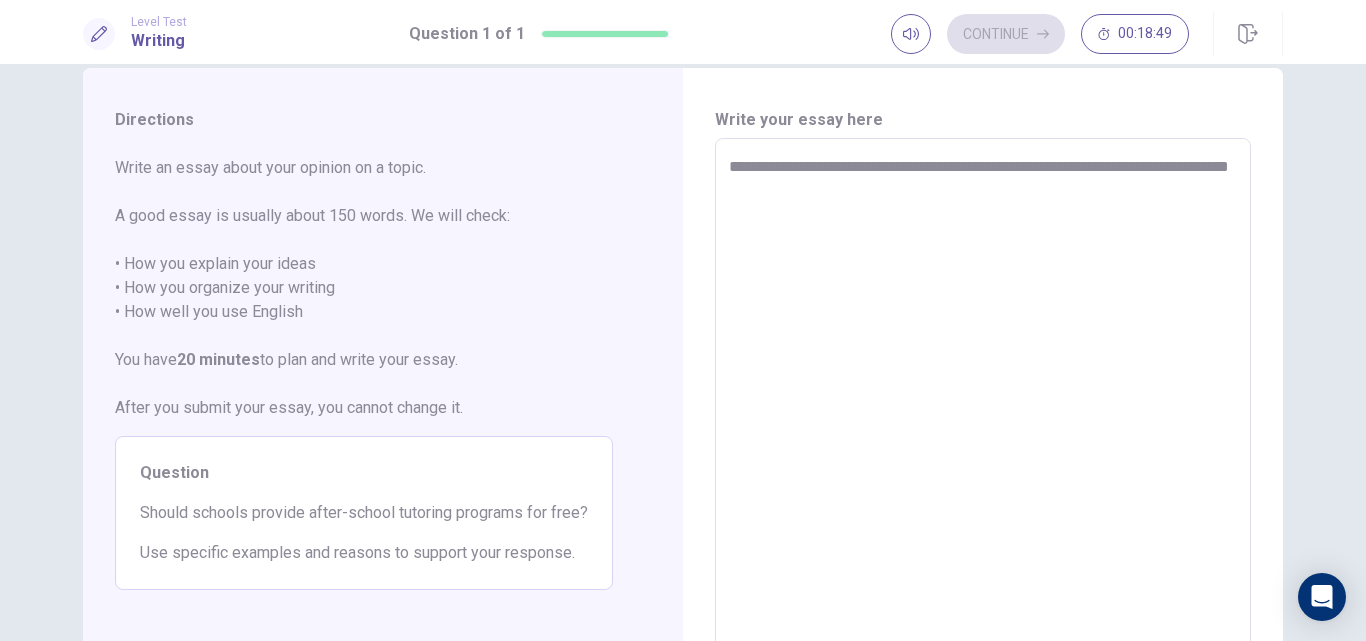 type on "*" 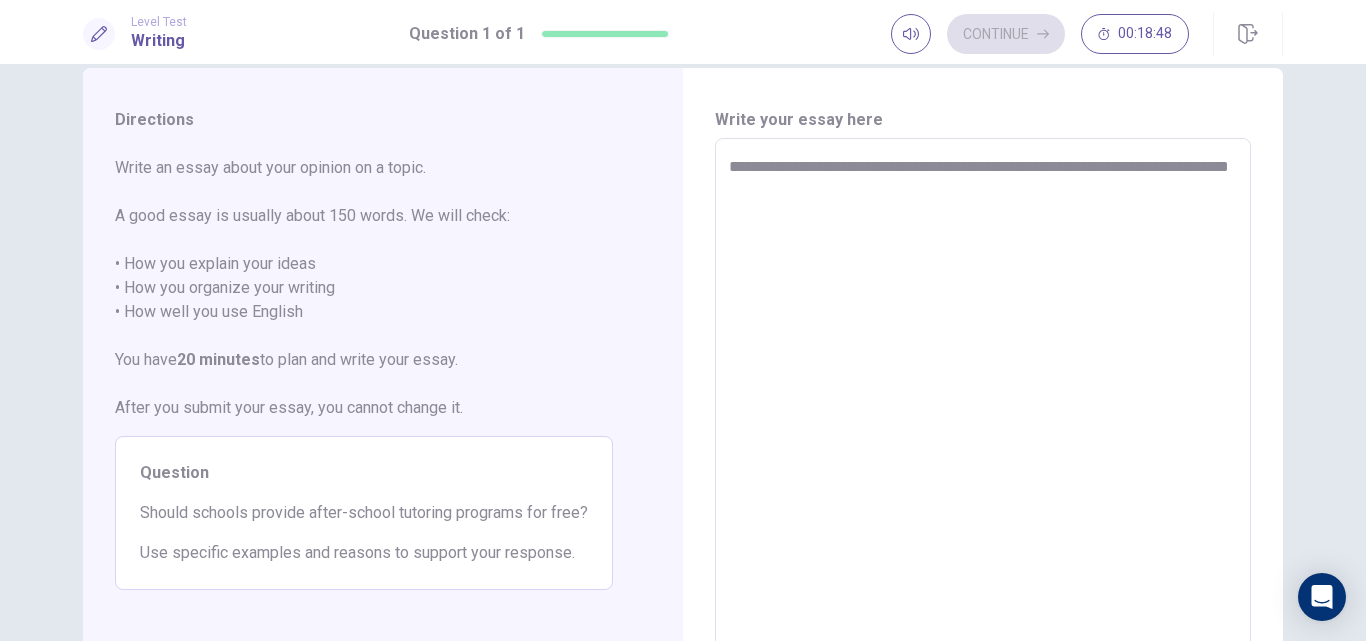 type on "**********" 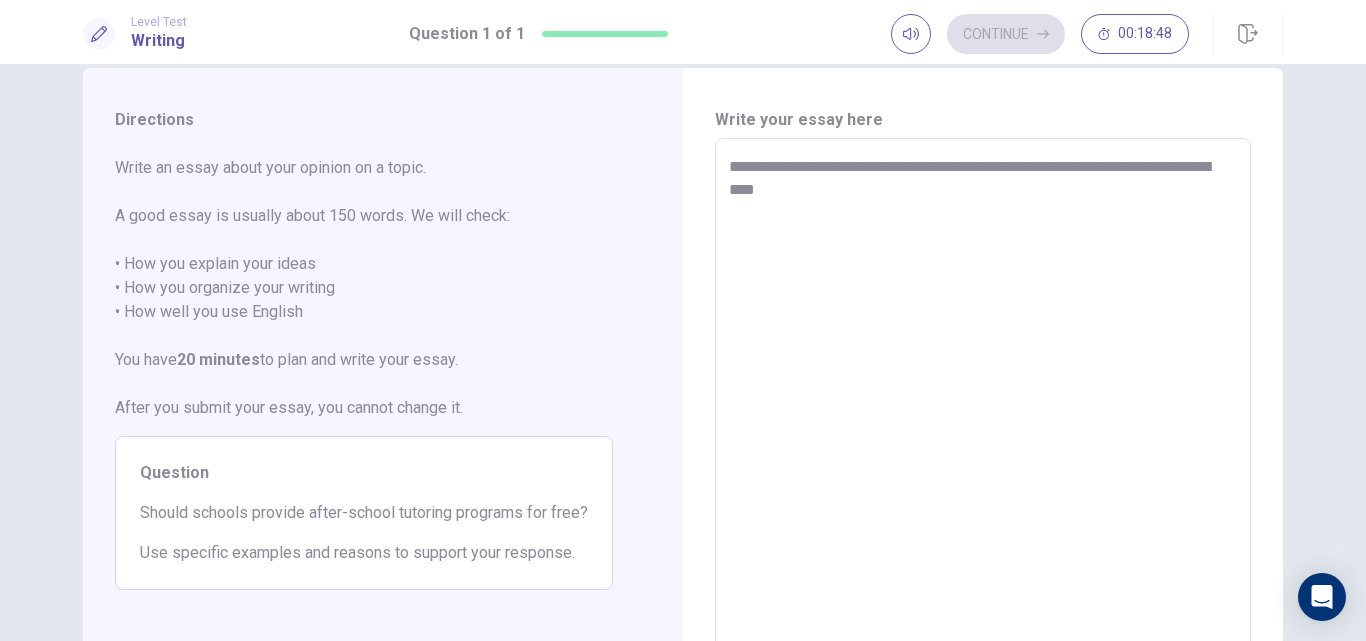 type on "*" 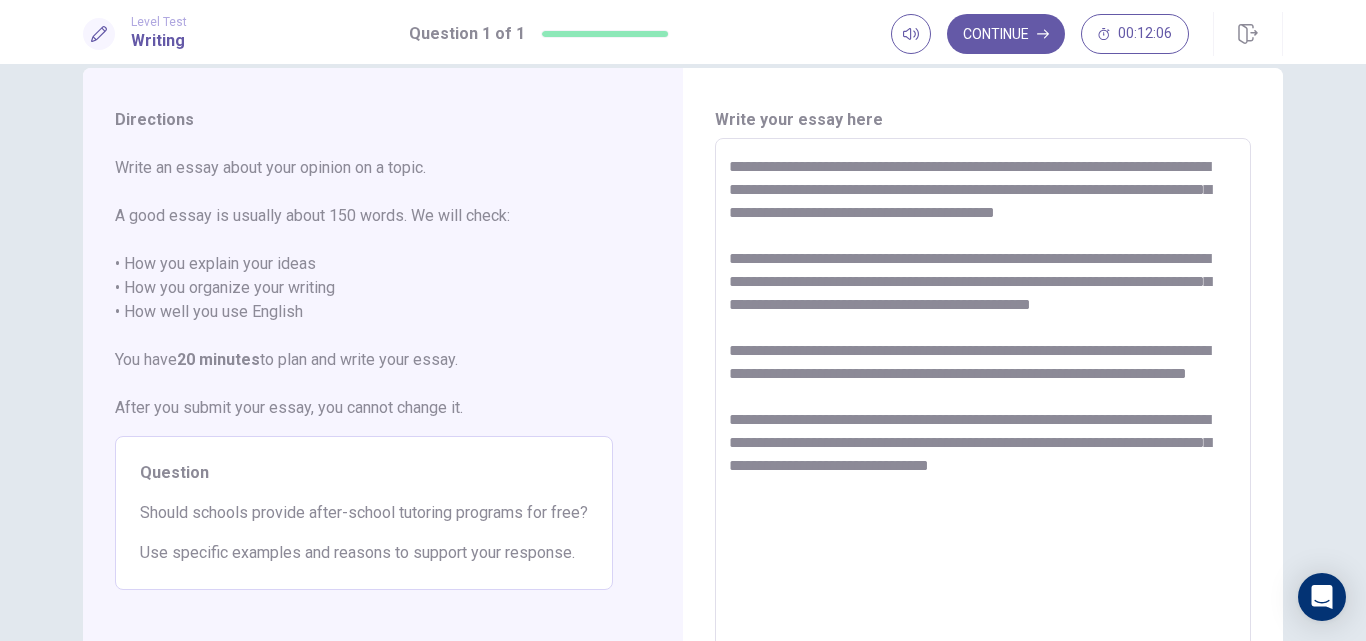 click on "**********" at bounding box center [983, 415] 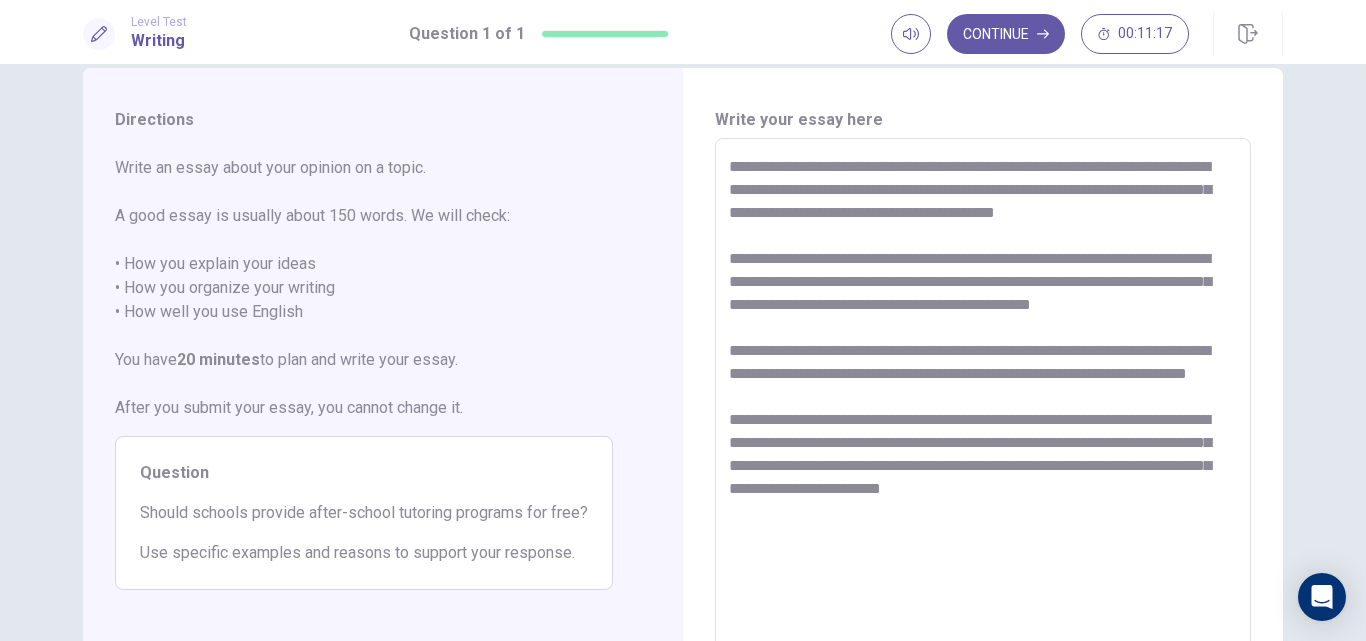 click on "**********" at bounding box center [983, 415] 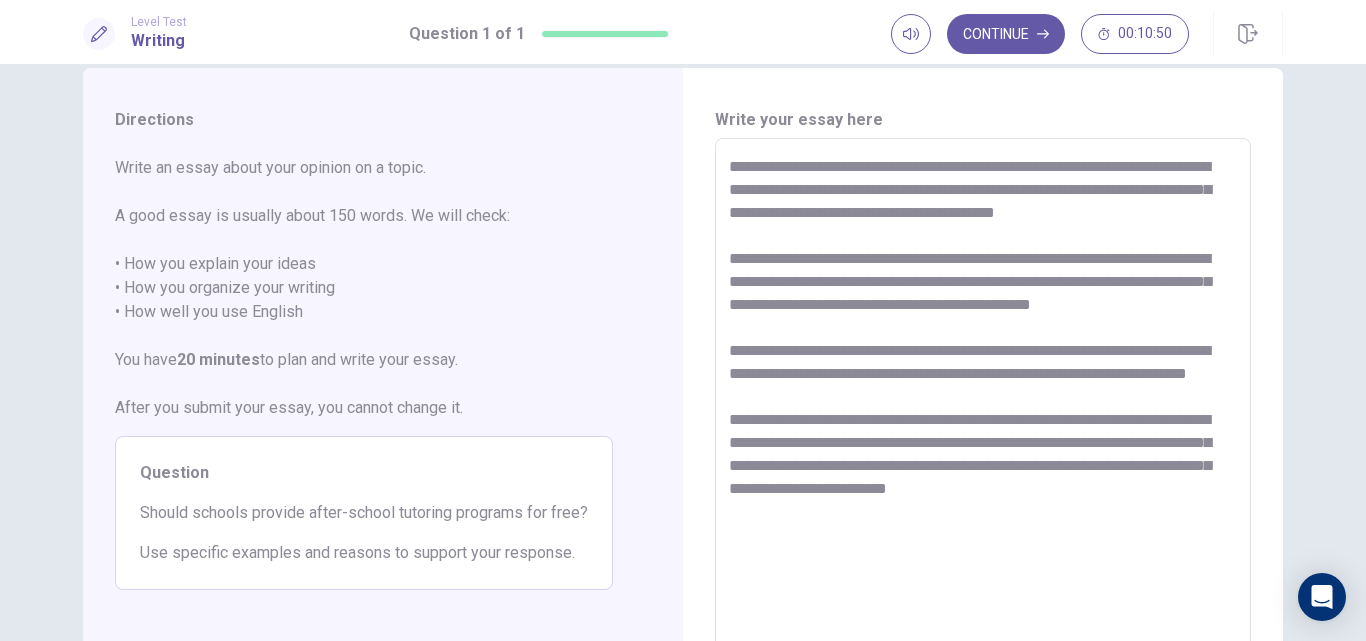 click on "**********" at bounding box center [983, 415] 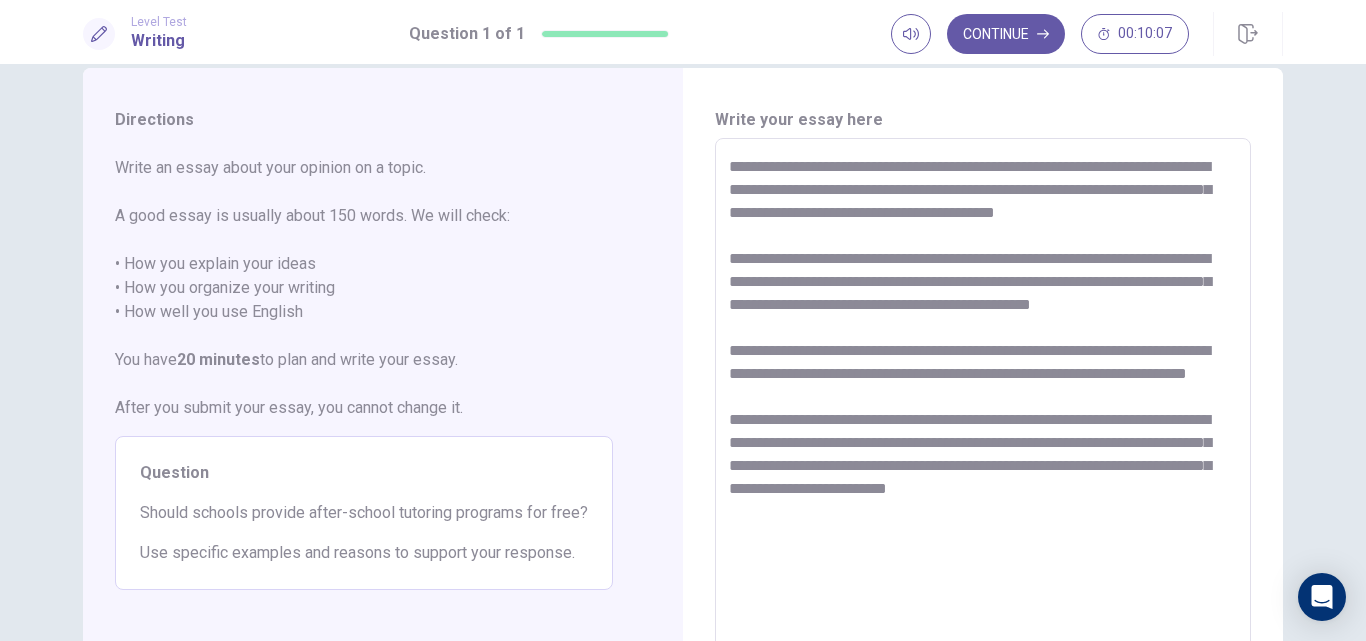 click on "**********" at bounding box center [983, 415] 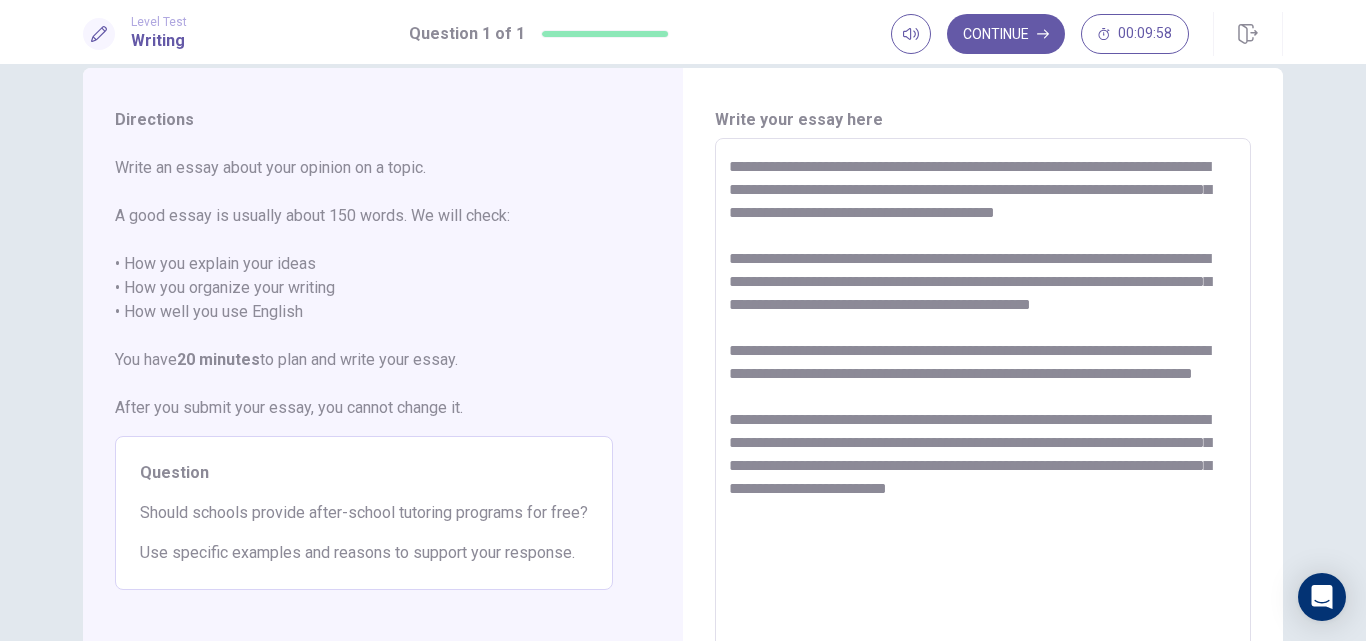 click on "**********" at bounding box center (983, 415) 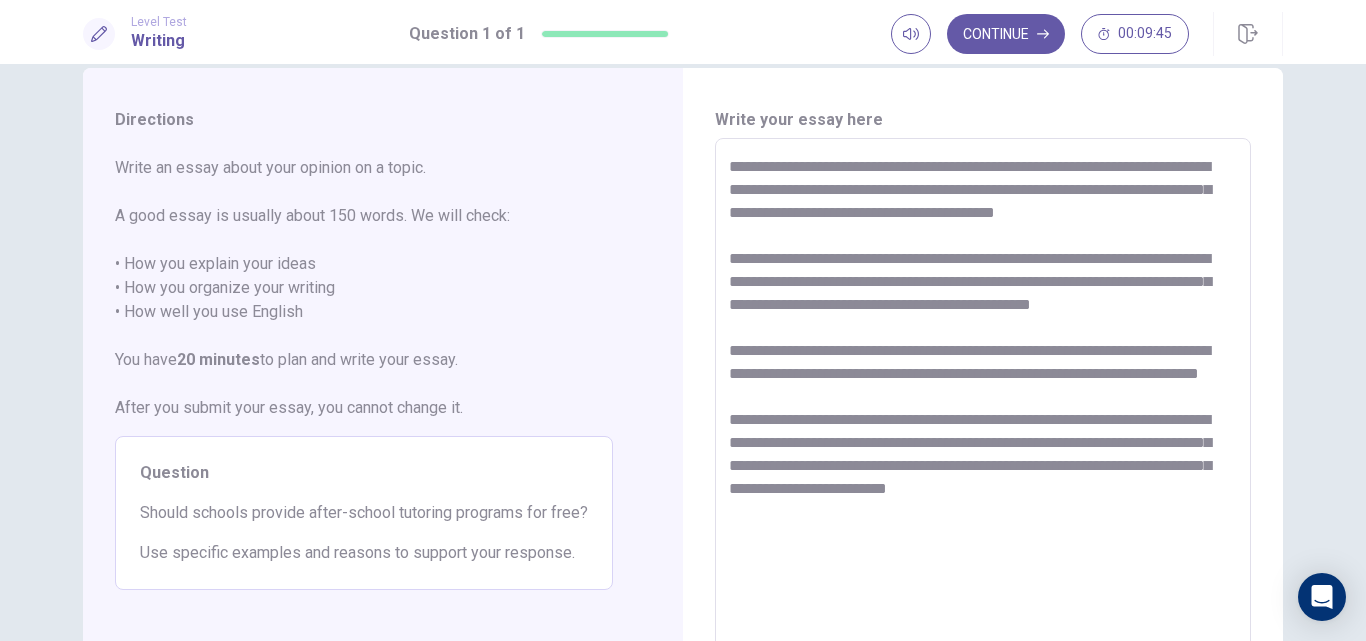 scroll, scrollTop: 0, scrollLeft: 0, axis: both 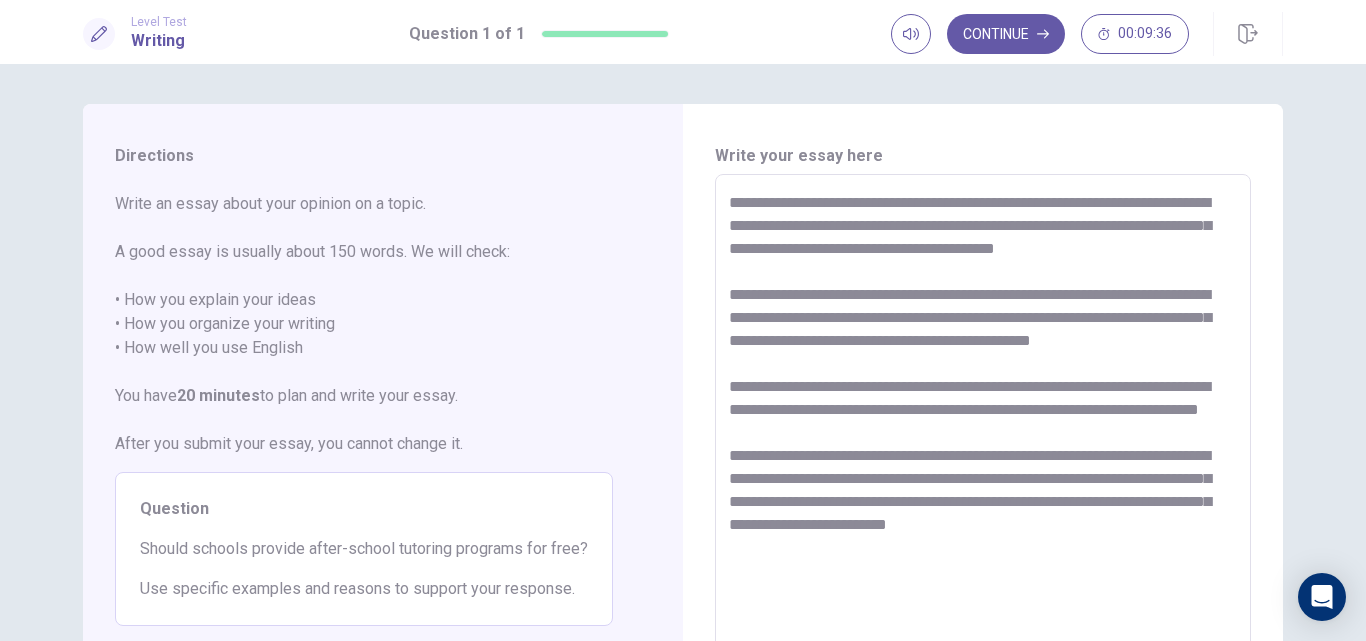click on "**********" at bounding box center [983, 451] 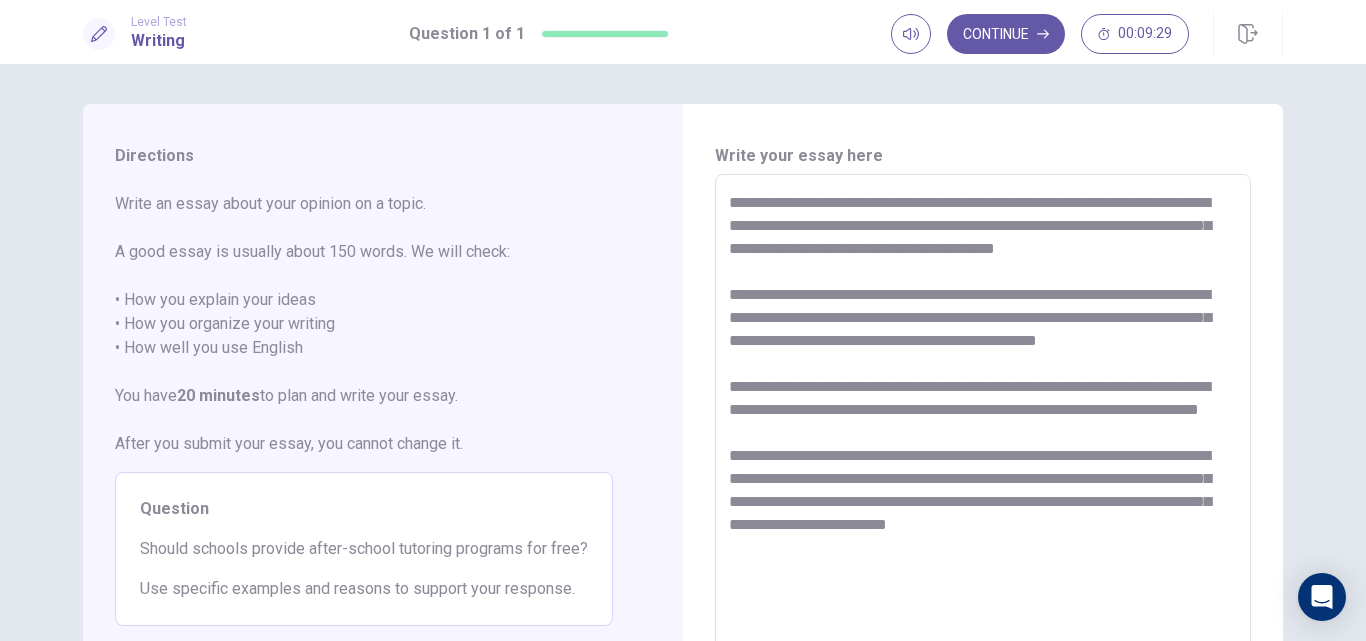 click on "**********" at bounding box center (983, 451) 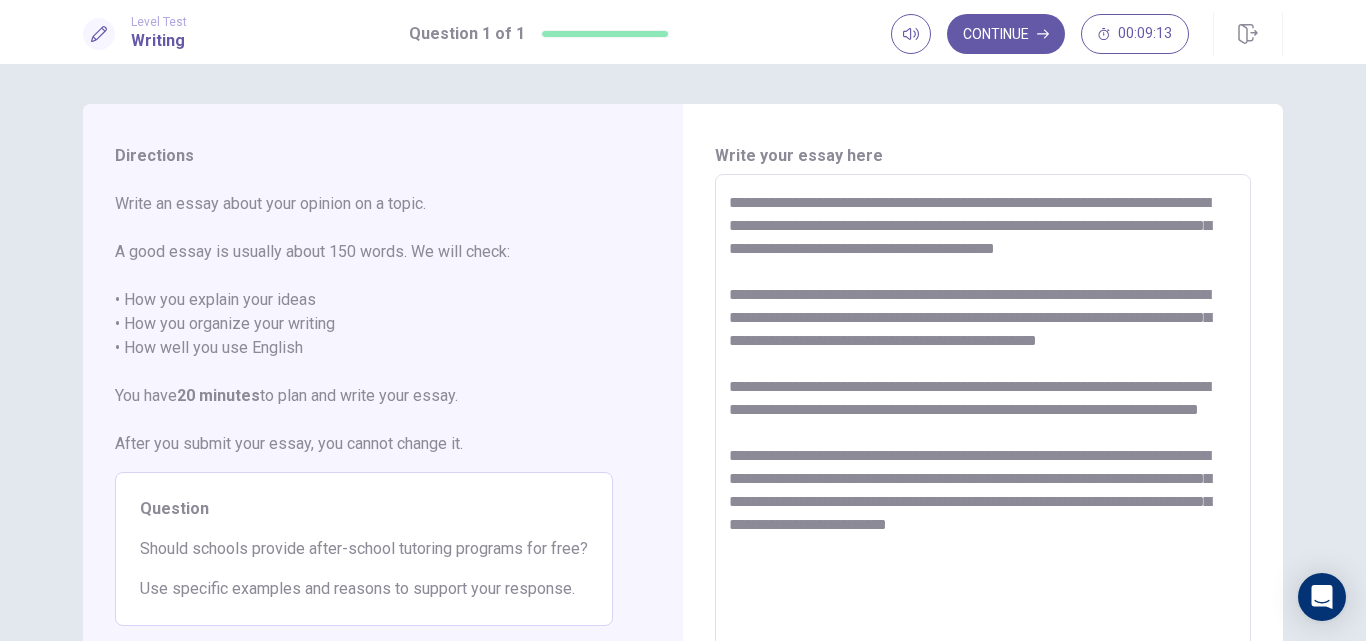 click on "**********" at bounding box center (983, 451) 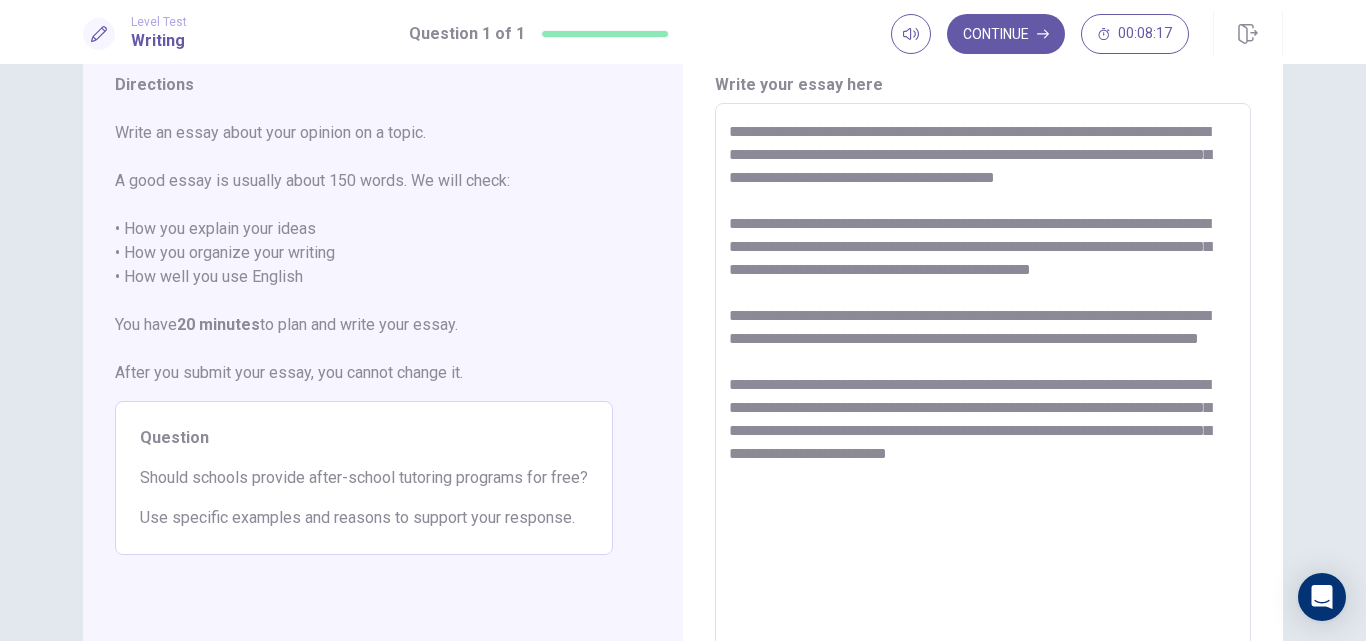 scroll, scrollTop: 68, scrollLeft: 0, axis: vertical 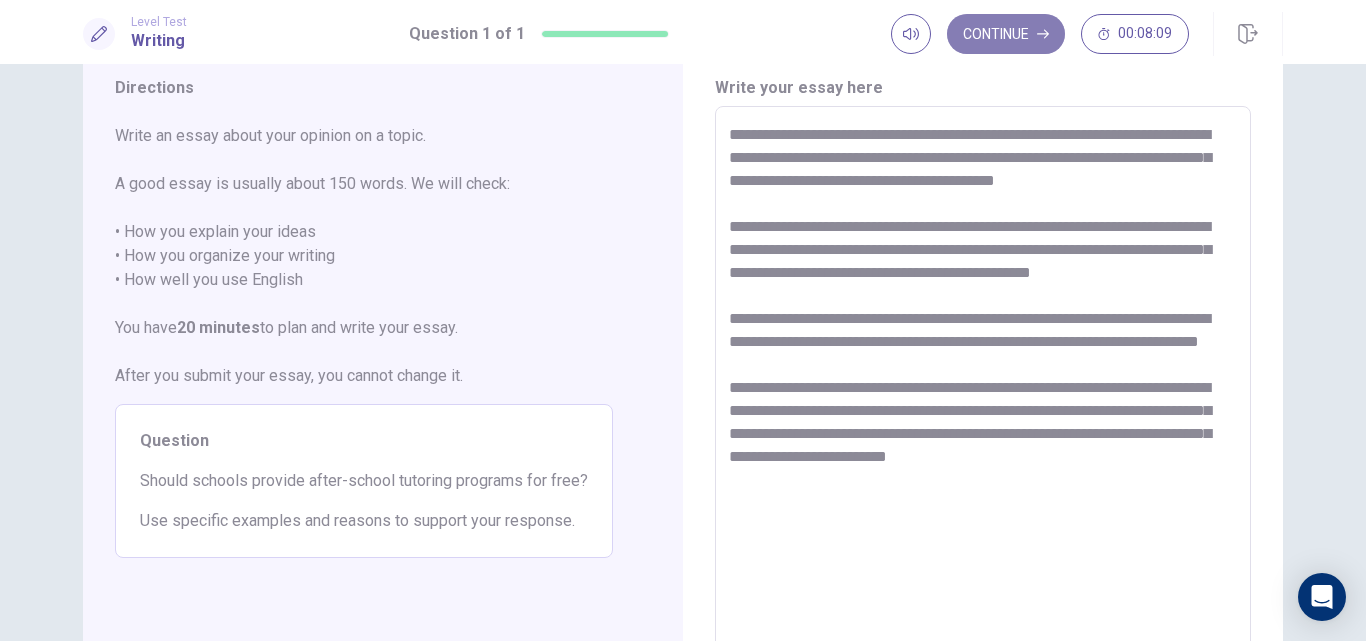 click on "Continue" at bounding box center (1006, 34) 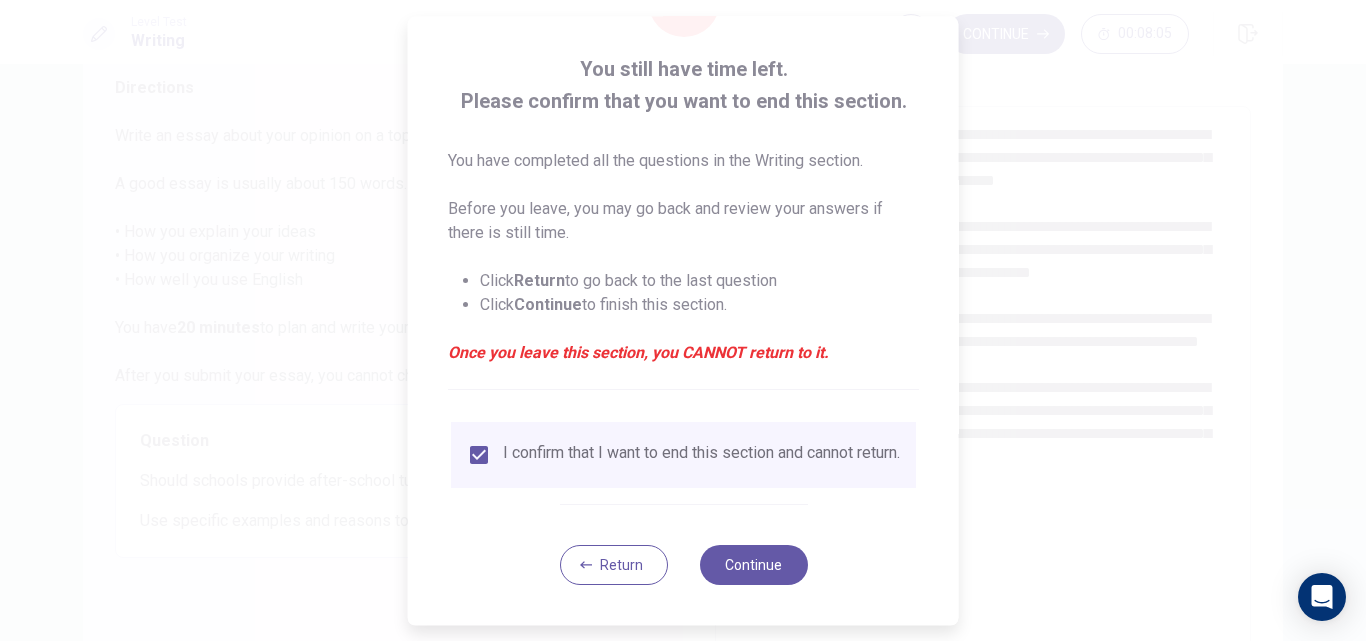 scroll, scrollTop: 105, scrollLeft: 0, axis: vertical 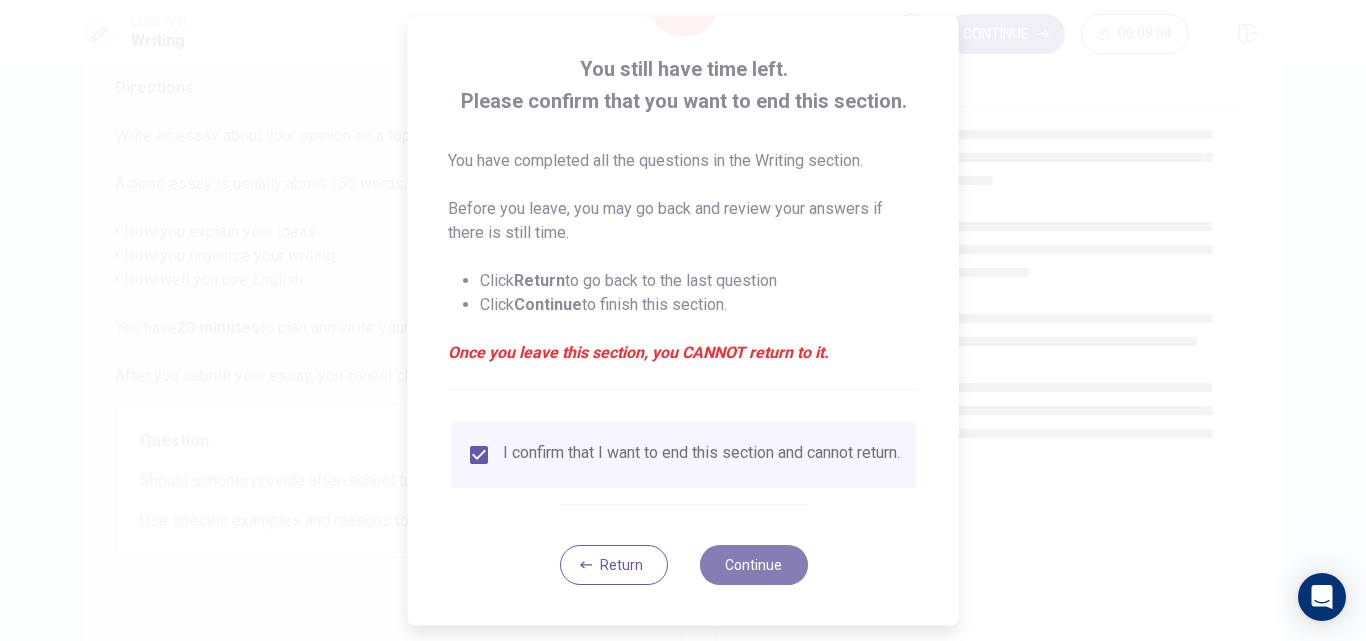 click on "Continue" at bounding box center [753, 565] 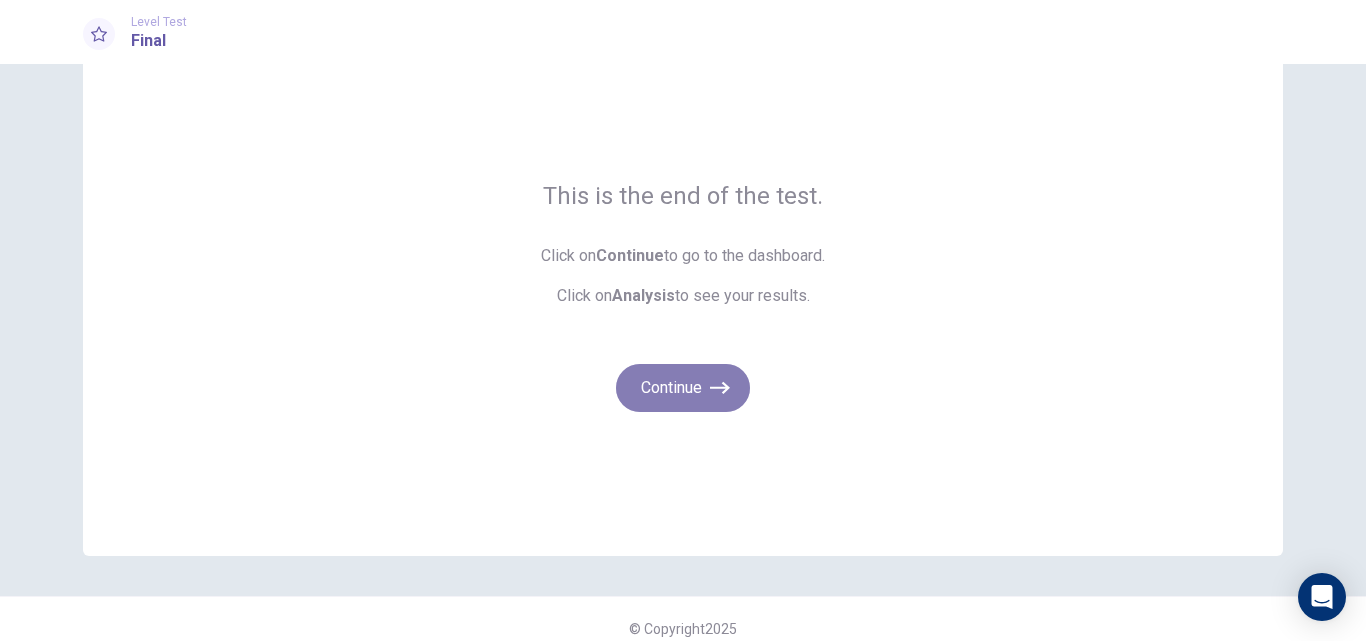 click on "Continue" at bounding box center [683, 388] 